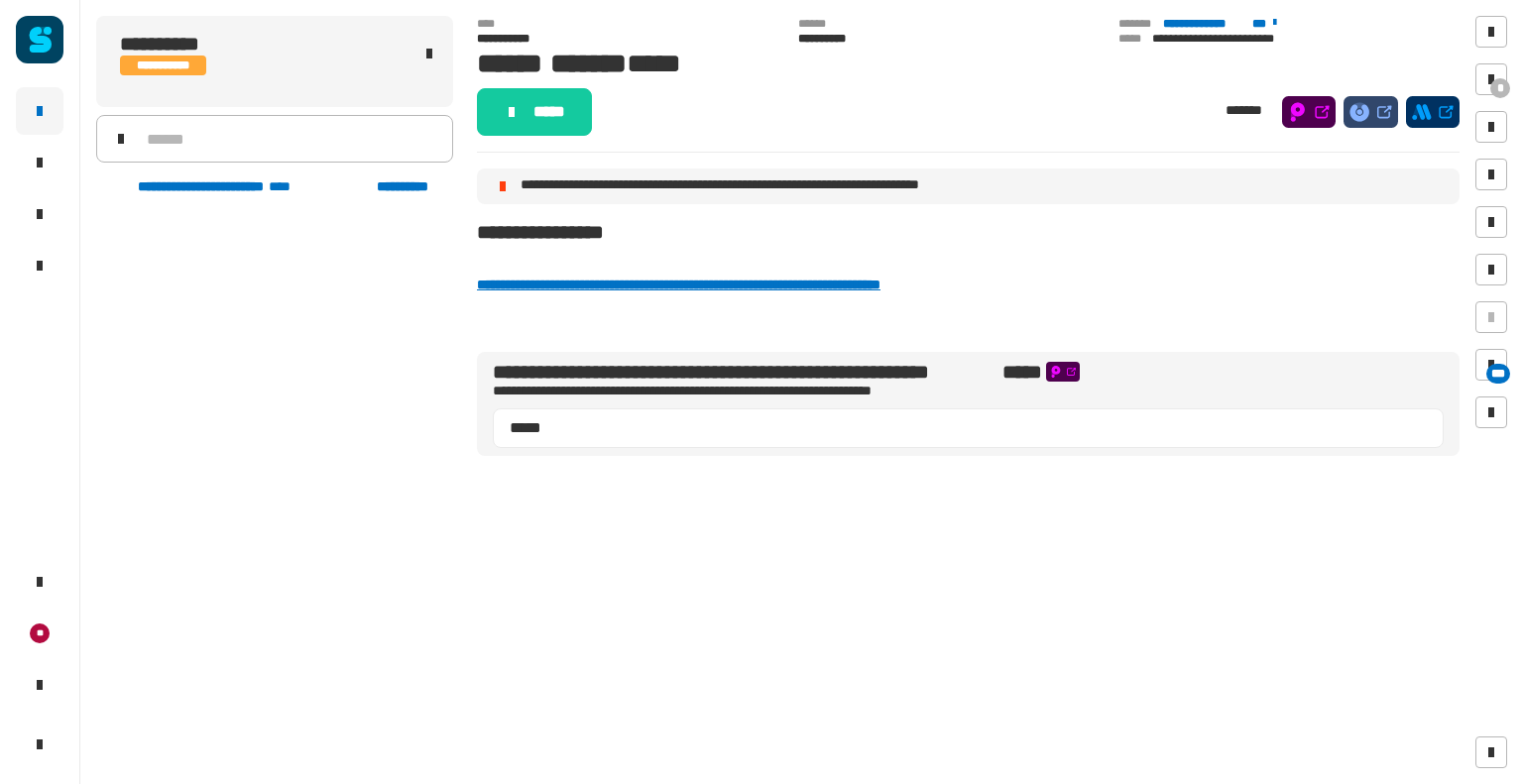 scroll, scrollTop: 0, scrollLeft: 0, axis: both 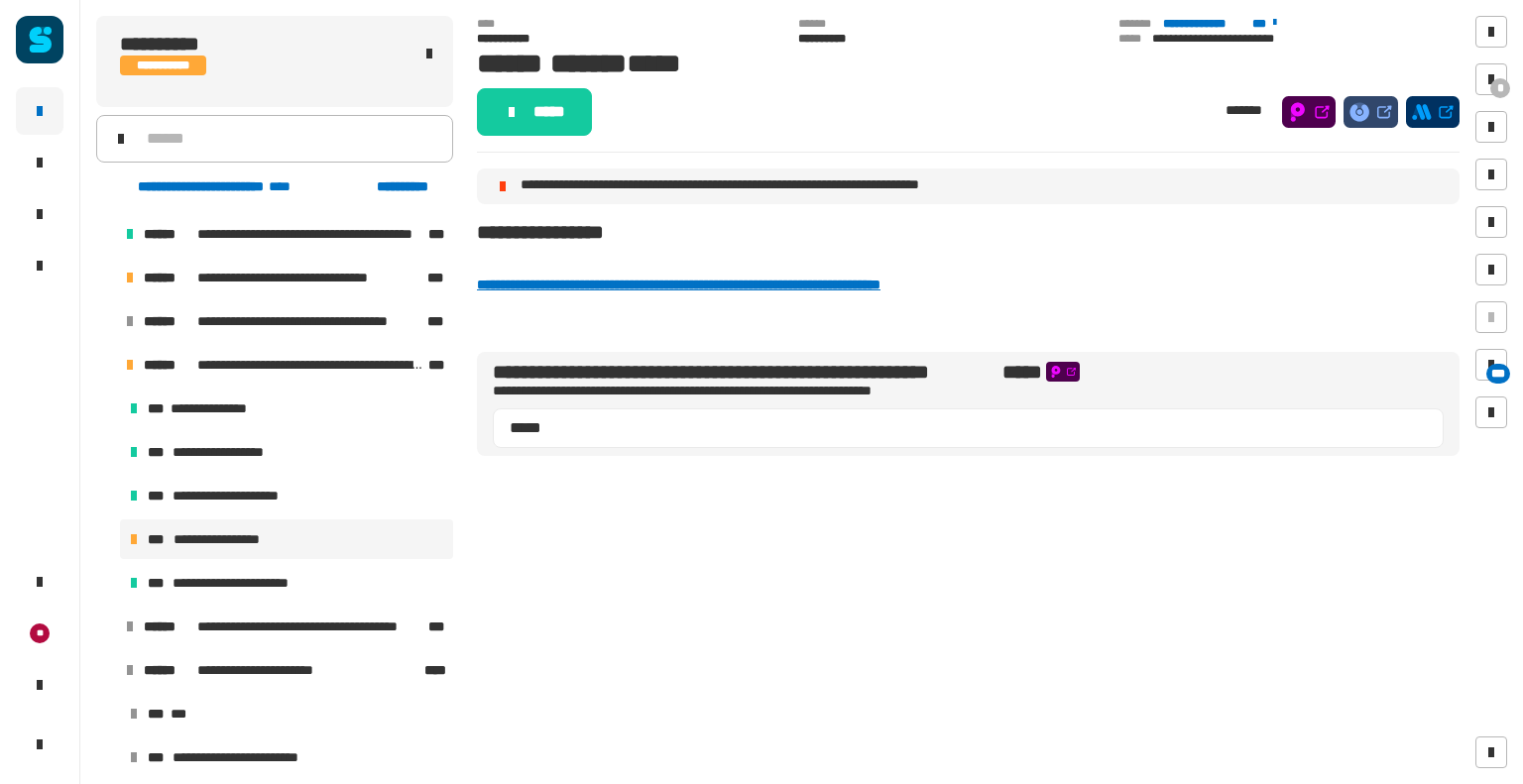 click on "**********" at bounding box center (287, 539) 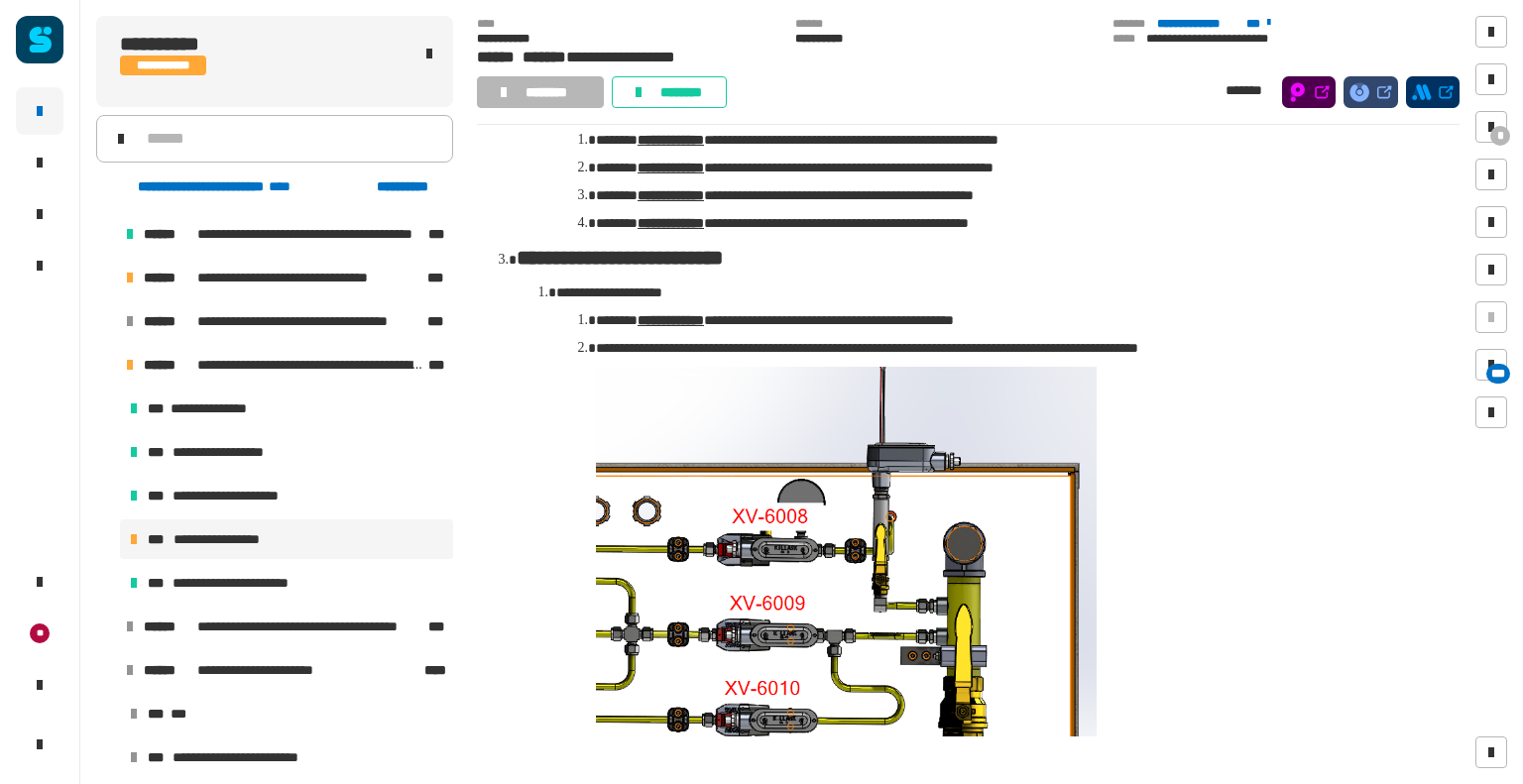 scroll, scrollTop: 468, scrollLeft: 0, axis: vertical 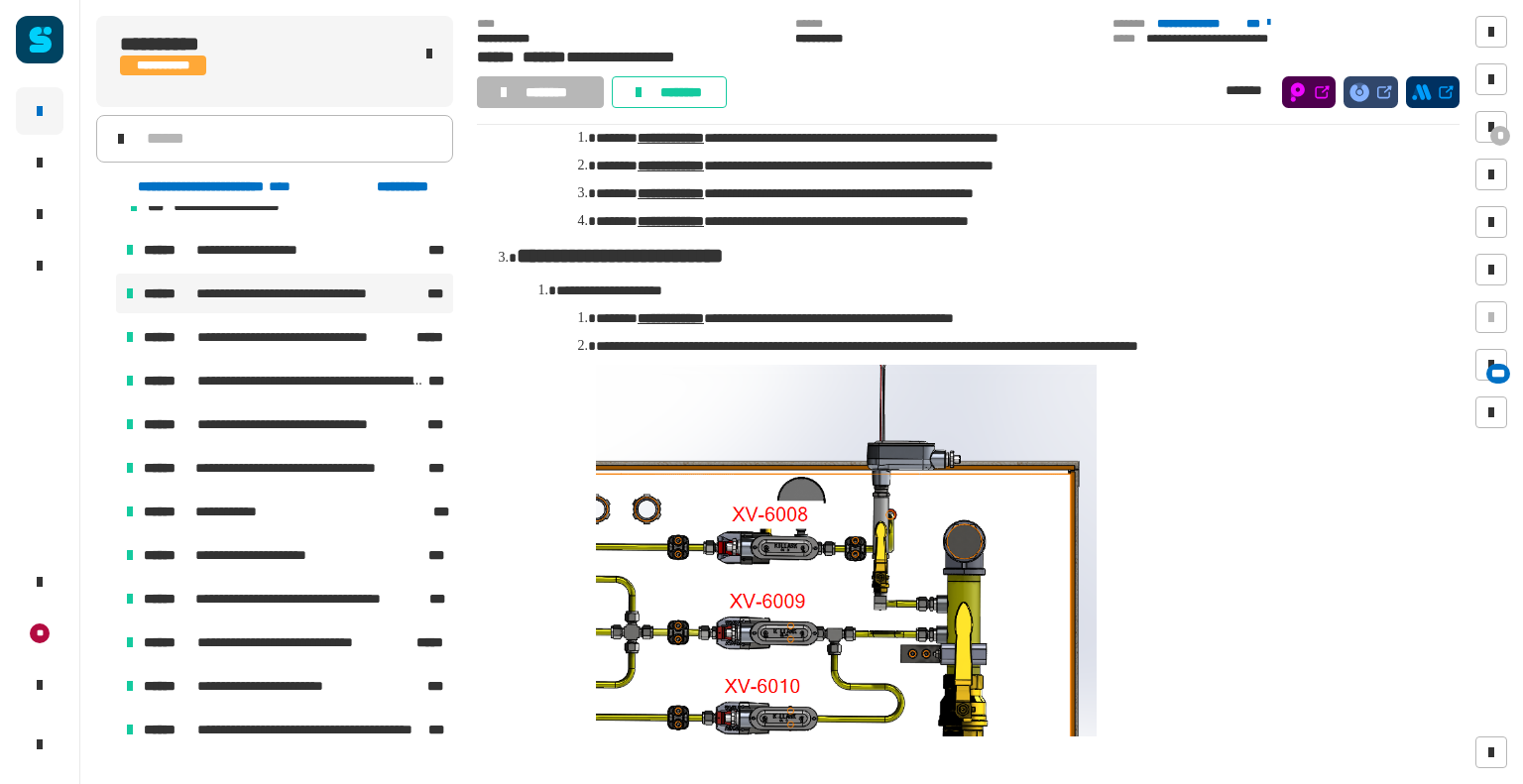 click on "**********" at bounding box center [302, 293] 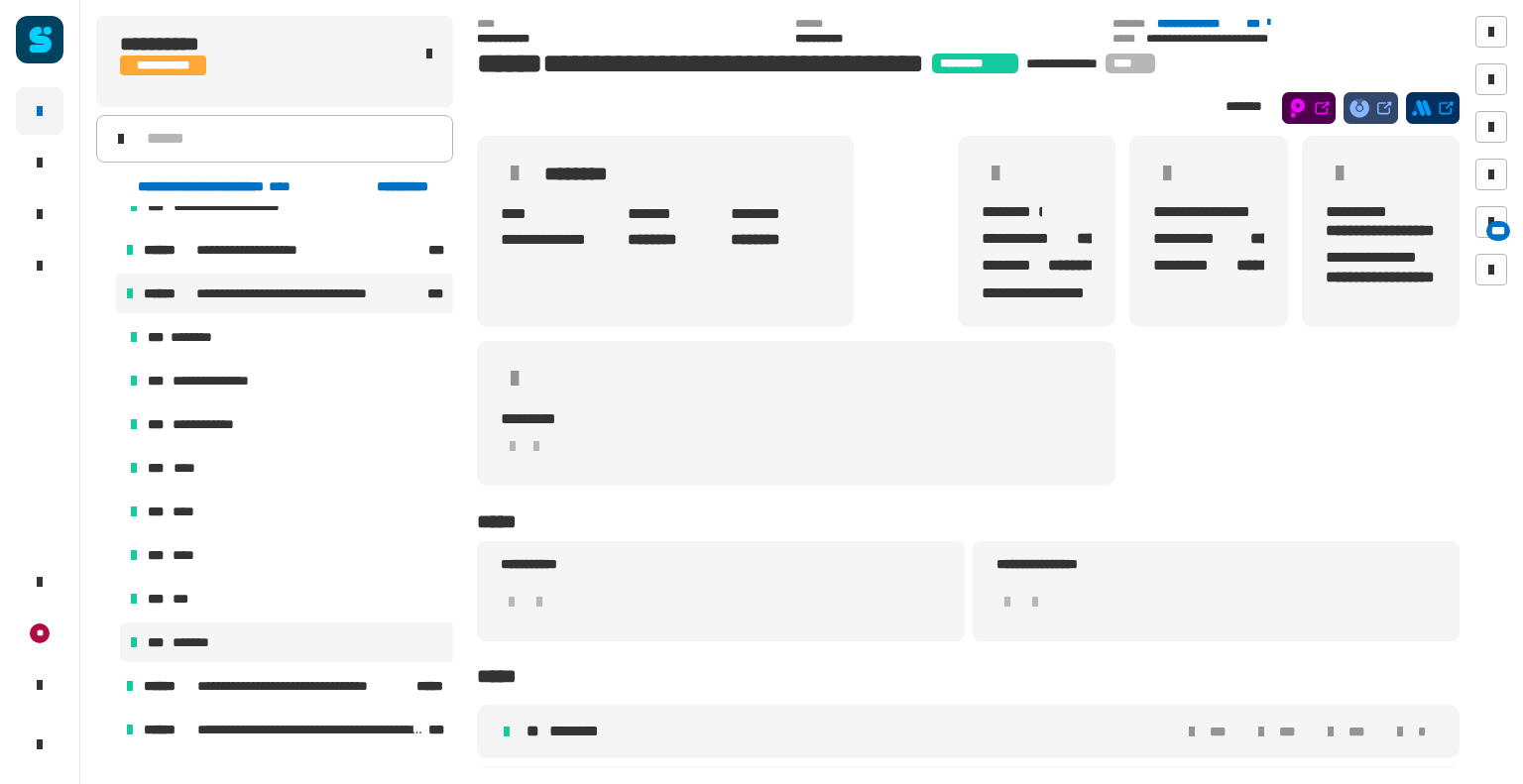 click on "*** *******" at bounding box center [287, 642] 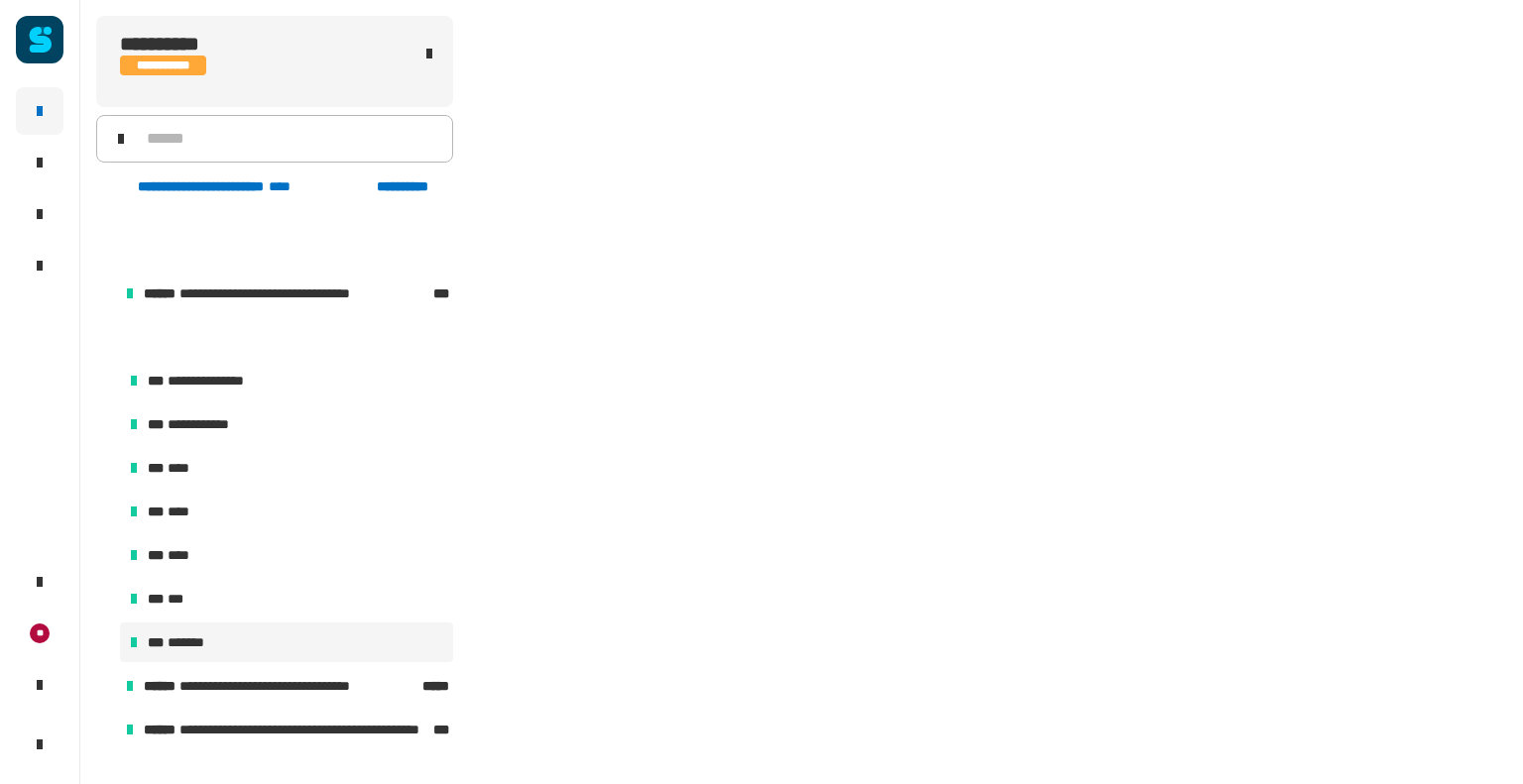 scroll, scrollTop: 3188, scrollLeft: 0, axis: vertical 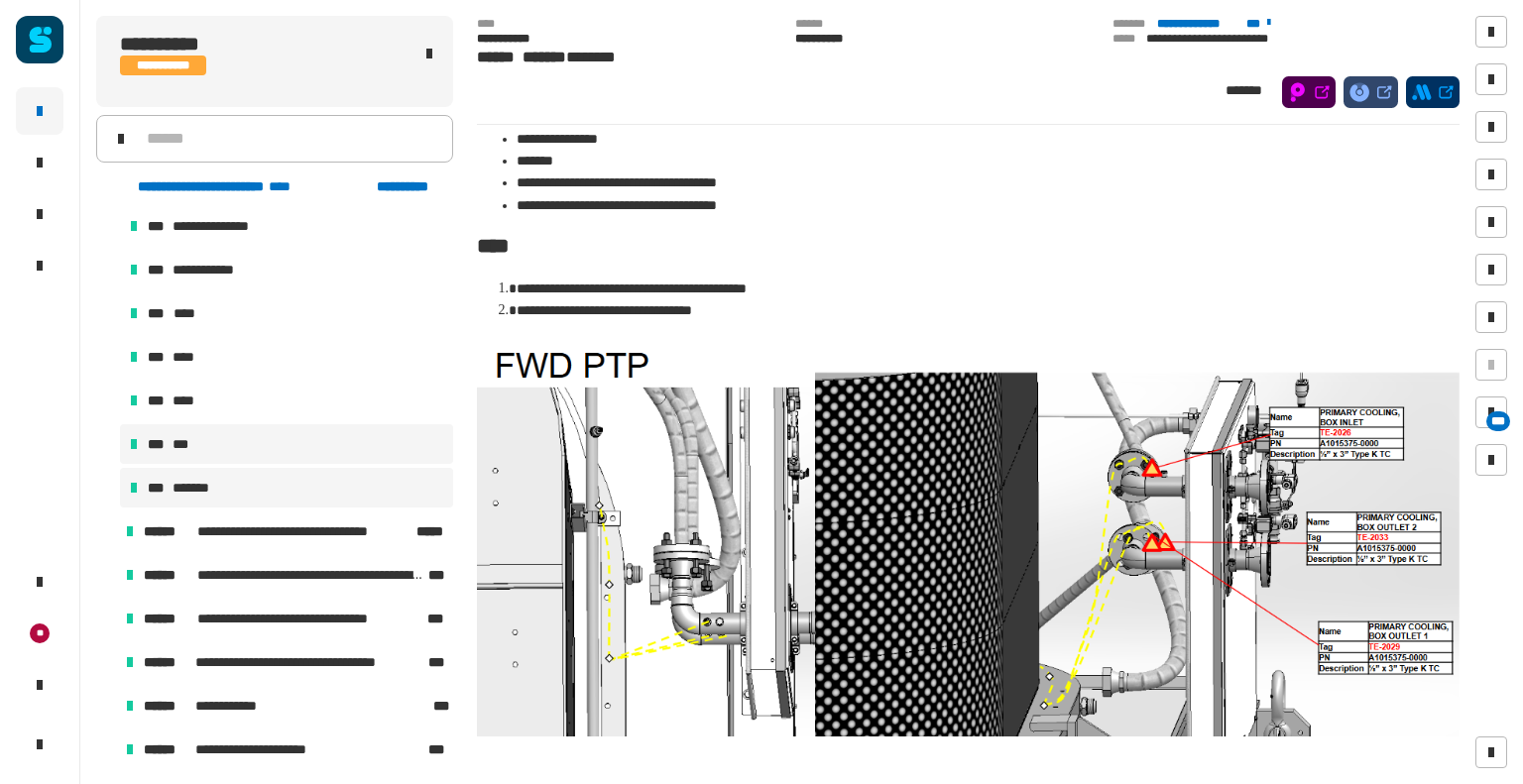click on "*** ***" at bounding box center (287, 444) 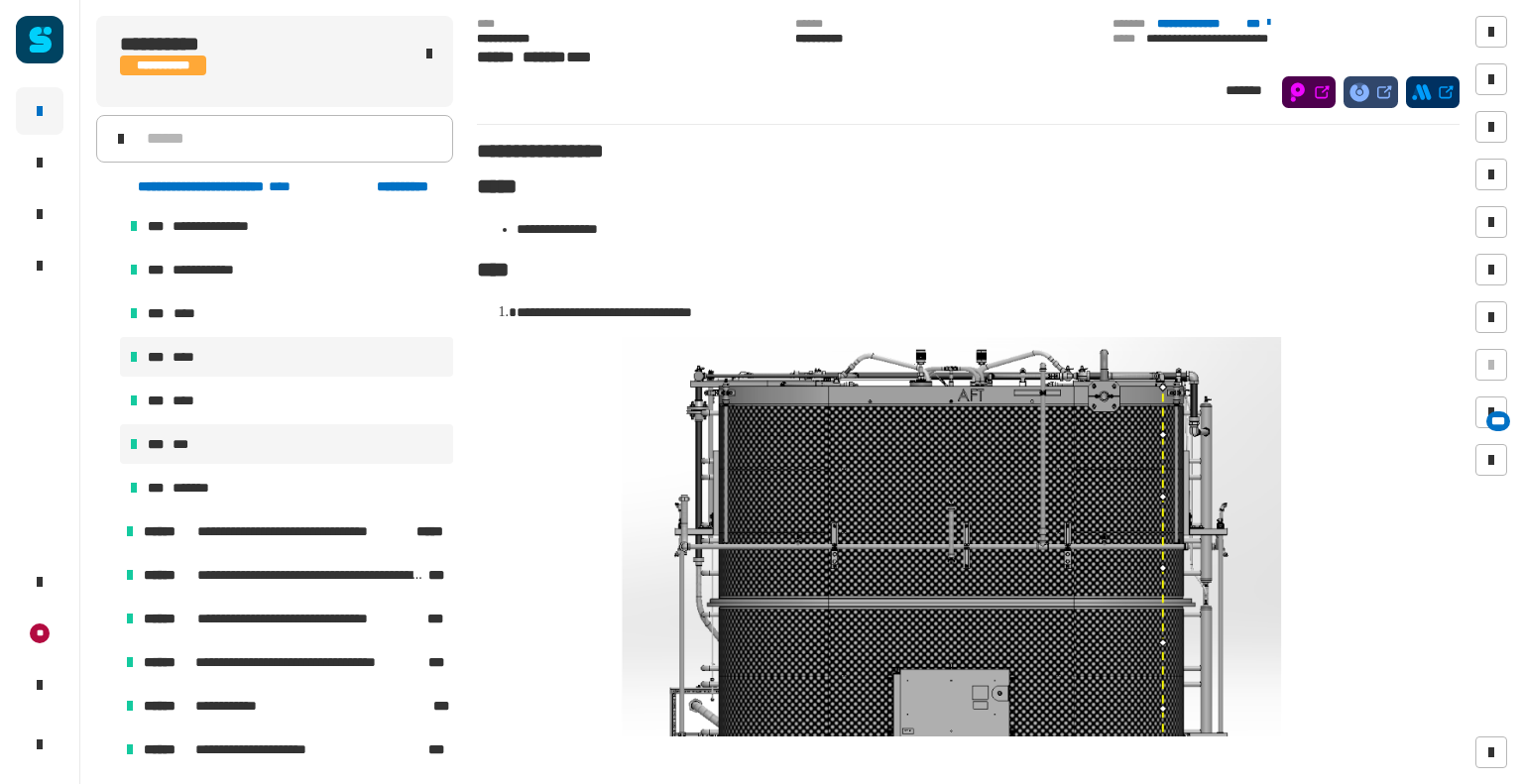 scroll, scrollTop: 0, scrollLeft: 0, axis: both 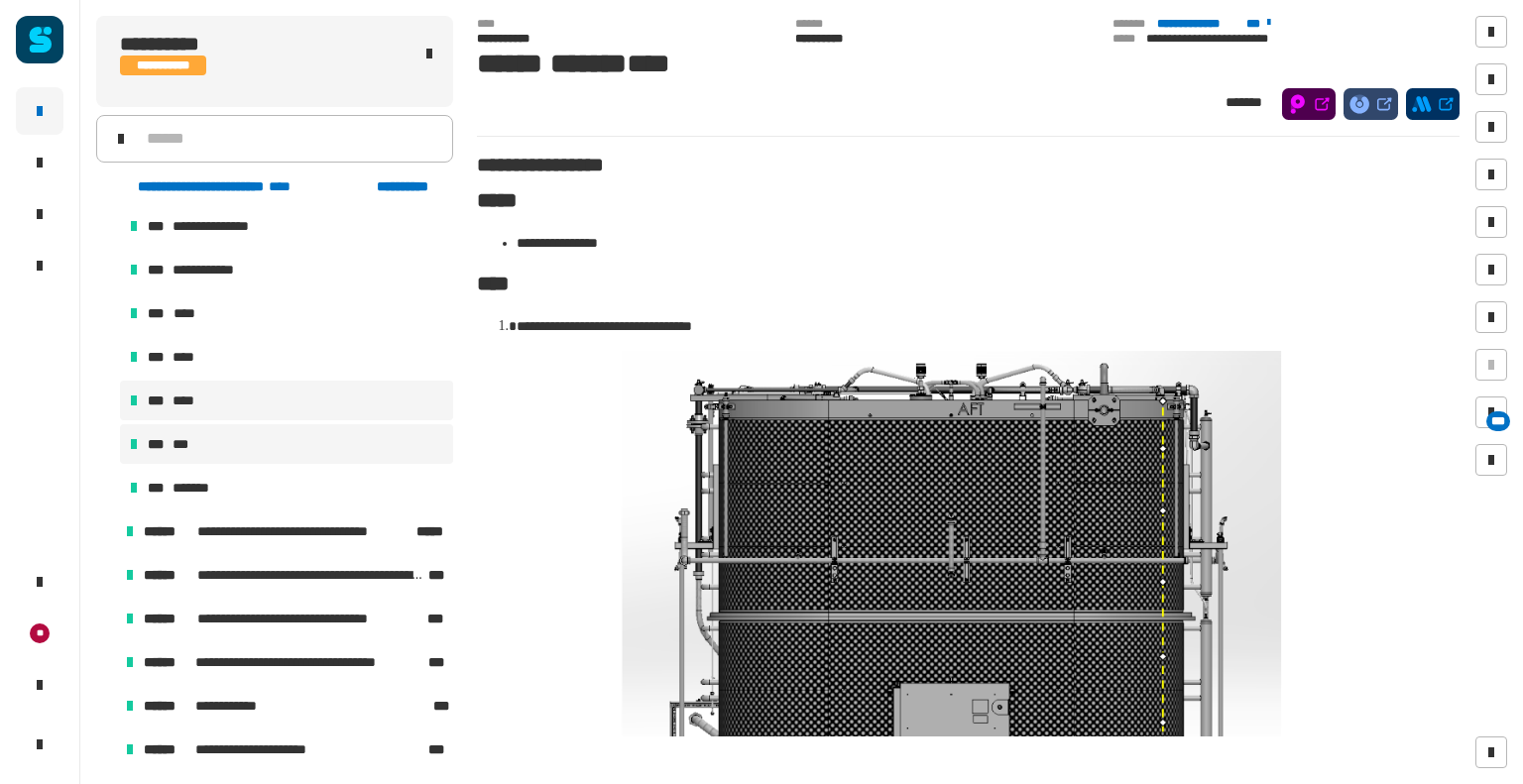 click on "*** ****" at bounding box center (287, 400) 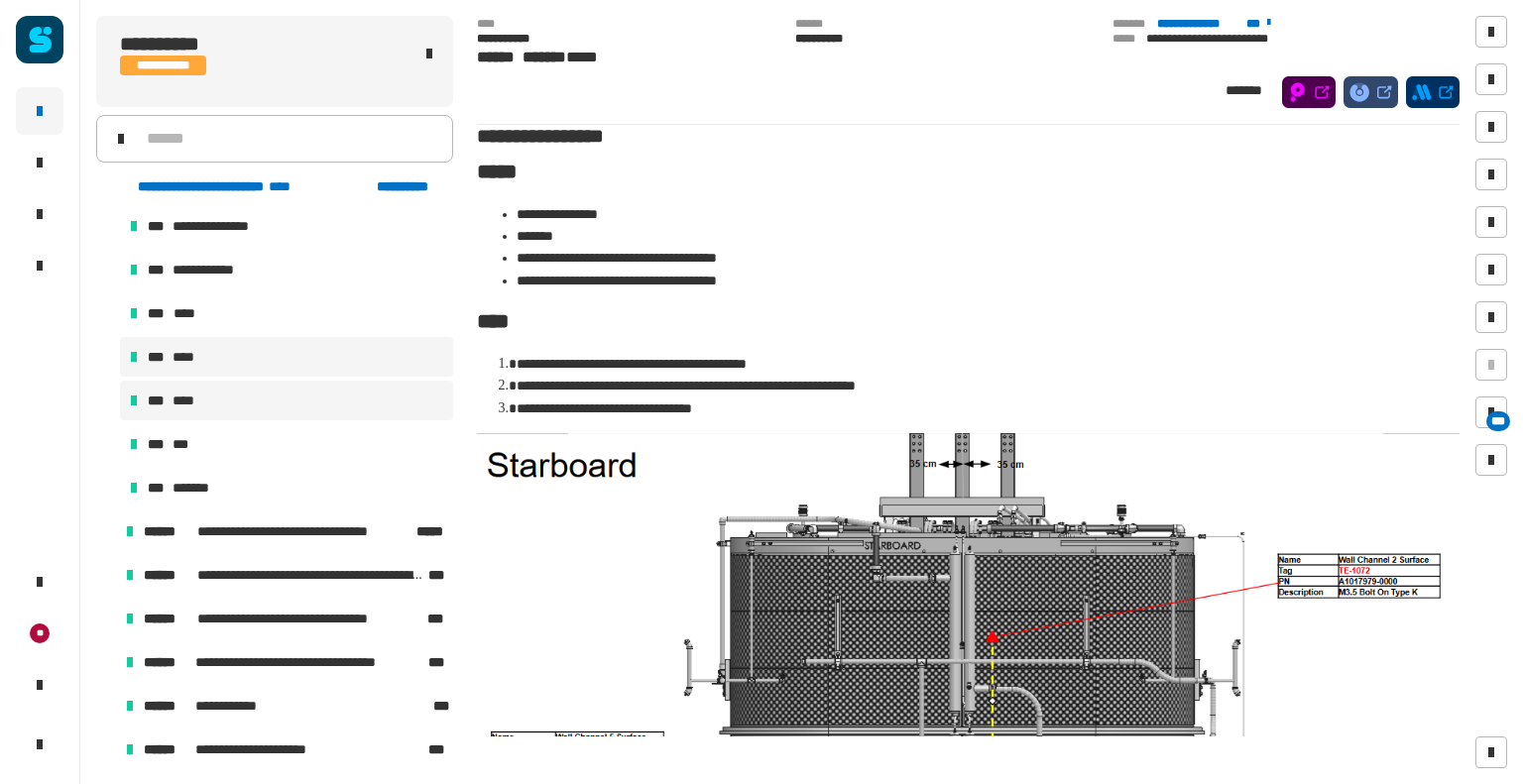 scroll, scrollTop: 16, scrollLeft: 0, axis: vertical 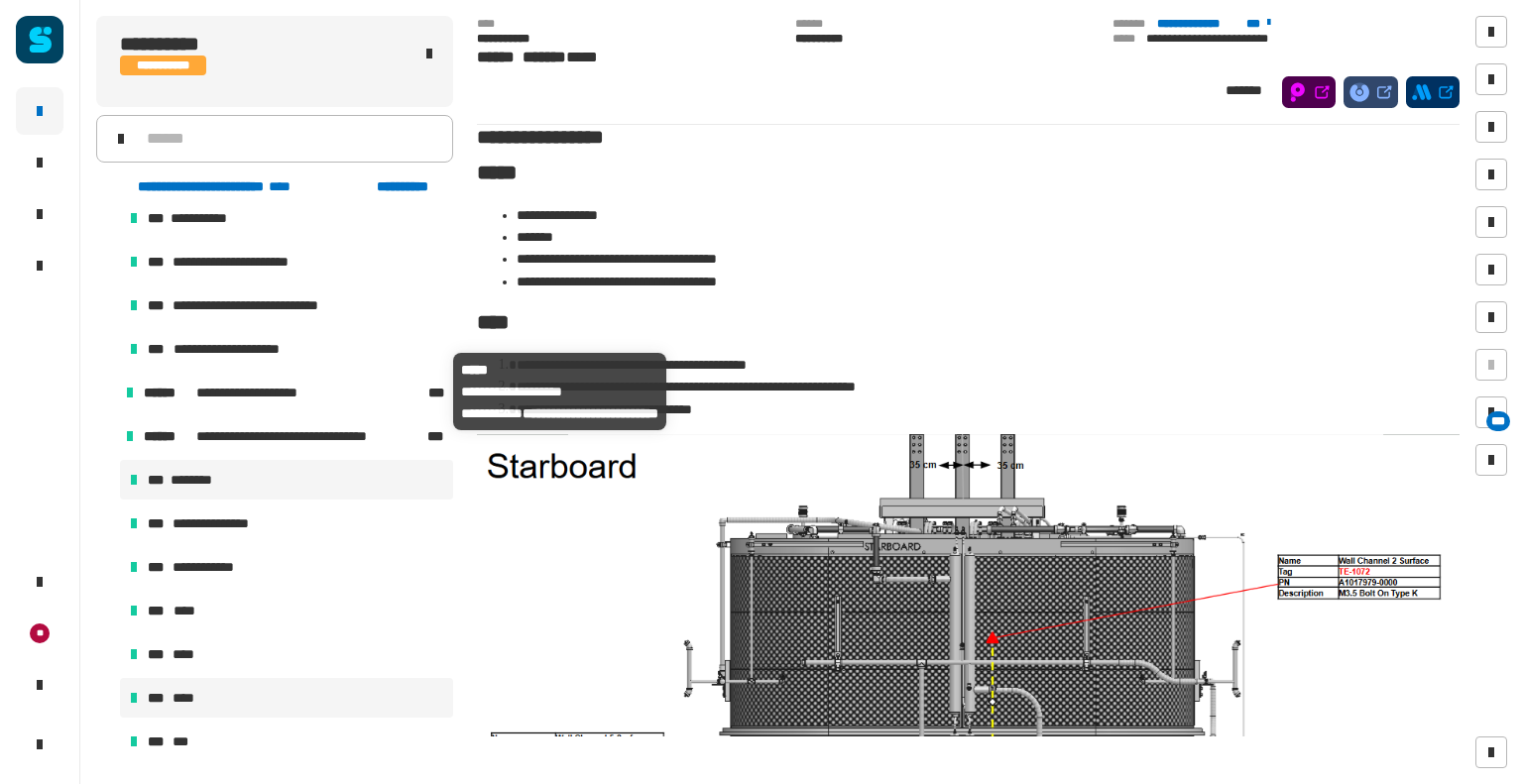 click on "**********" at bounding box center [255, 392] 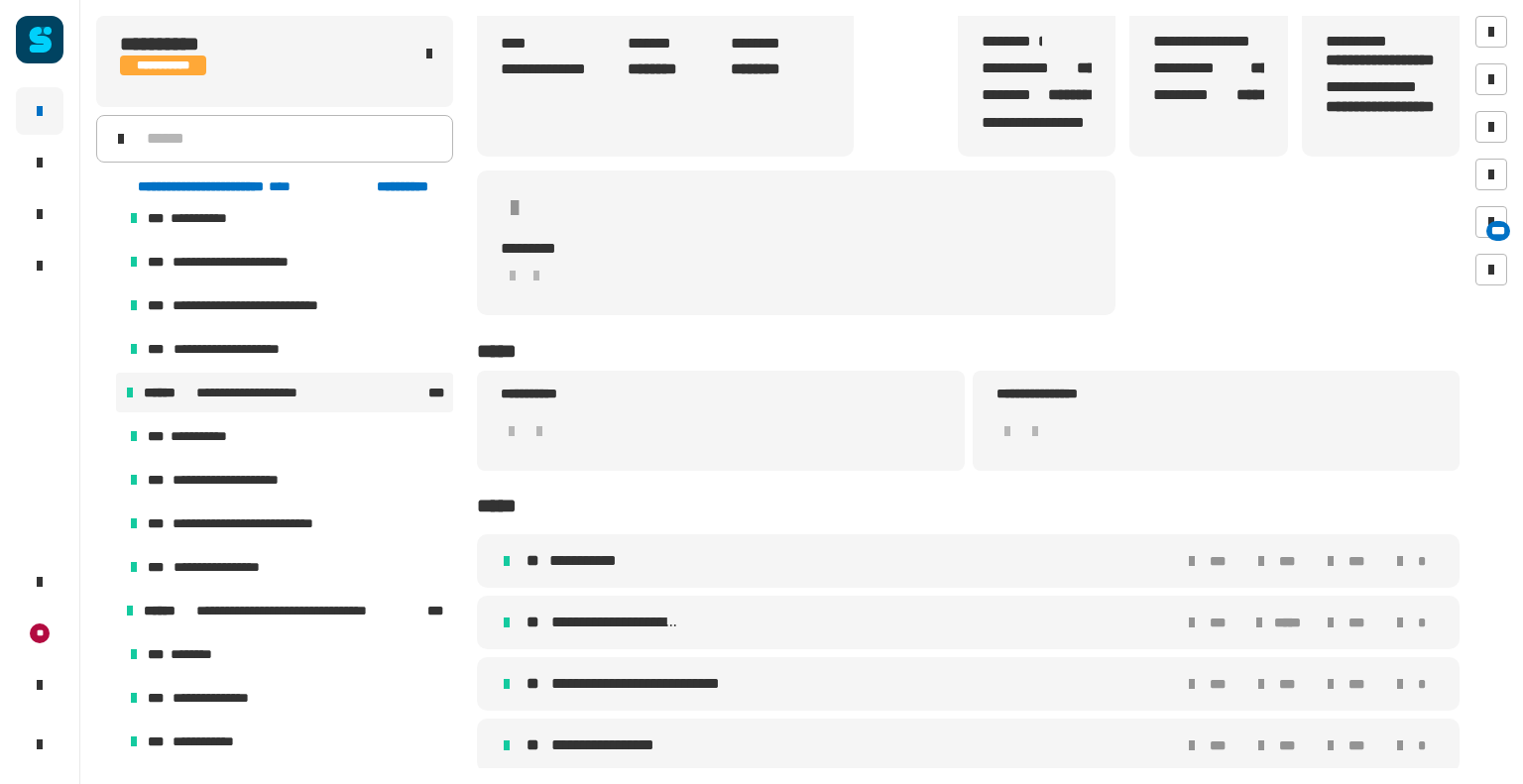 scroll, scrollTop: 175, scrollLeft: 0, axis: vertical 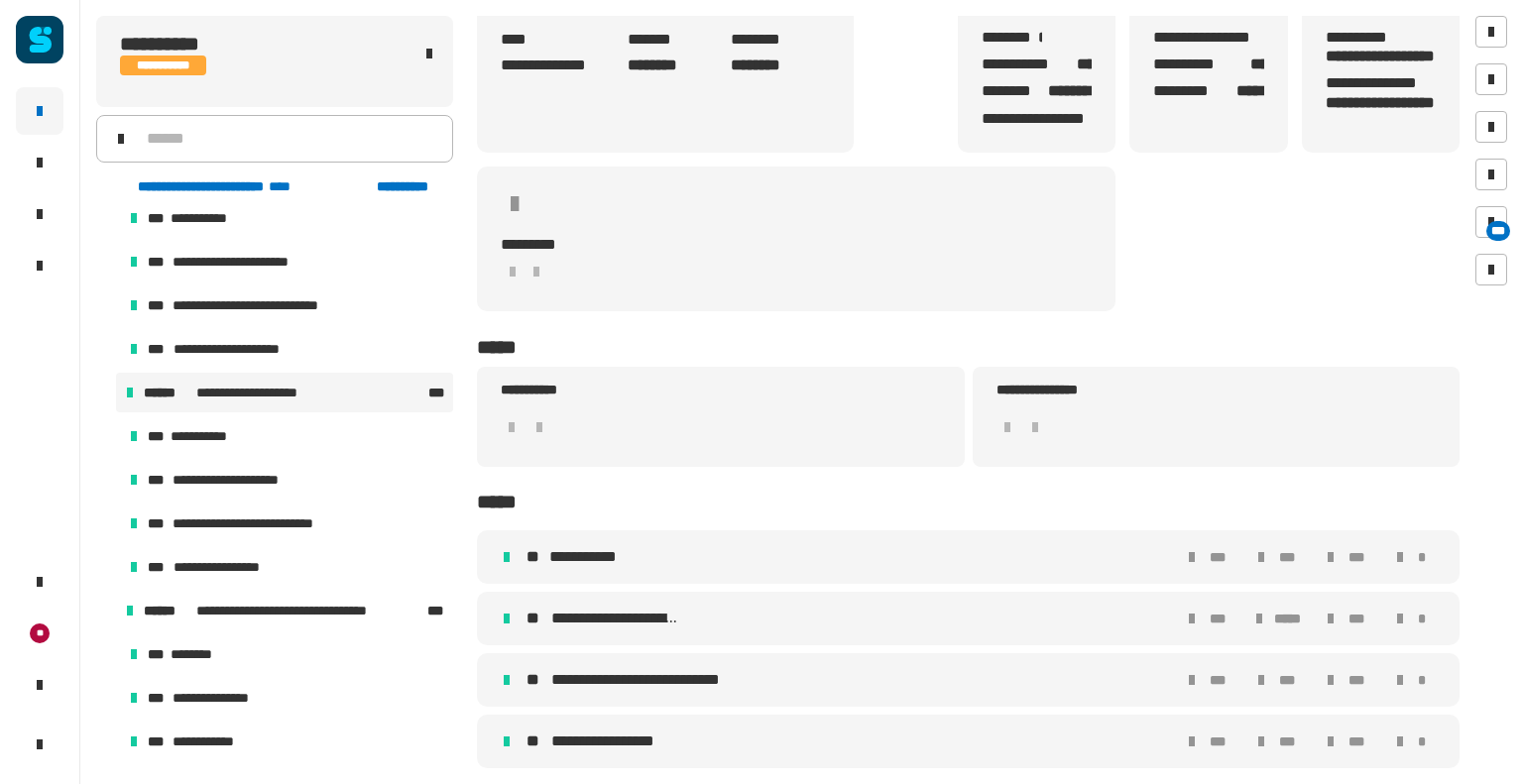 click on "**********" at bounding box center (644, 680) 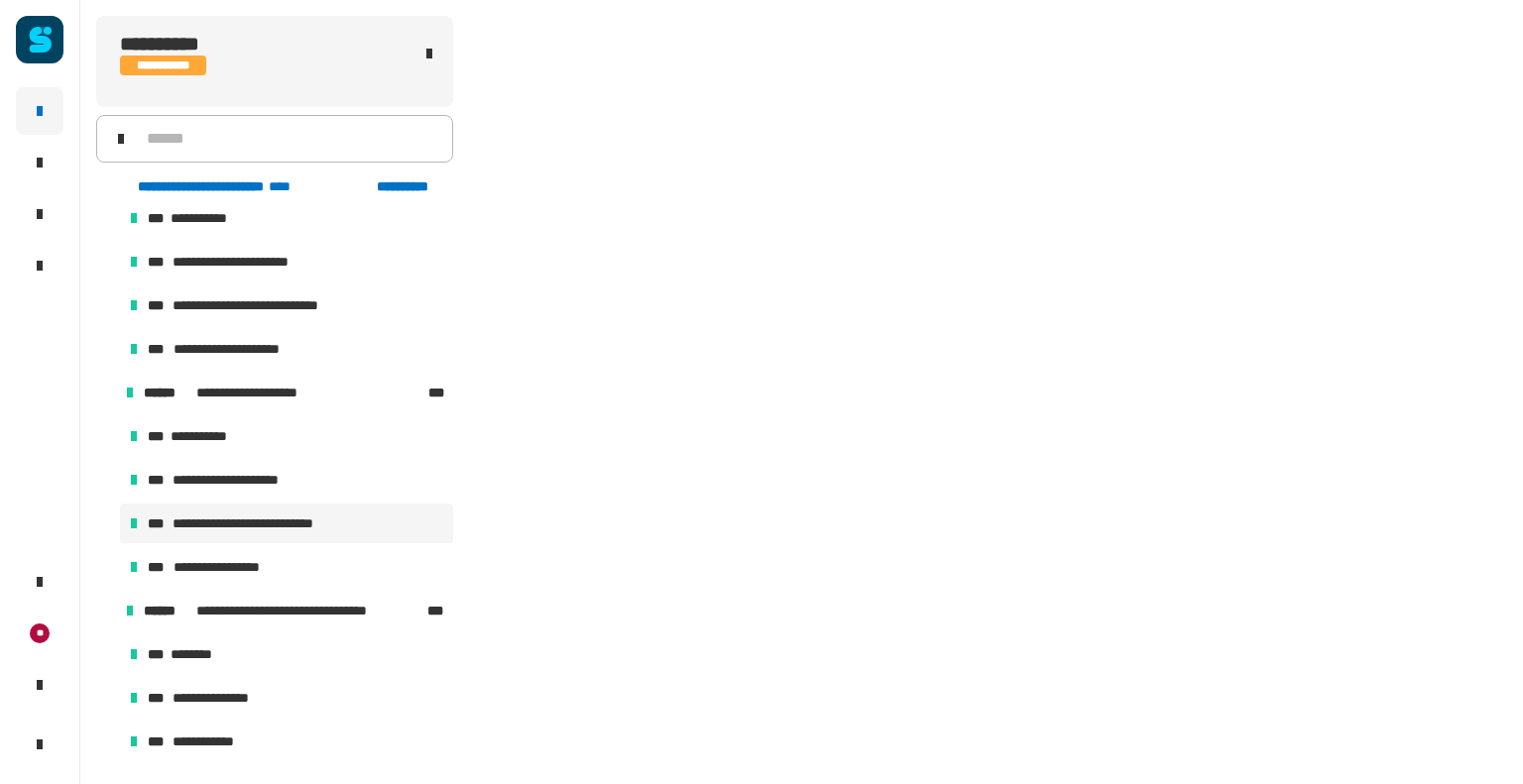 scroll, scrollTop: 3188, scrollLeft: 0, axis: vertical 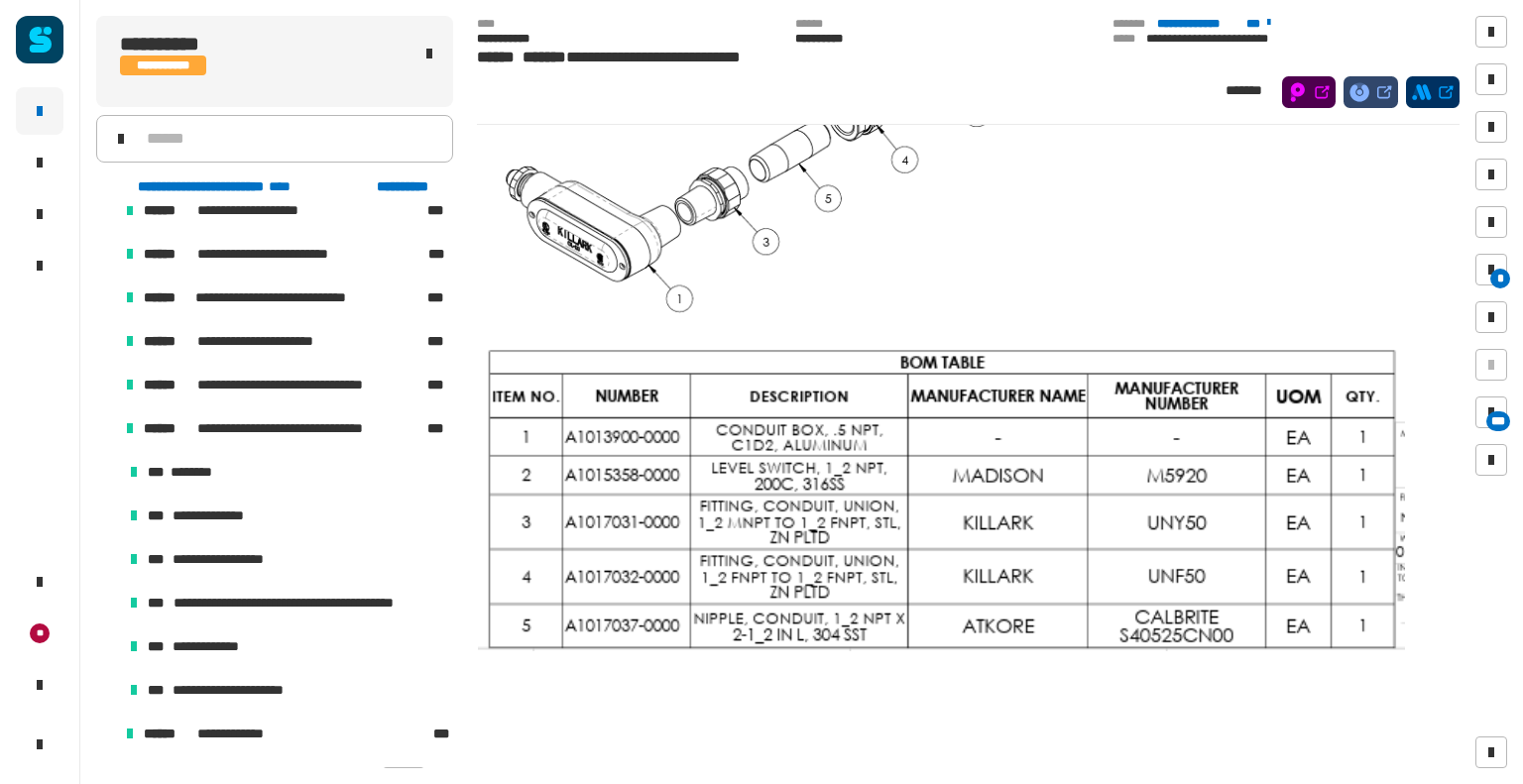 click at bounding box center (106, 385) 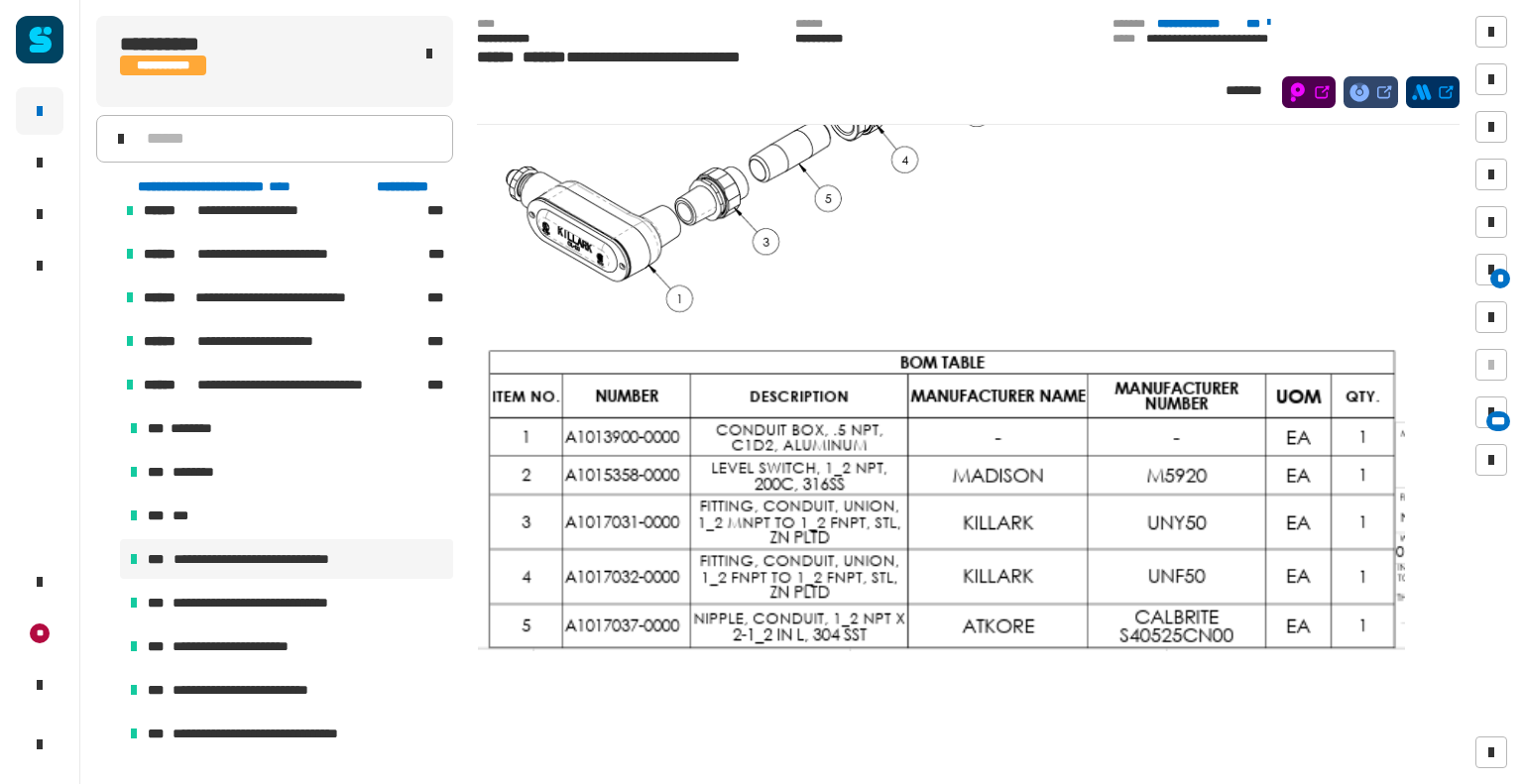 click on "**********" at bounding box center [279, 559] 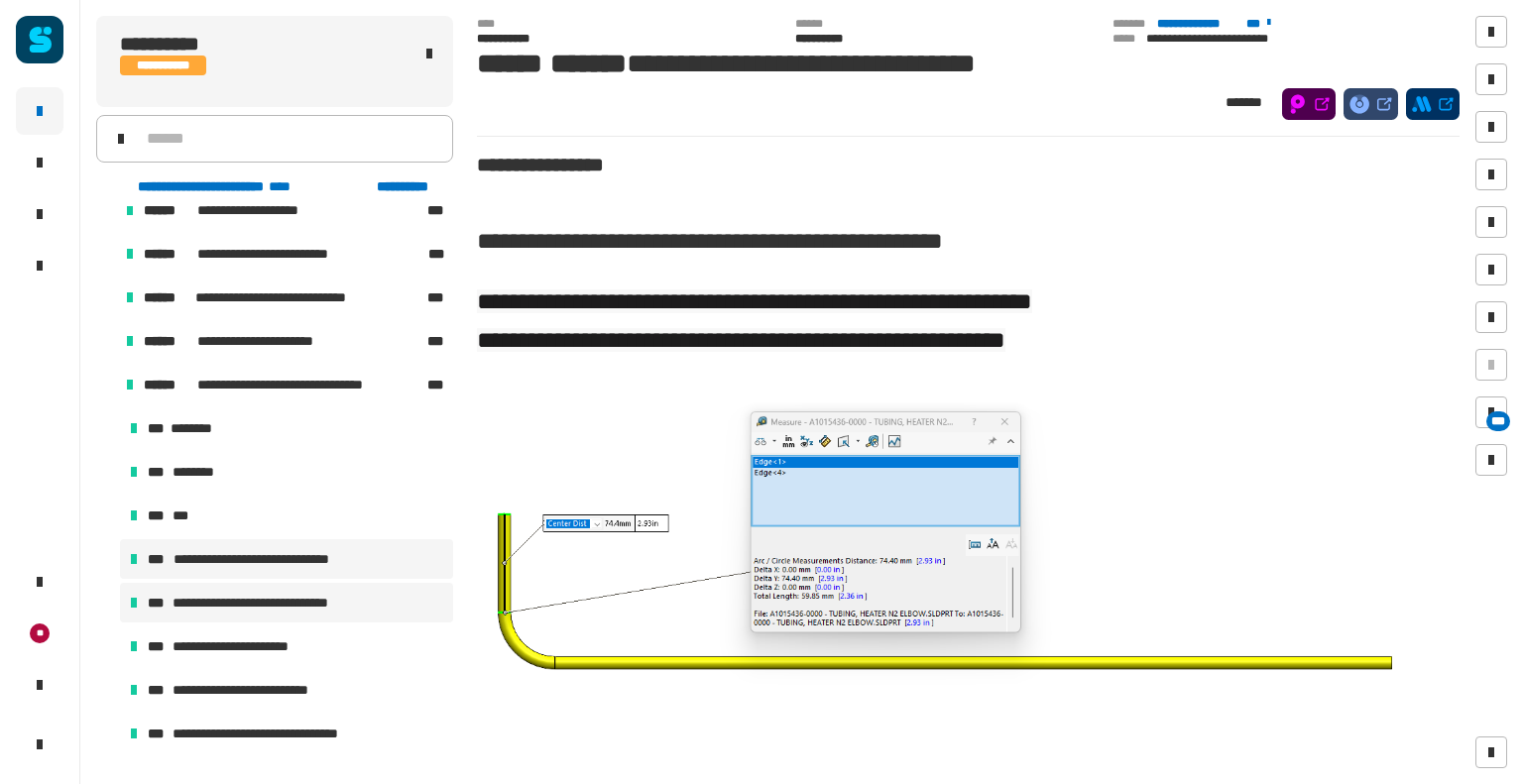 scroll, scrollTop: 1602, scrollLeft: 0, axis: vertical 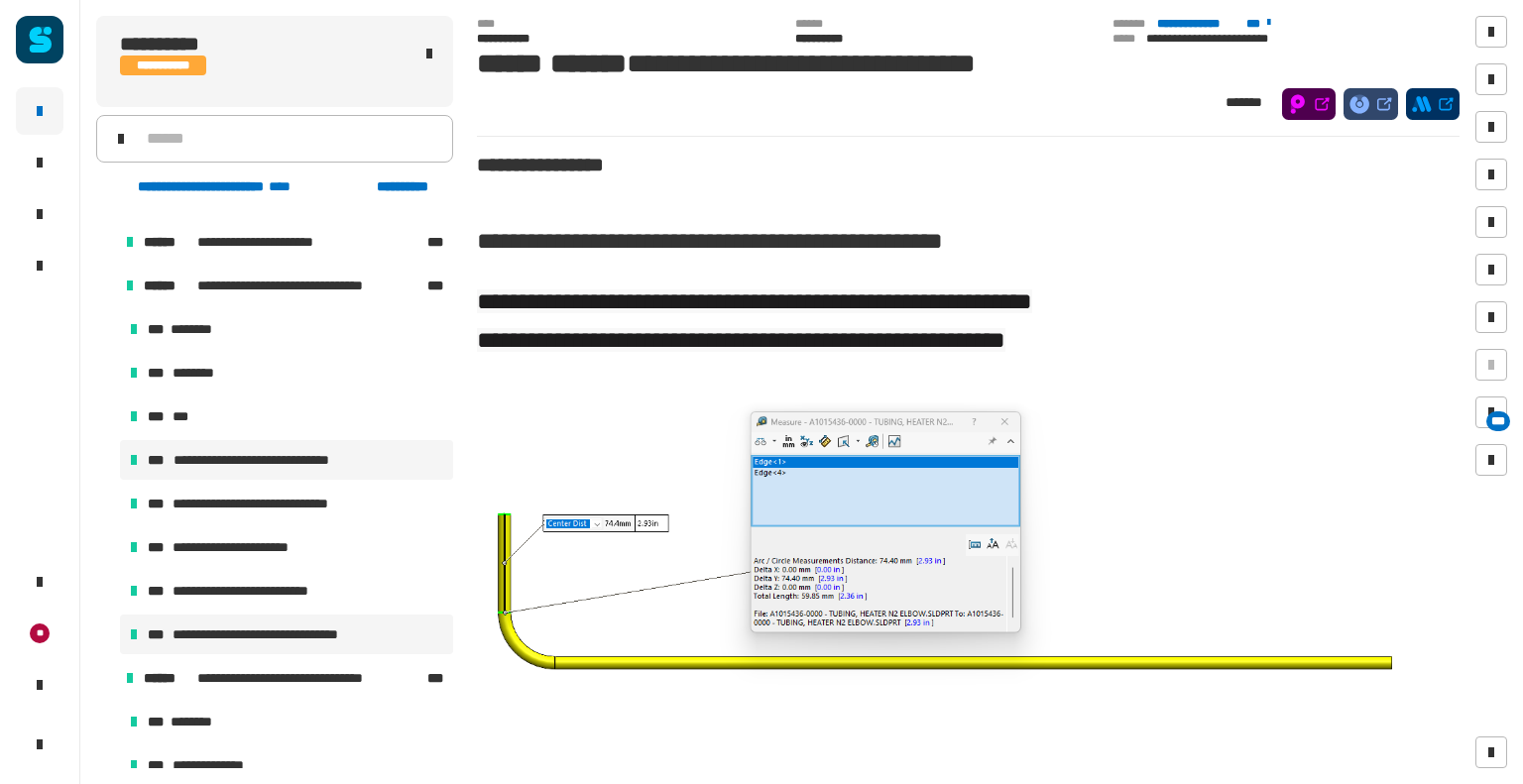 click on "**********" at bounding box center (277, 634) 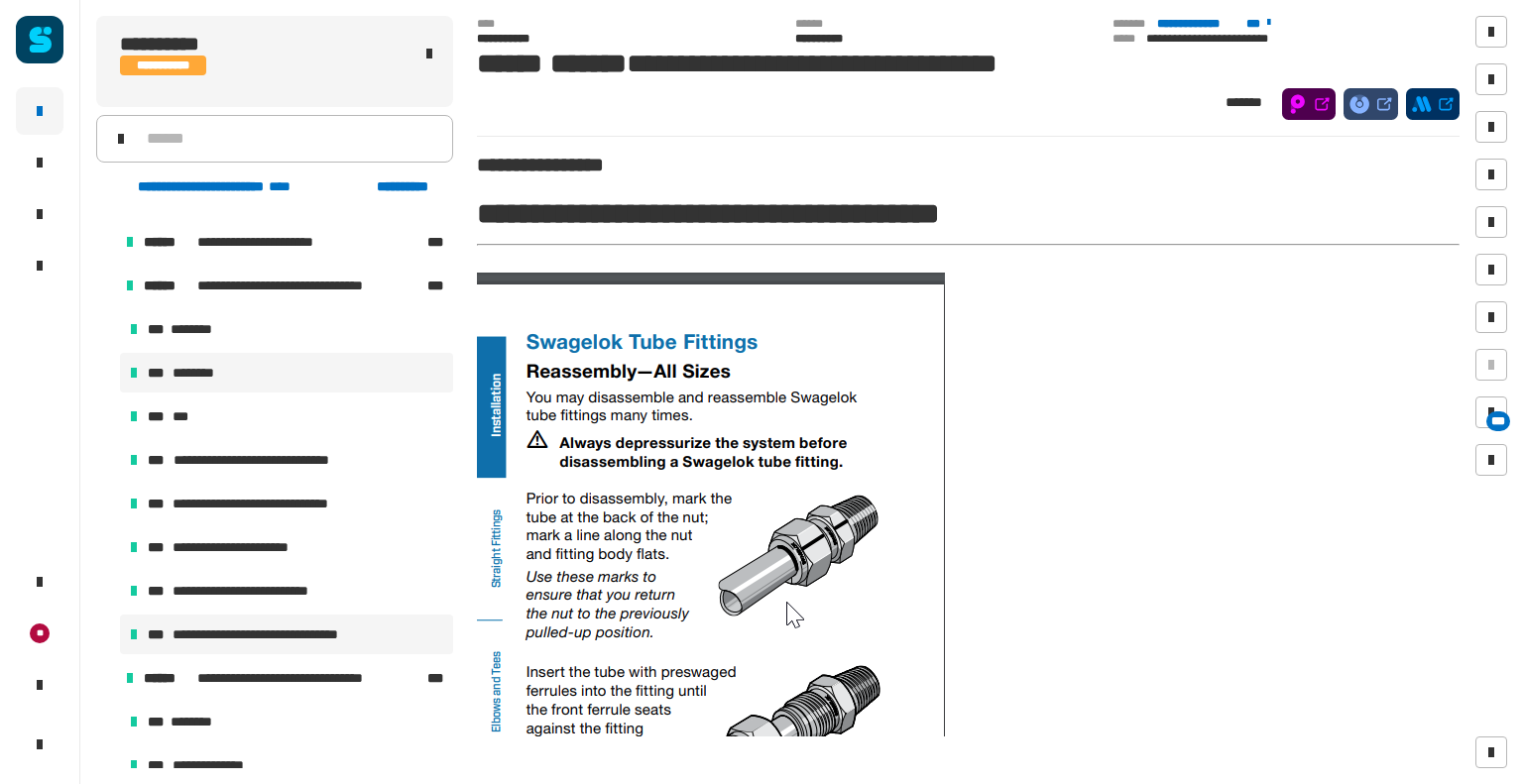 click on "*** ********" at bounding box center [287, 373] 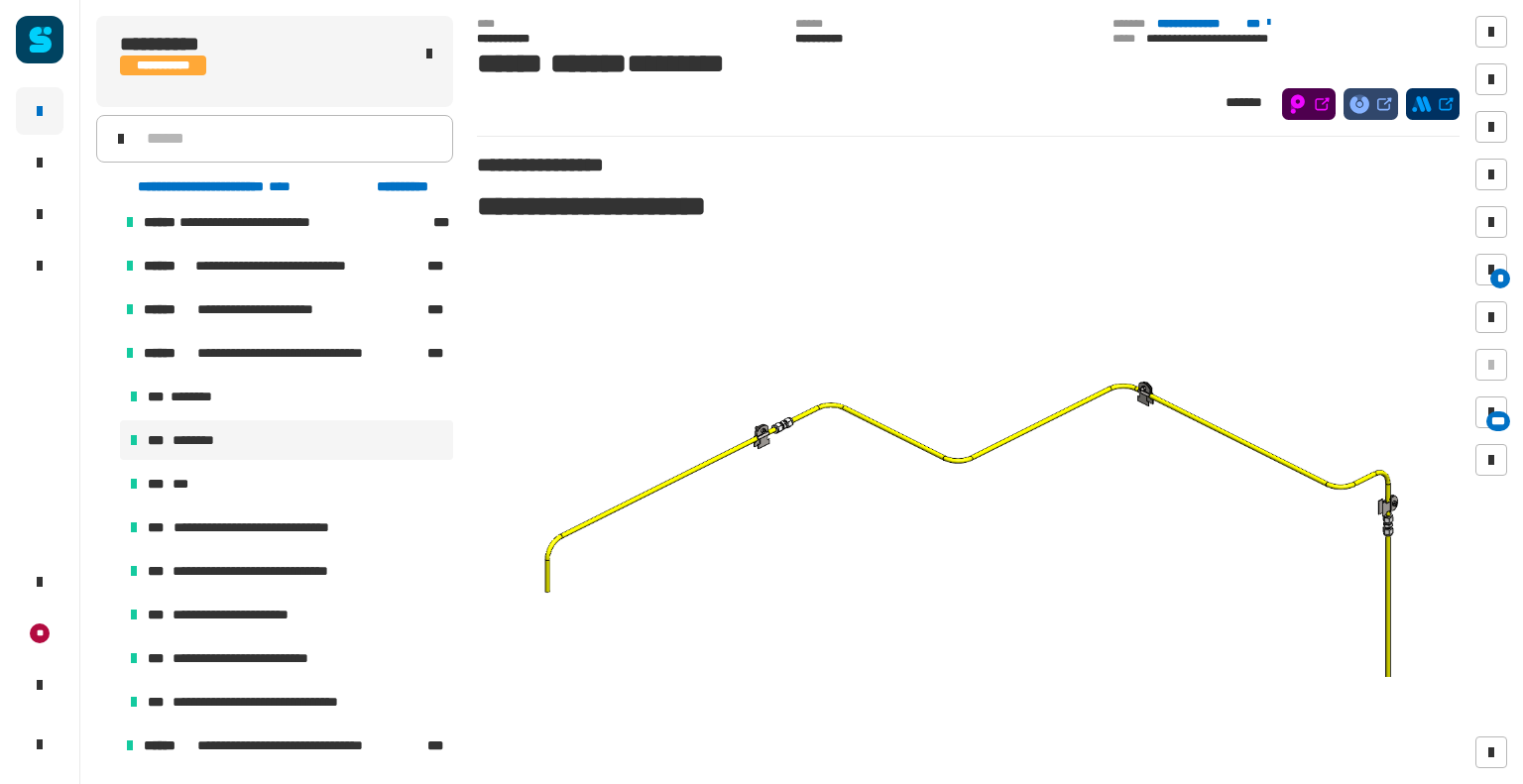 scroll, scrollTop: 1503, scrollLeft: 0, axis: vertical 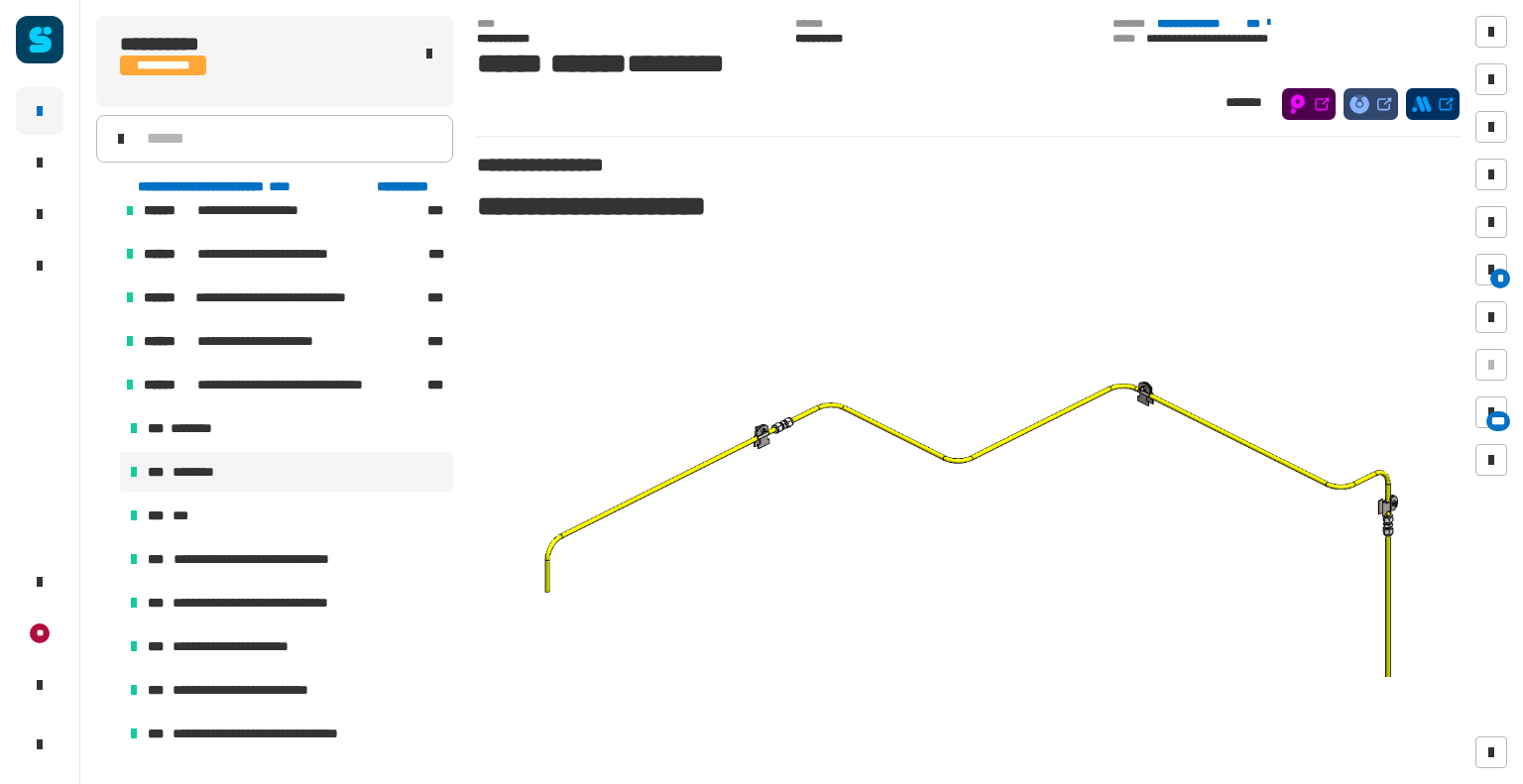 click at bounding box center [106, 341] 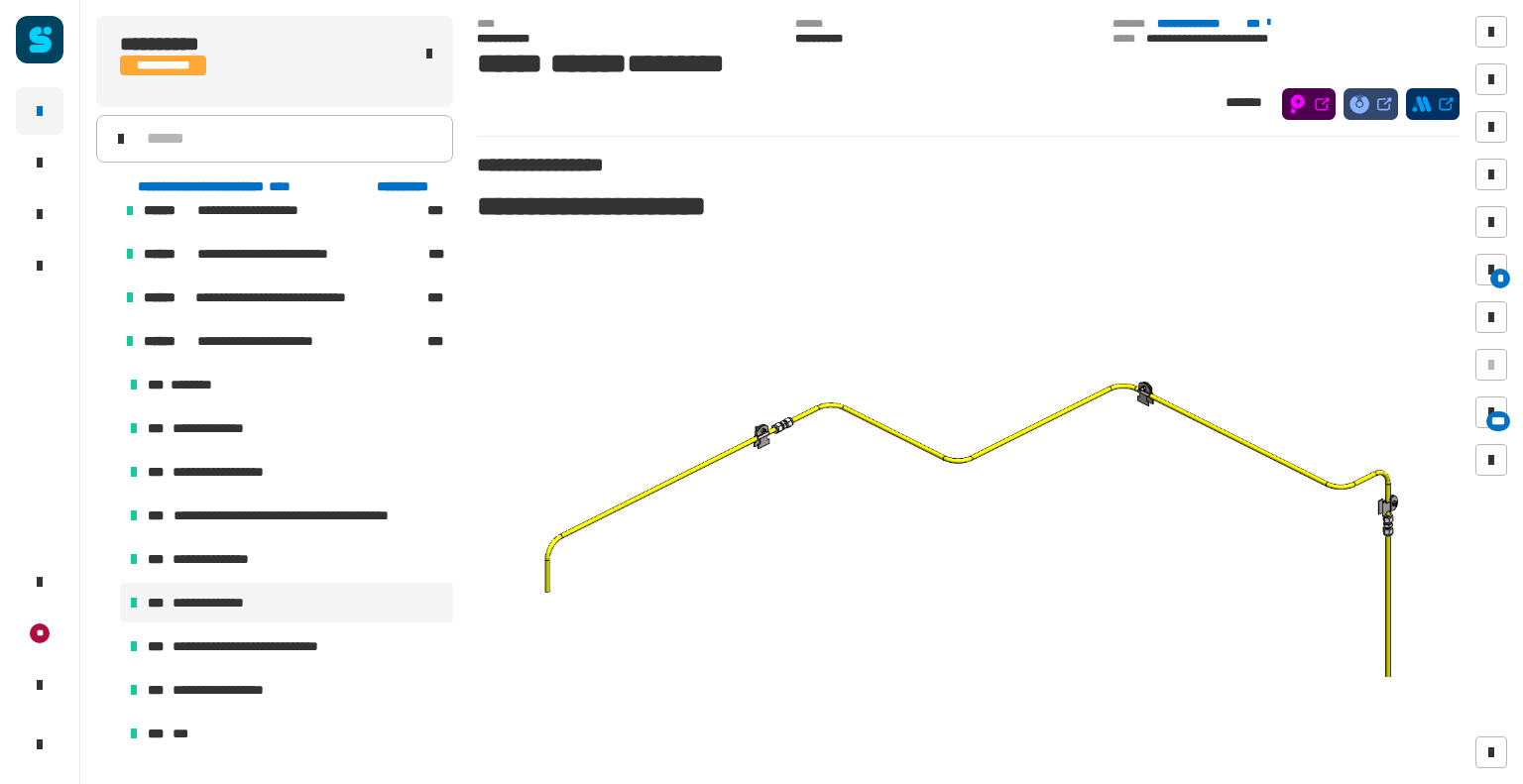 click on "**********" at bounding box center [221, 603] 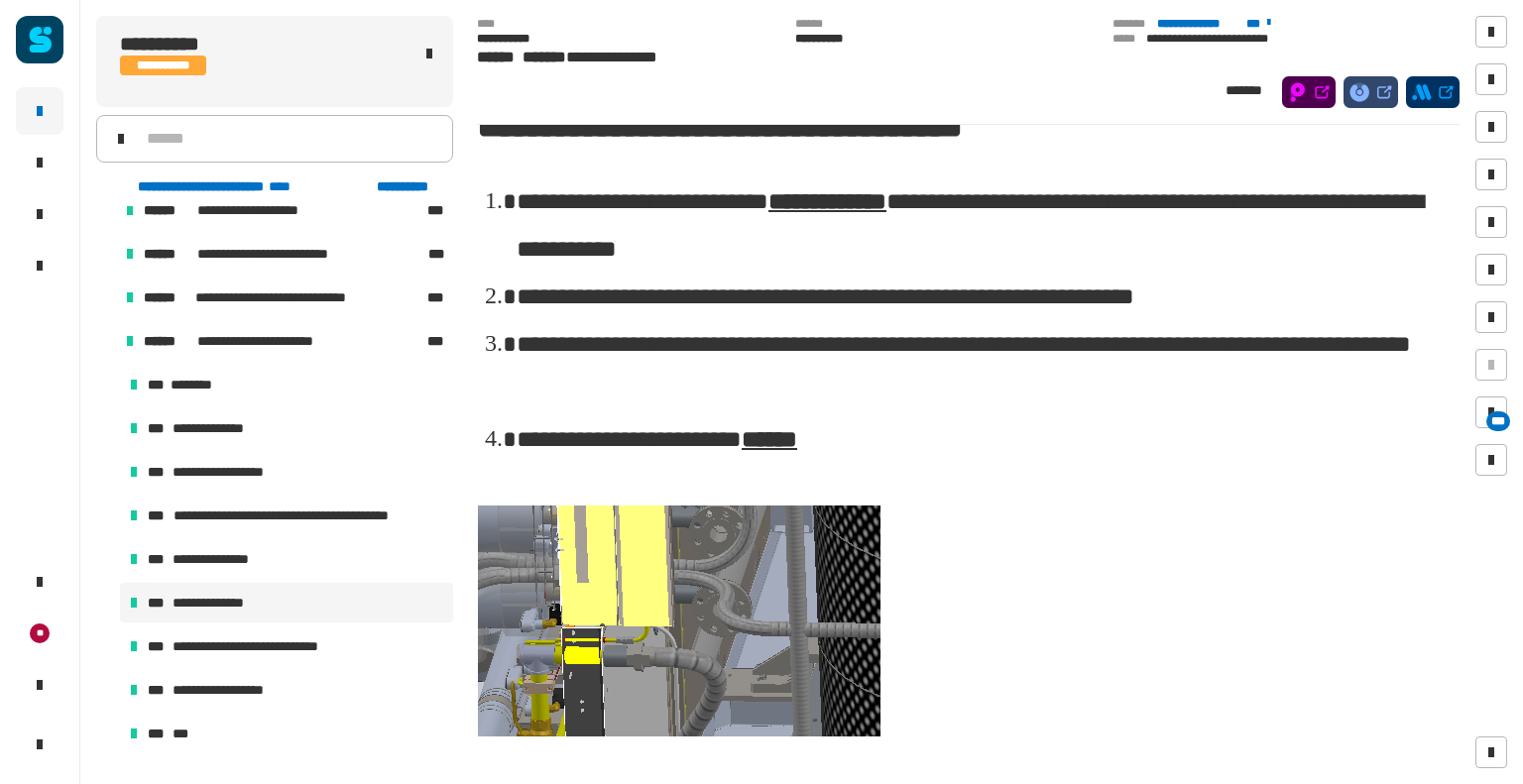 scroll, scrollTop: 47, scrollLeft: 0, axis: vertical 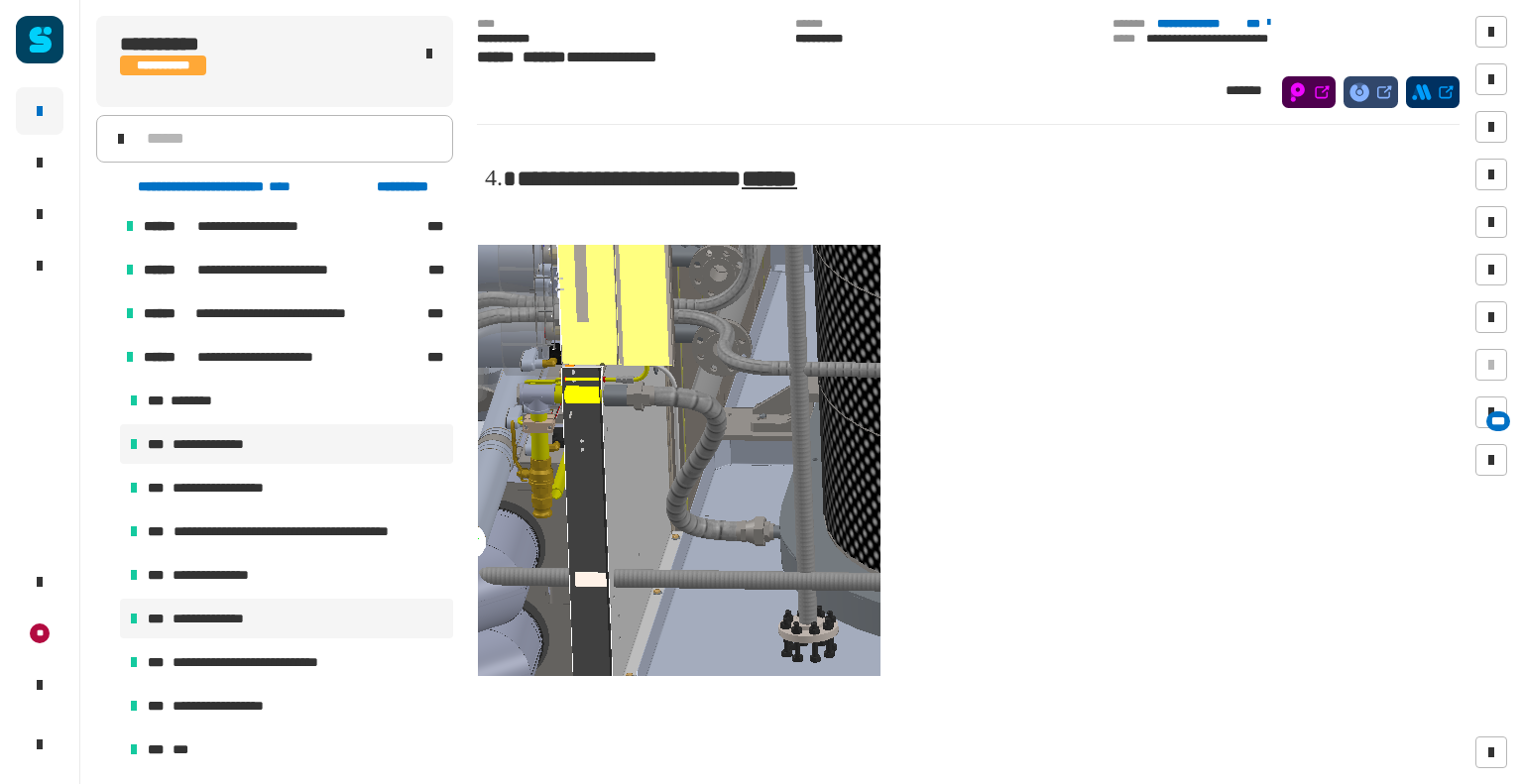 click on "**********" at bounding box center [287, 444] 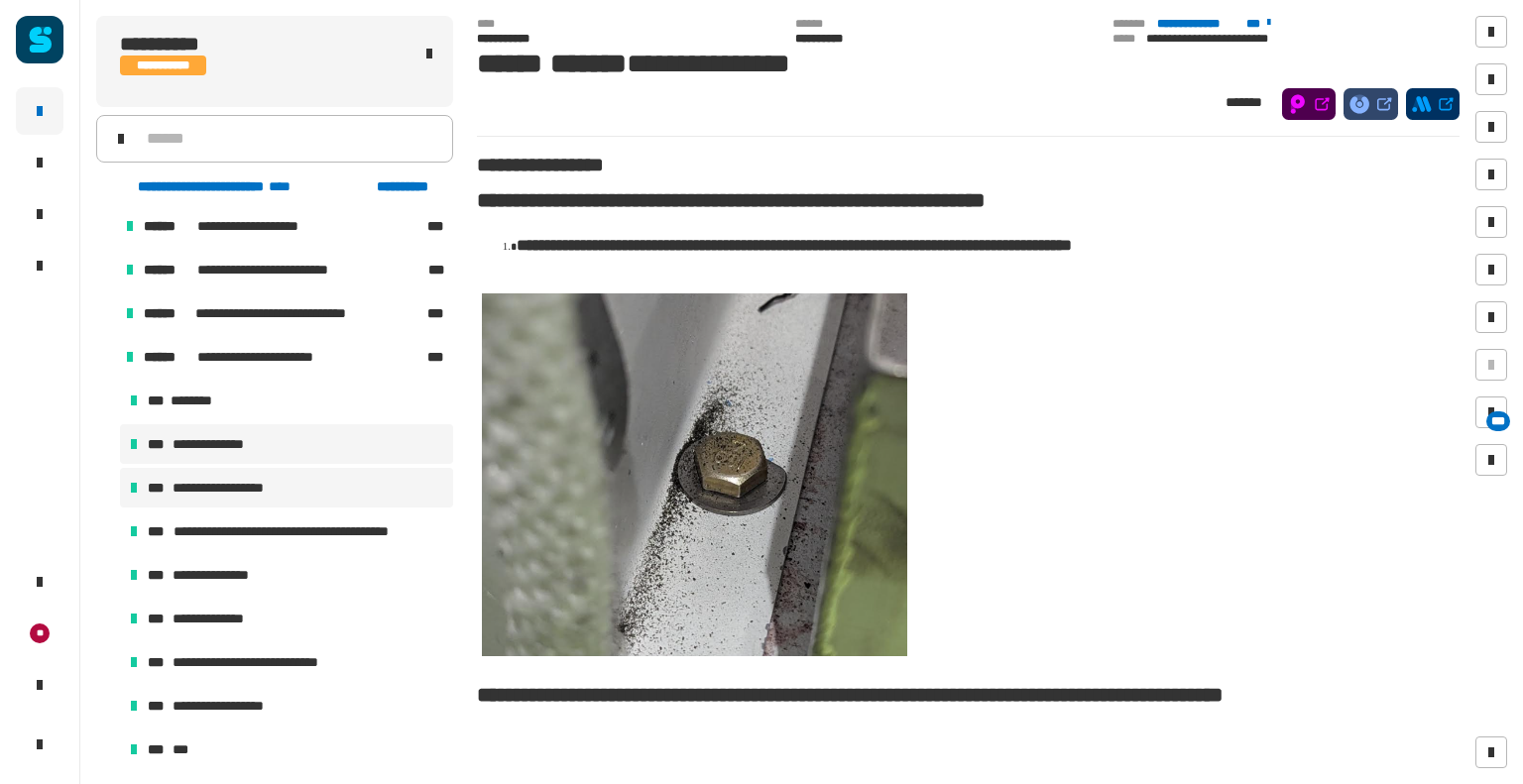 click on "**********" at bounding box center (287, 488) 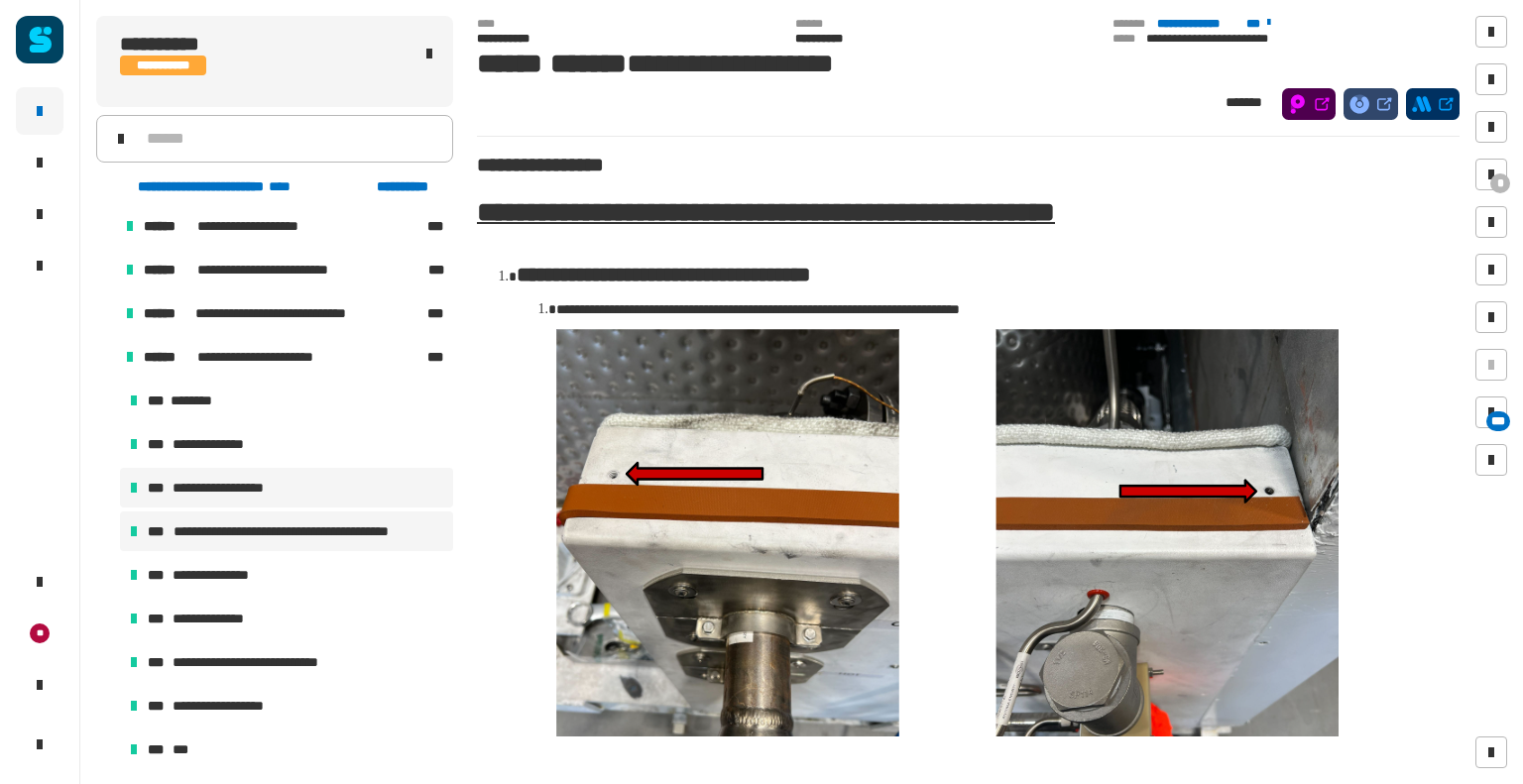 click on "**********" at bounding box center [308, 531] 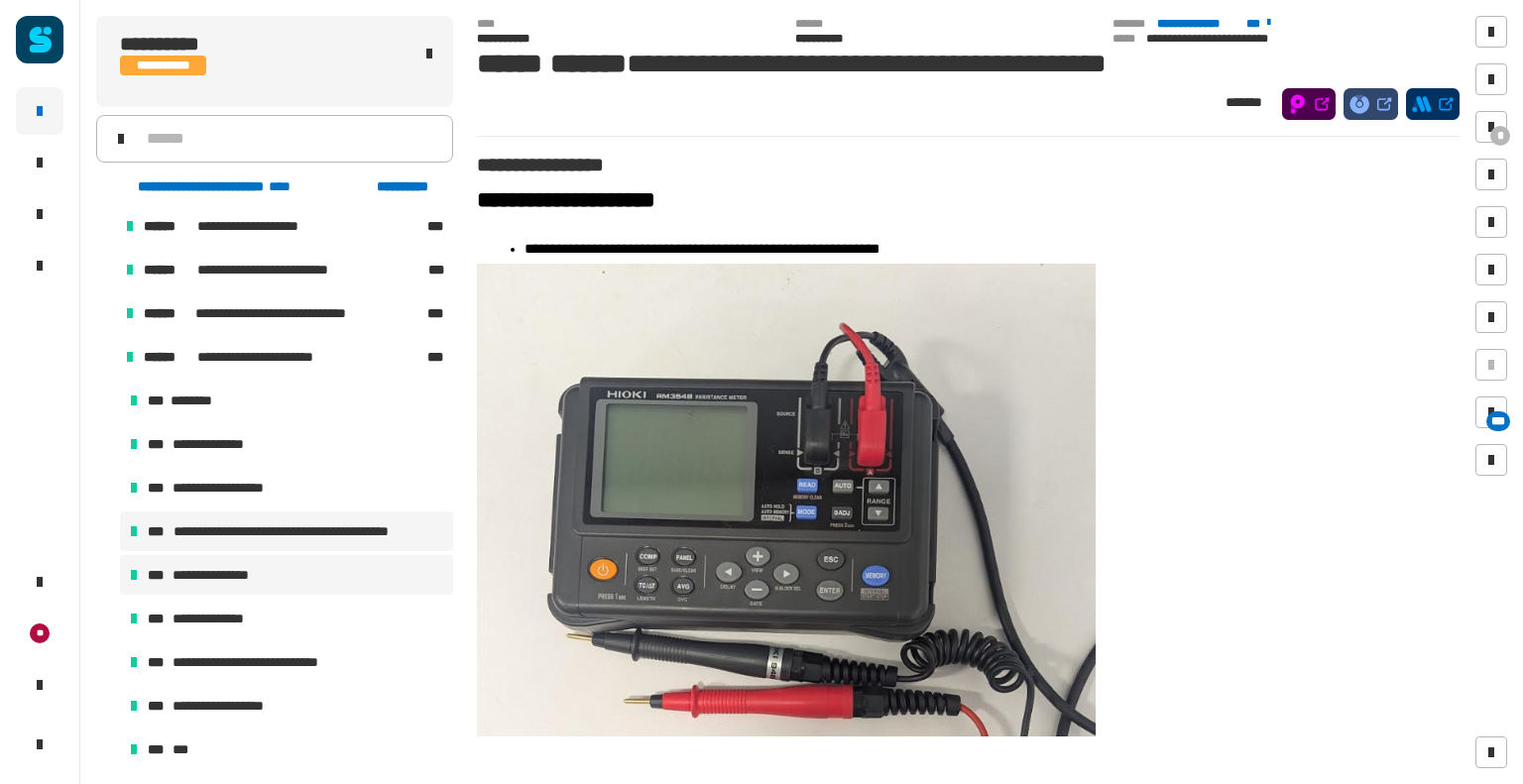 click on "**********" at bounding box center (287, 575) 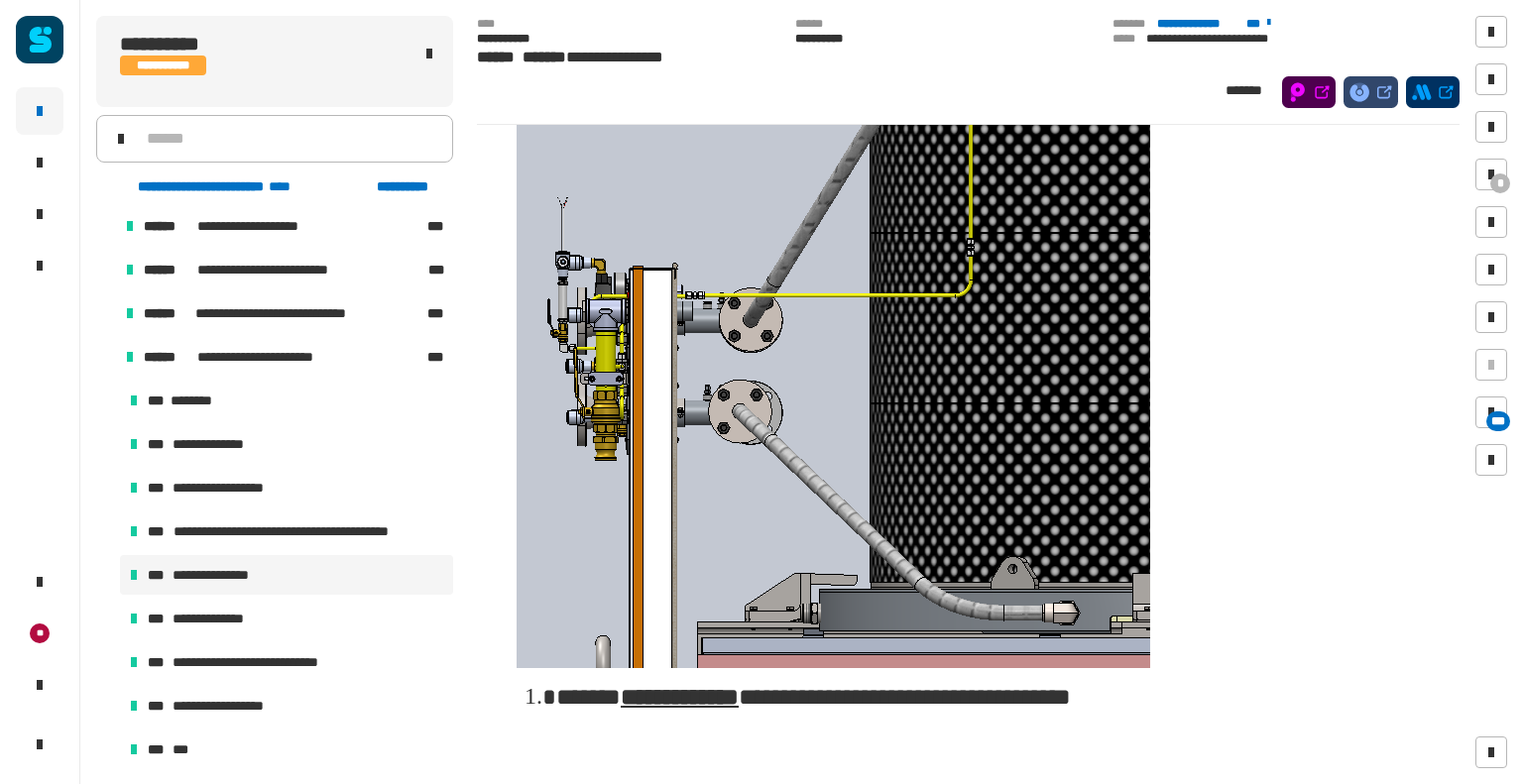scroll, scrollTop: 484, scrollLeft: 0, axis: vertical 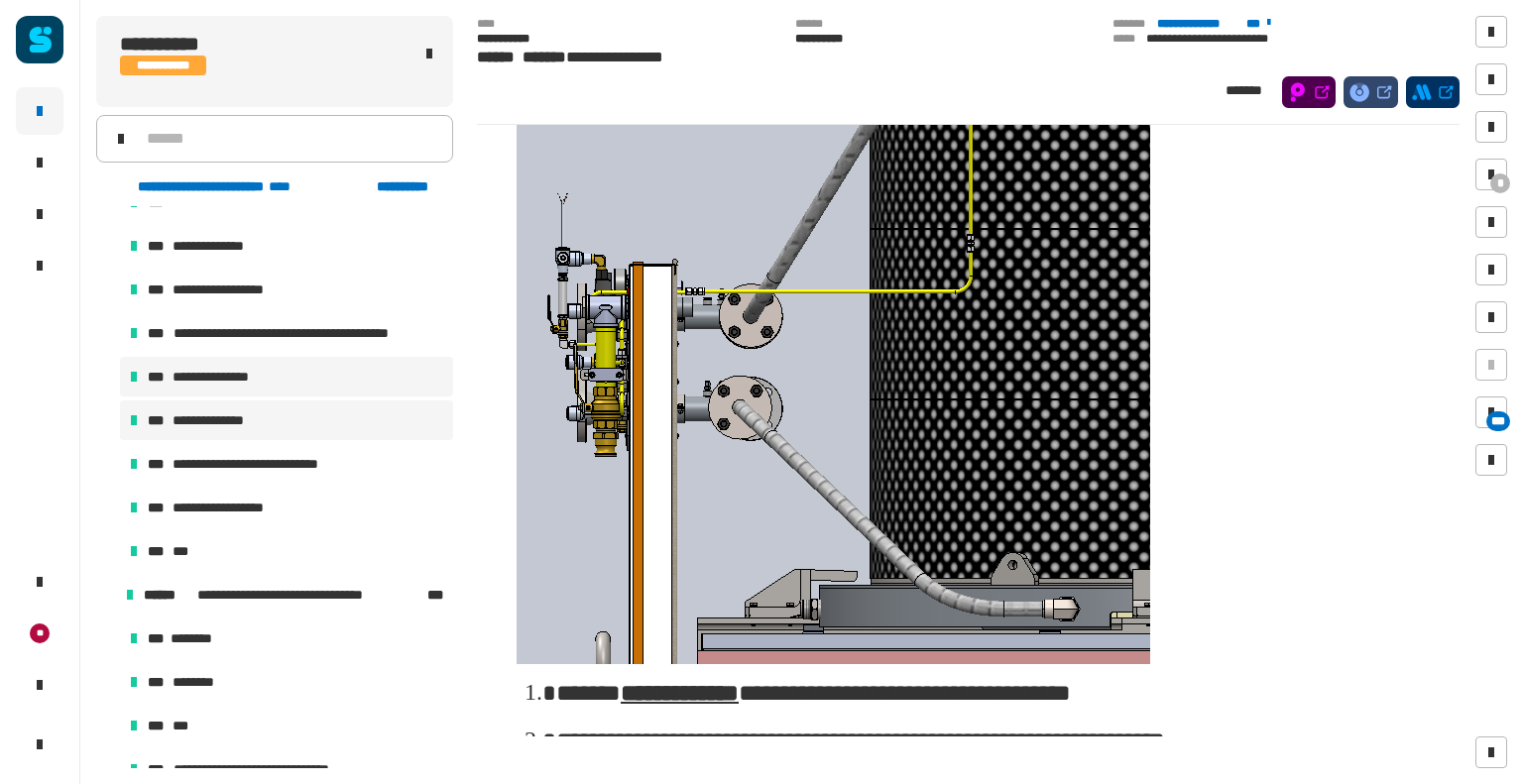 click on "**********" at bounding box center (287, 420) 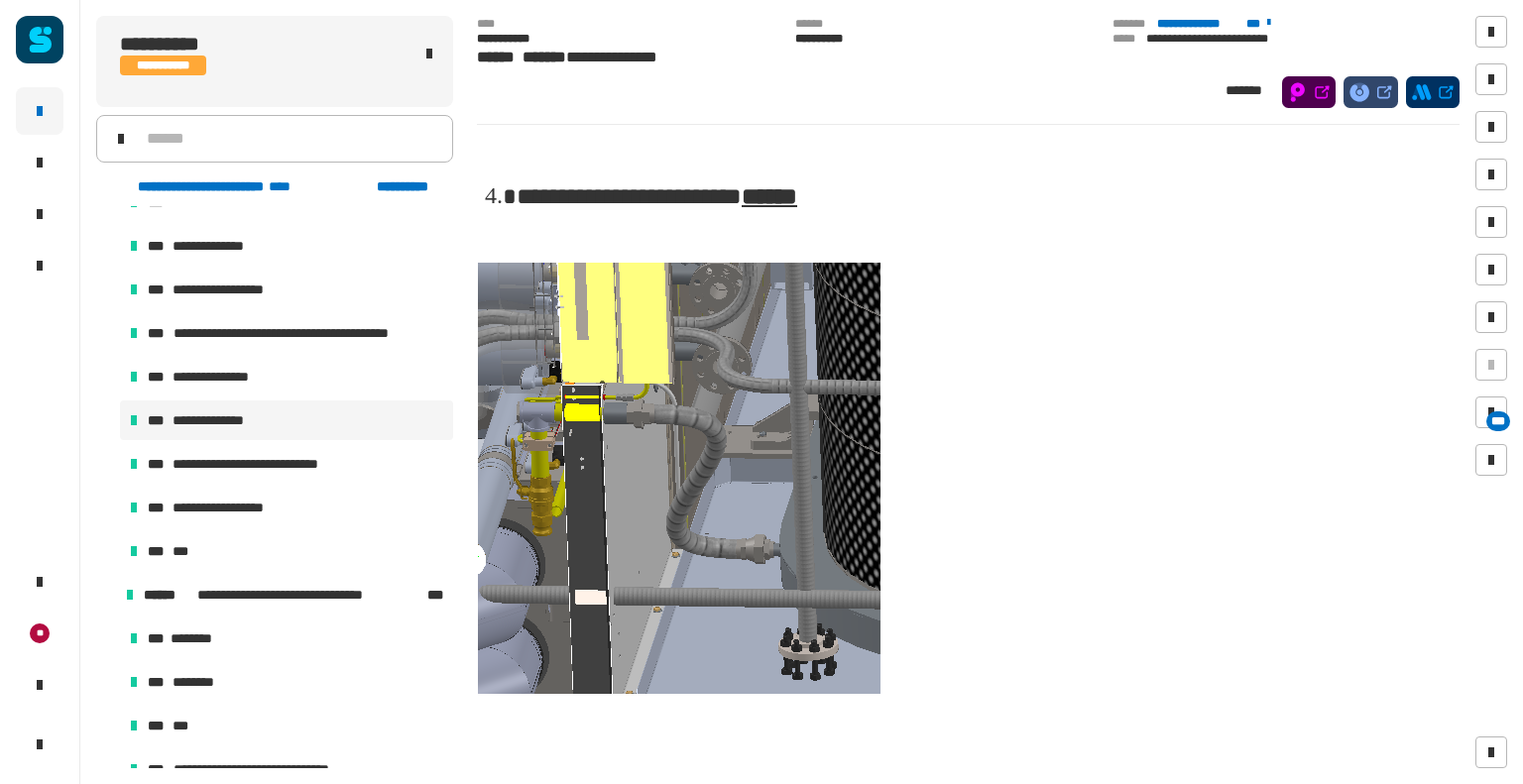 scroll, scrollTop: 344, scrollLeft: 0, axis: vertical 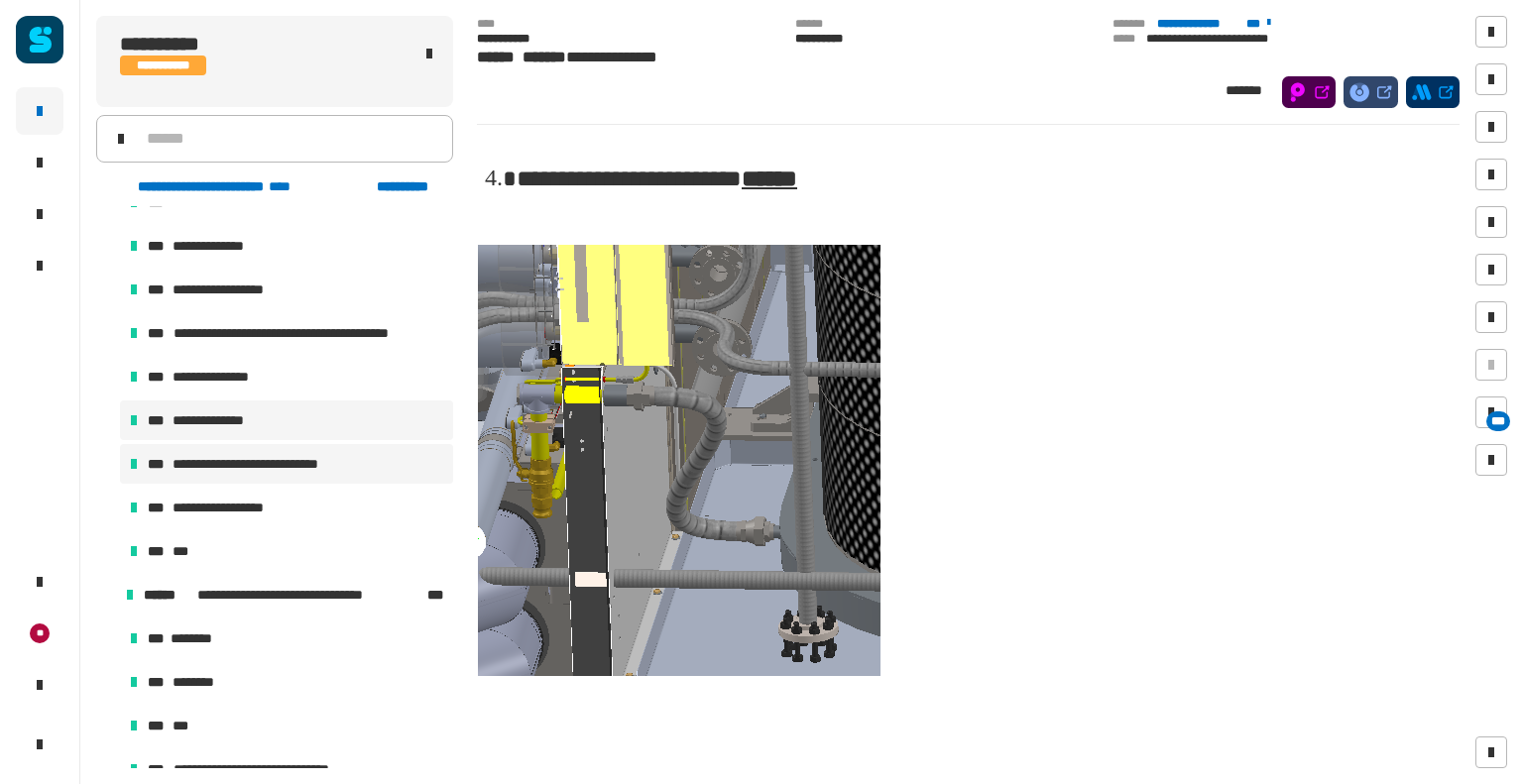 click on "**********" at bounding box center (271, 464) 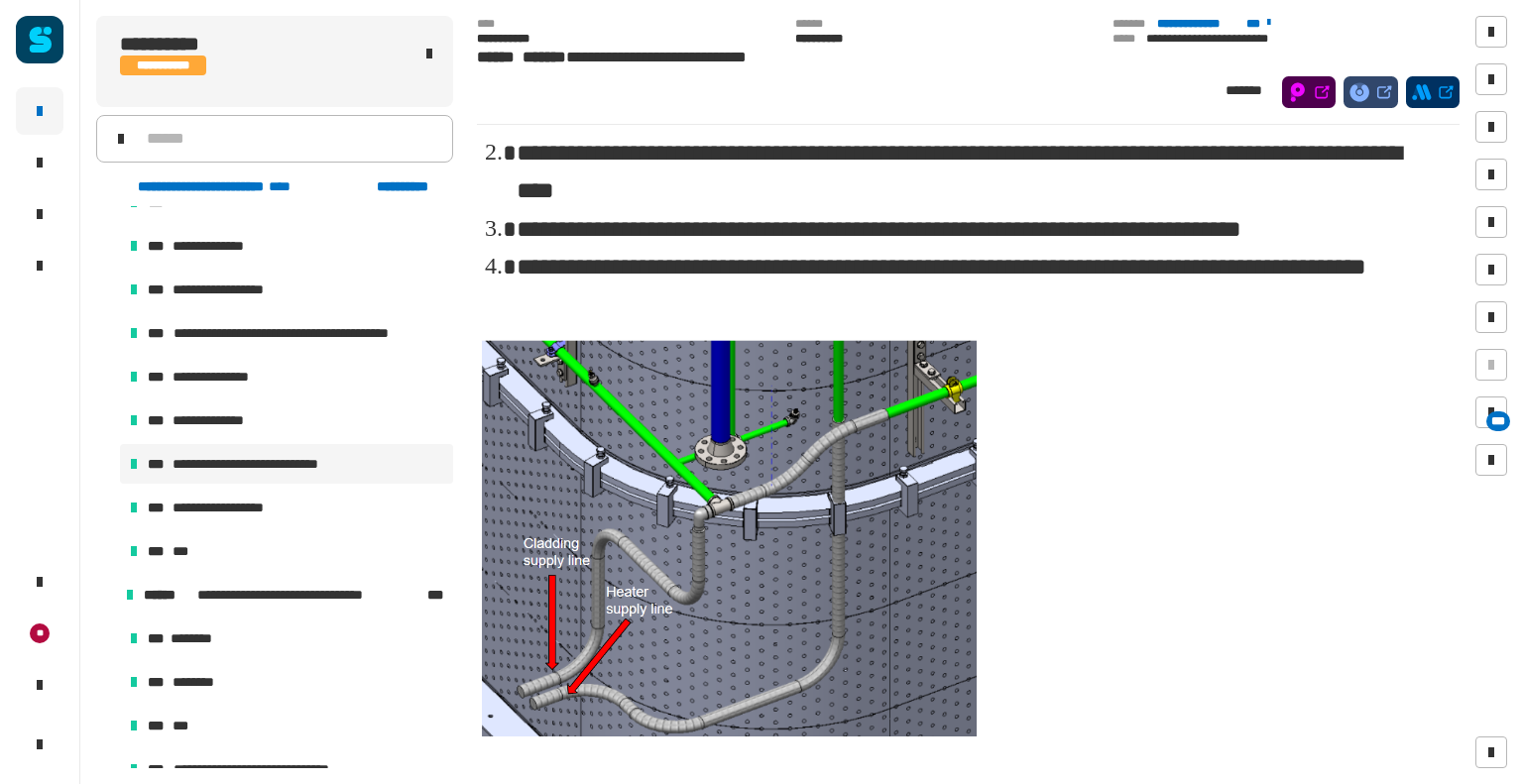 scroll, scrollTop: 285, scrollLeft: 0, axis: vertical 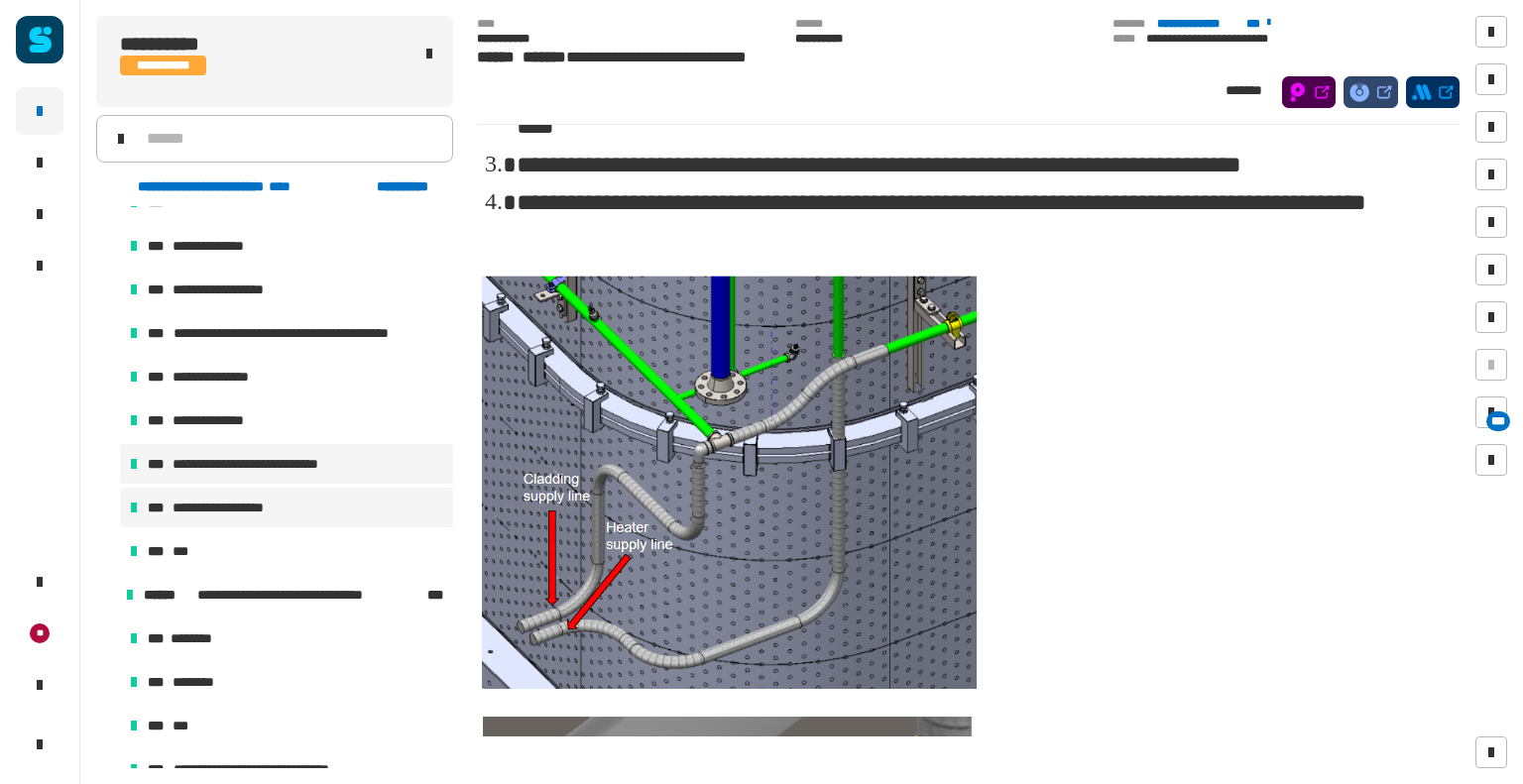 click on "**********" at bounding box center (287, 507) 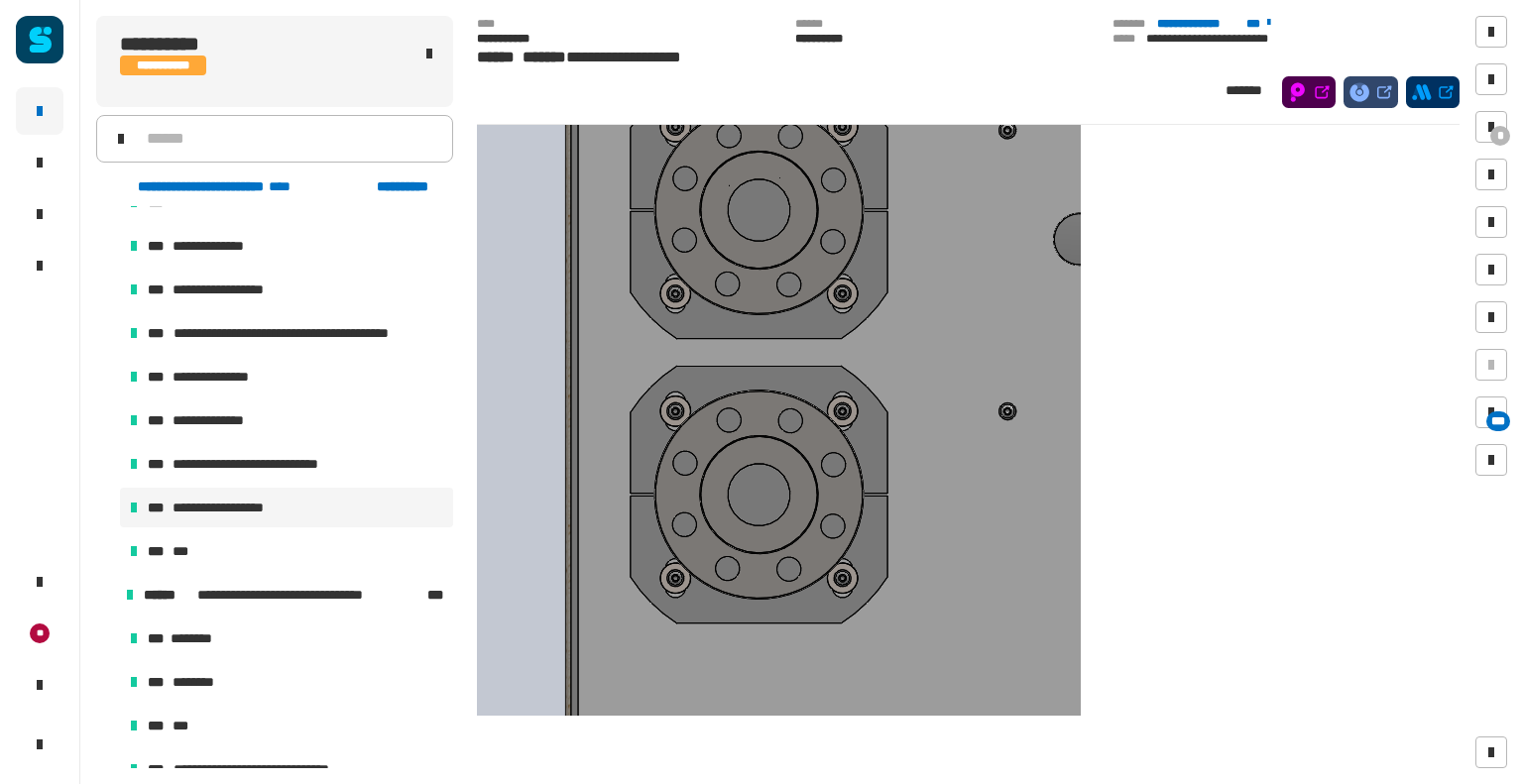 scroll, scrollTop: 278, scrollLeft: 0, axis: vertical 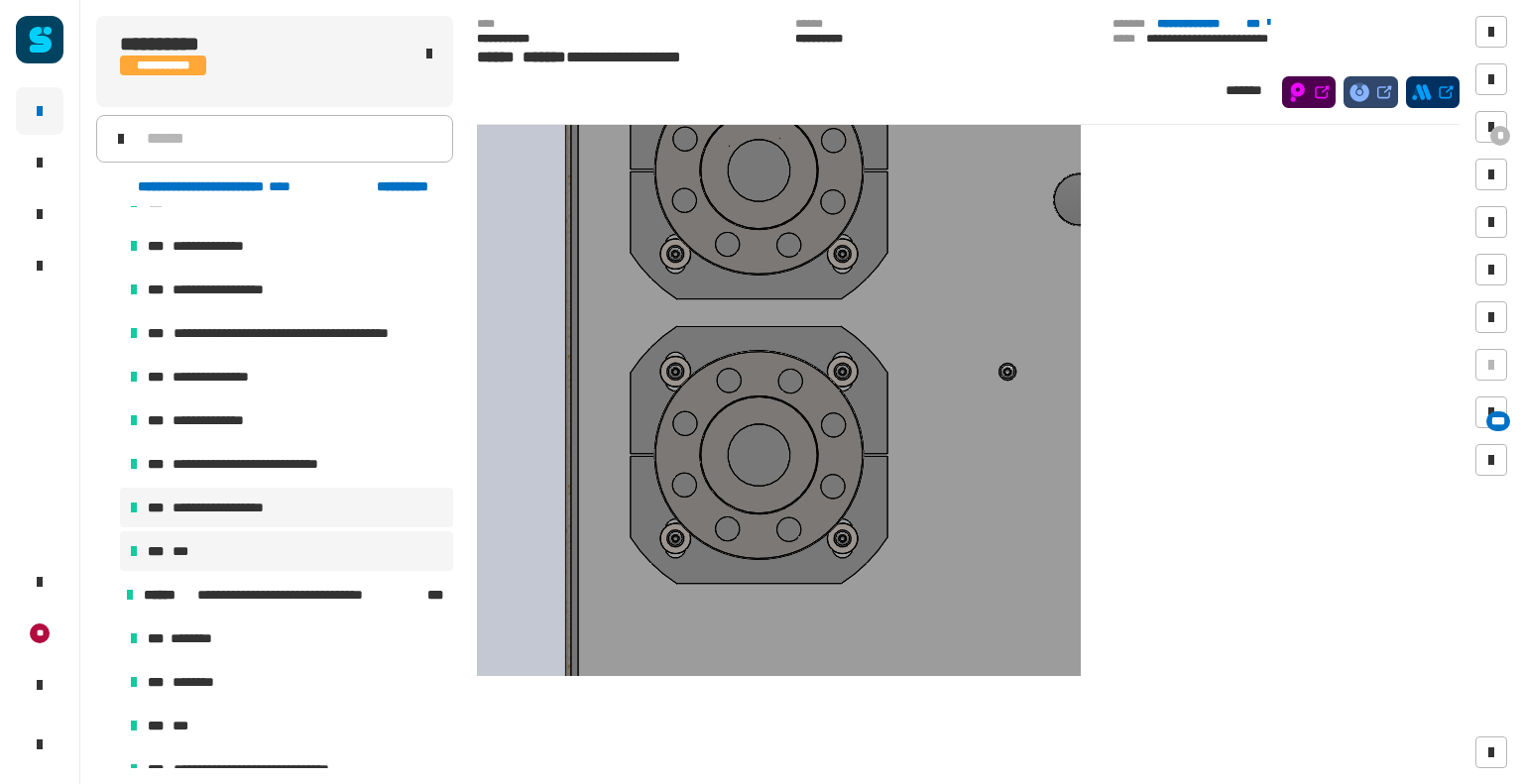 click on "*** ***" at bounding box center [287, 551] 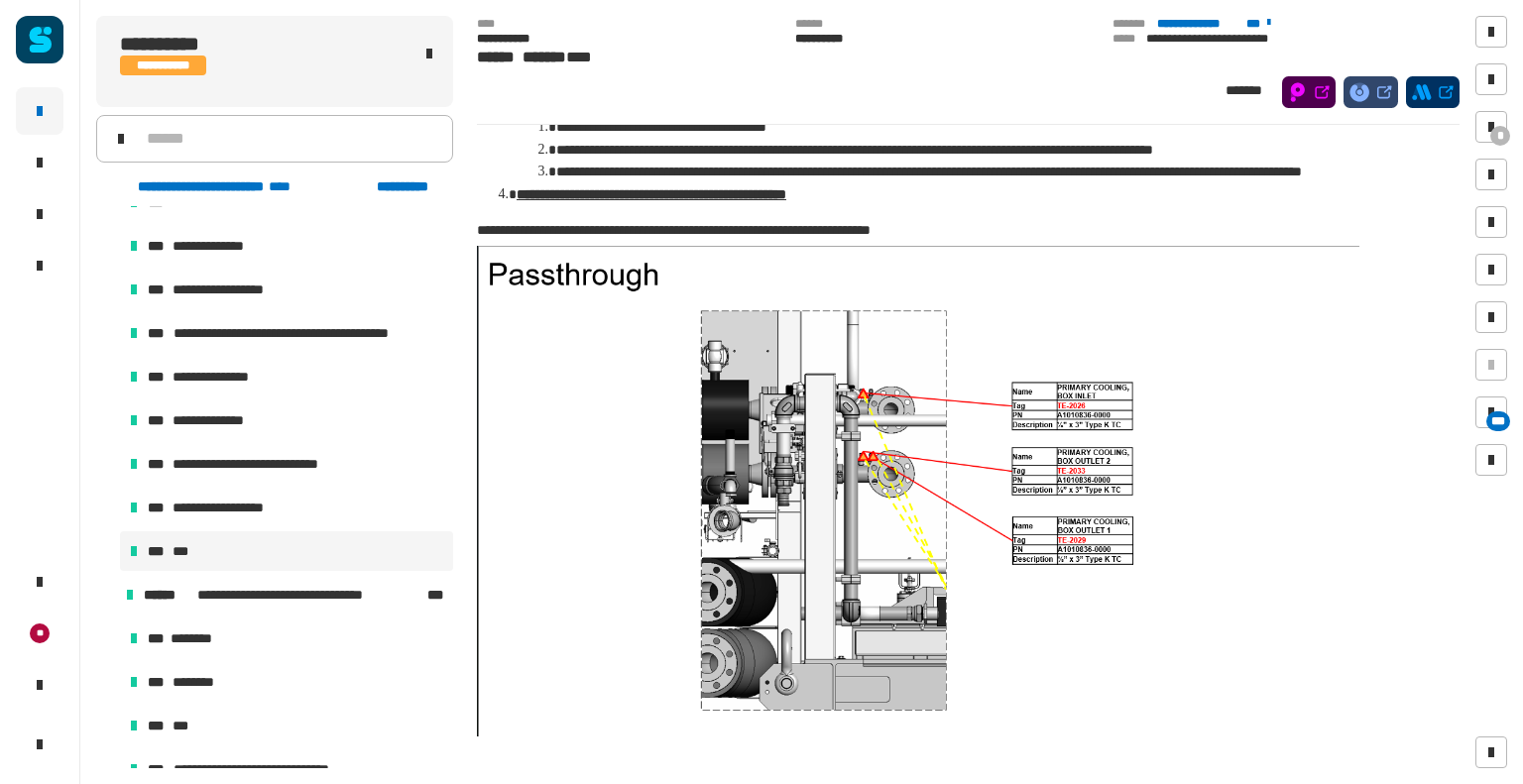 scroll, scrollTop: 285, scrollLeft: 0, axis: vertical 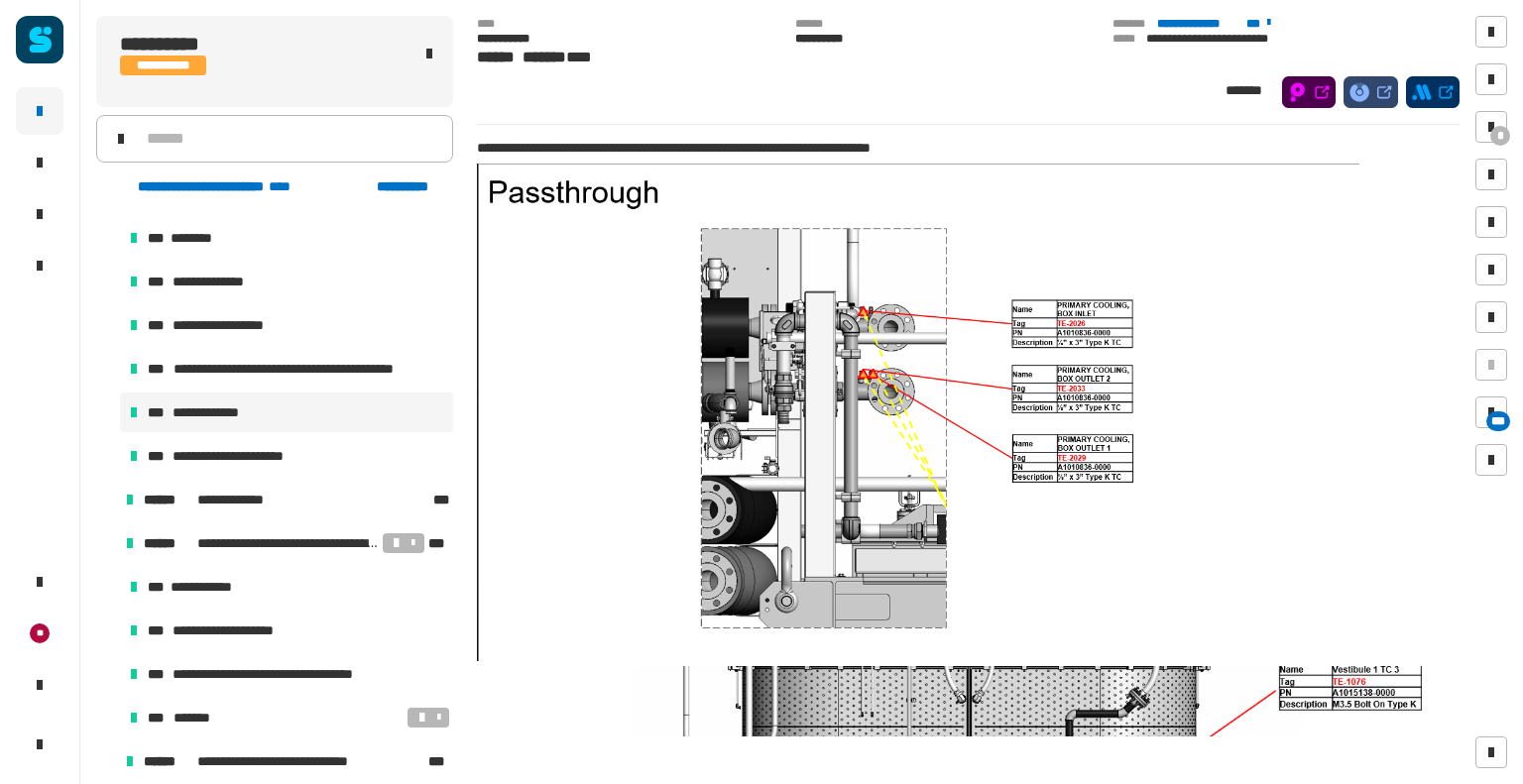 click on "**********" at bounding box center [287, 412] 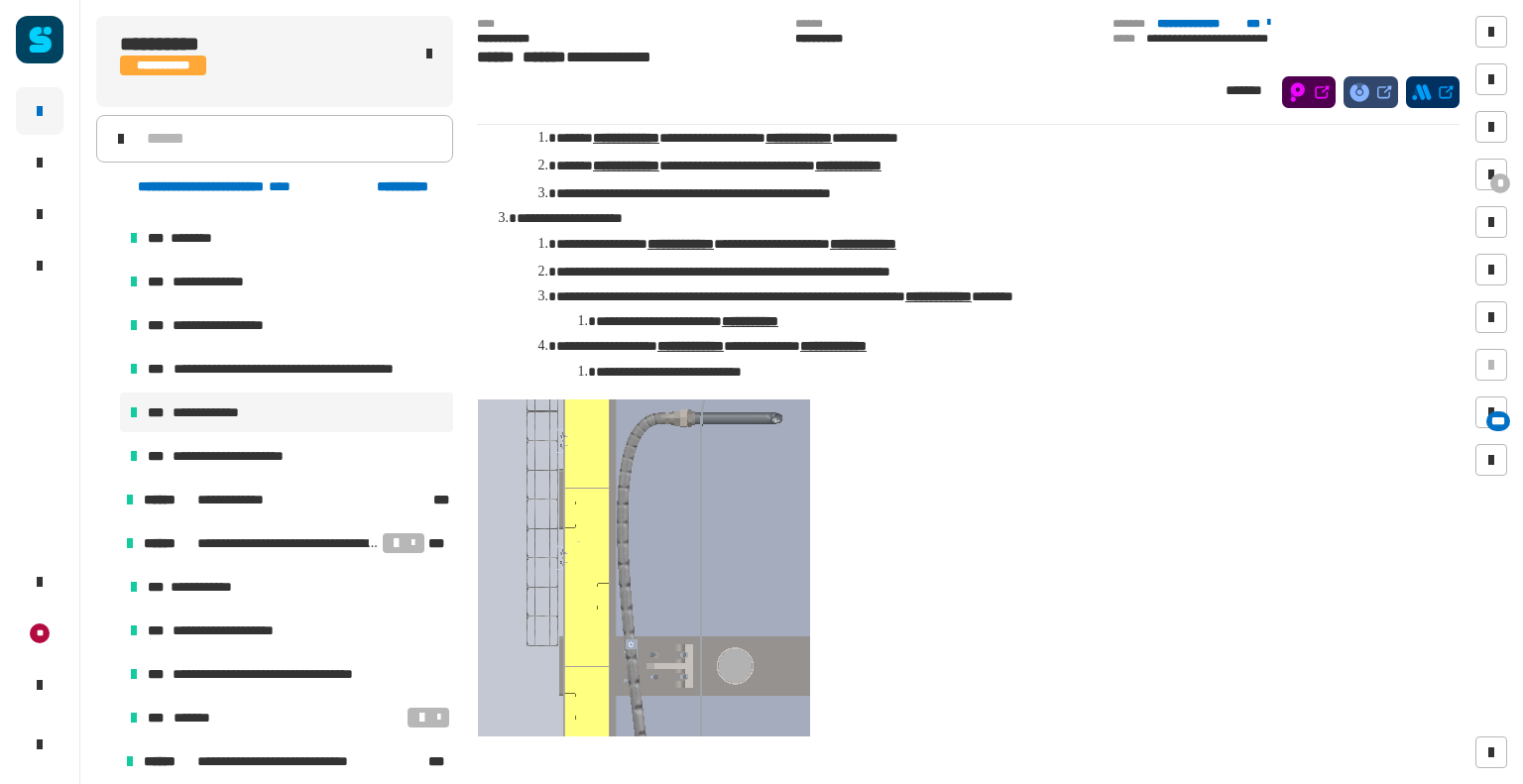 scroll, scrollTop: 210, scrollLeft: 0, axis: vertical 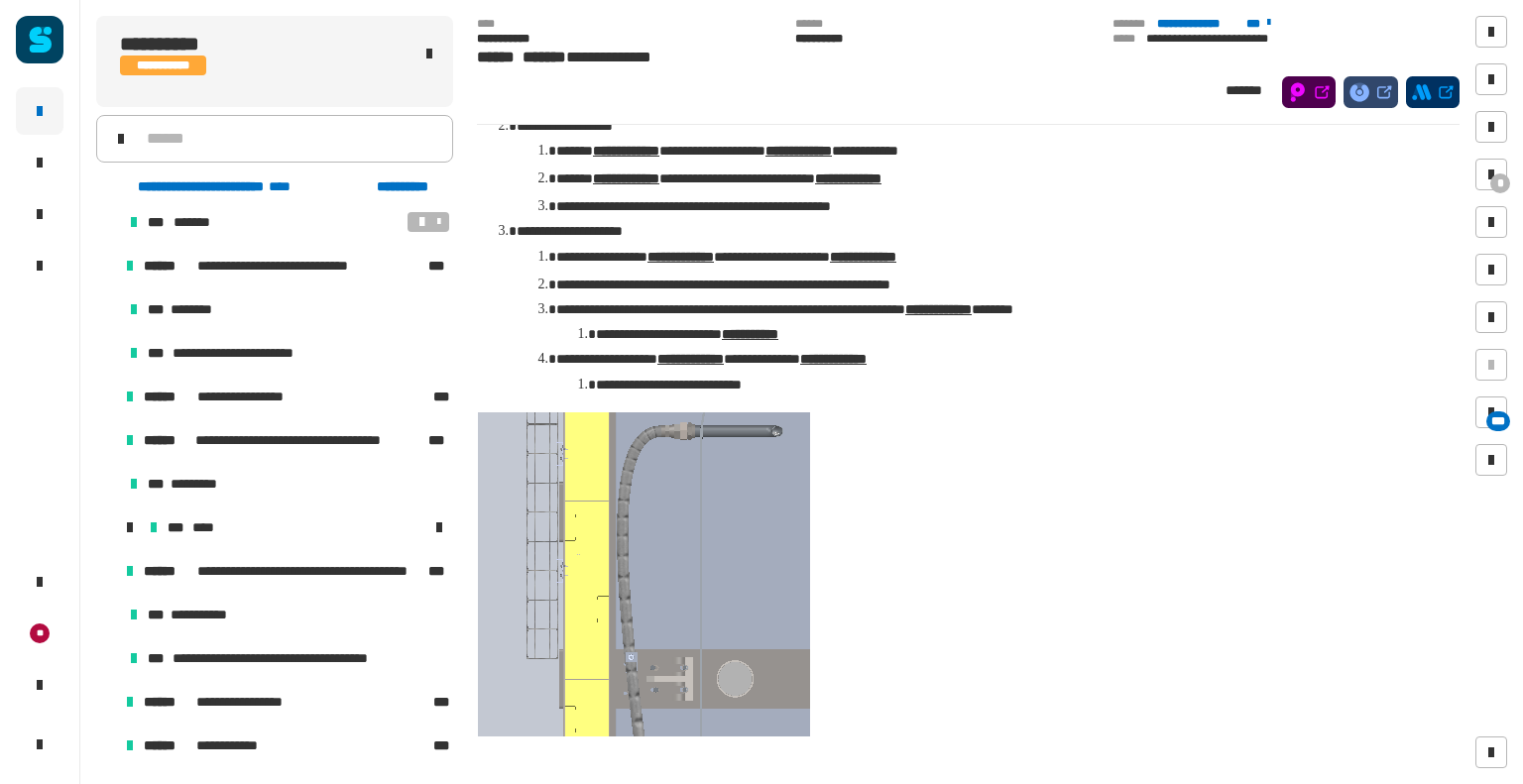 click at bounding box center [106, 396] 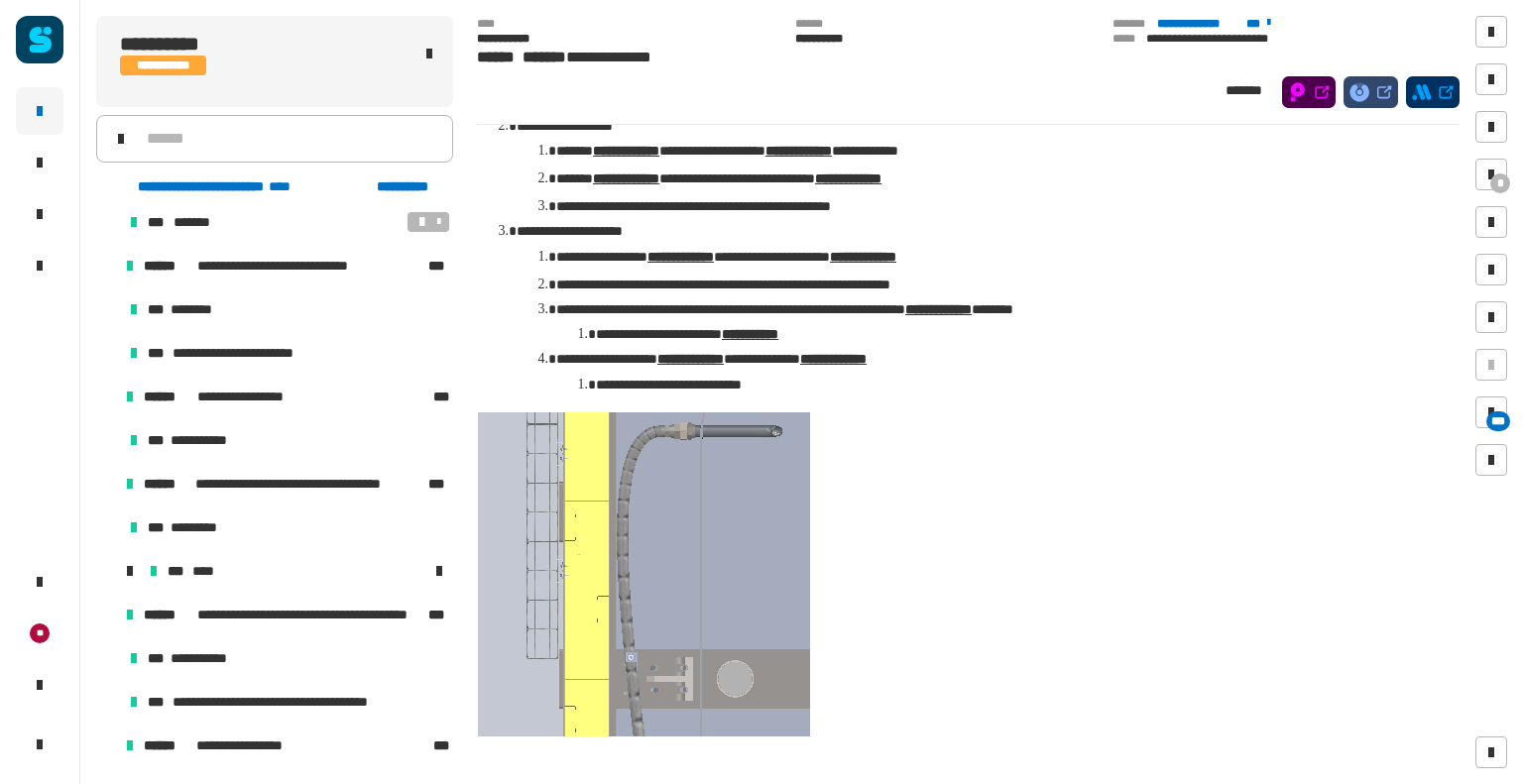 click at bounding box center (106, 396) 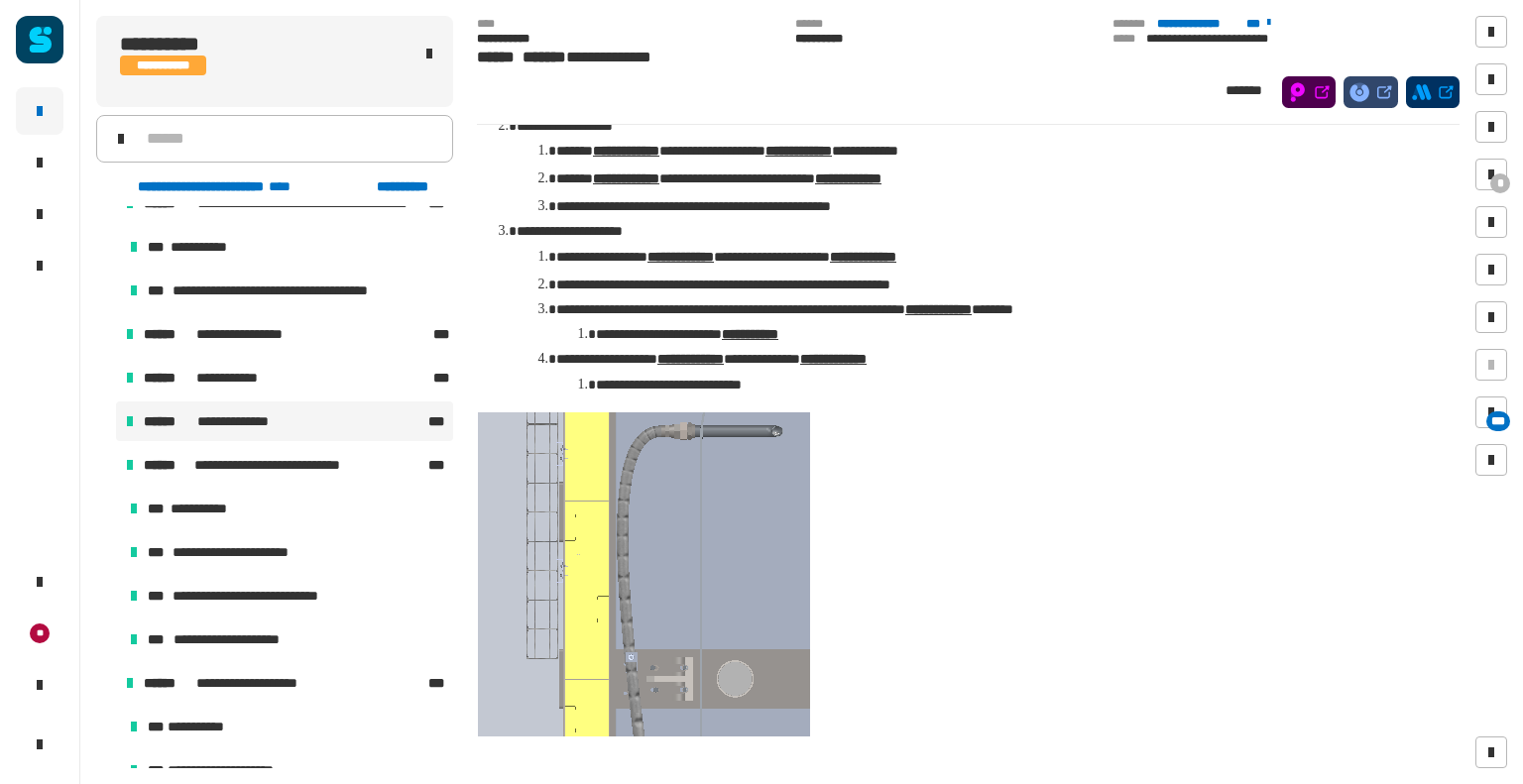 scroll, scrollTop: 3370, scrollLeft: 0, axis: vertical 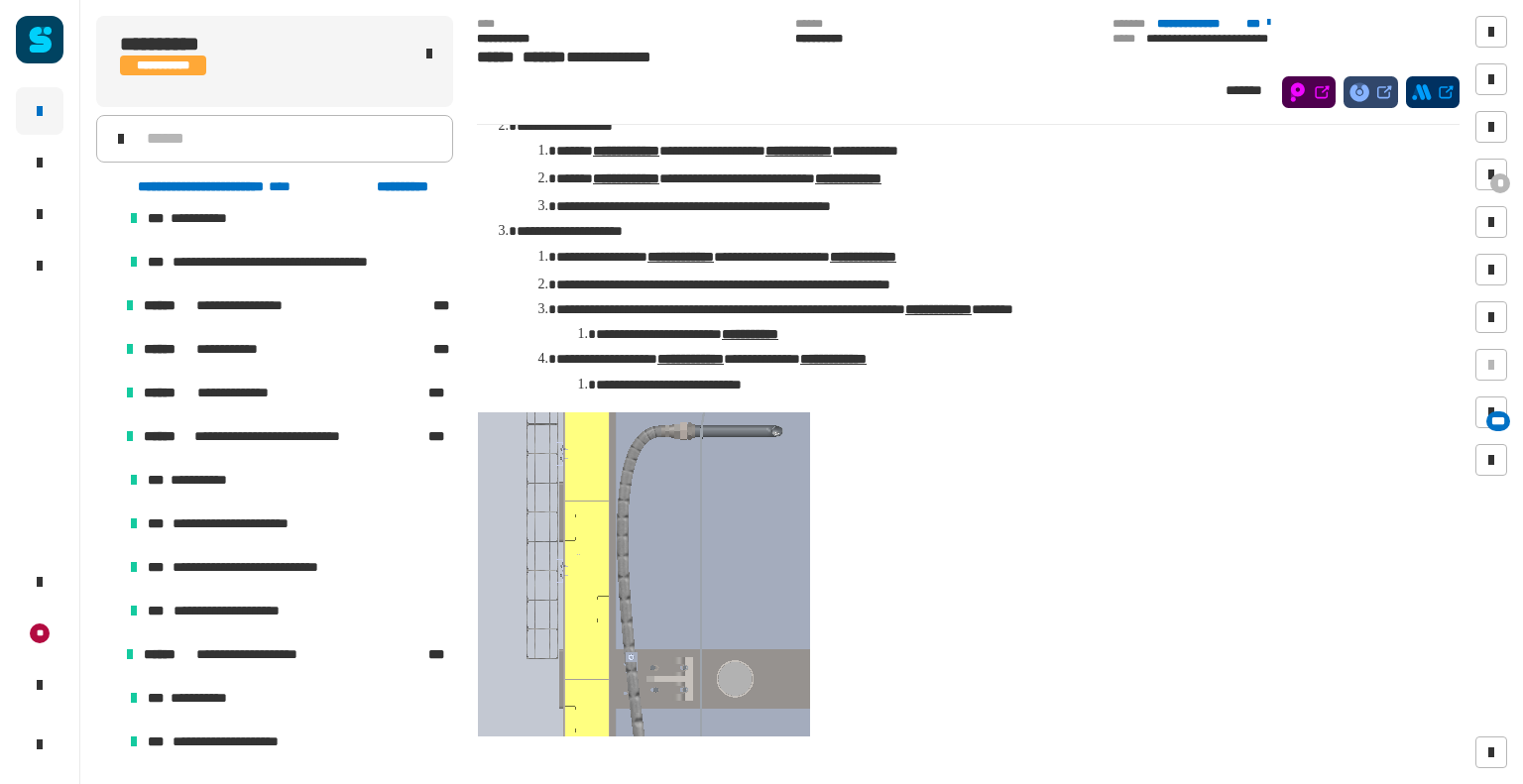 click at bounding box center [106, 392] 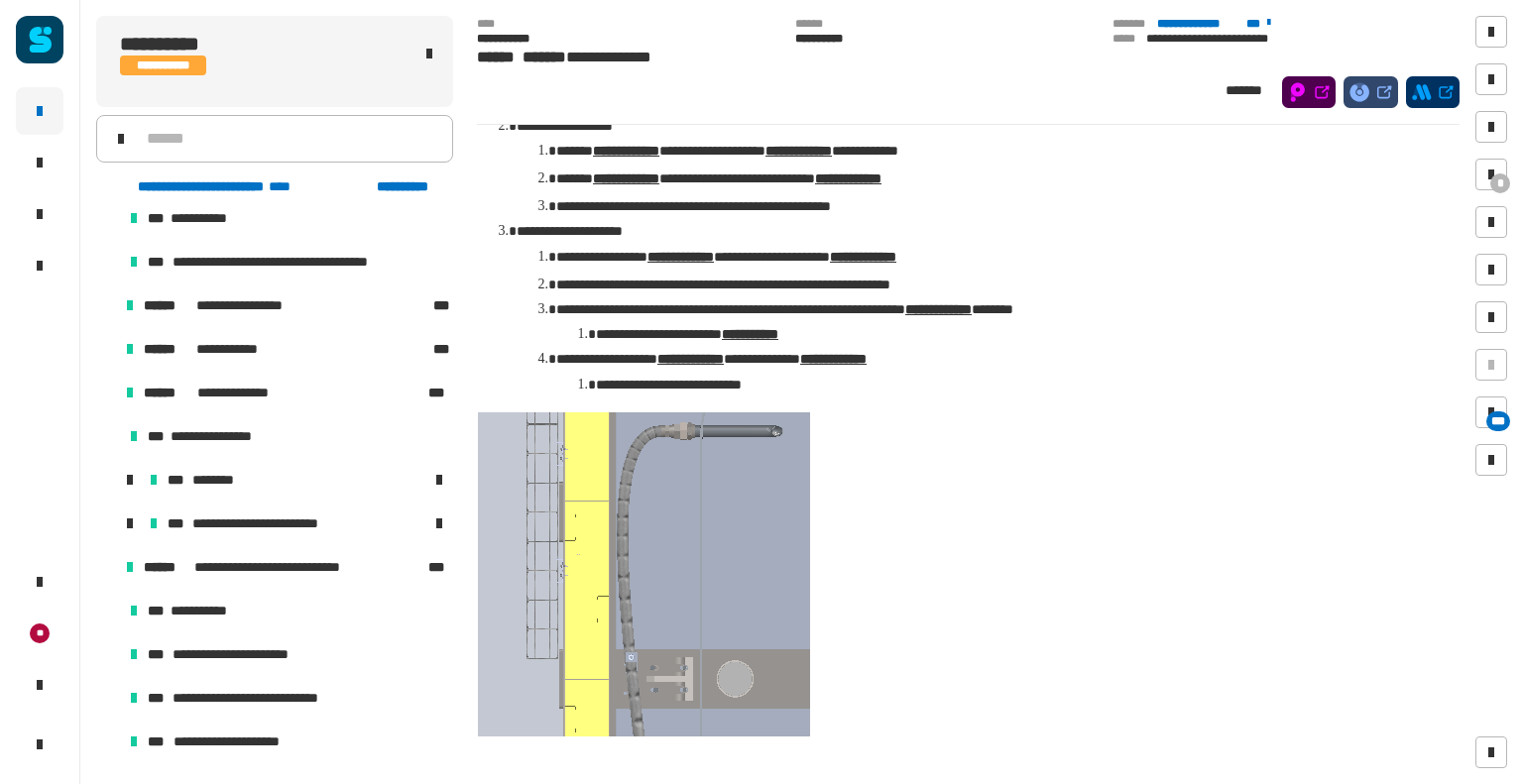 click at bounding box center [106, 392] 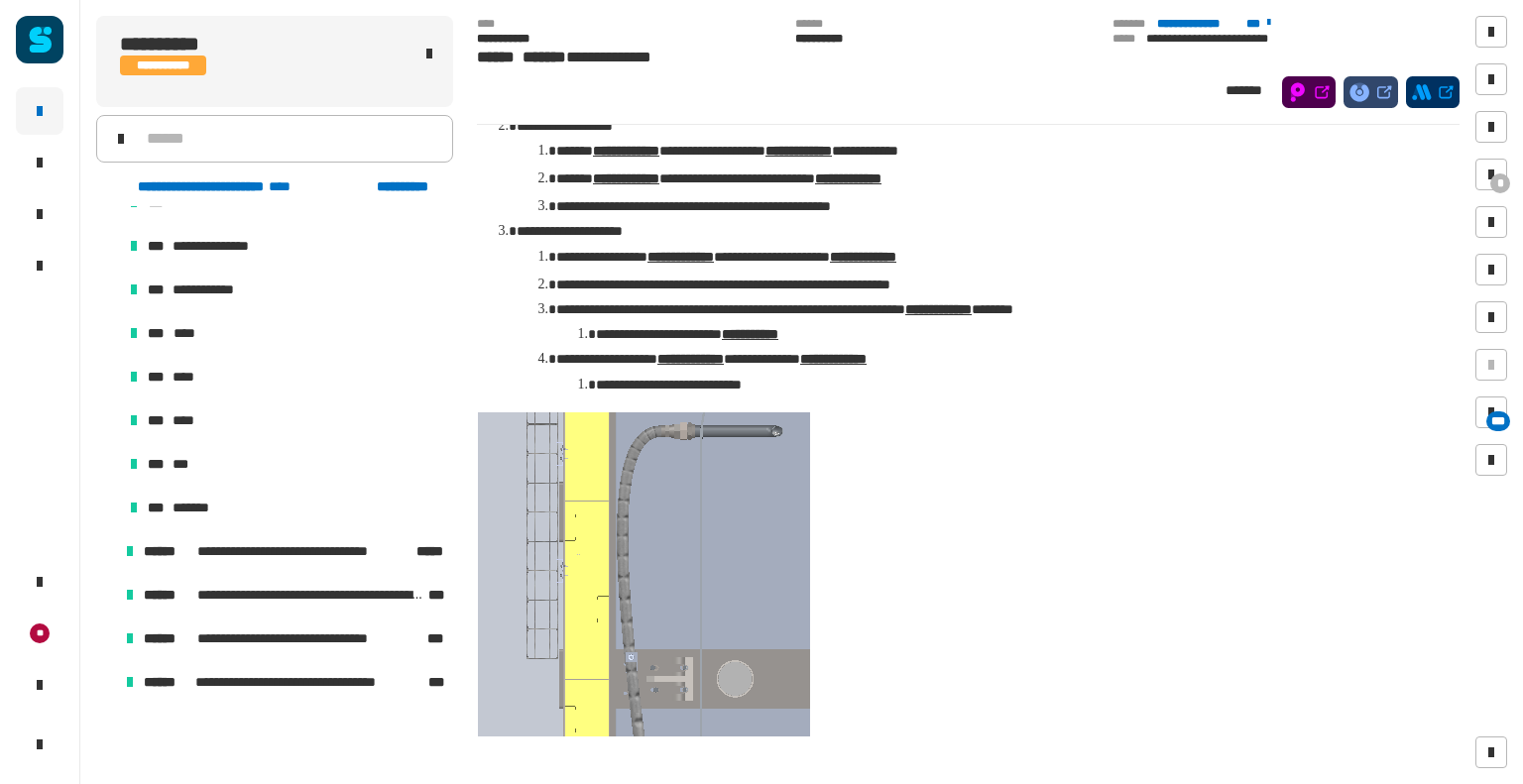 scroll, scrollTop: 4163, scrollLeft: 0, axis: vertical 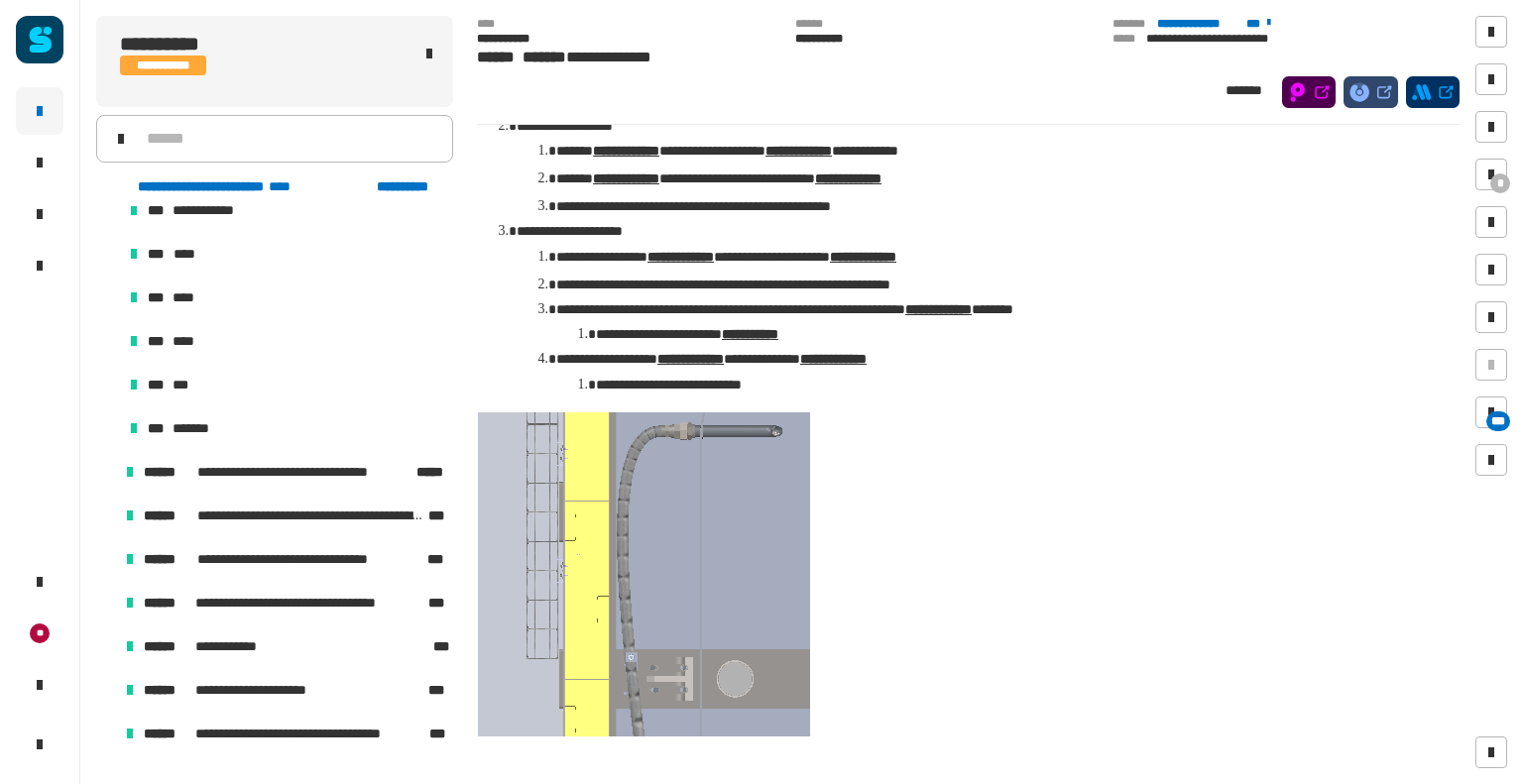 click at bounding box center [106, 515] 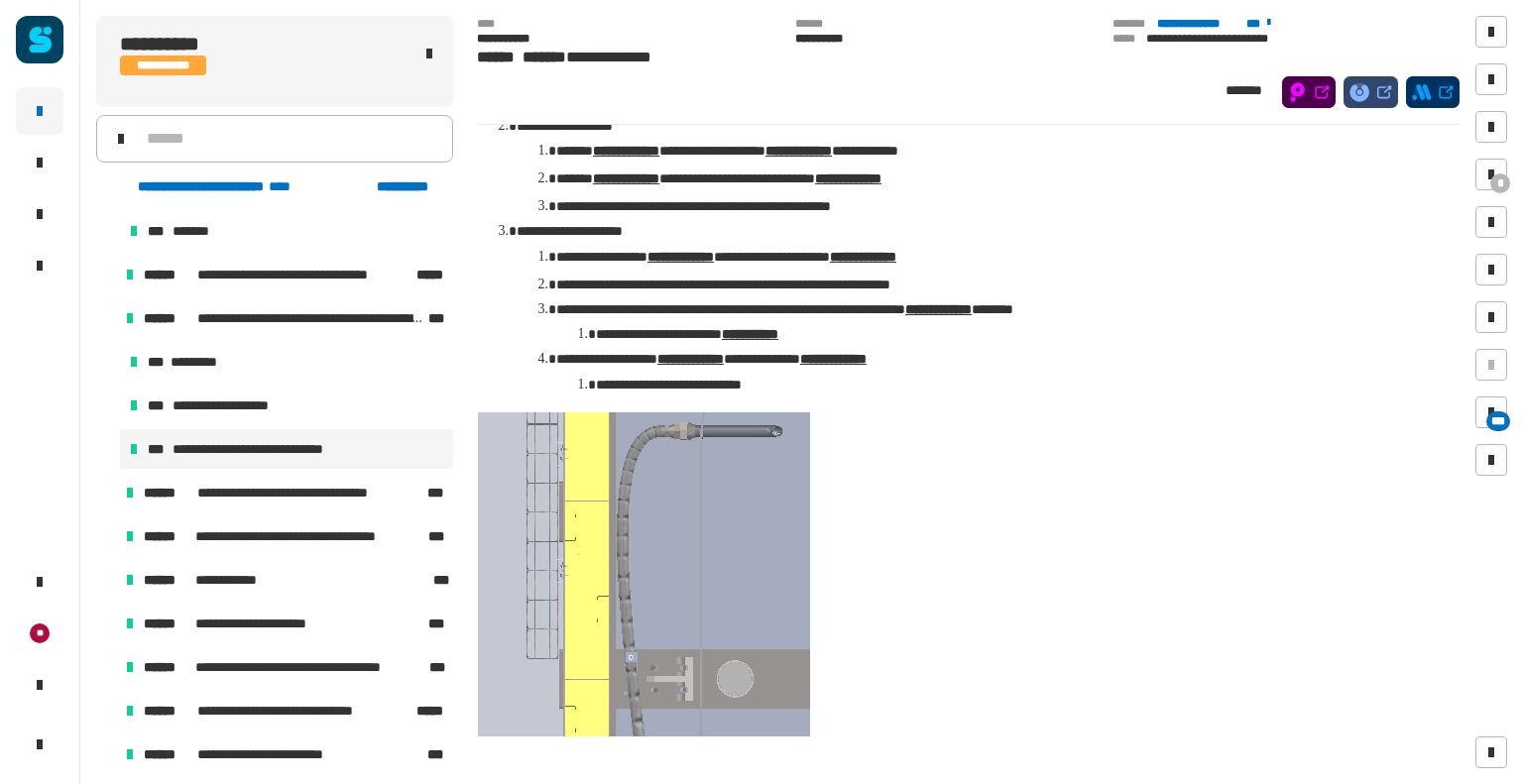 scroll, scrollTop: 4361, scrollLeft: 0, axis: vertical 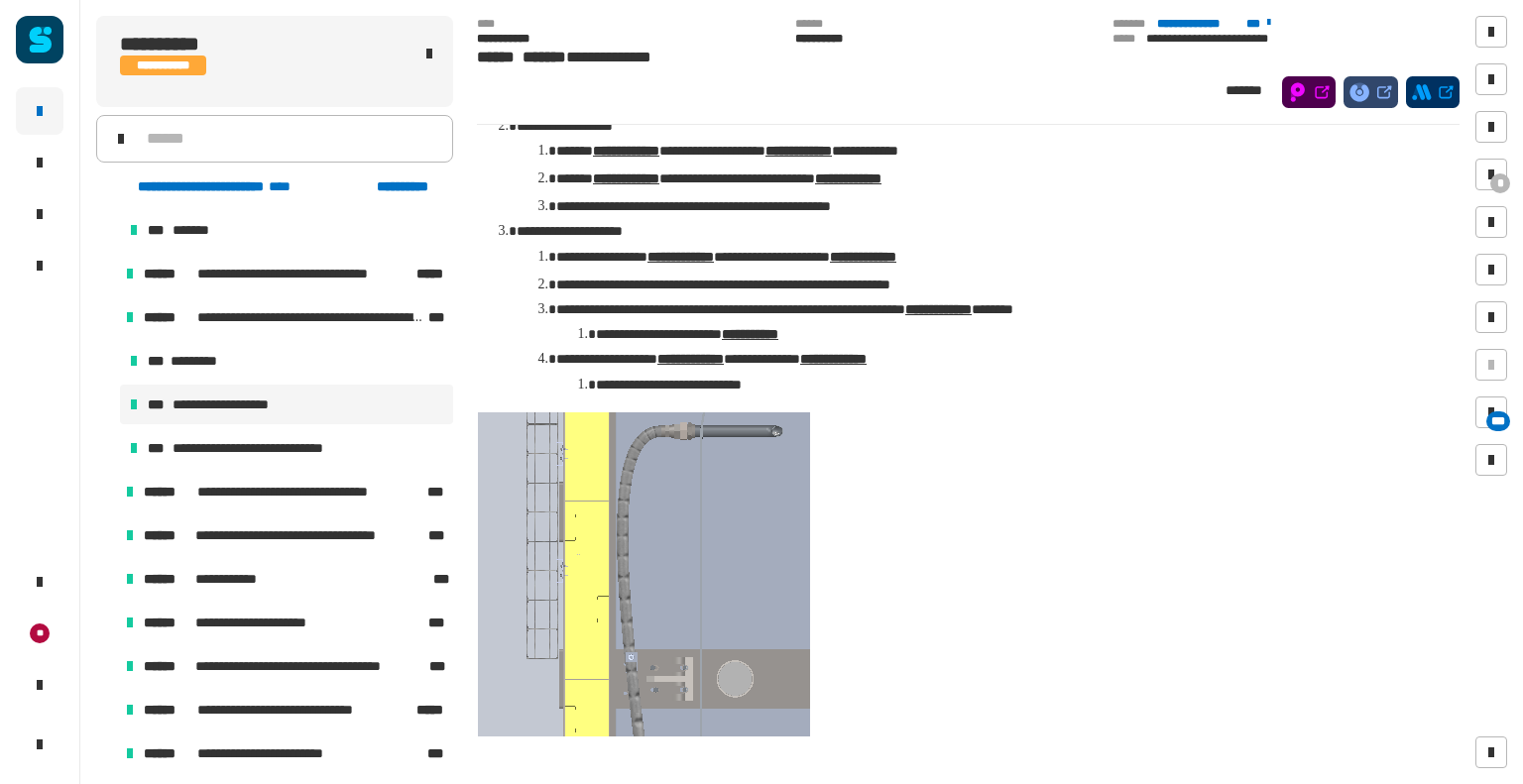 click on "**********" at bounding box center [228, 404] 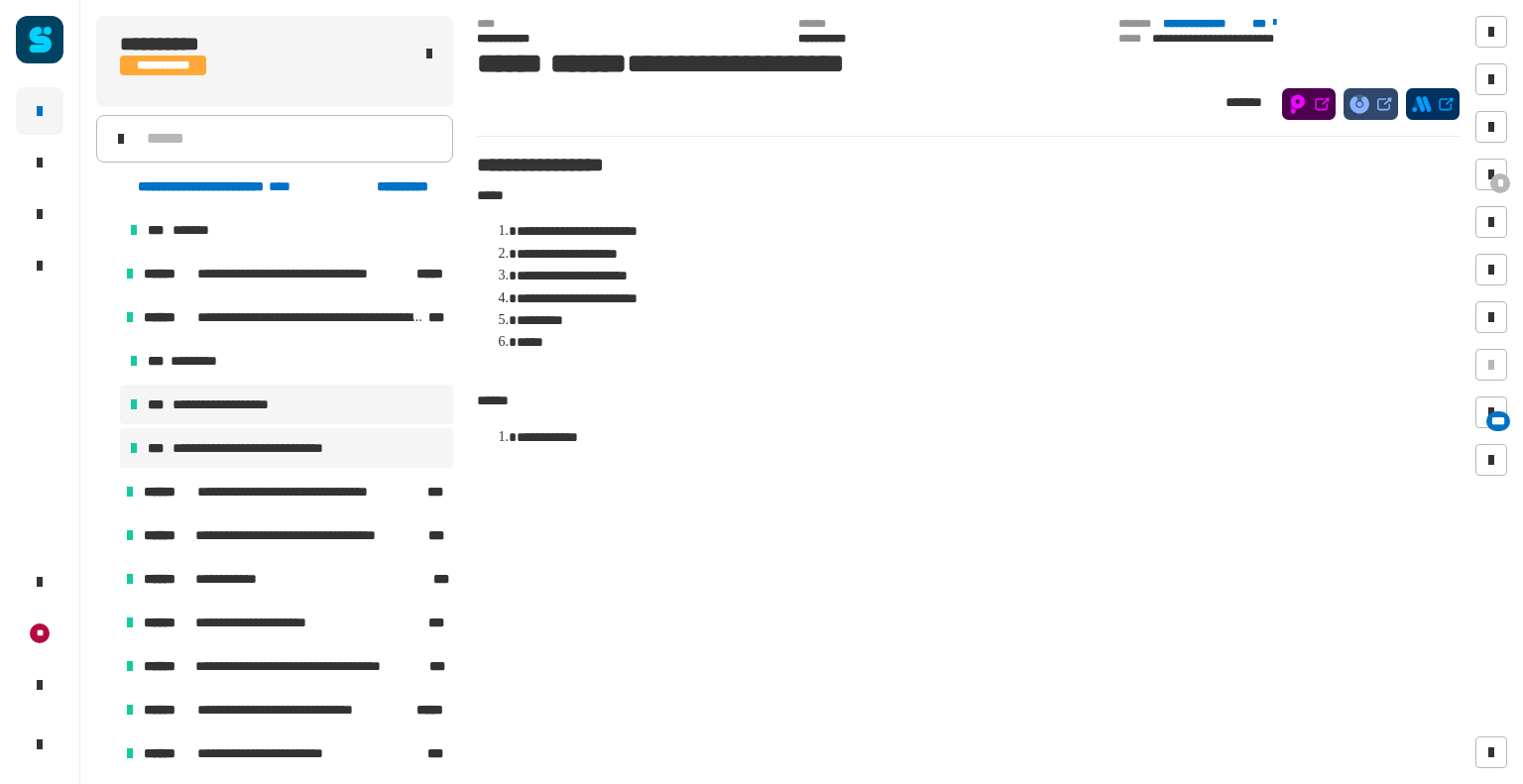 click on "**********" at bounding box center (262, 448) 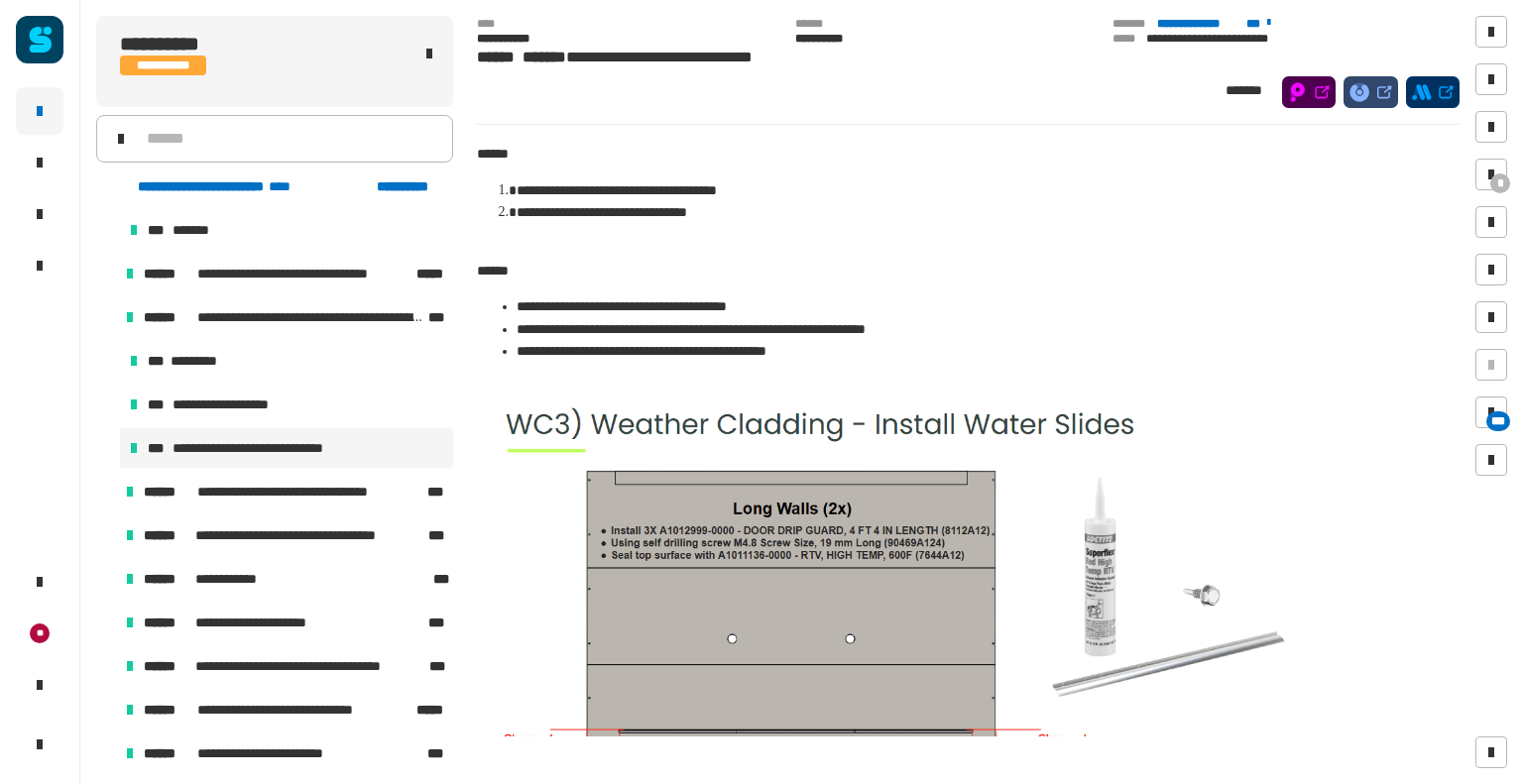 scroll, scrollTop: 484, scrollLeft: 0, axis: vertical 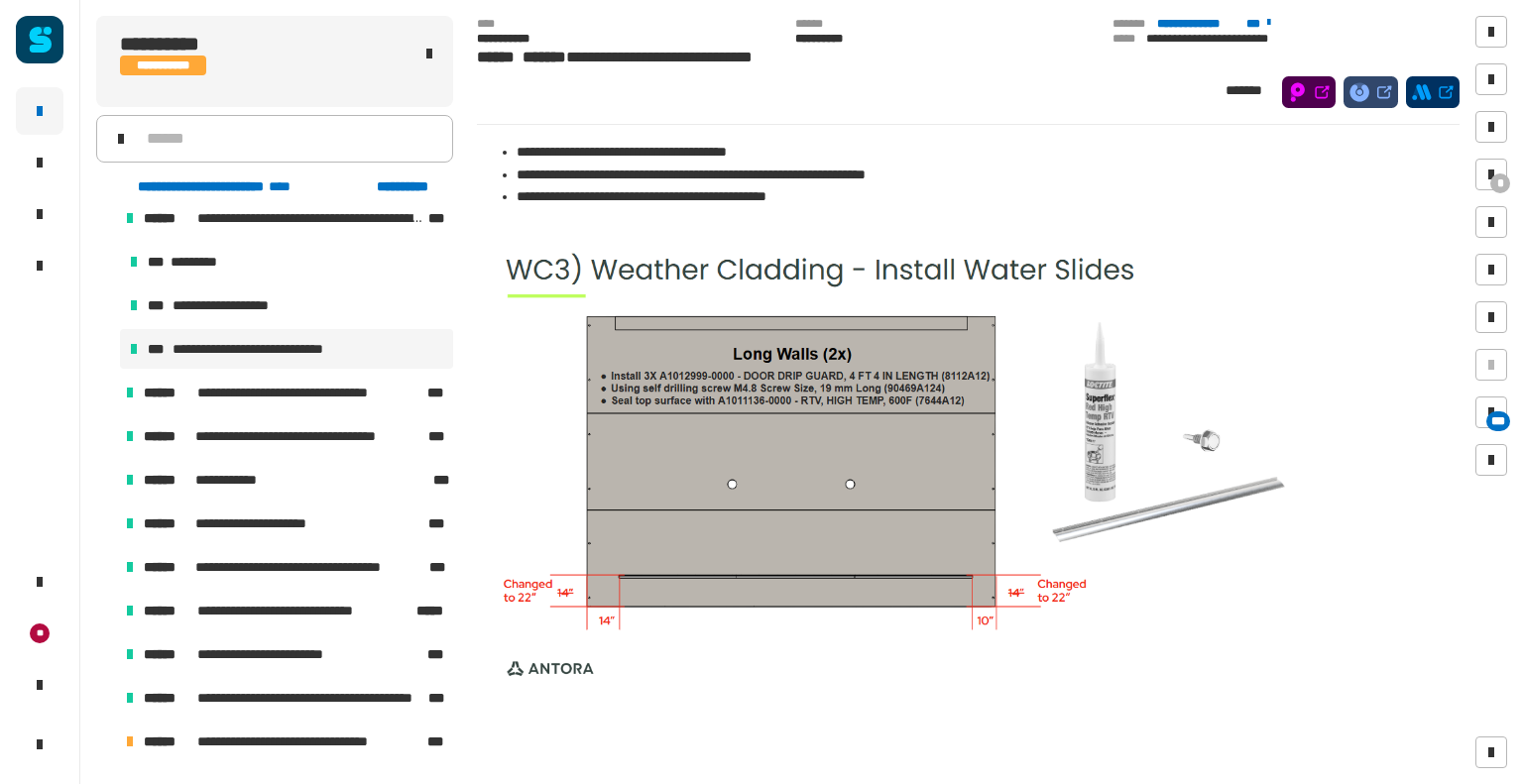 click at bounding box center [106, 523] 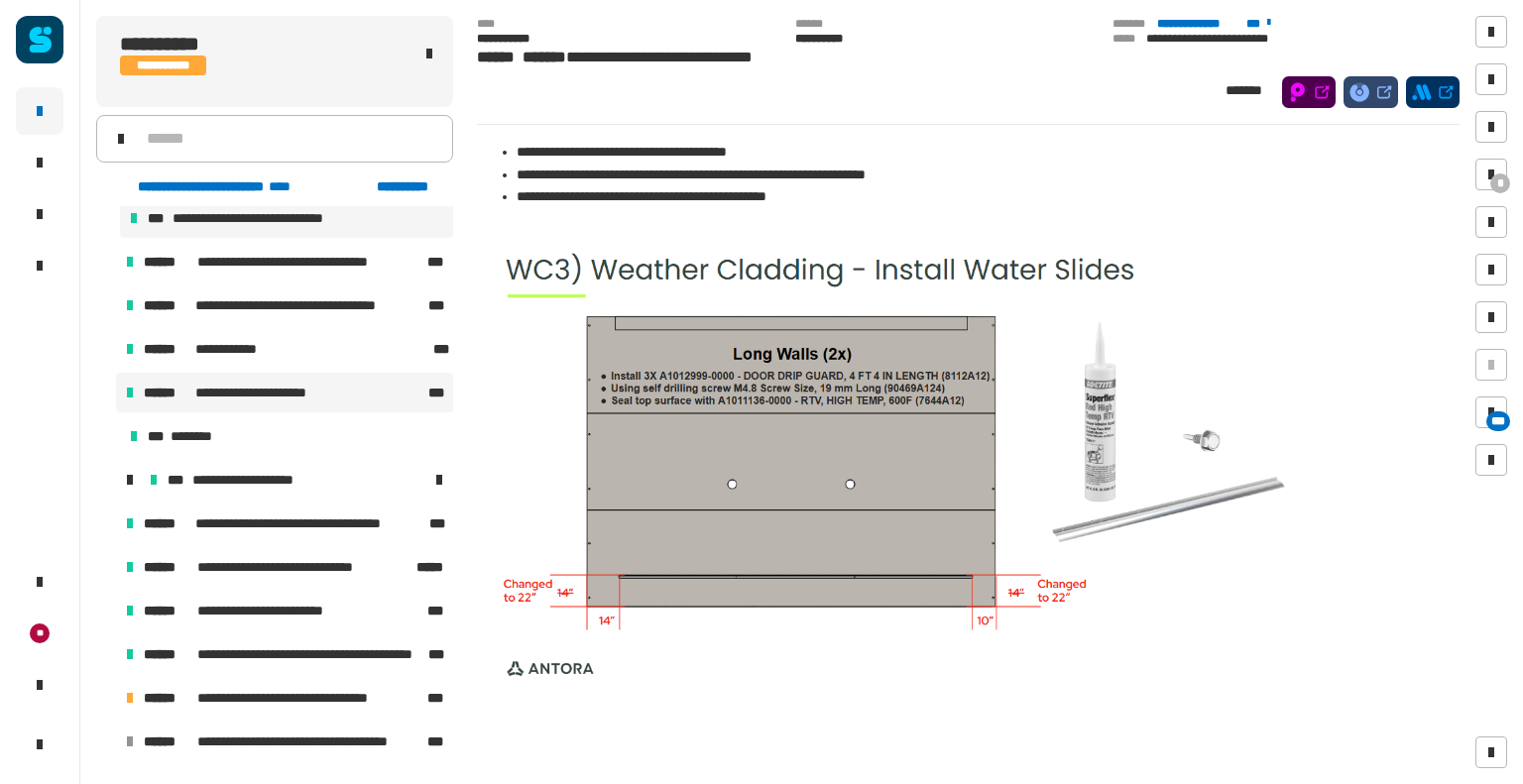 scroll, scrollTop: 4658, scrollLeft: 0, axis: vertical 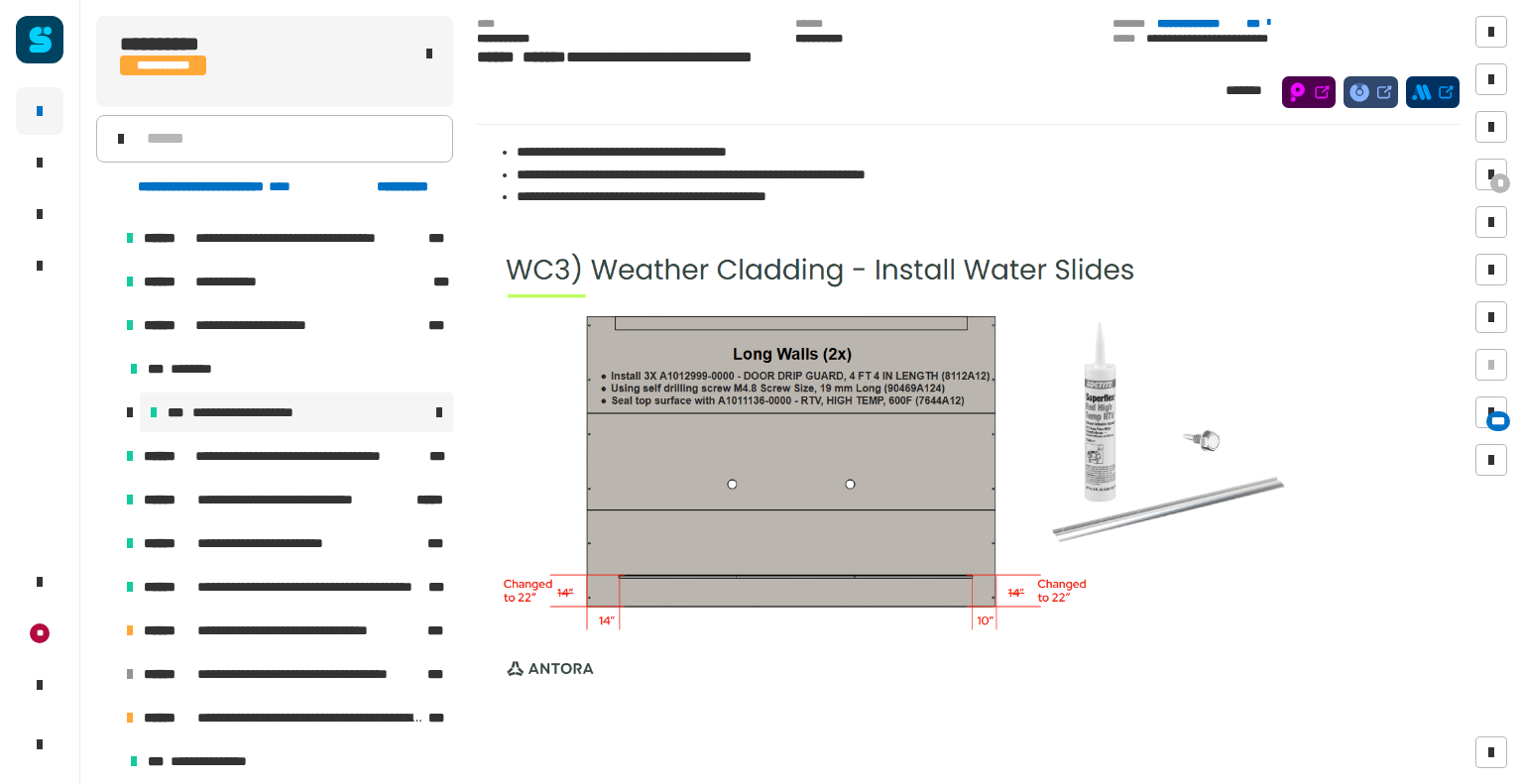 click on "**********" at bounding box center (257, 412) 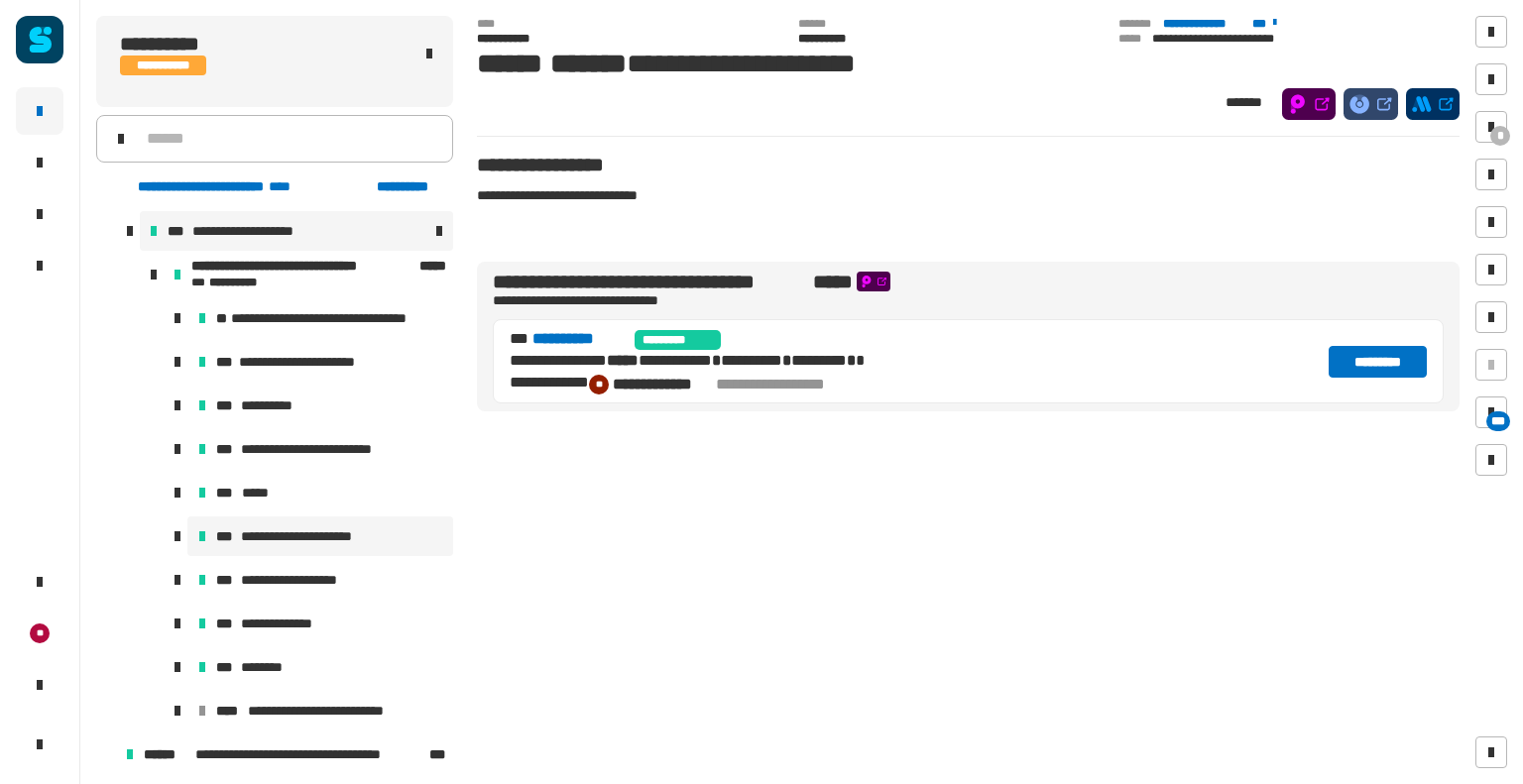 scroll, scrollTop: 4857, scrollLeft: 0, axis: vertical 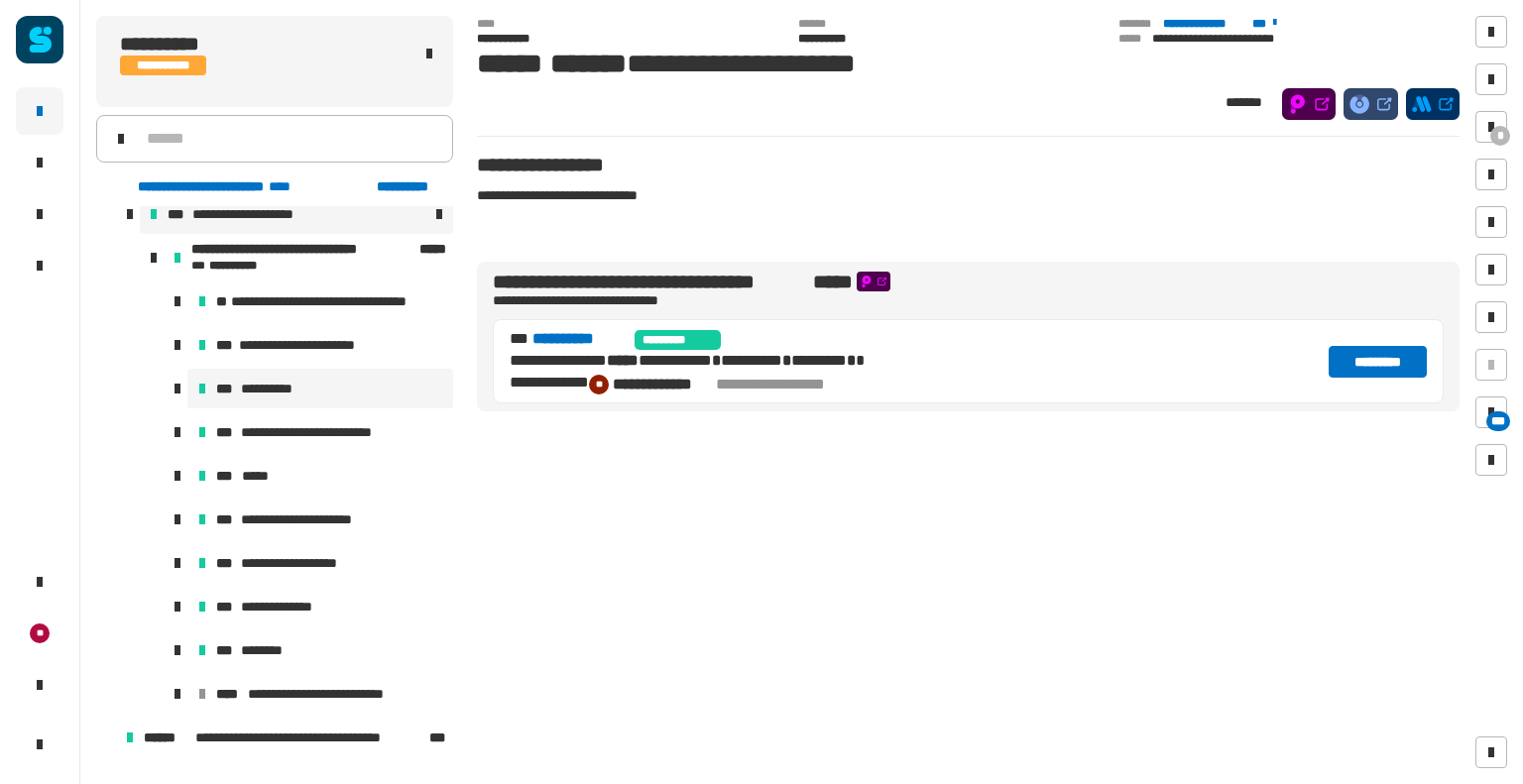 click on "**********" at bounding box center [273, 389] 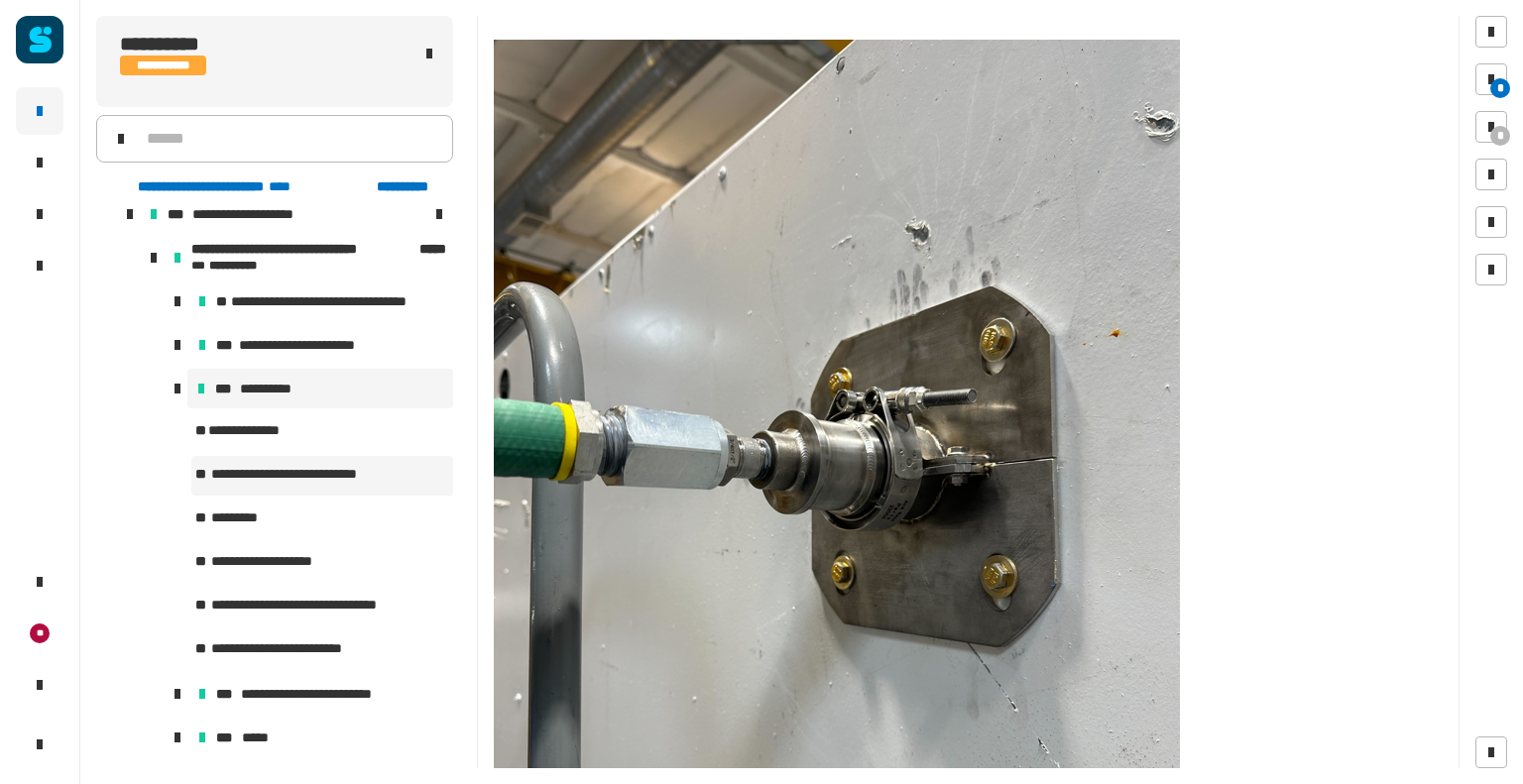 scroll, scrollTop: 694, scrollLeft: 0, axis: vertical 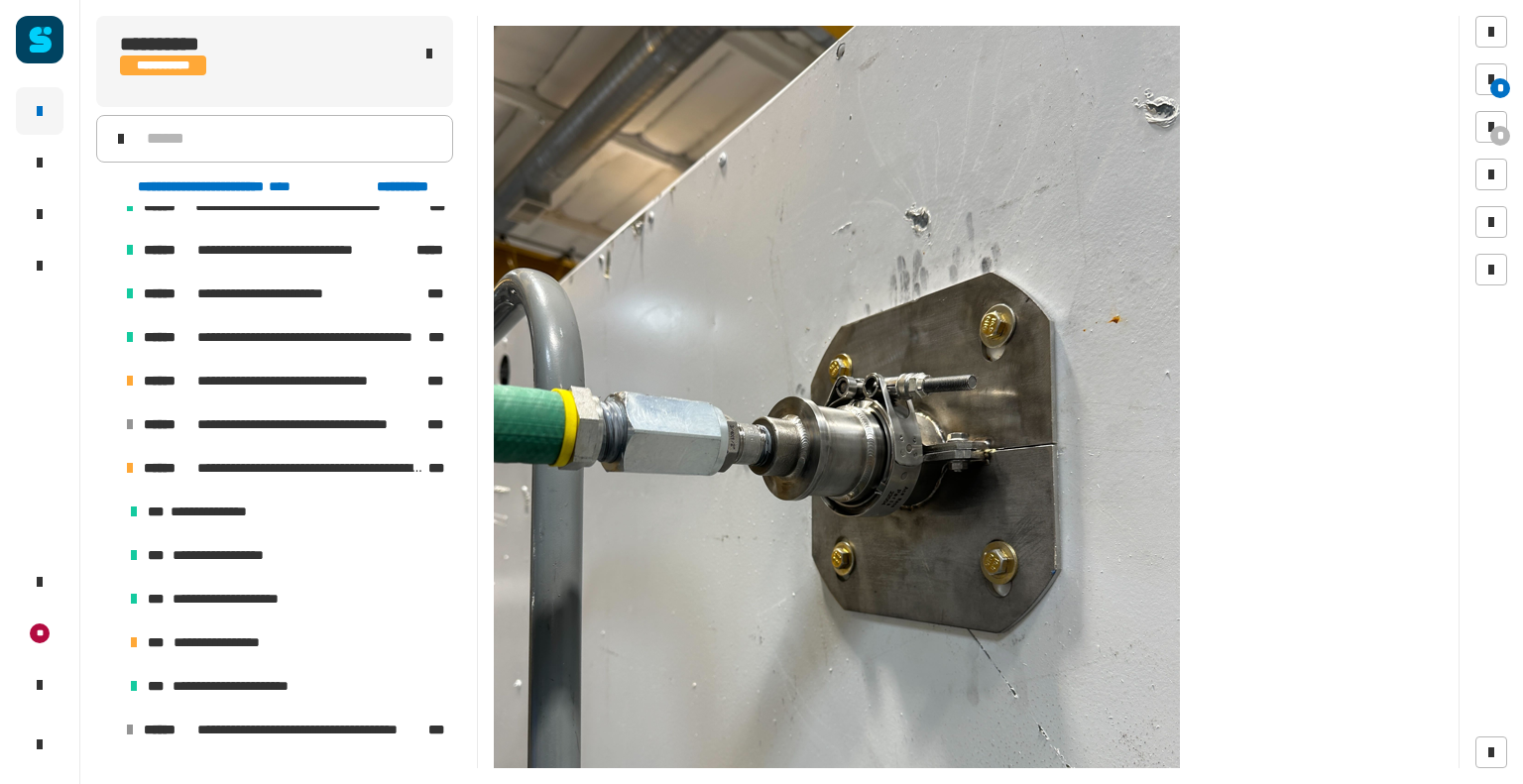 click at bounding box center [106, 337] 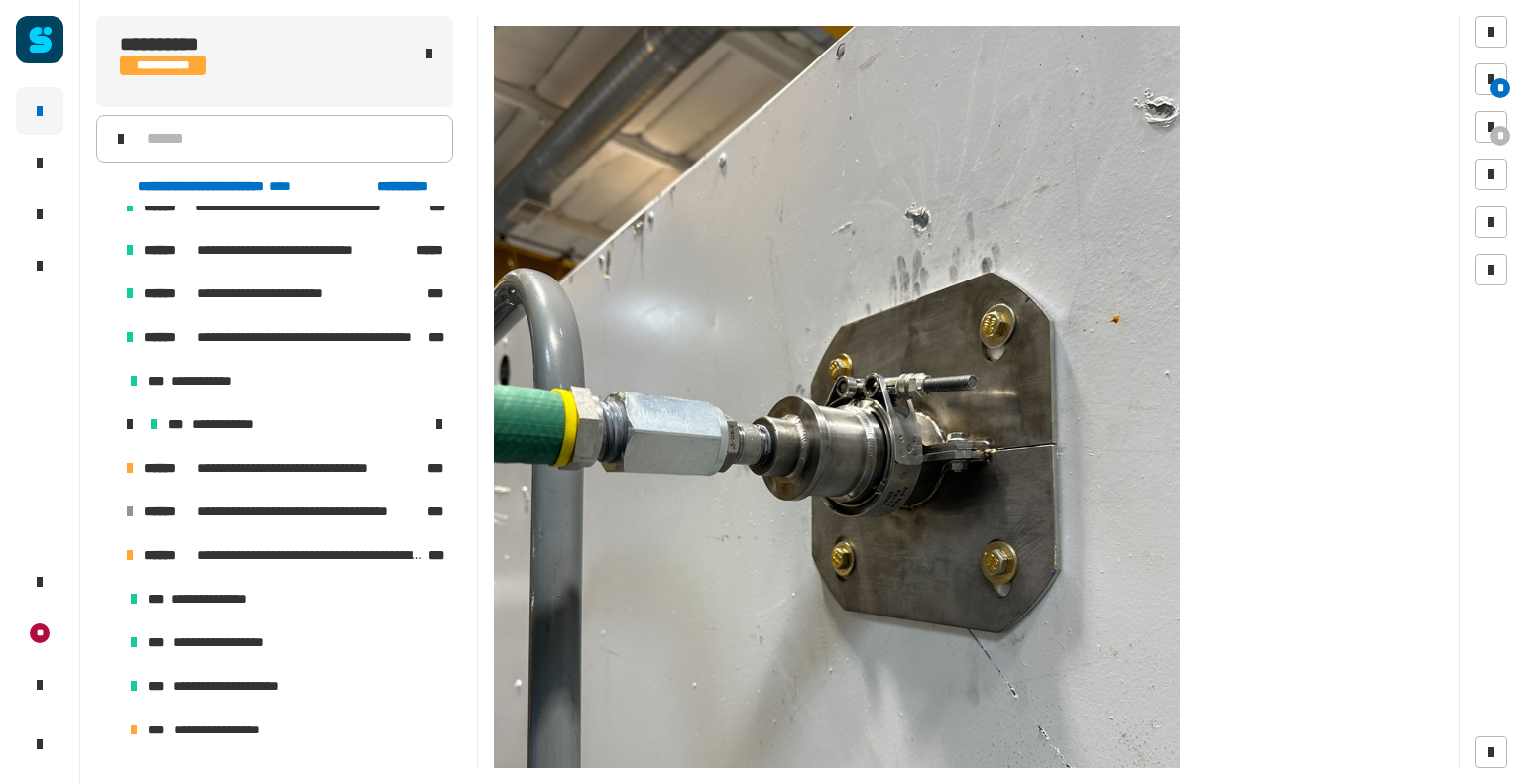 click at bounding box center (106, 337) 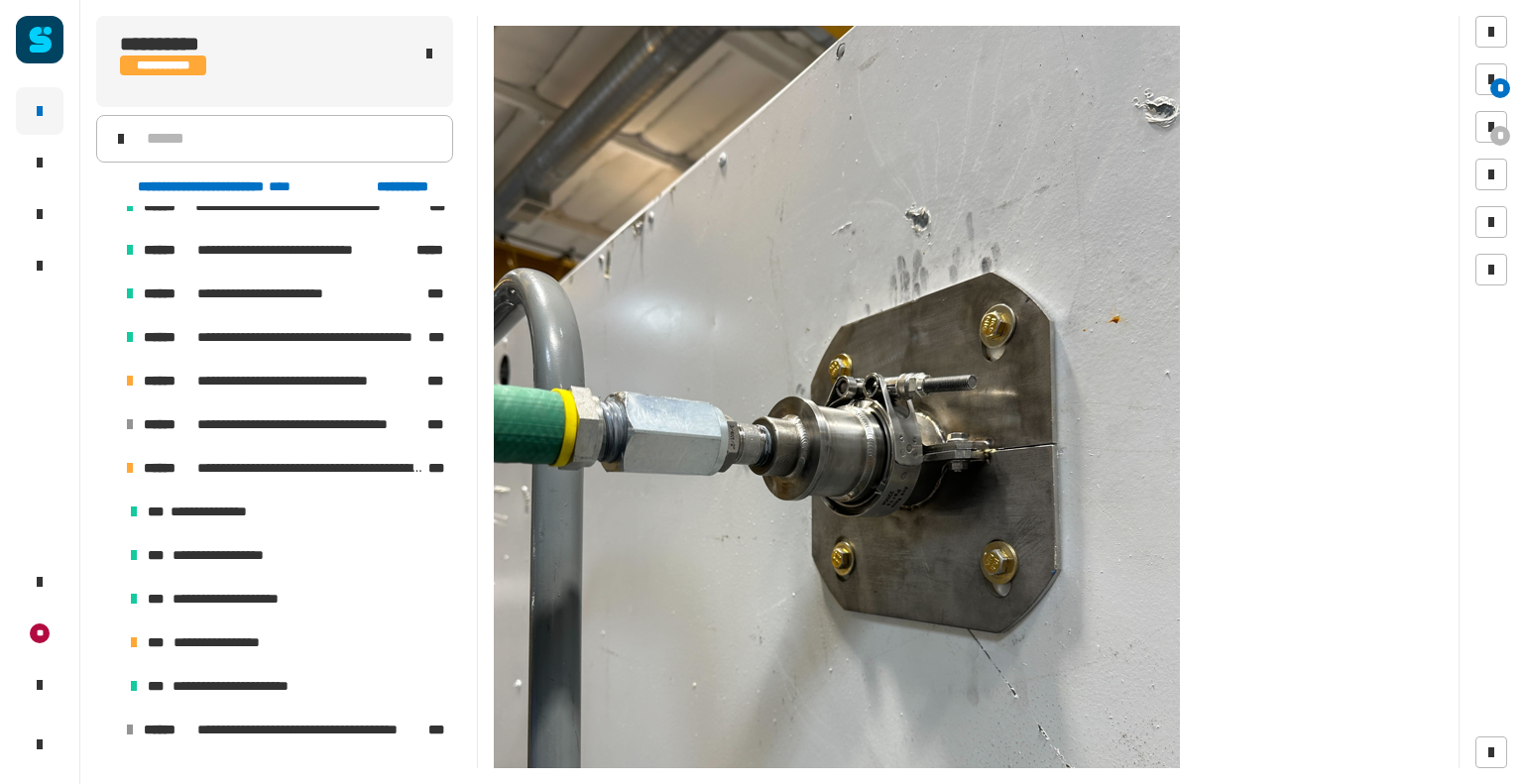 click at bounding box center [106, 381] 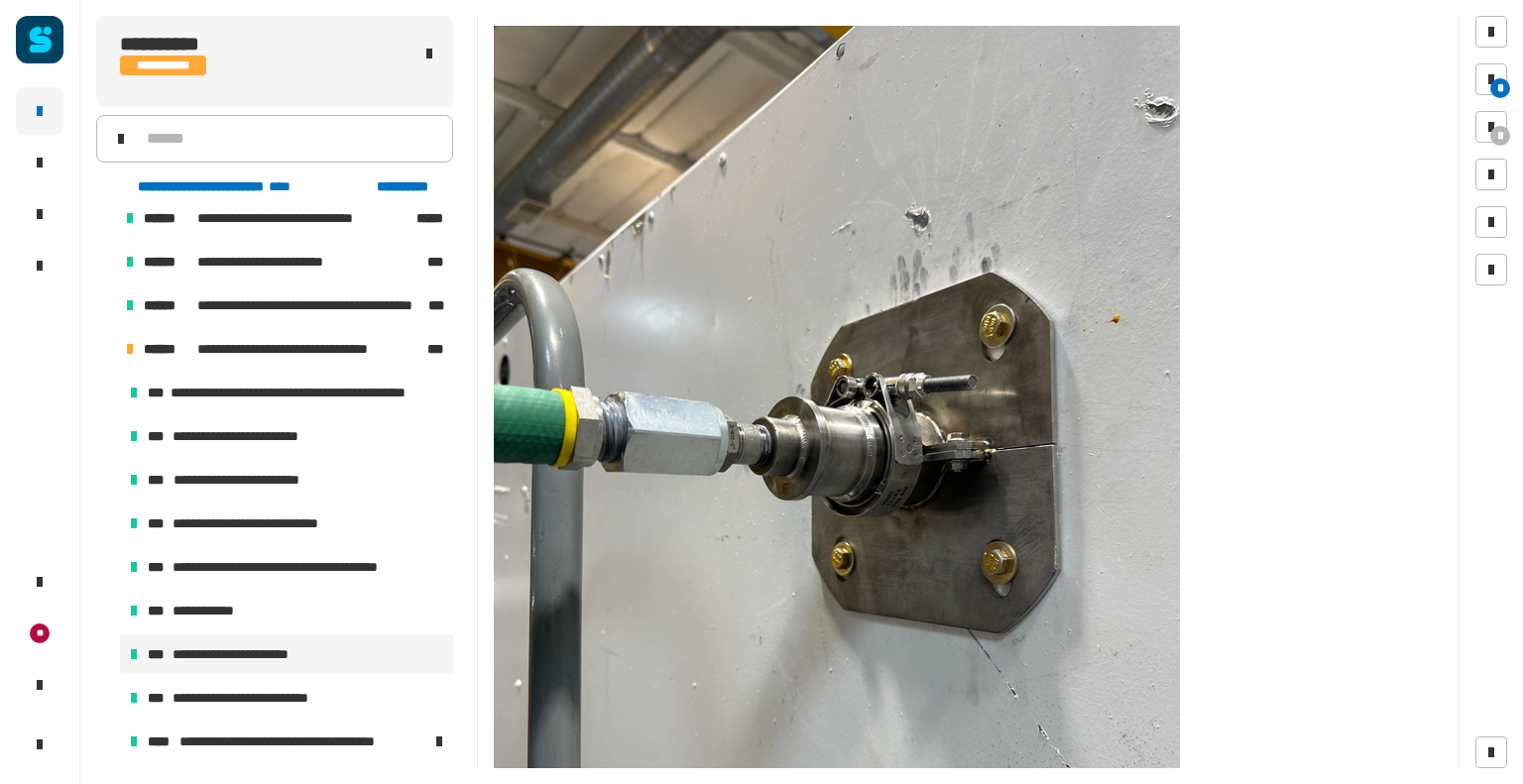 scroll, scrollTop: 5650, scrollLeft: 0, axis: vertical 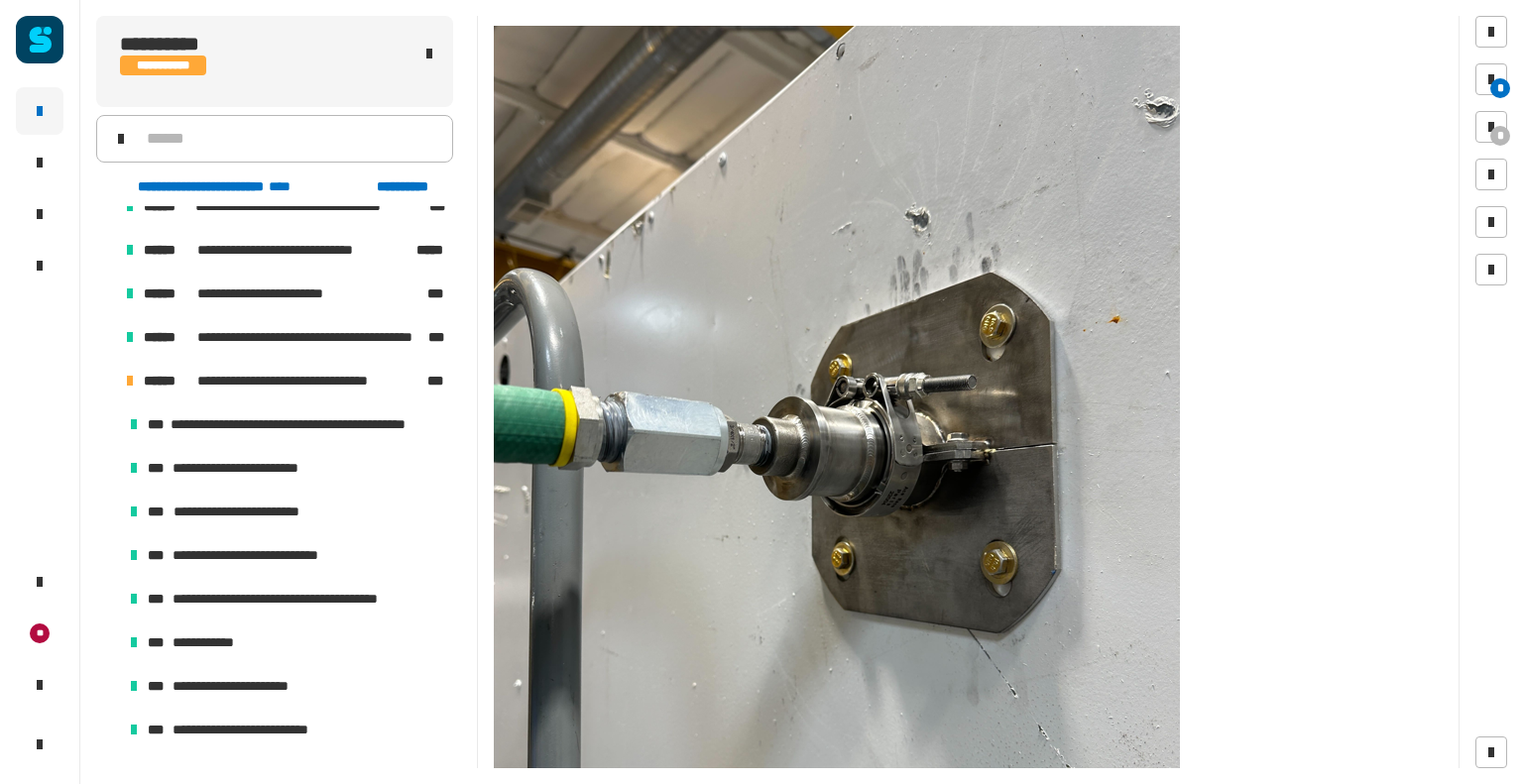 click at bounding box center [106, 381] 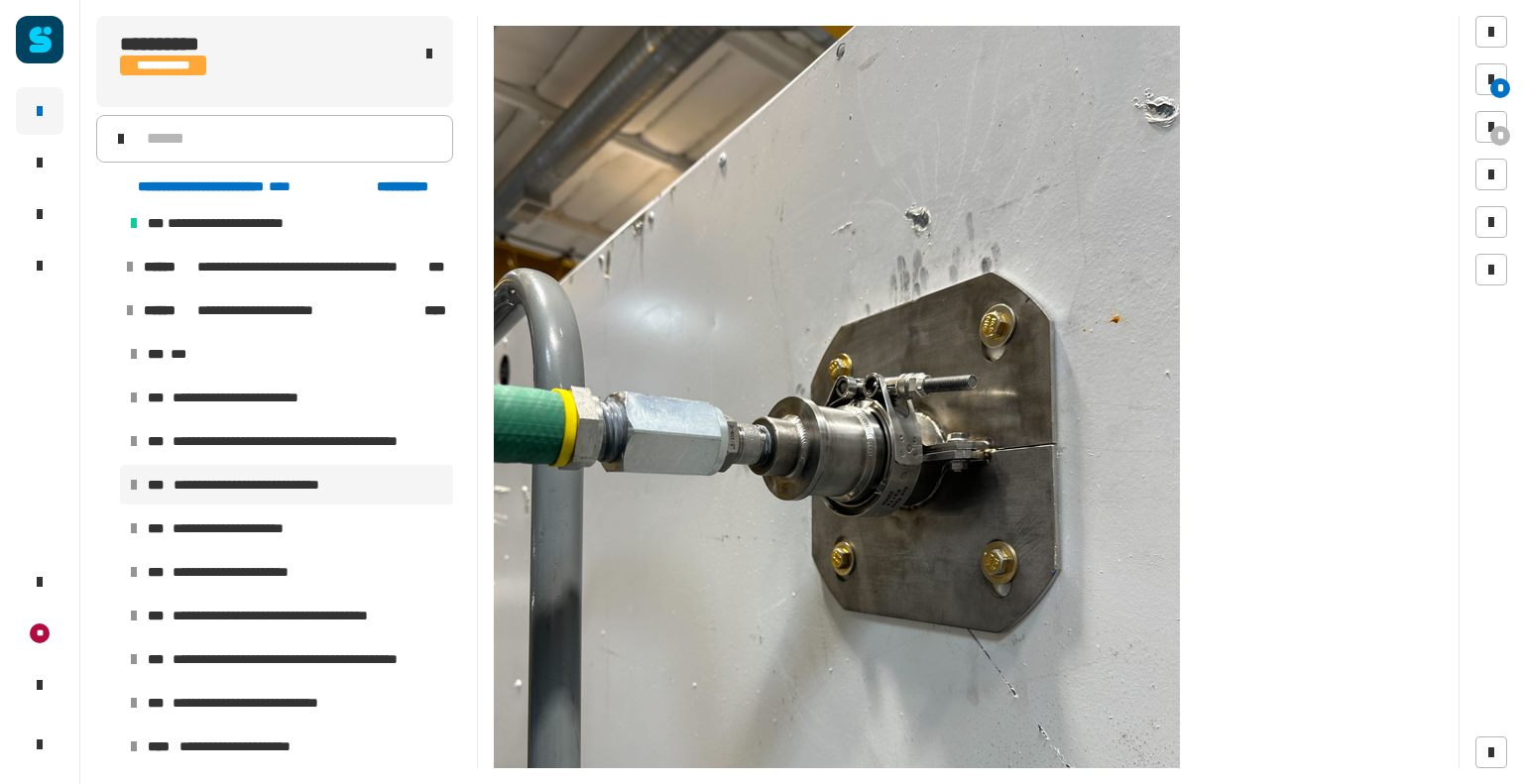 scroll, scrollTop: 5352, scrollLeft: 0, axis: vertical 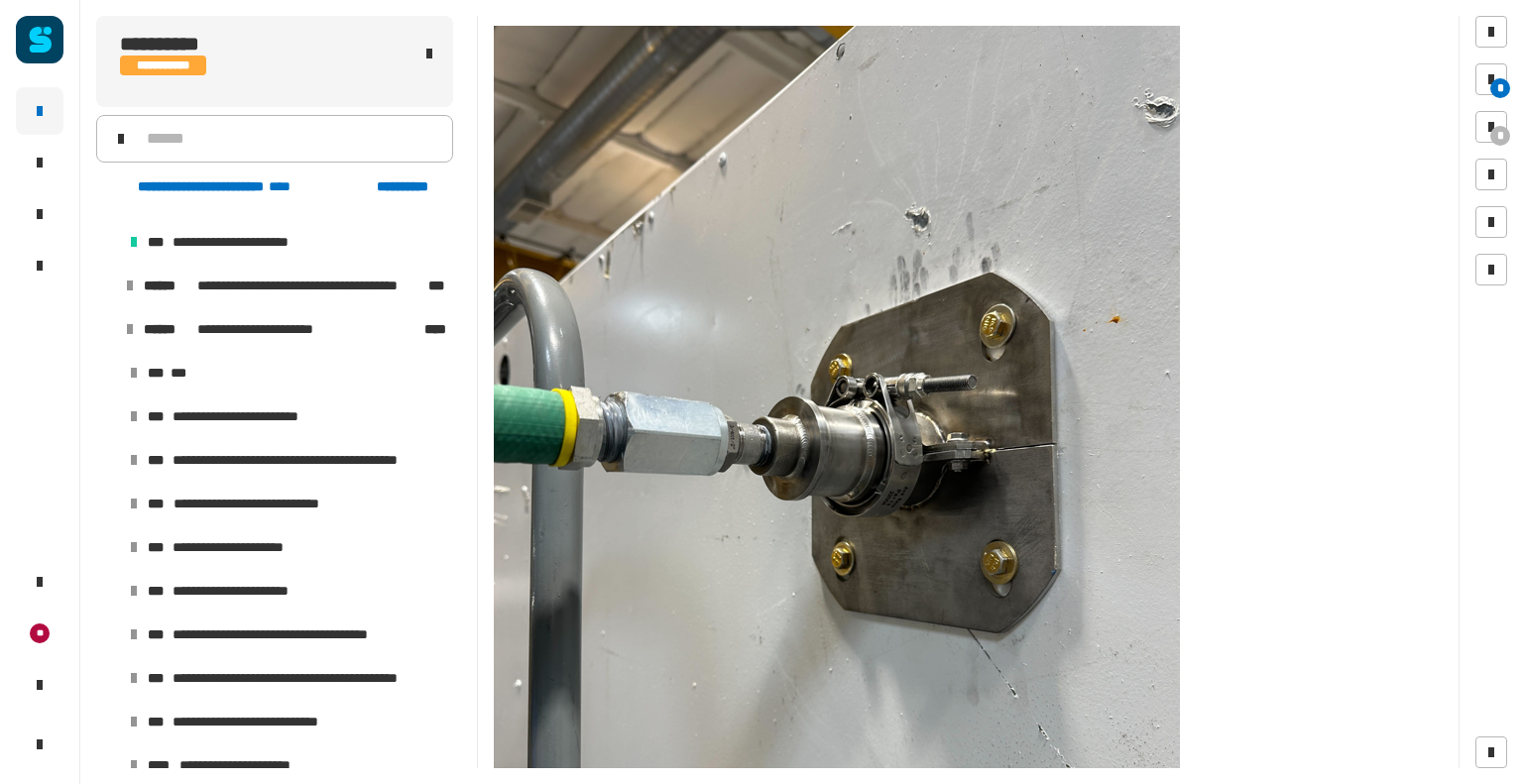 click at bounding box center (106, 329) 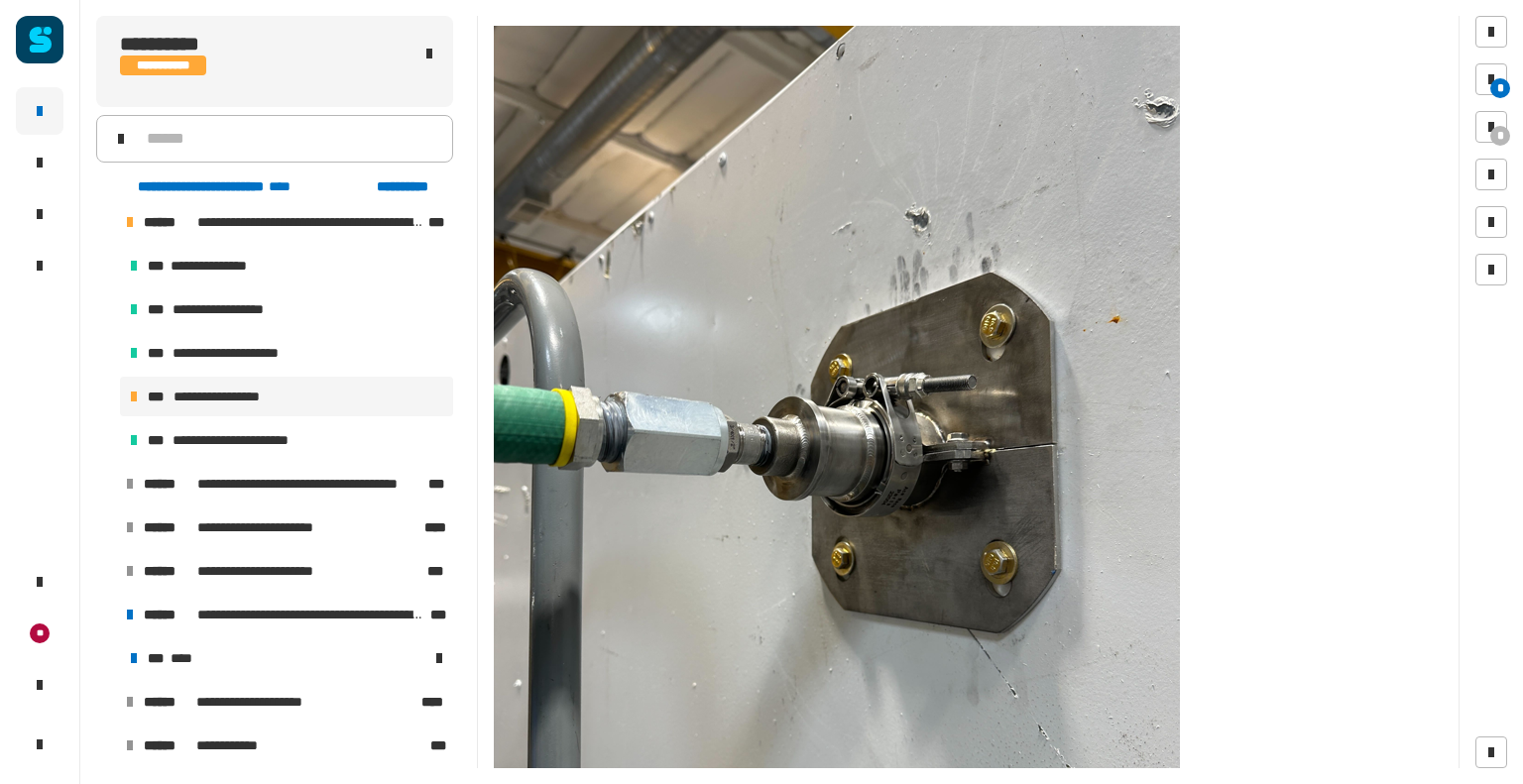 scroll, scrollTop: 4956, scrollLeft: 0, axis: vertical 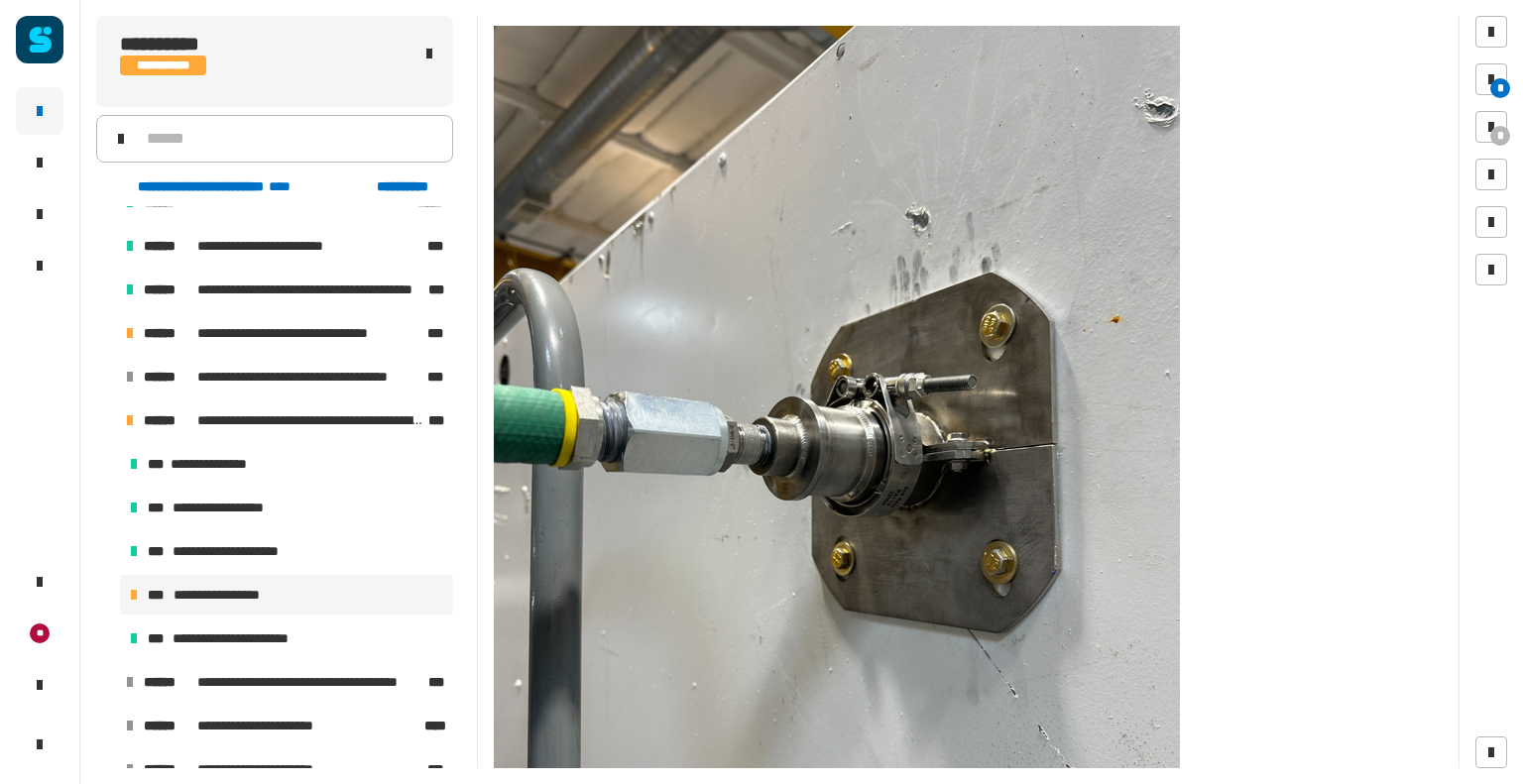 click on "**********" at bounding box center [230, 595] 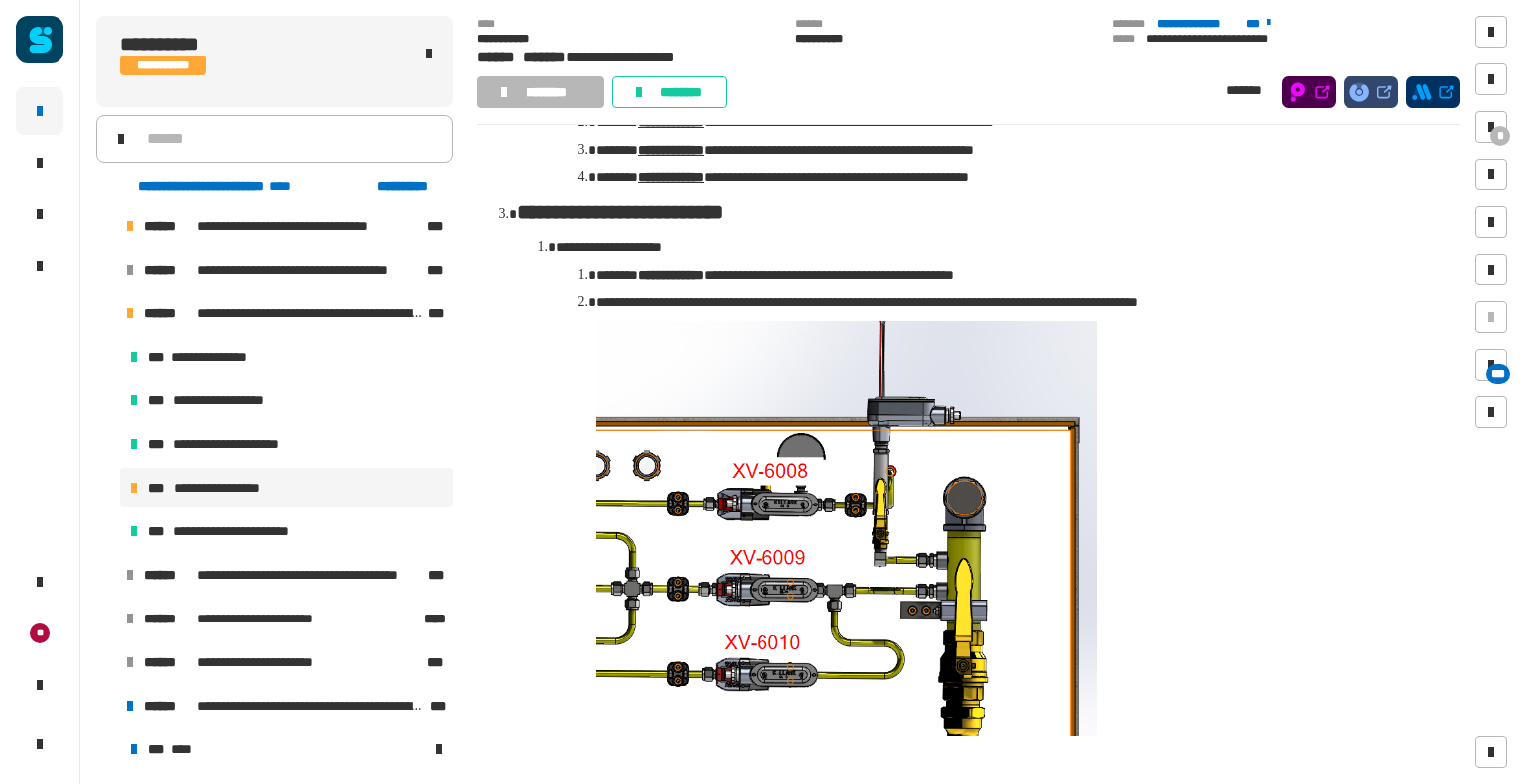 scroll, scrollTop: 567, scrollLeft: 0, axis: vertical 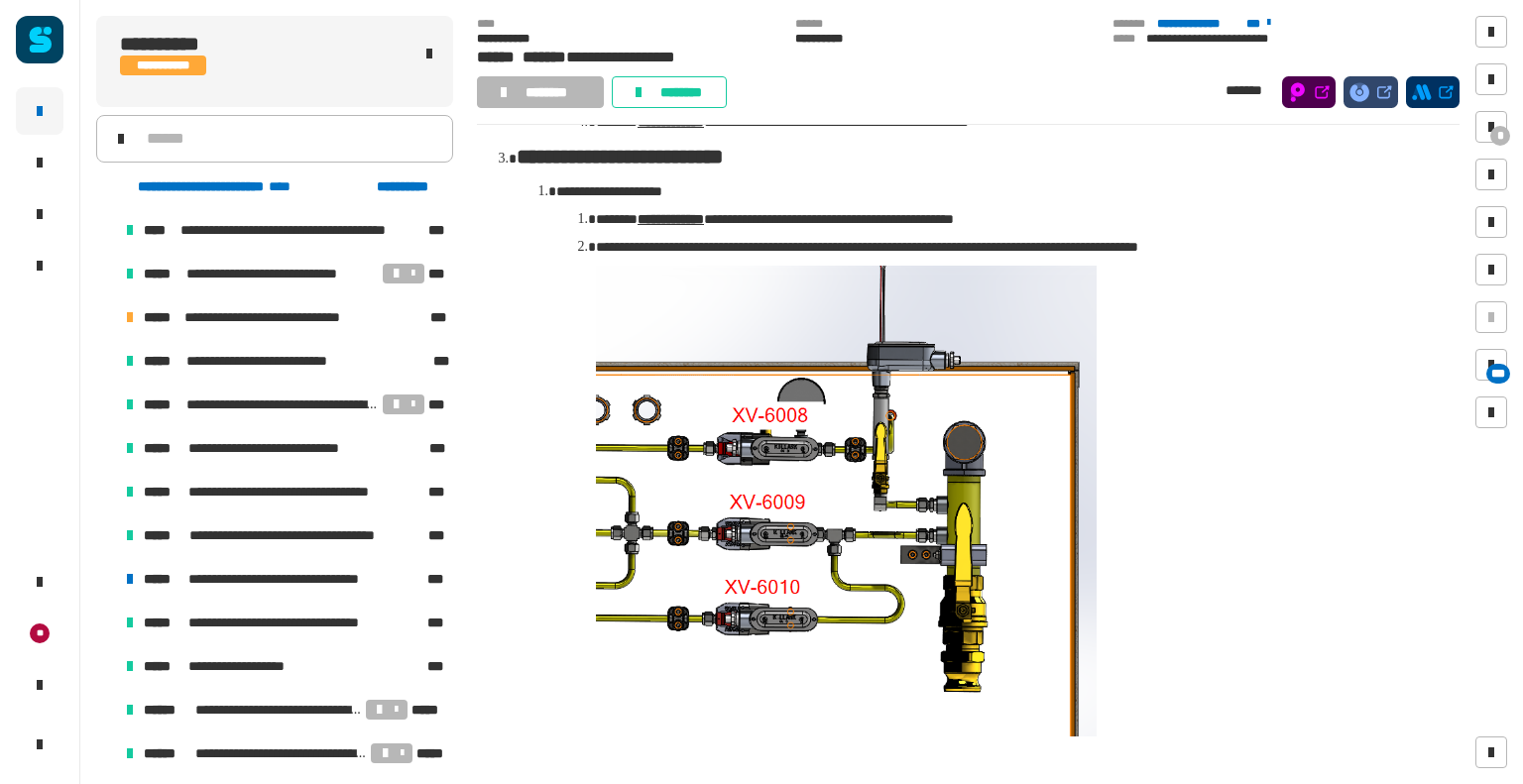 click at bounding box center (106, 579) 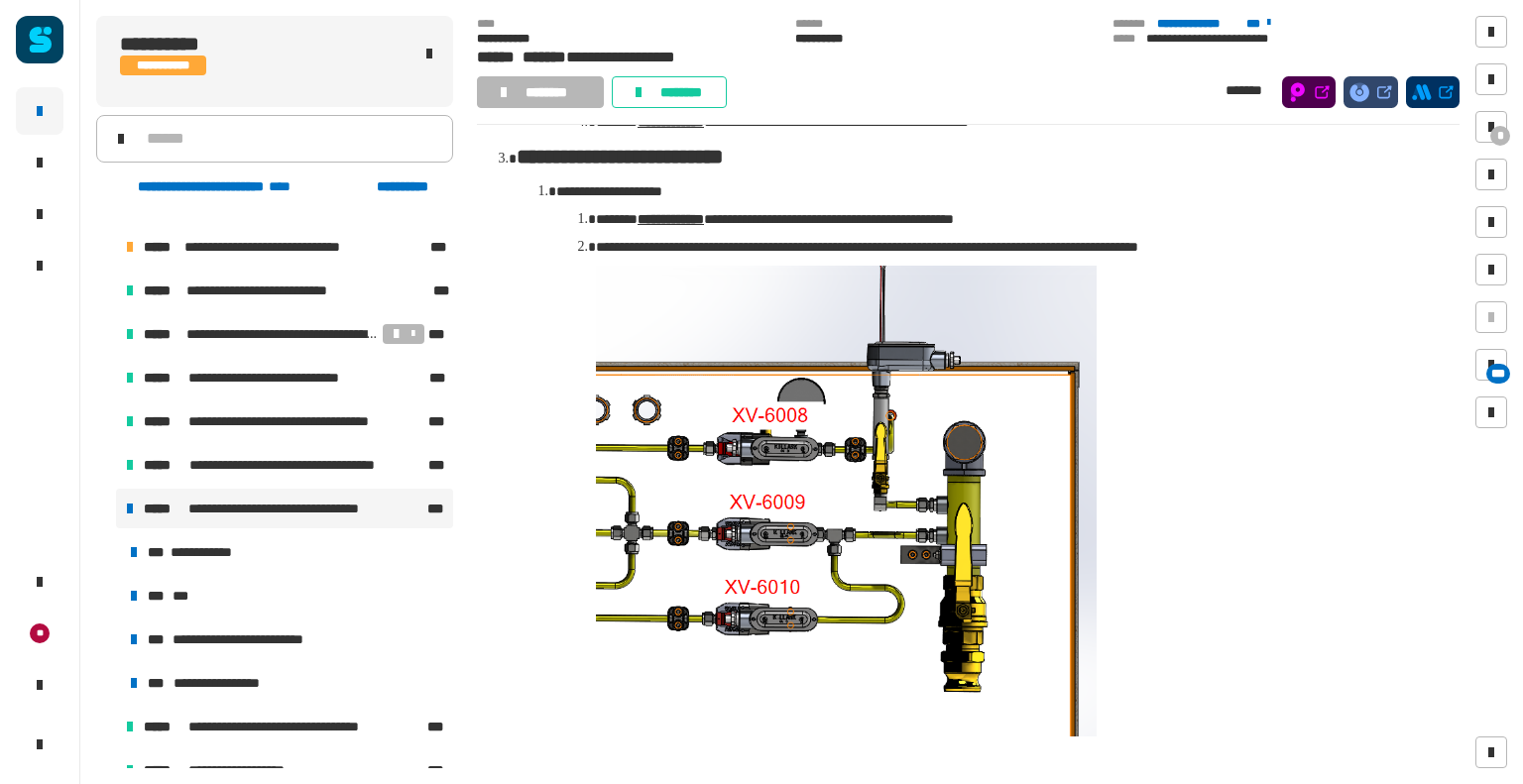 scroll, scrollTop: 198, scrollLeft: 0, axis: vertical 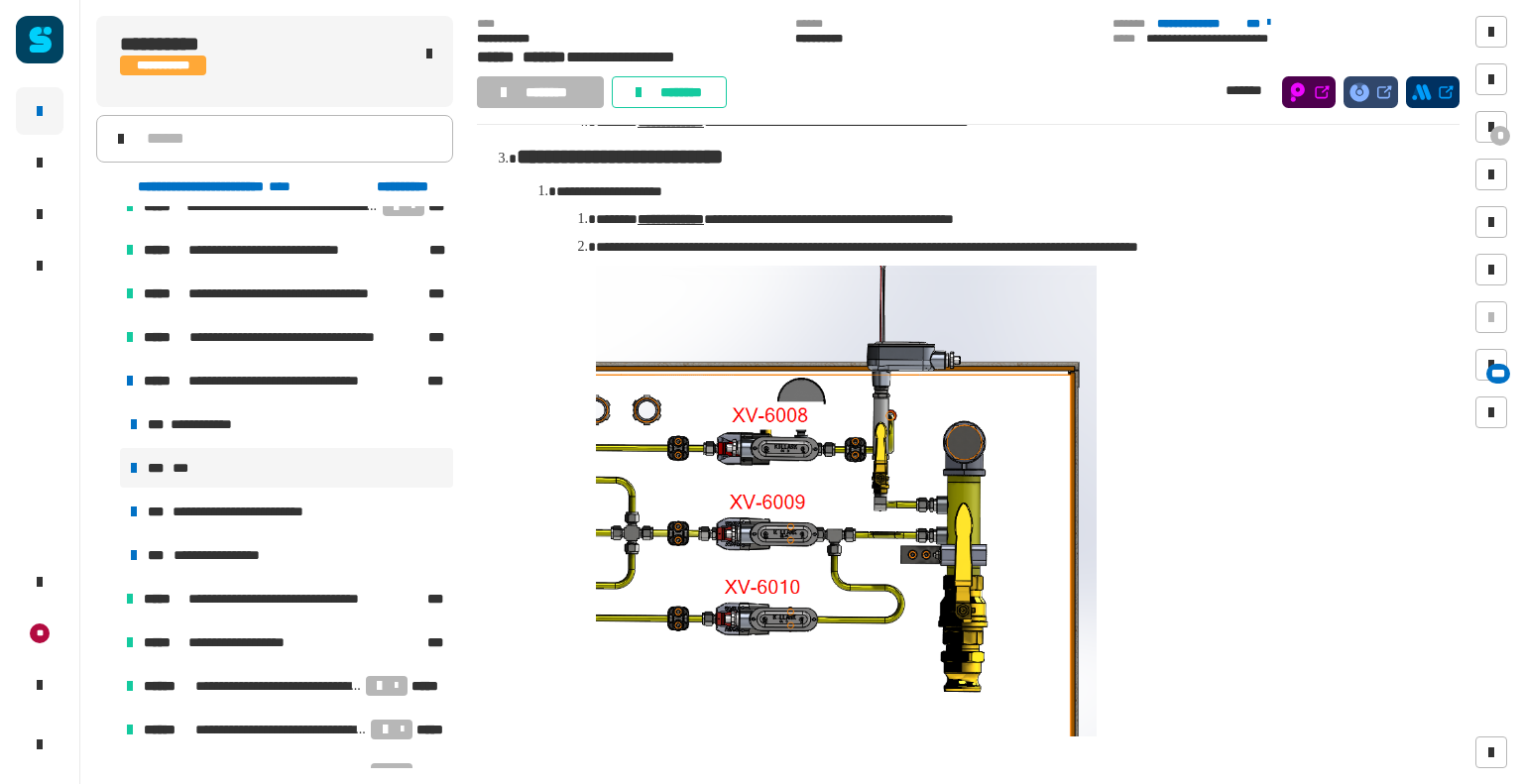 click on "*** ***" at bounding box center (287, 468) 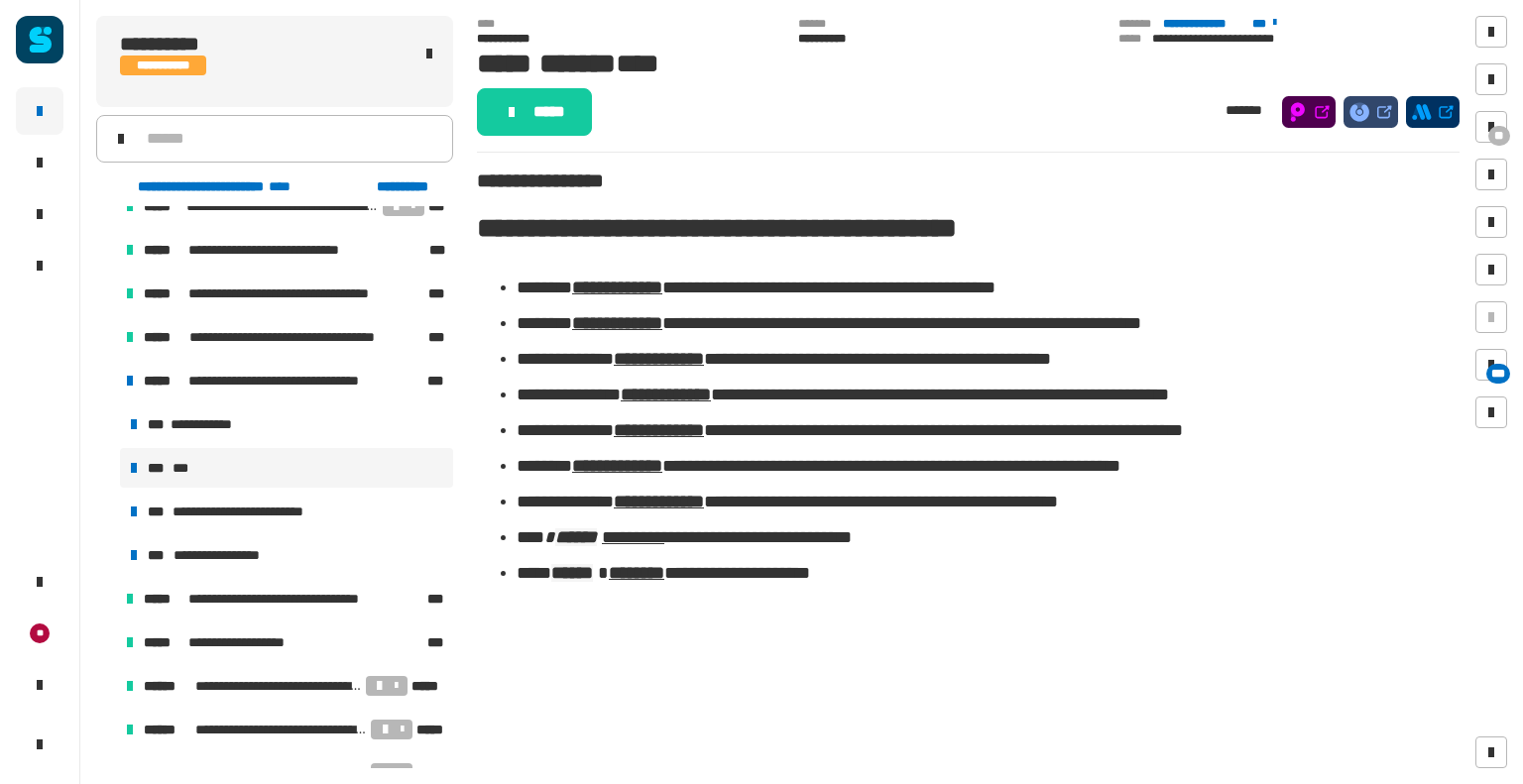 click 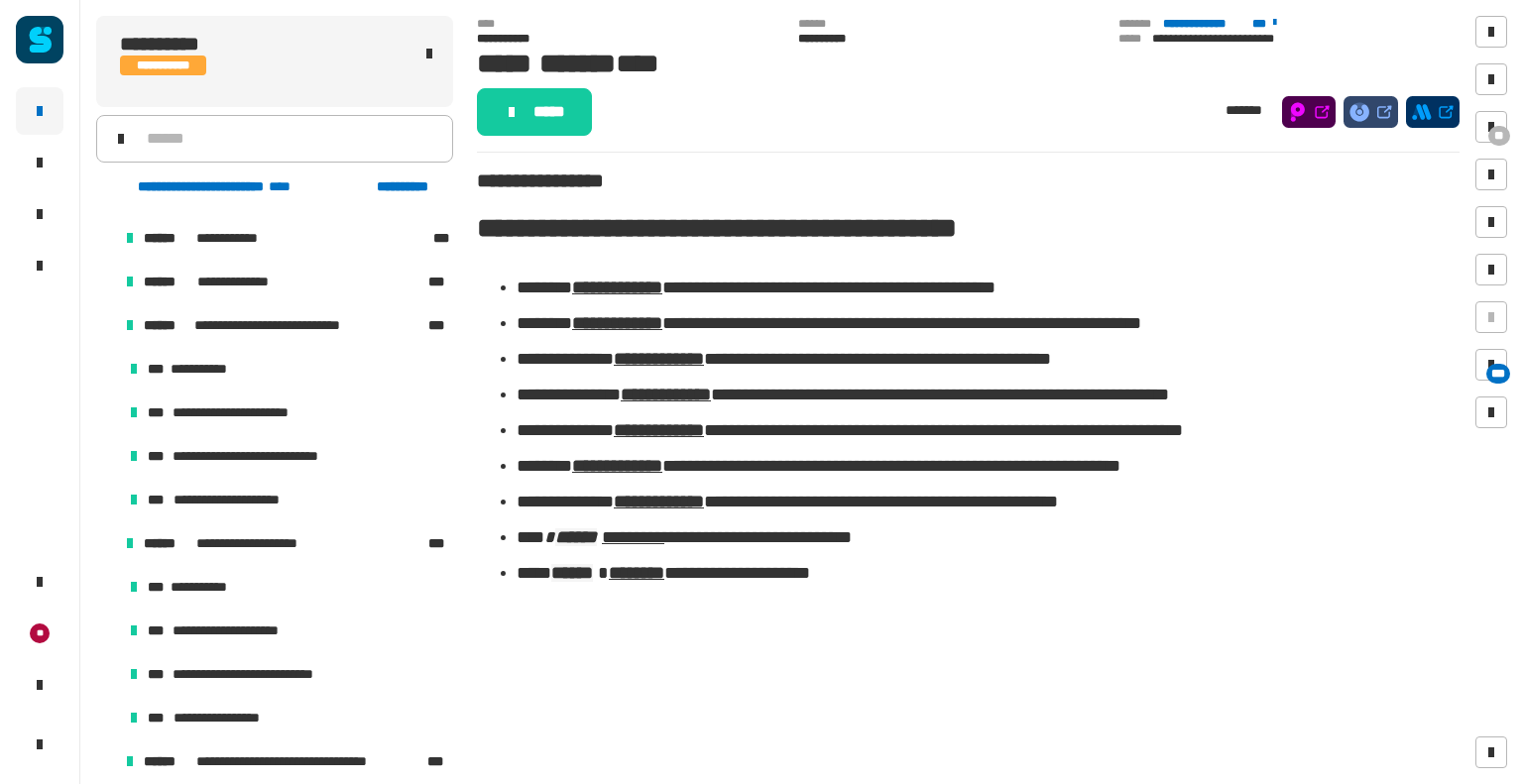 scroll, scrollTop: 3667, scrollLeft: 0, axis: vertical 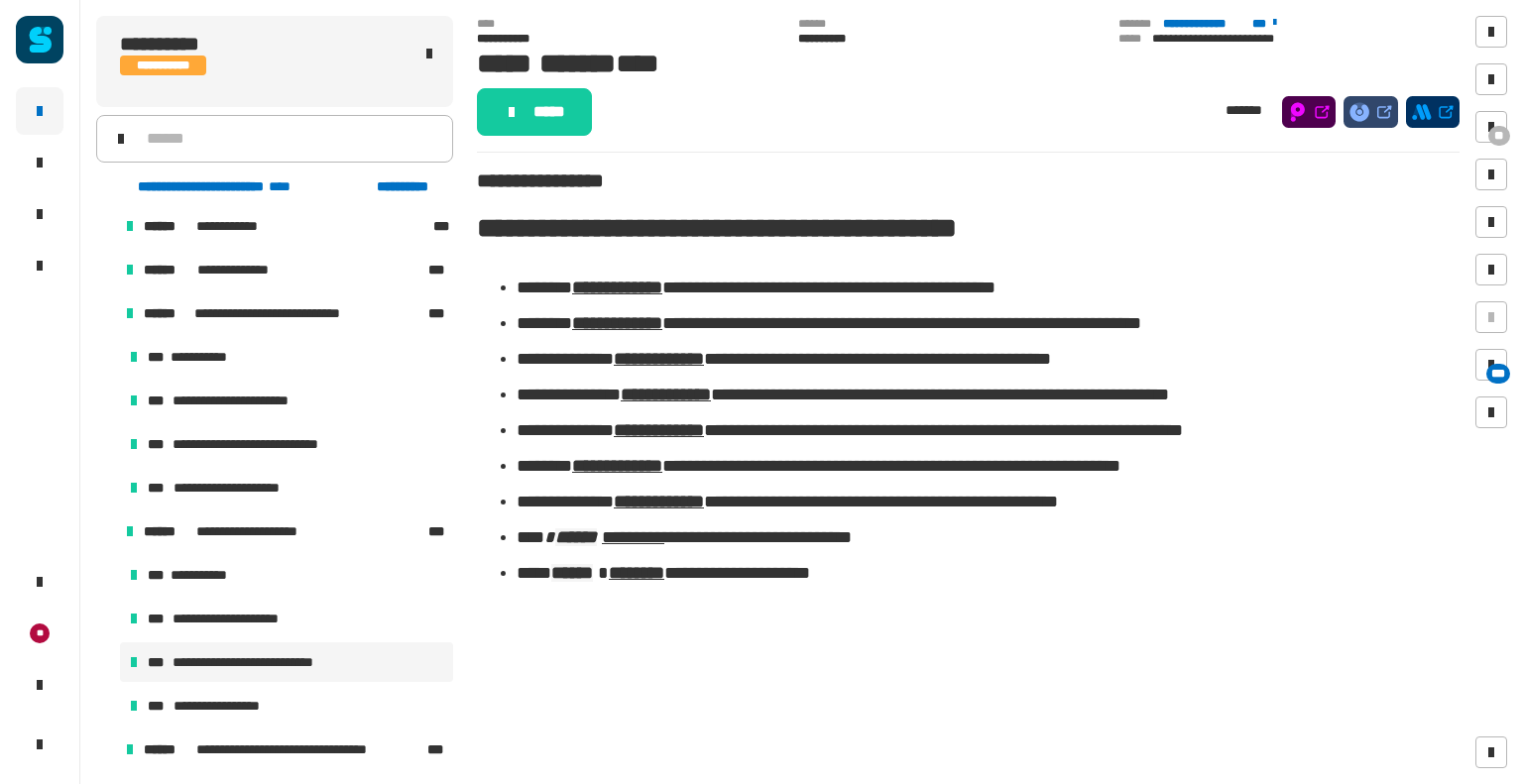 click on "**********" at bounding box center (287, 662) 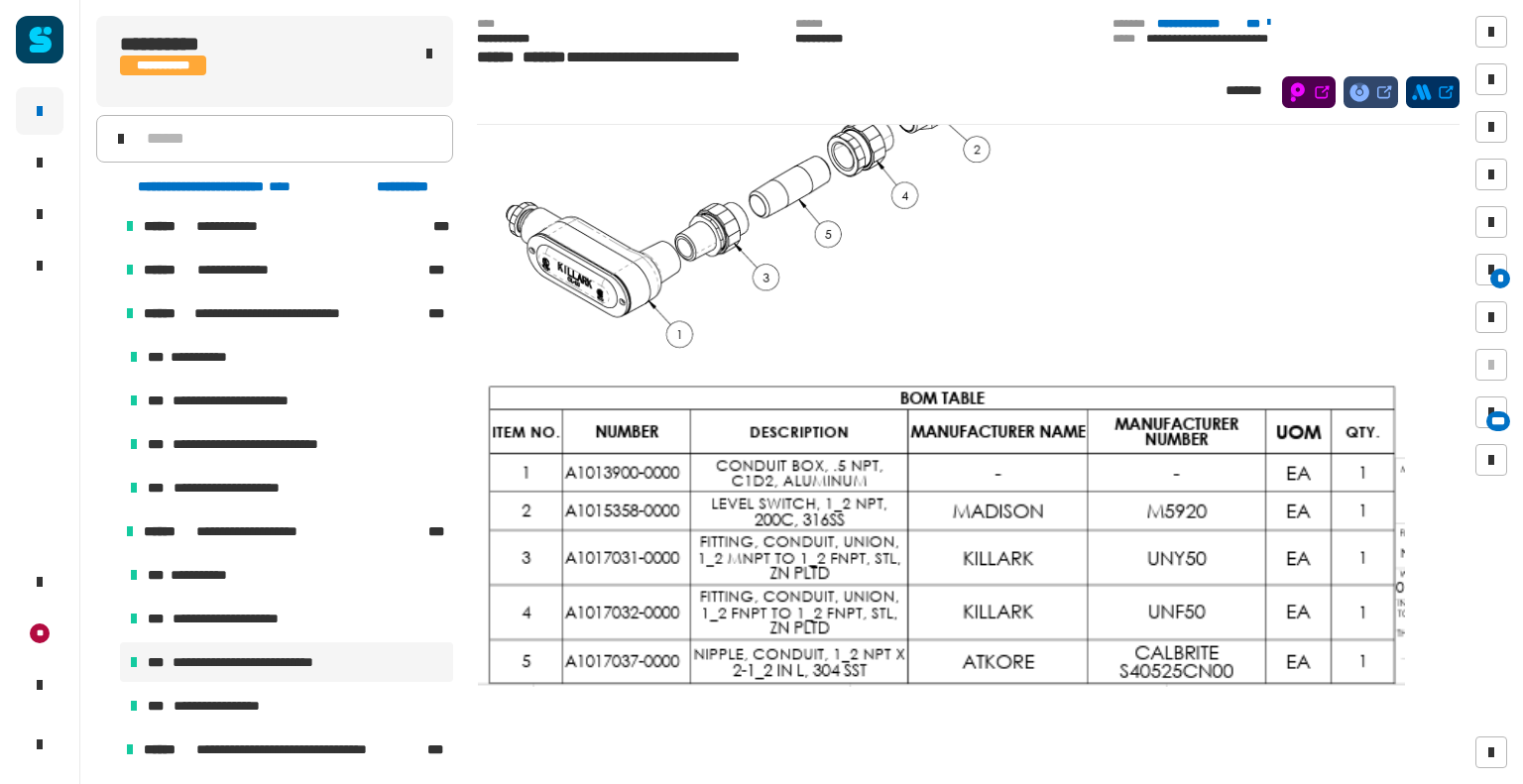 scroll, scrollTop: 285, scrollLeft: 0, axis: vertical 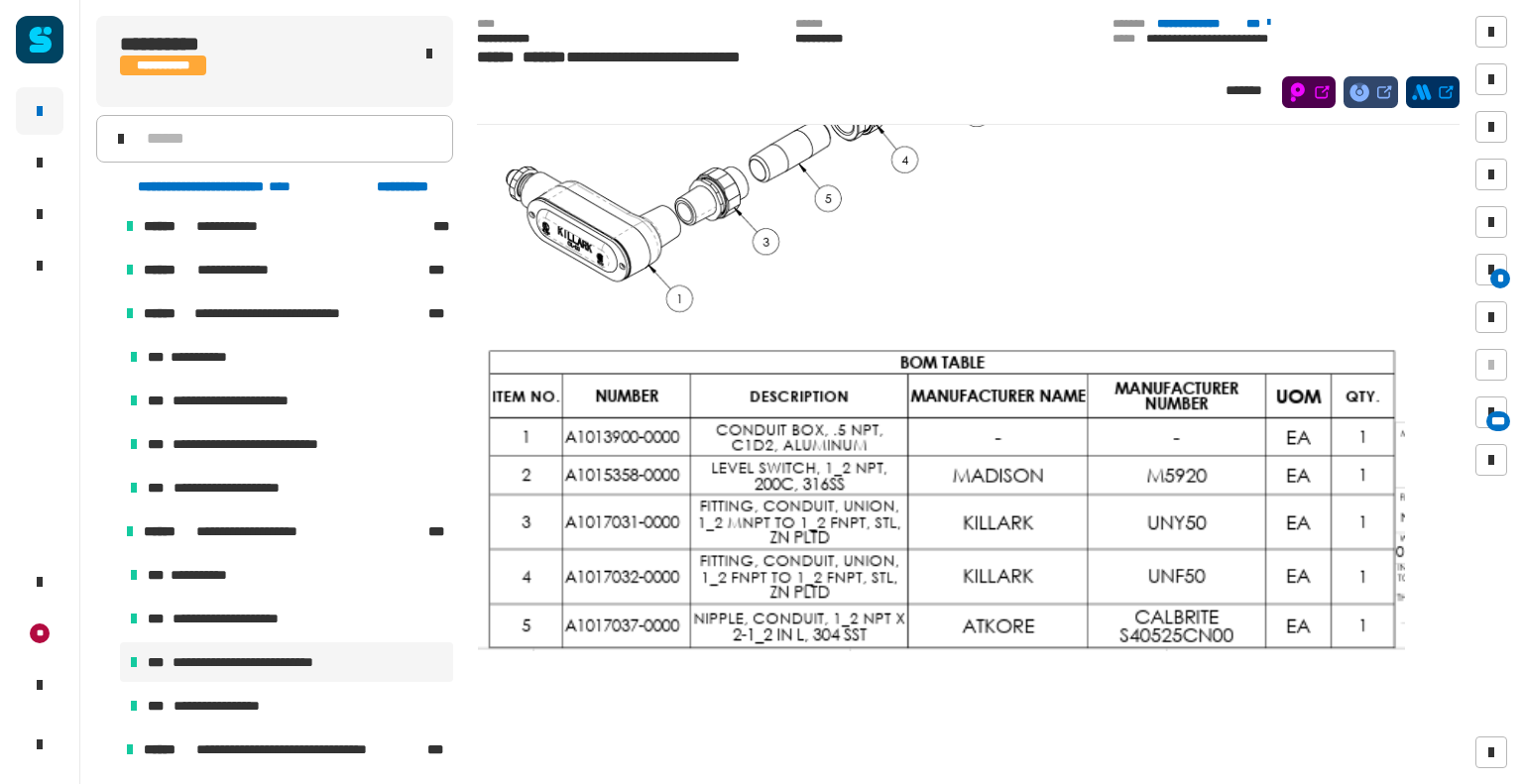 click 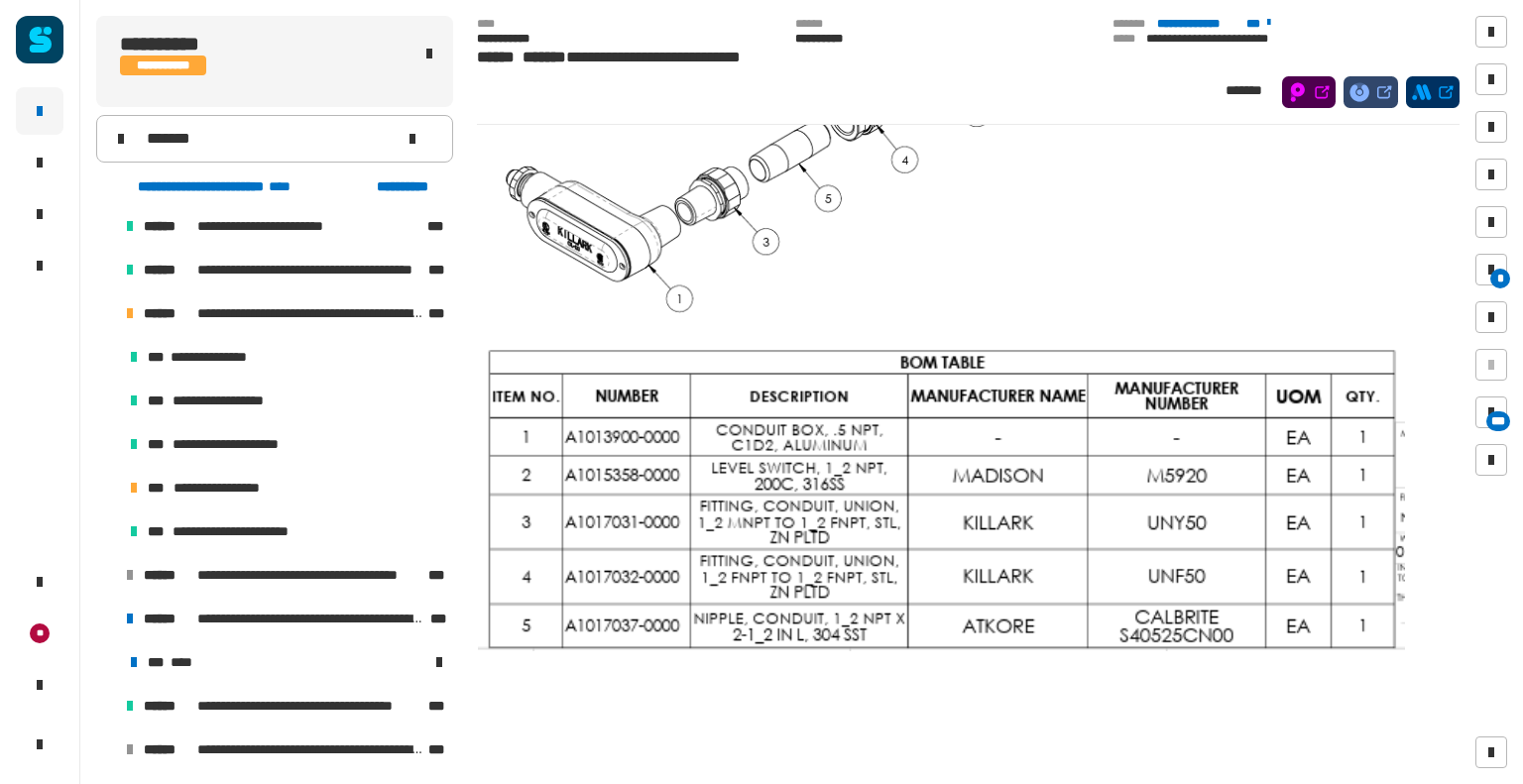 scroll, scrollTop: 0, scrollLeft: 0, axis: both 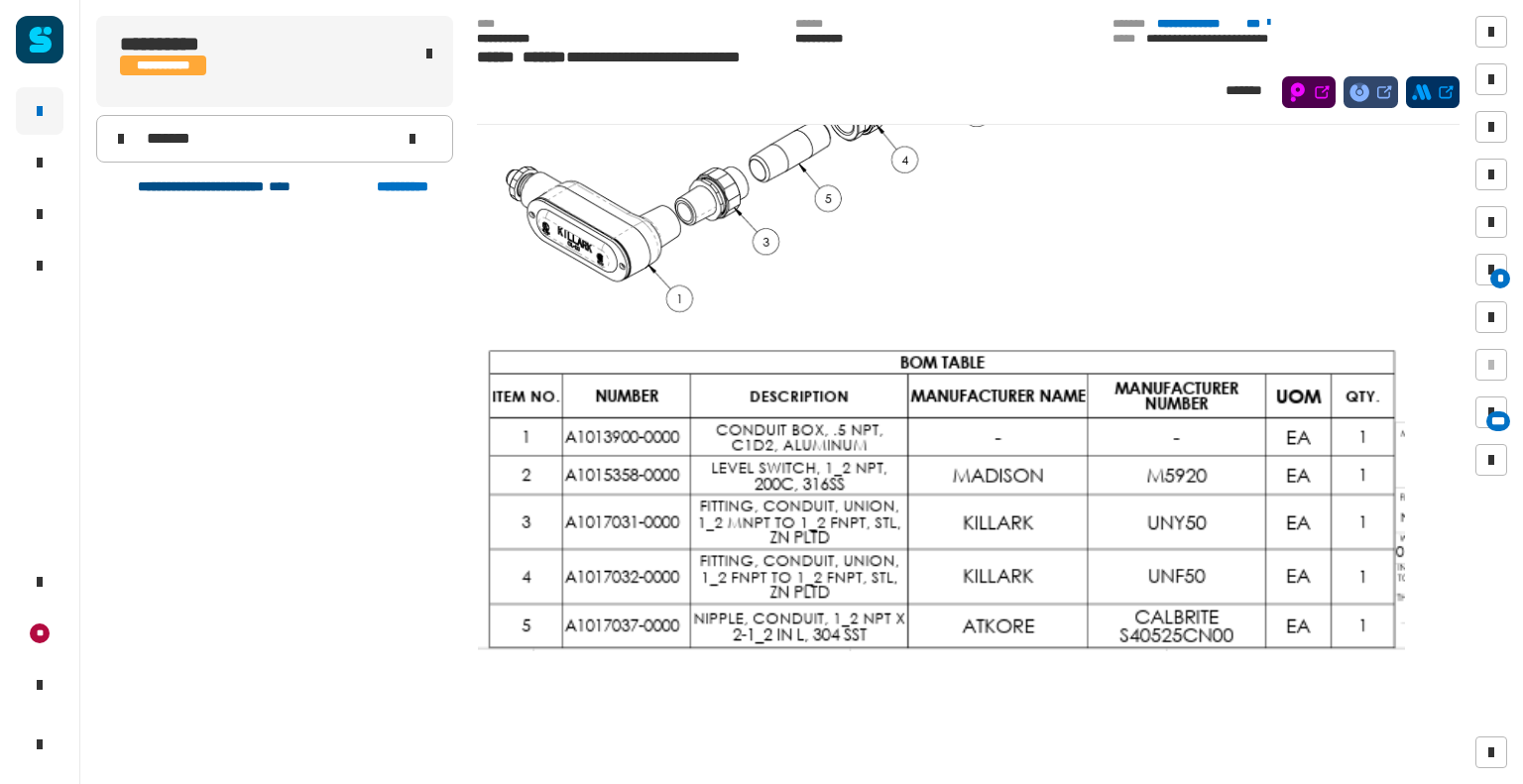 click on "**********" 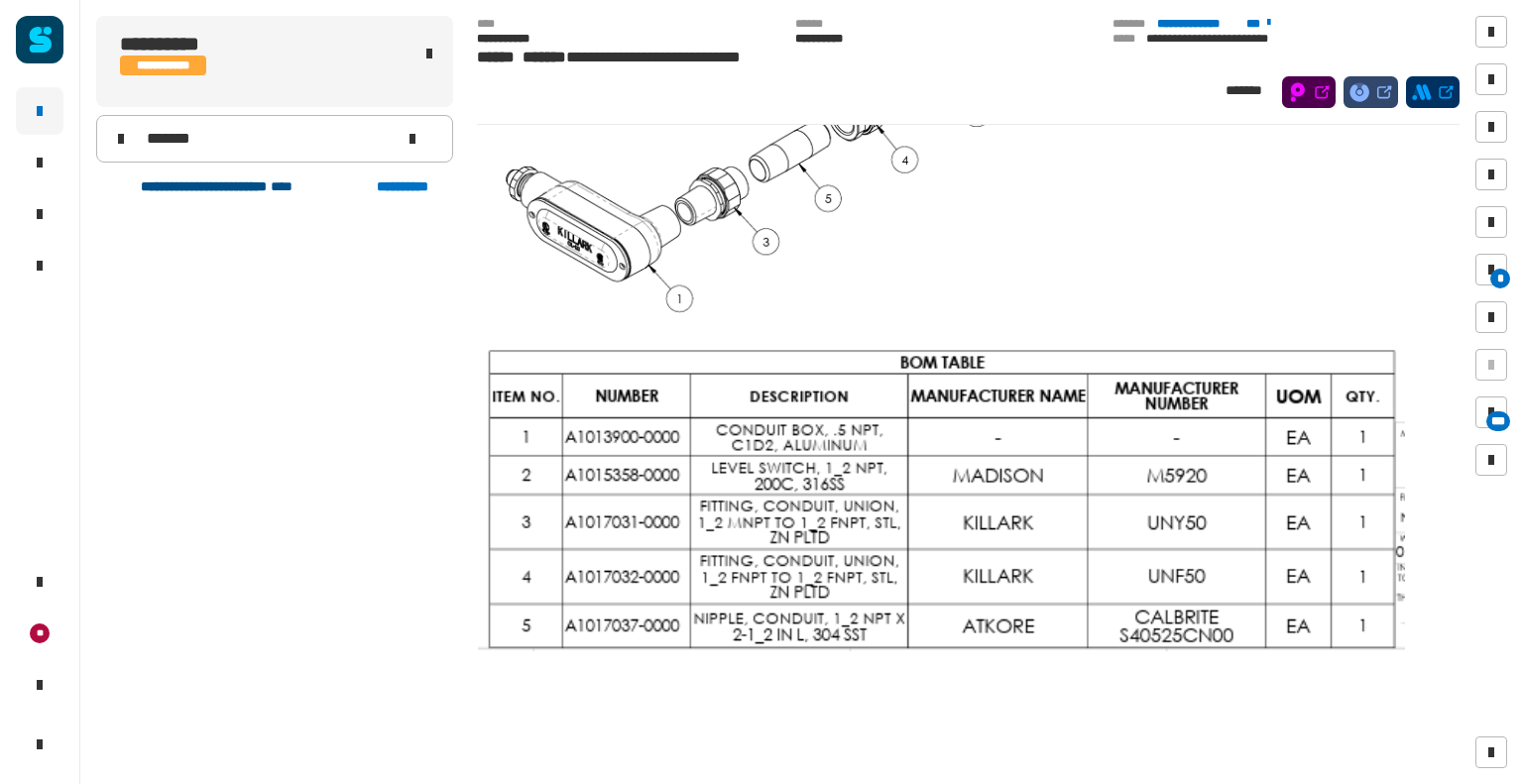 click on "**********" 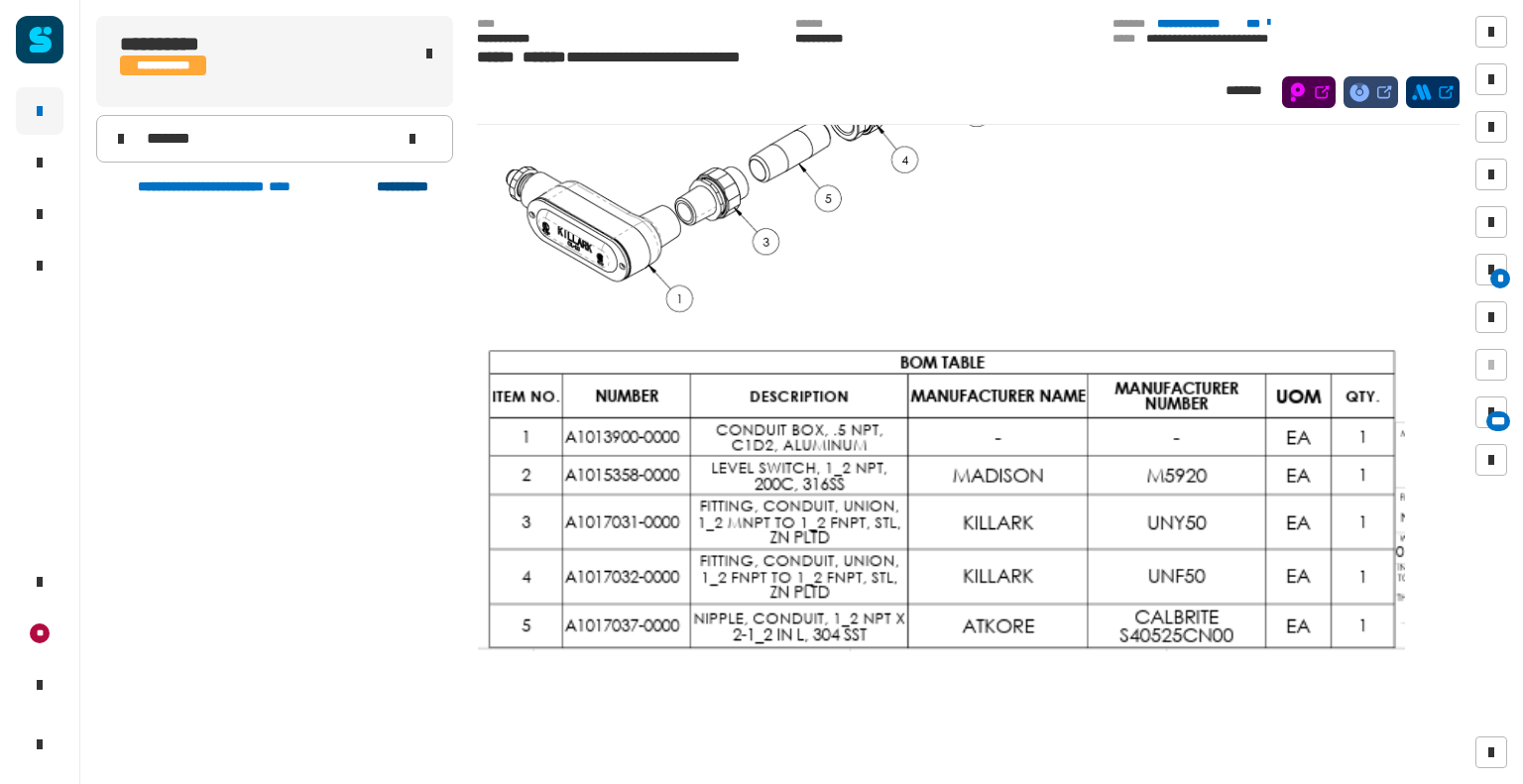 click on "**********" 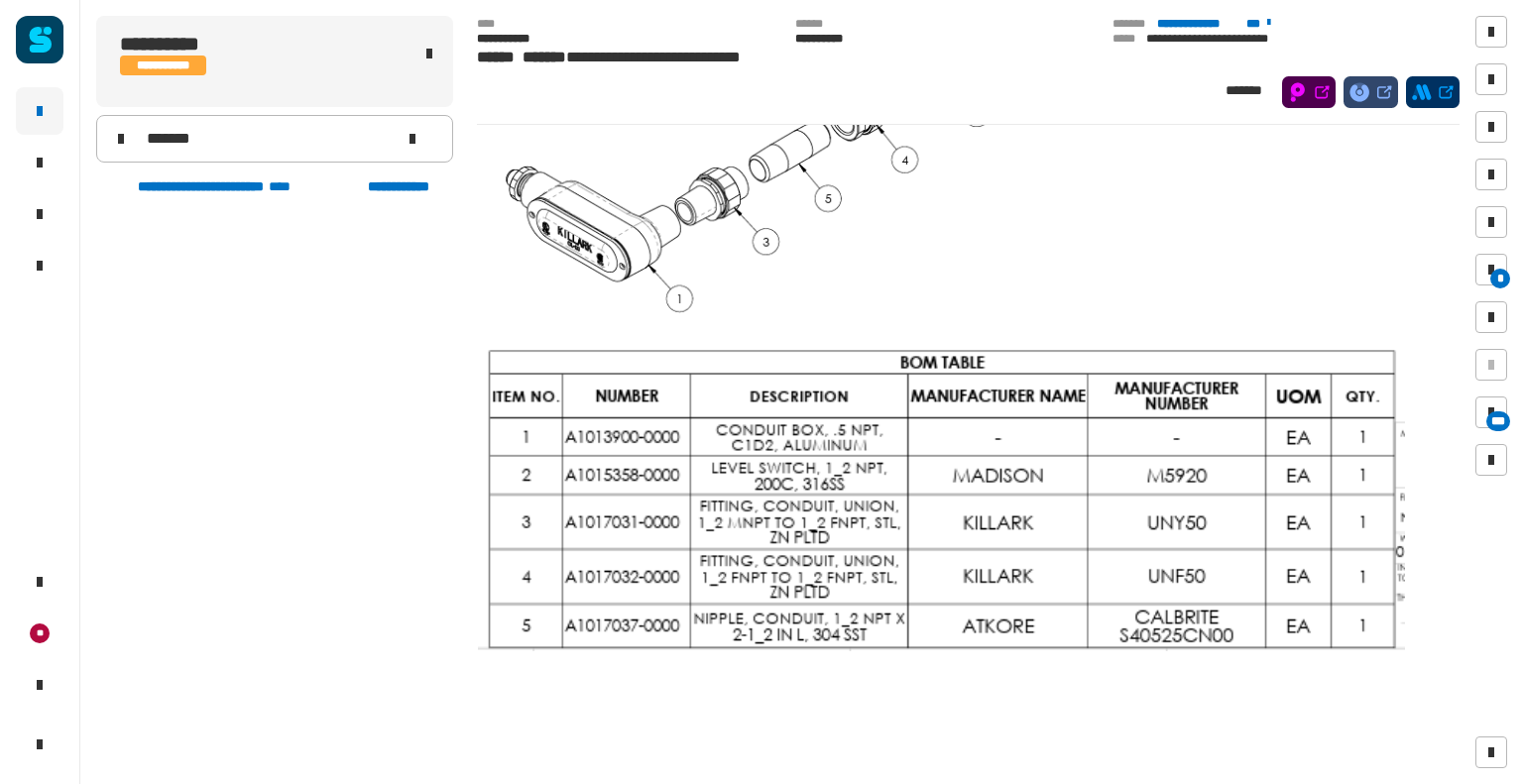 click on "*******" 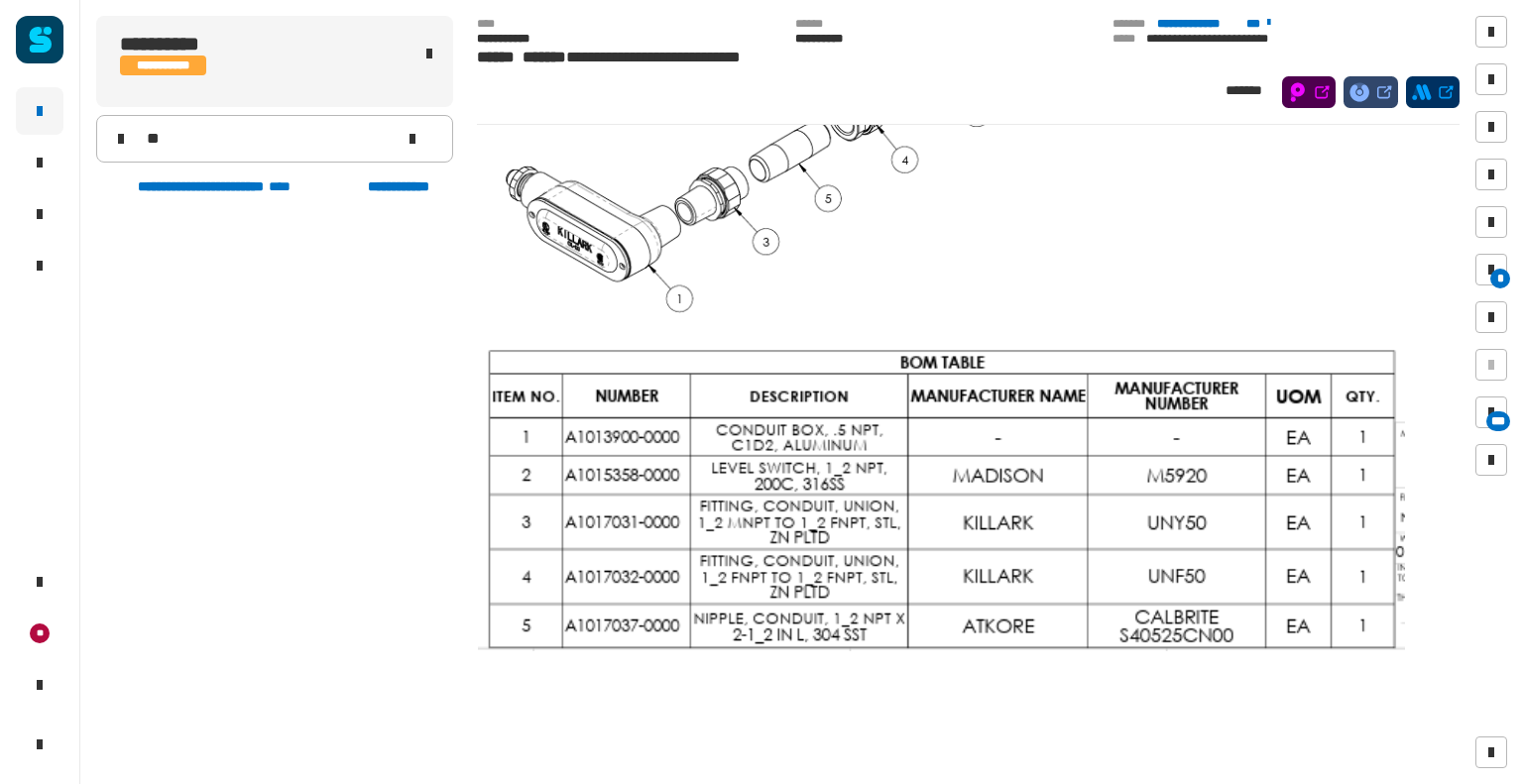 type on "*" 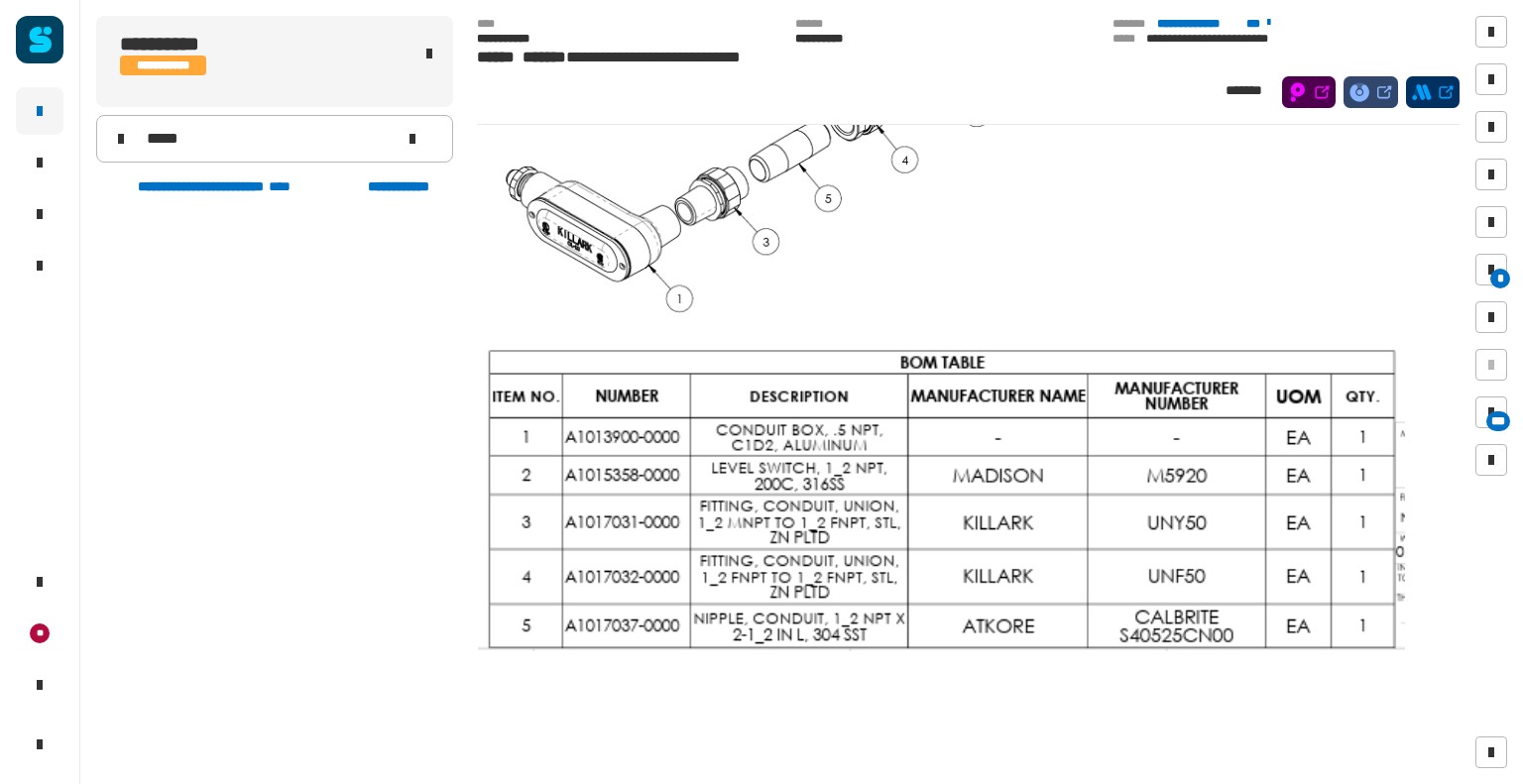 scroll, scrollTop: 0, scrollLeft: 0, axis: both 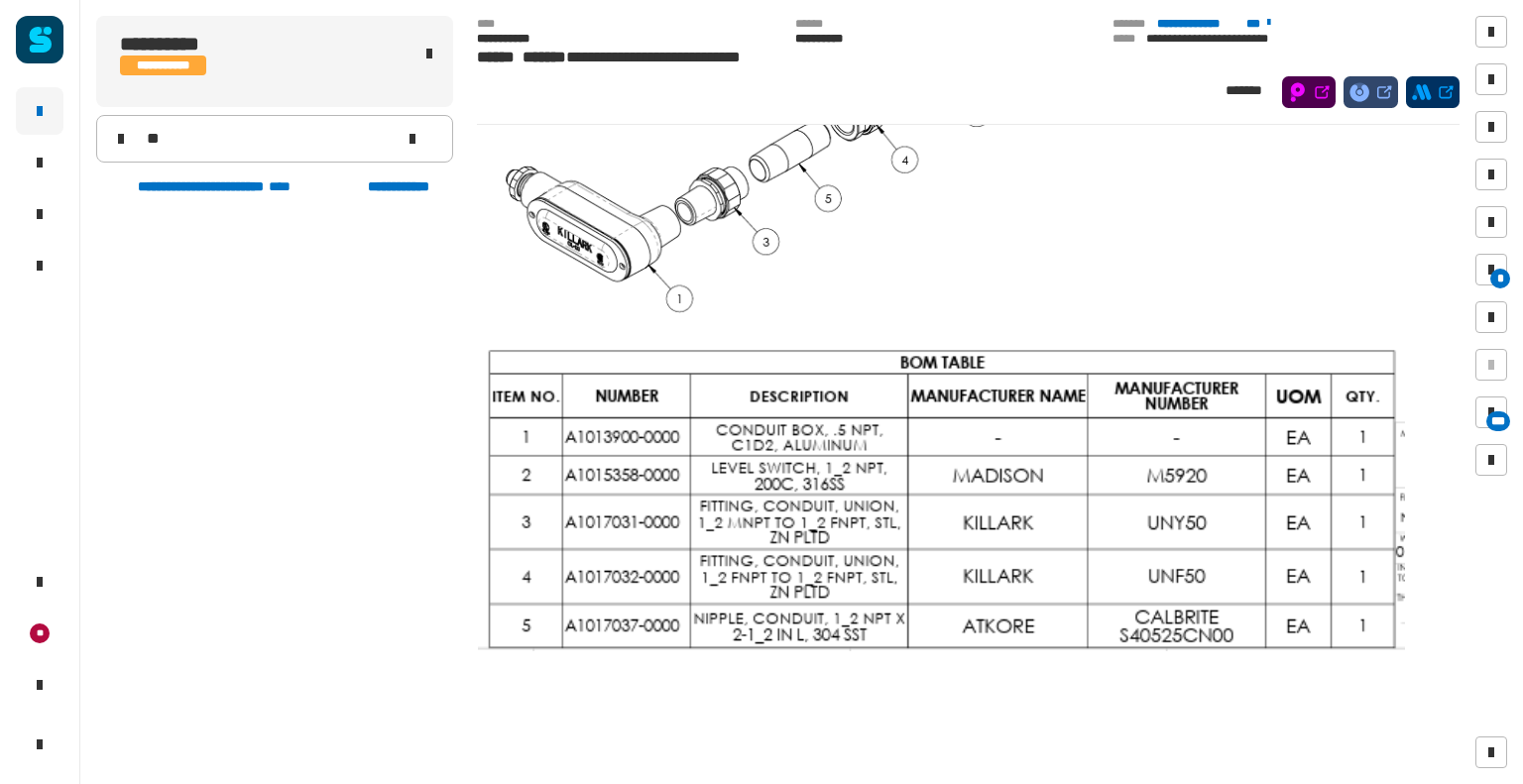 type on "*" 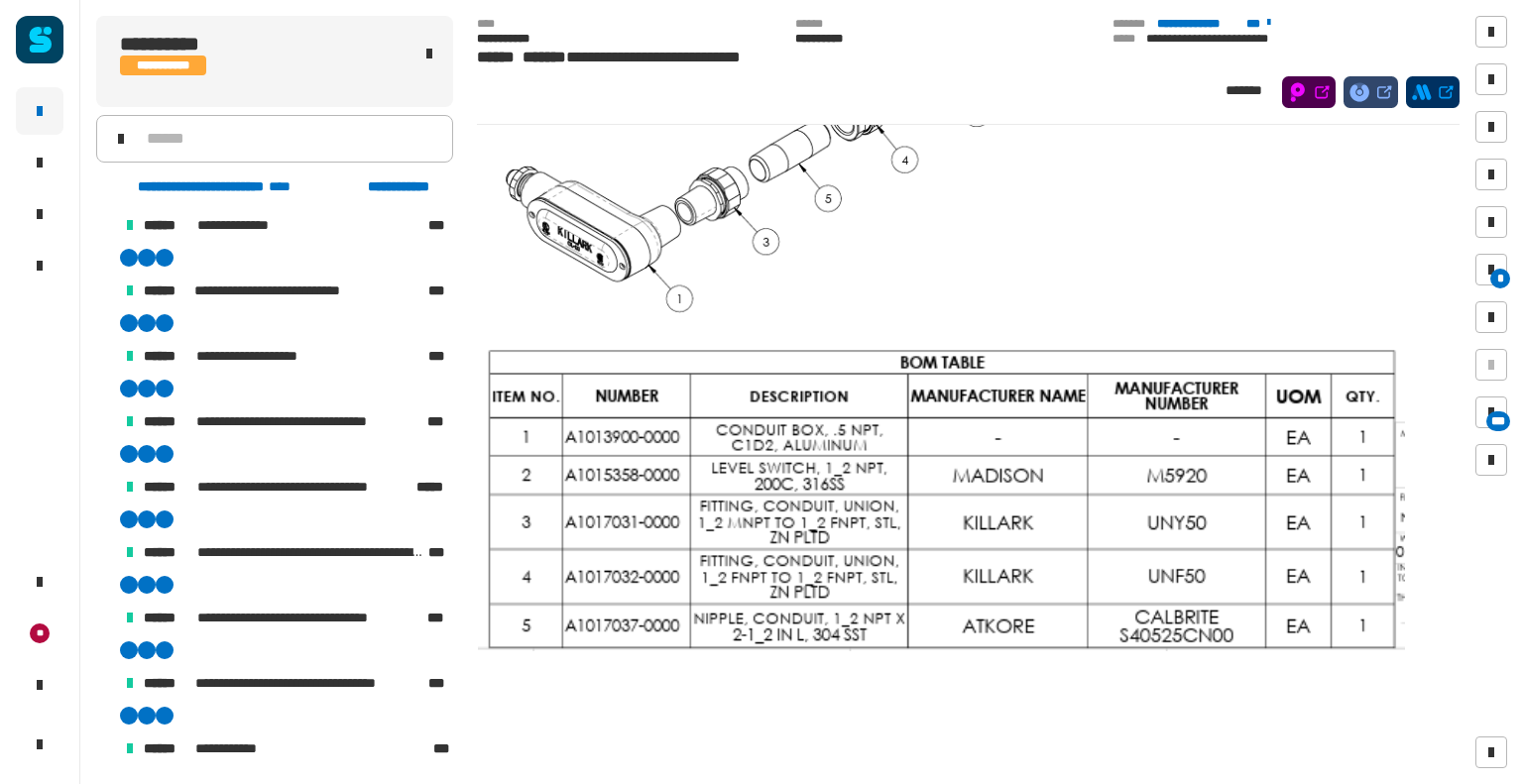 scroll, scrollTop: 3820, scrollLeft: 0, axis: vertical 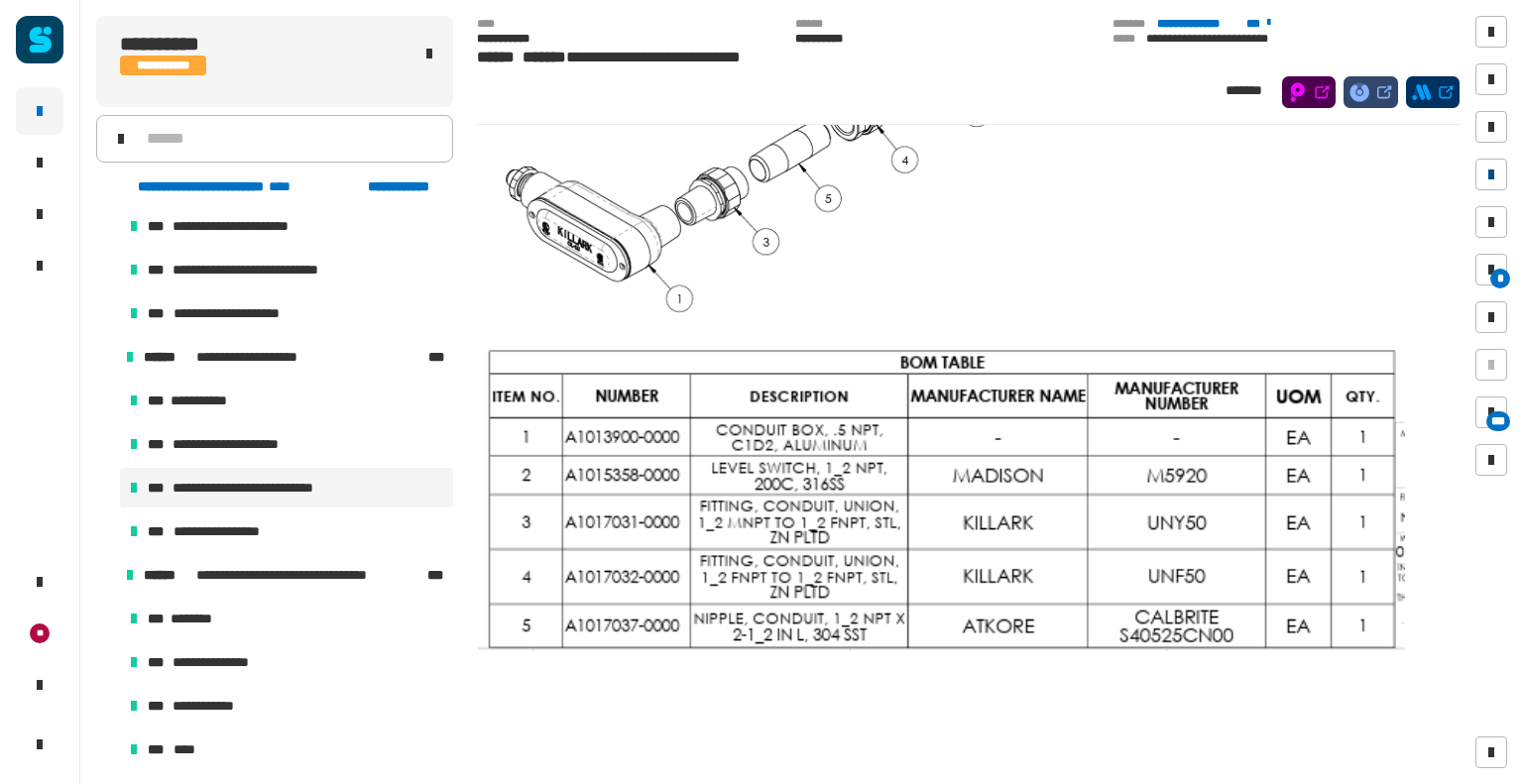 click at bounding box center [1491, 174] 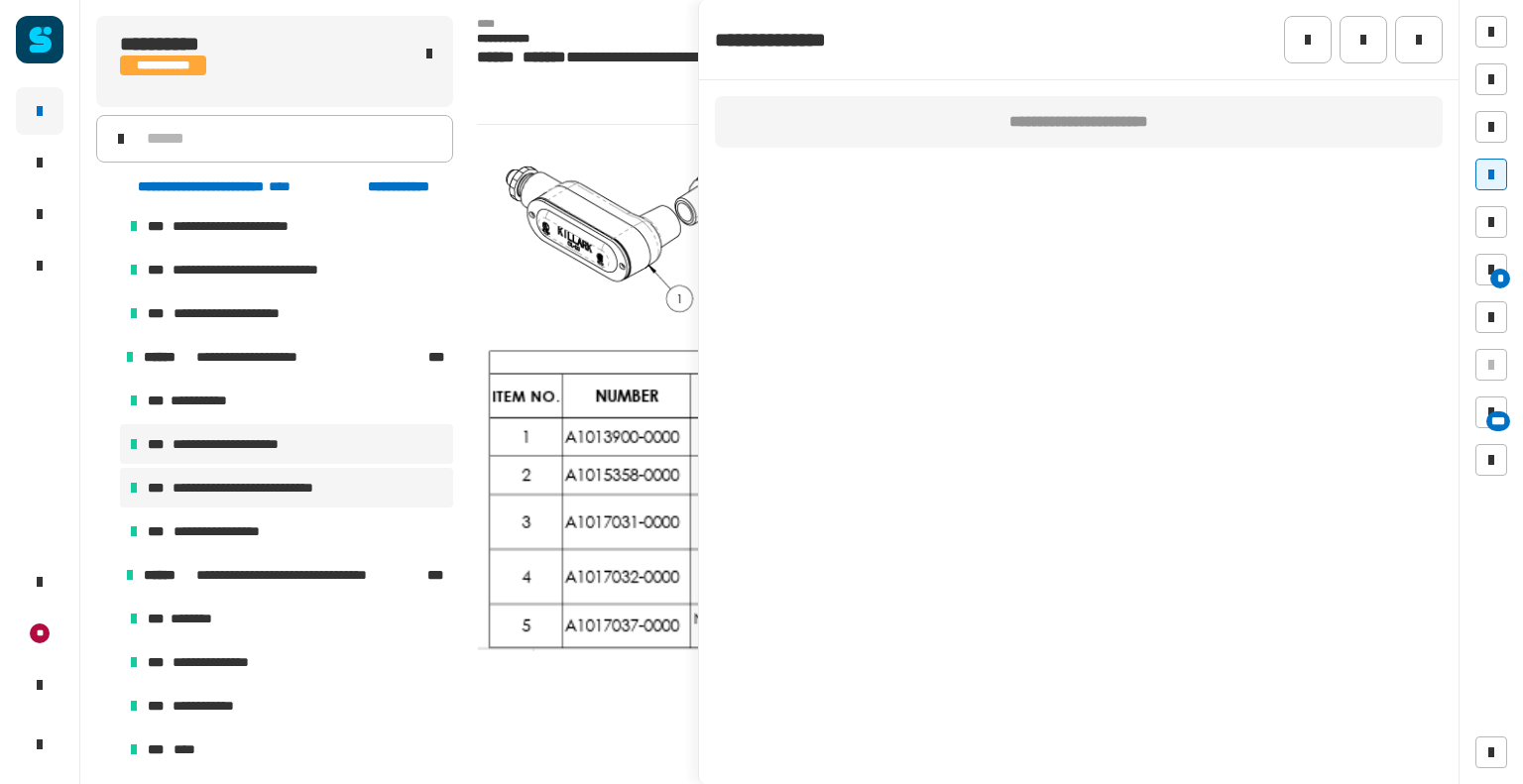 click on "**********" at bounding box center (228, 444) 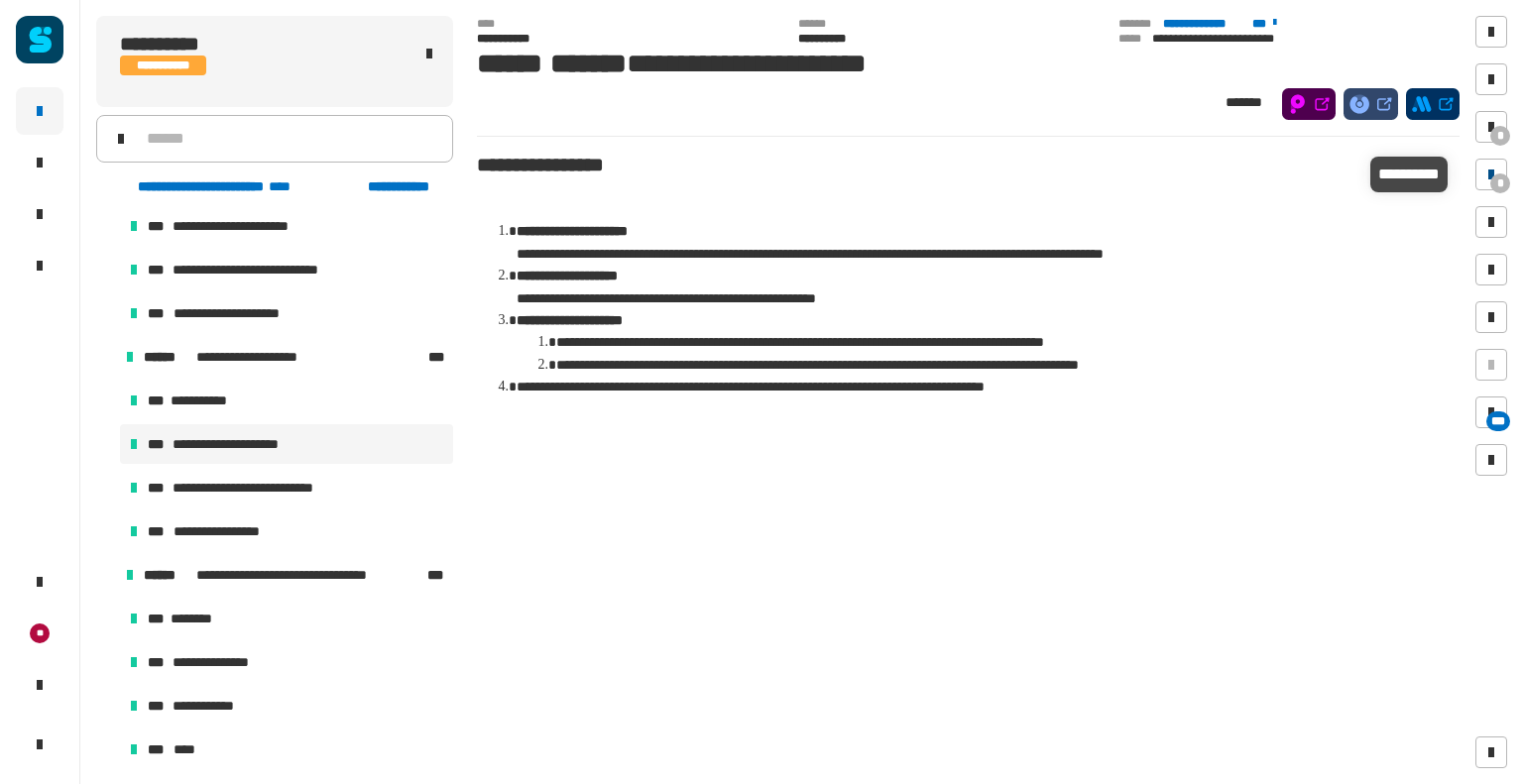 click at bounding box center (1491, 174) 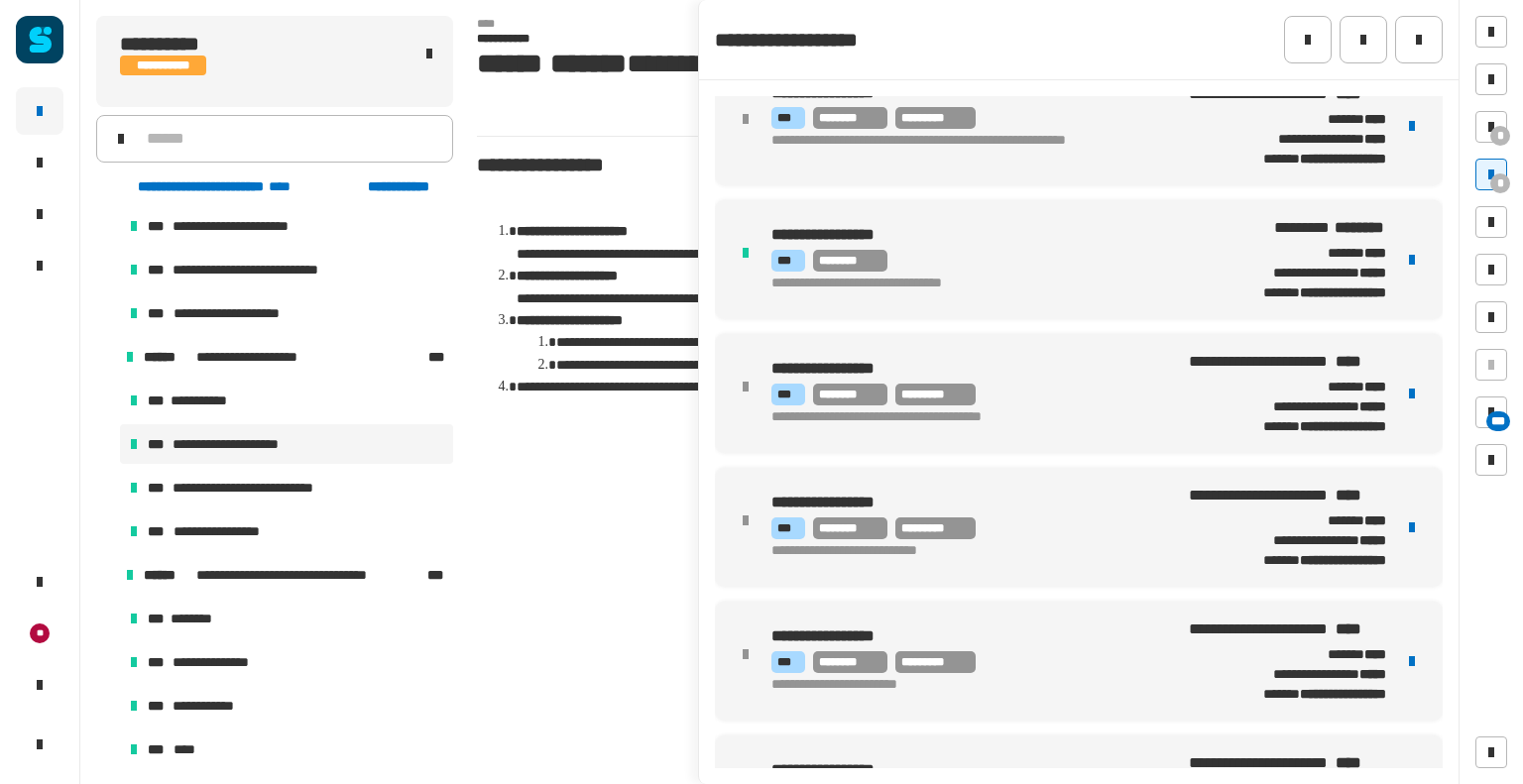 scroll, scrollTop: 380, scrollLeft: 0, axis: vertical 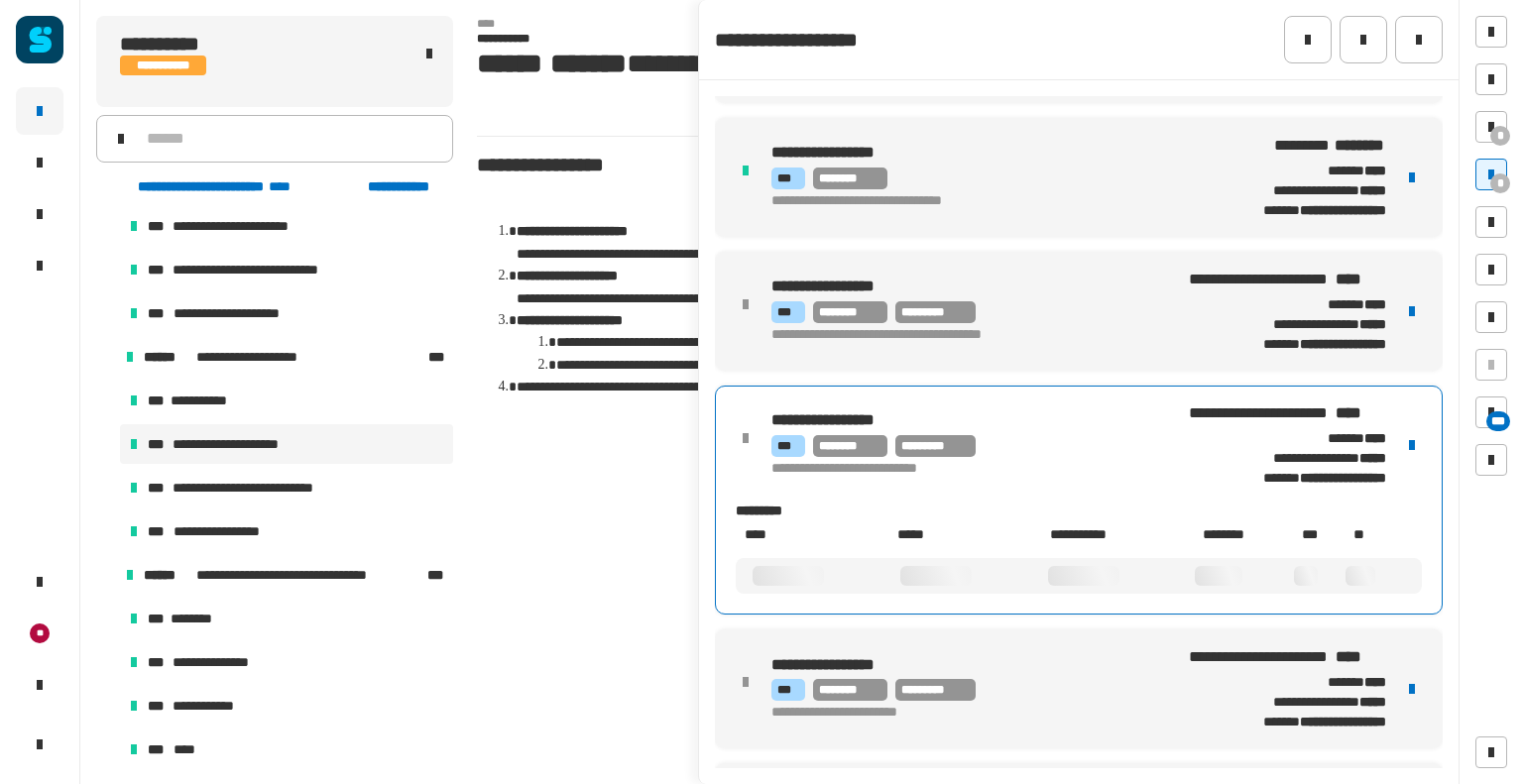 click on "**********" at bounding box center (961, 470) 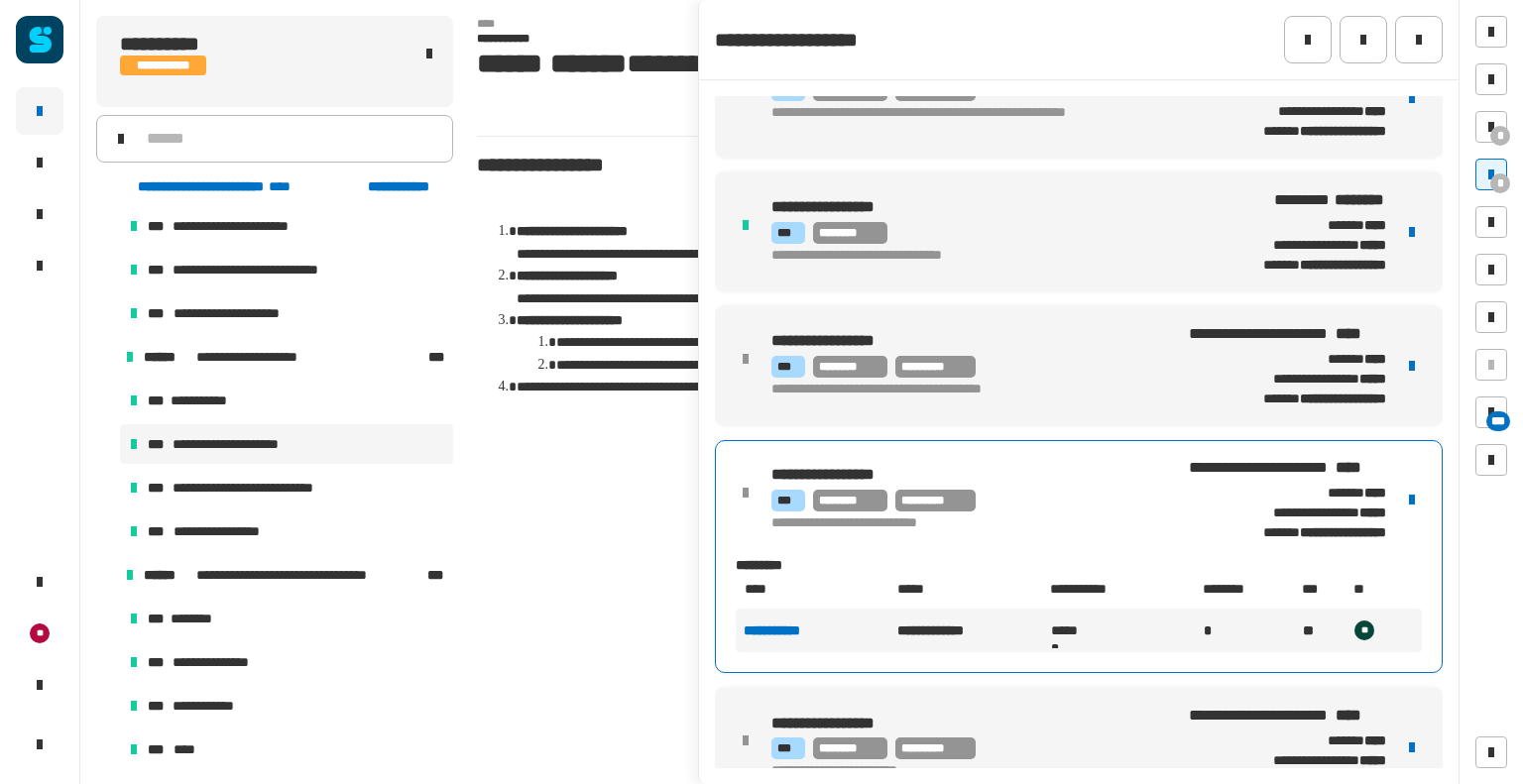scroll, scrollTop: 295, scrollLeft: 0, axis: vertical 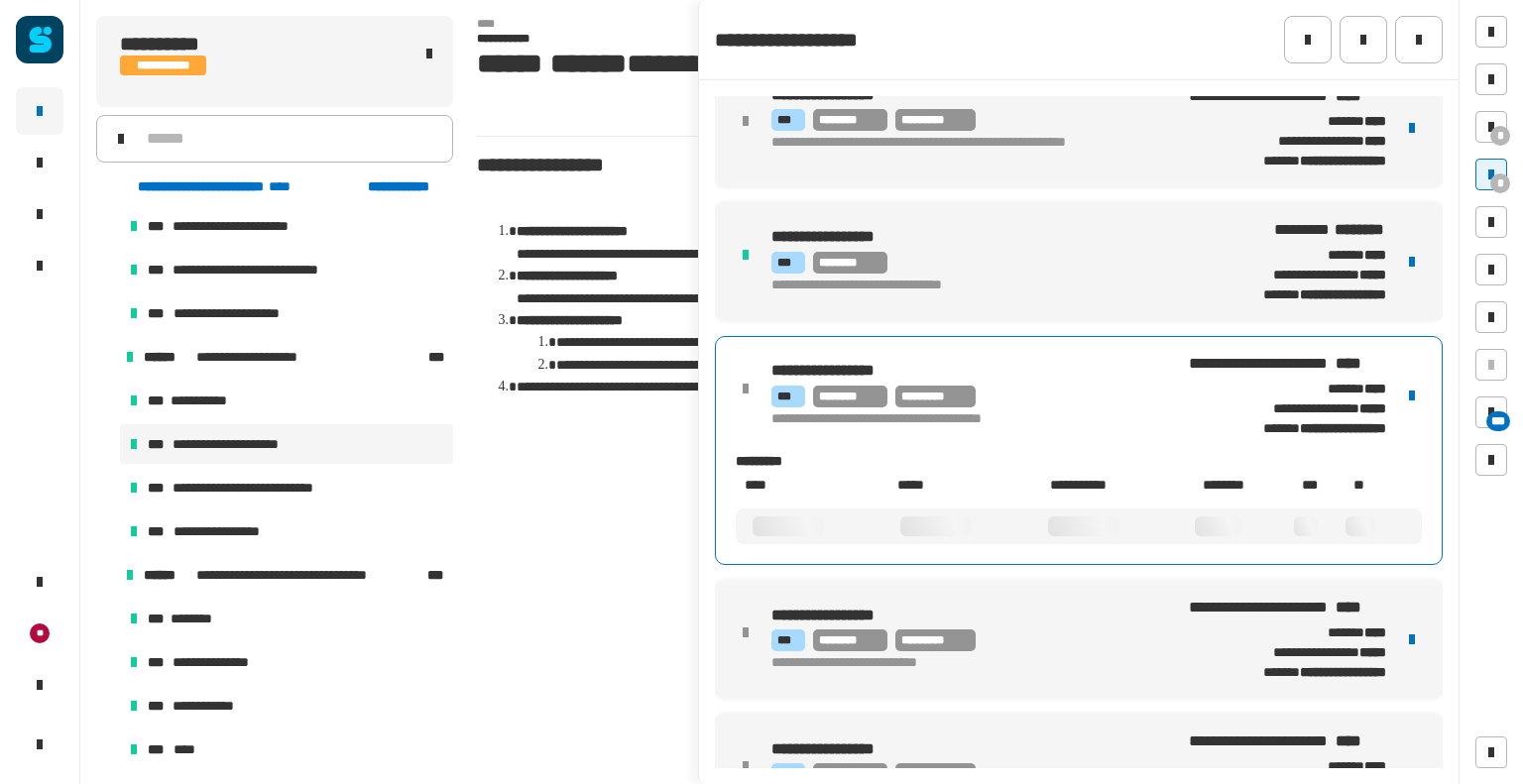 click on "*** ******** *********" at bounding box center [972, 396] 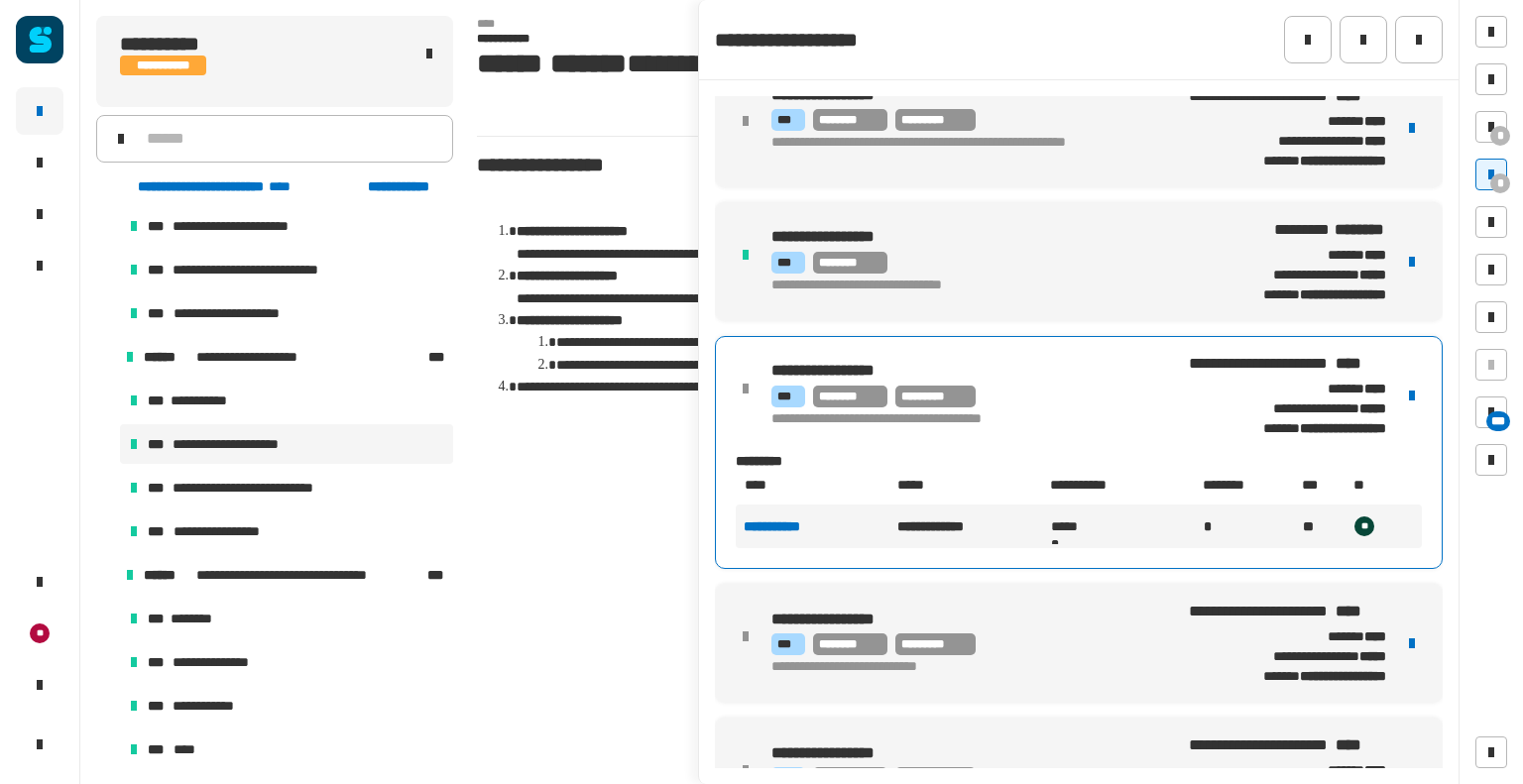 click on "**********" at bounding box center (789, 526) 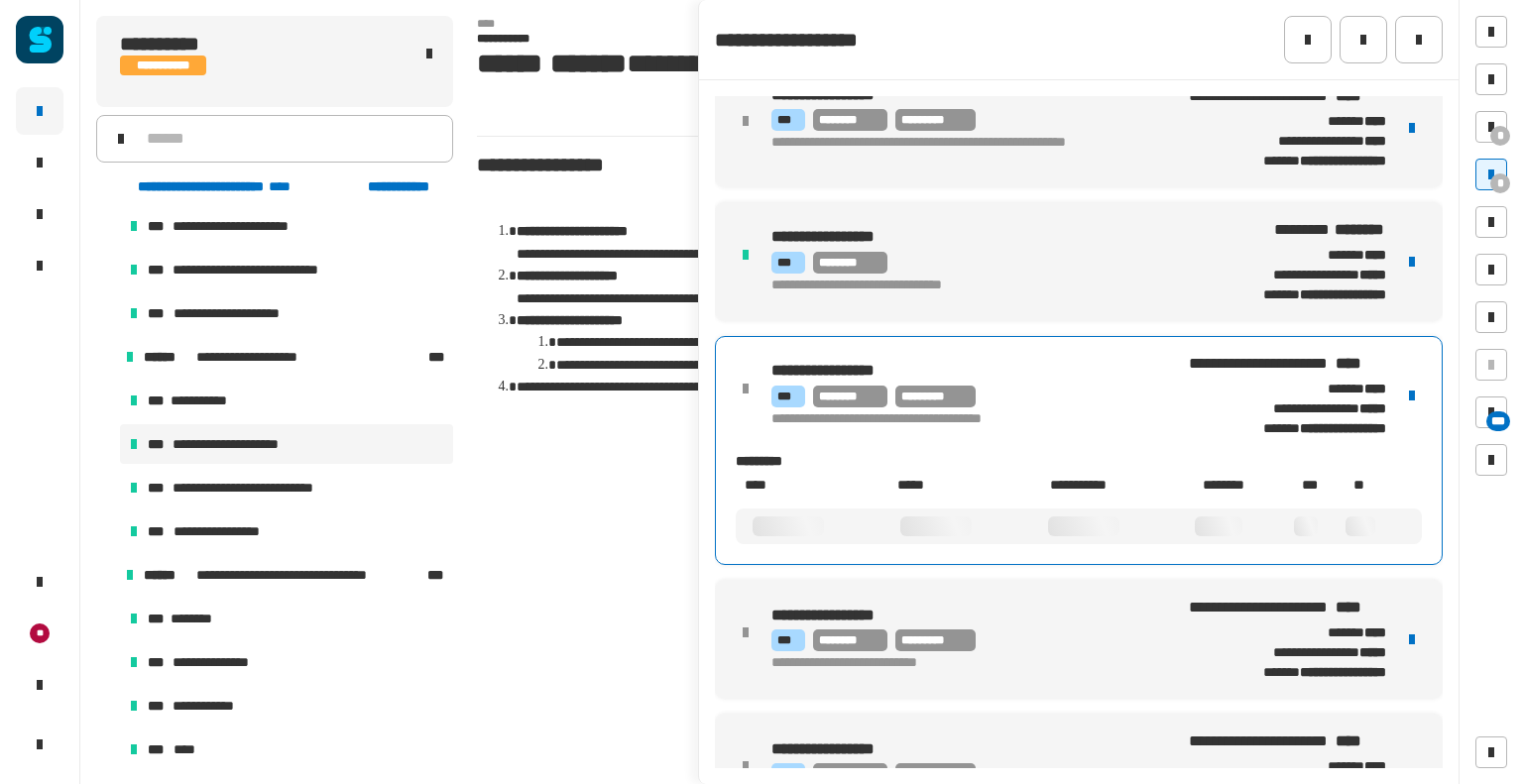 click on "**********" at bounding box center [961, 371] 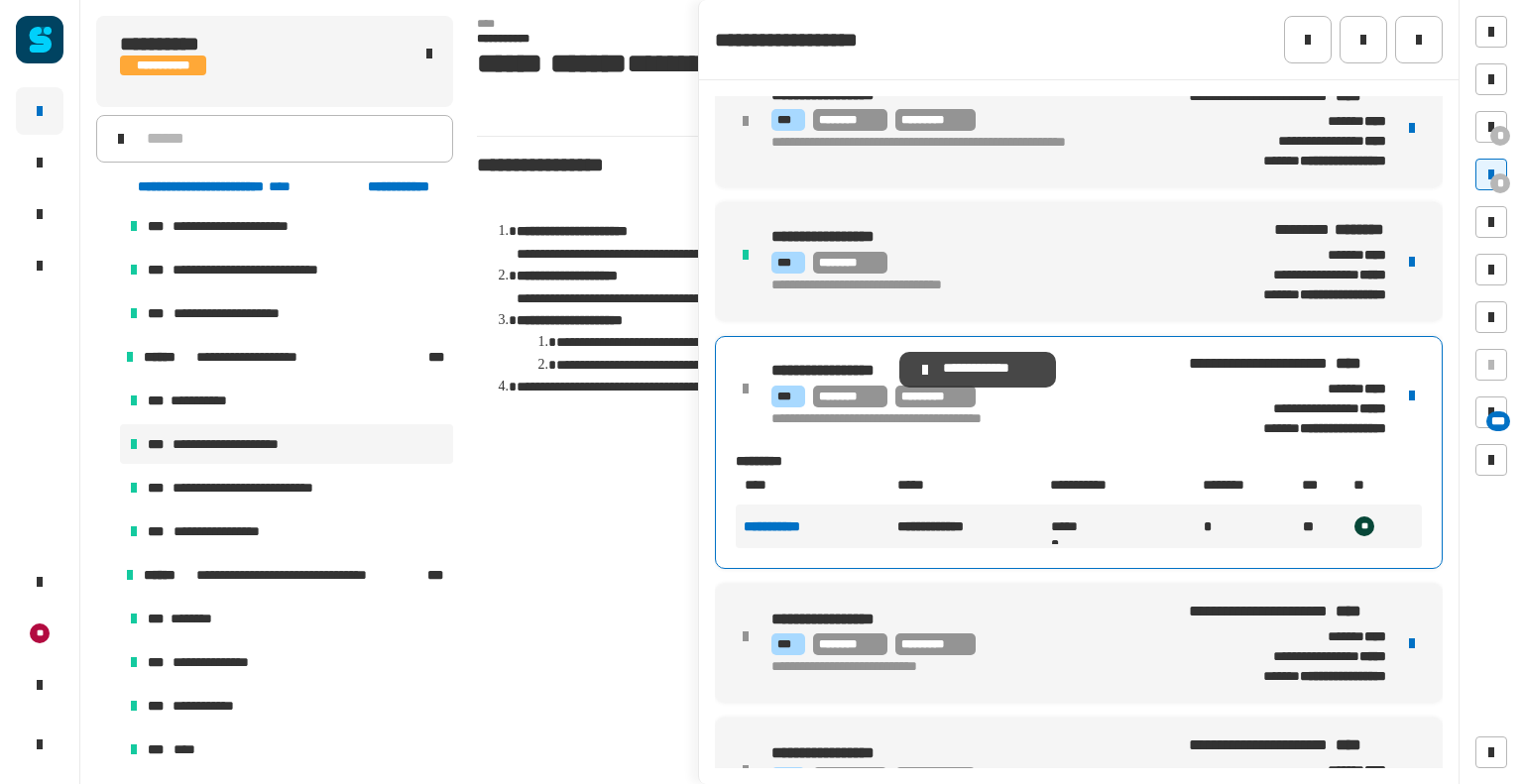 click on "**********" at bounding box center [810, 370] 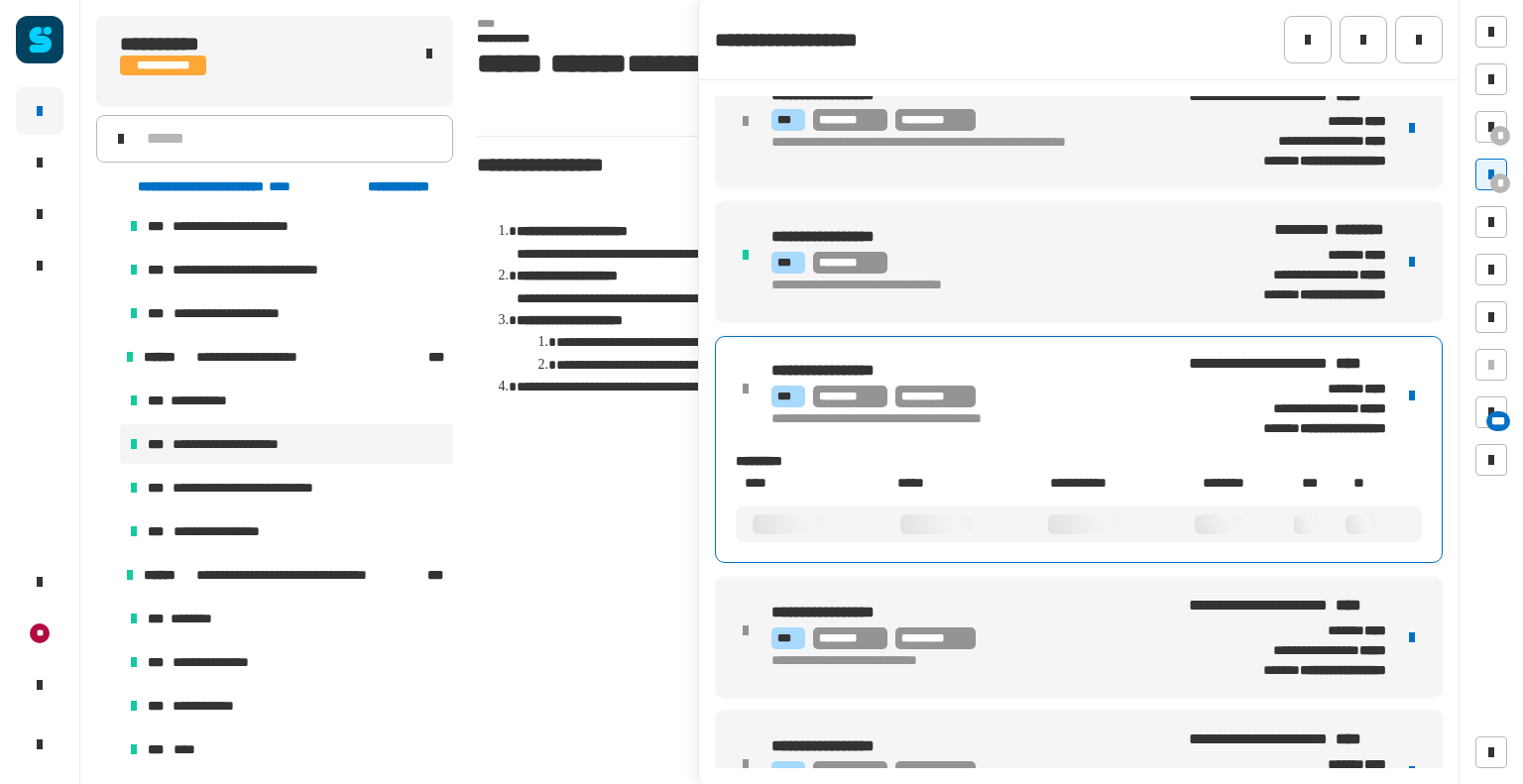 click on "**********" at bounding box center [972, 394] 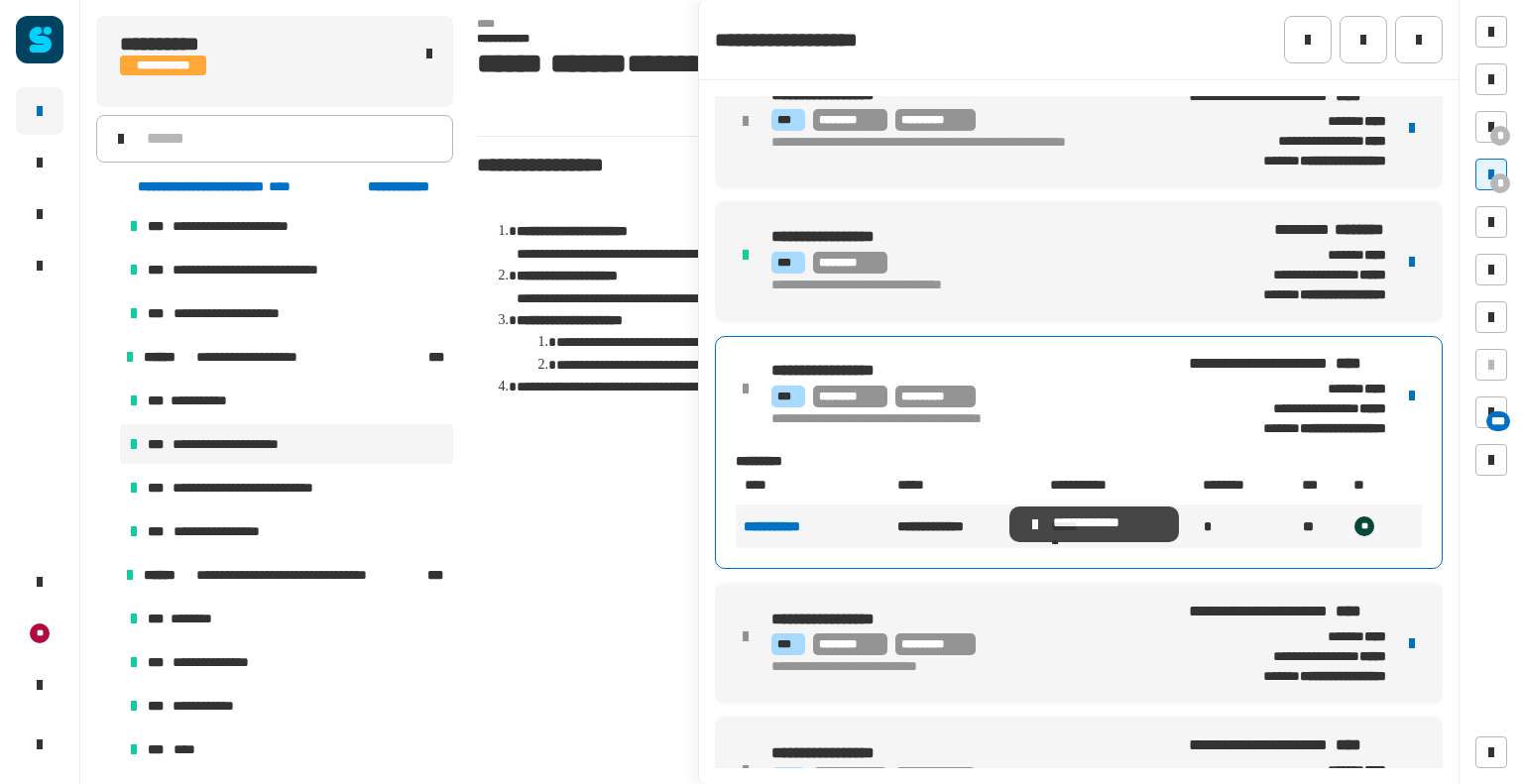 click on "**********" at bounding box center (1108, 524) 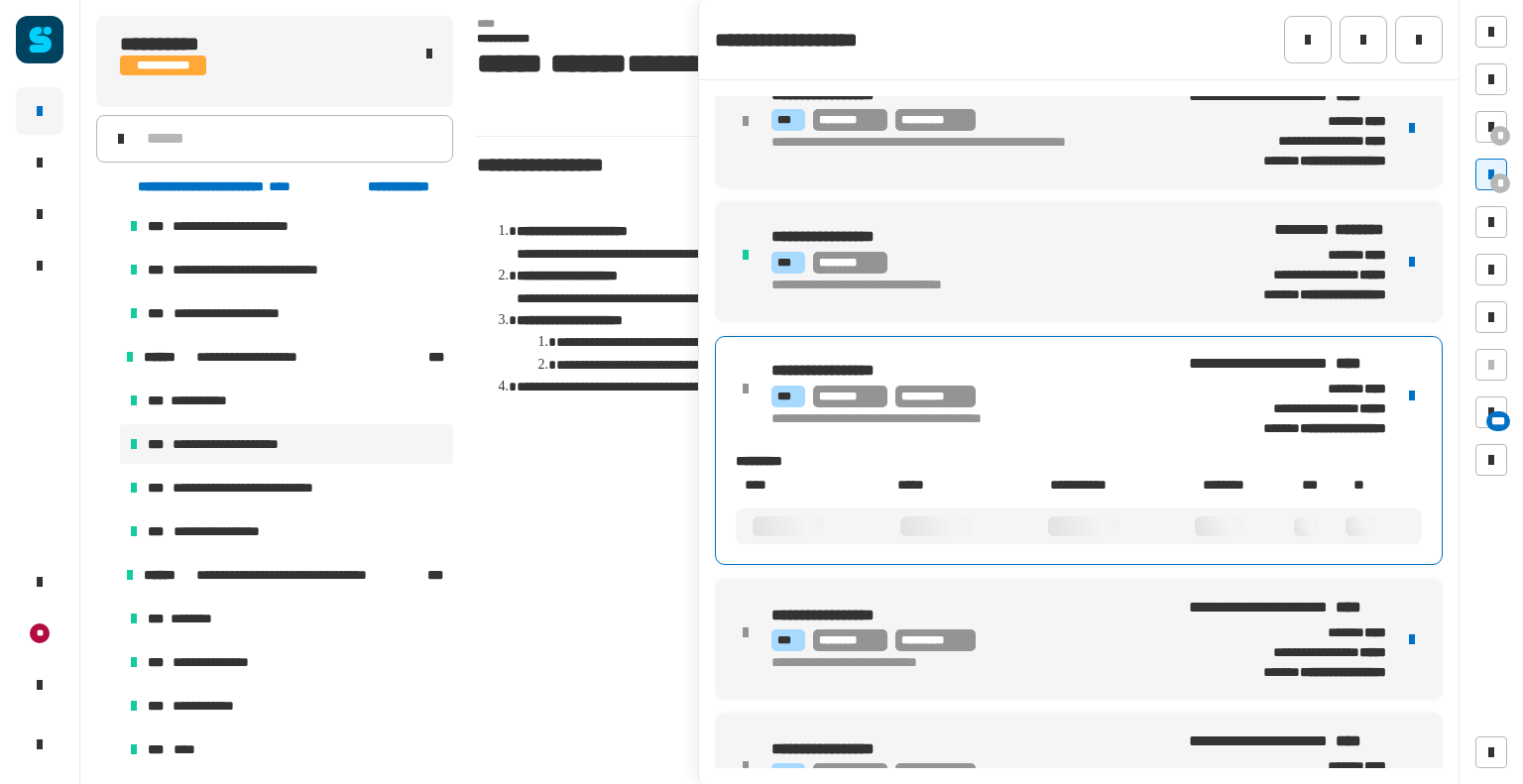 click on "*** ******** *********" at bounding box center (972, 396) 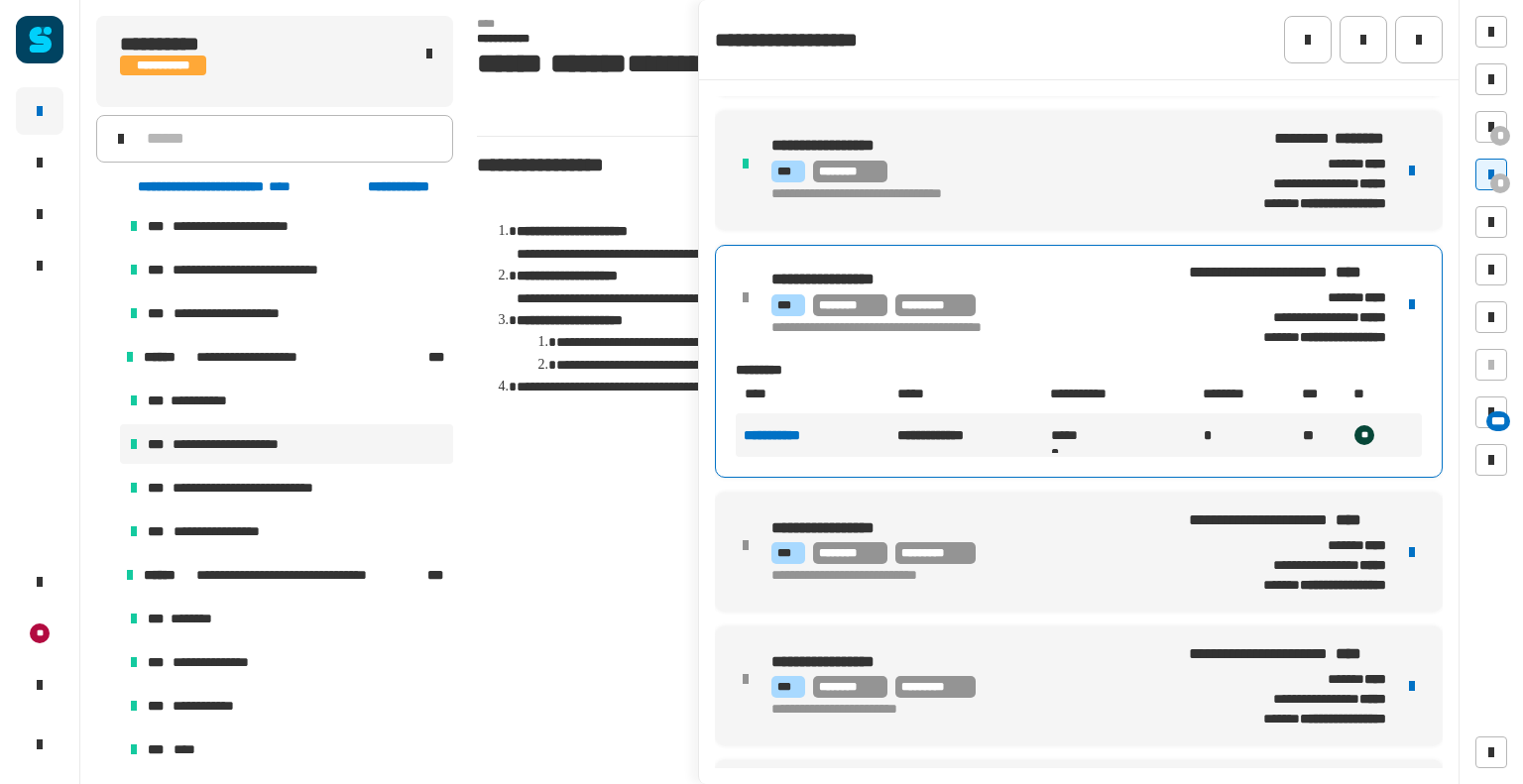 scroll, scrollTop: 494, scrollLeft: 0, axis: vertical 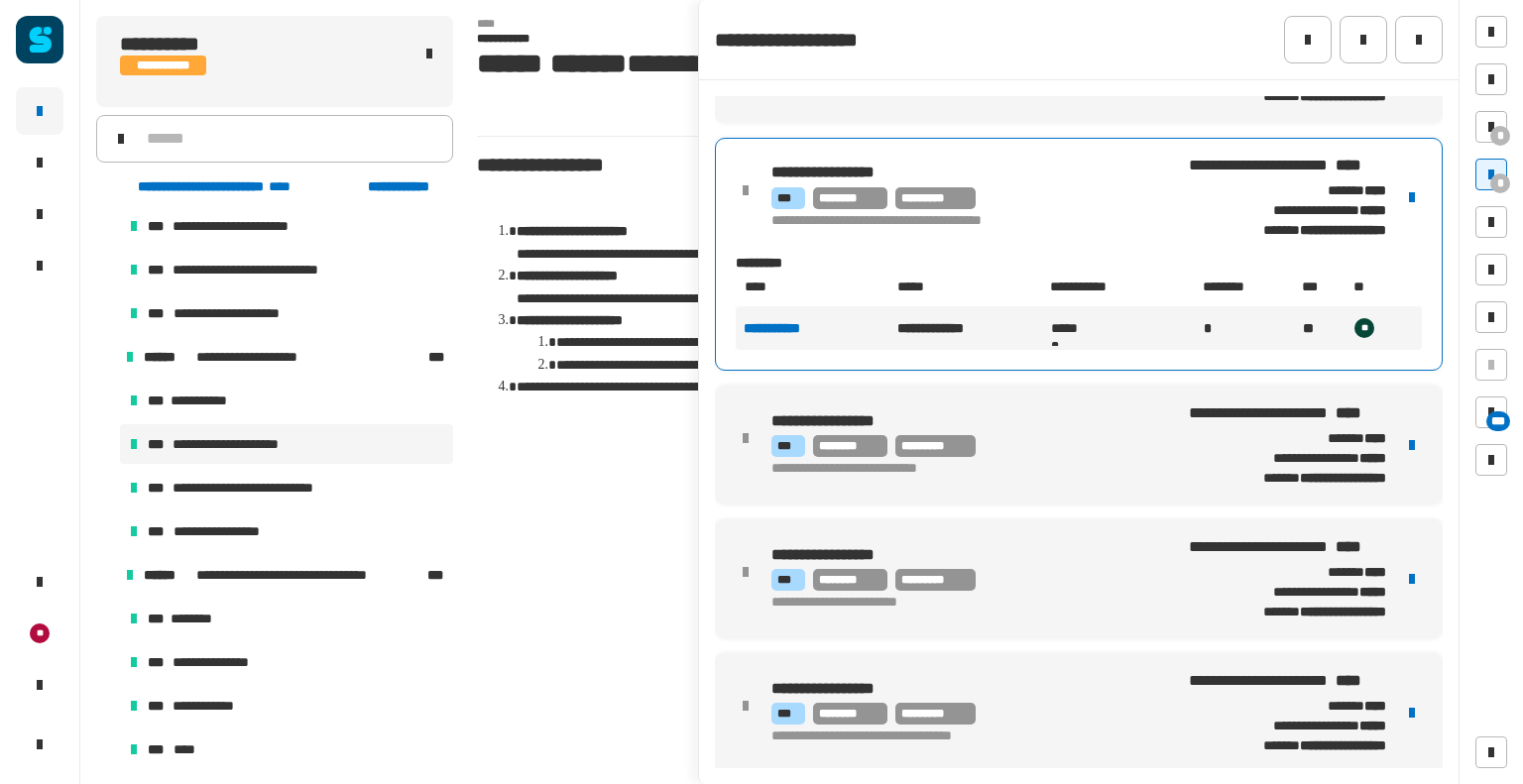 click on "**********" at bounding box center [1079, 445] 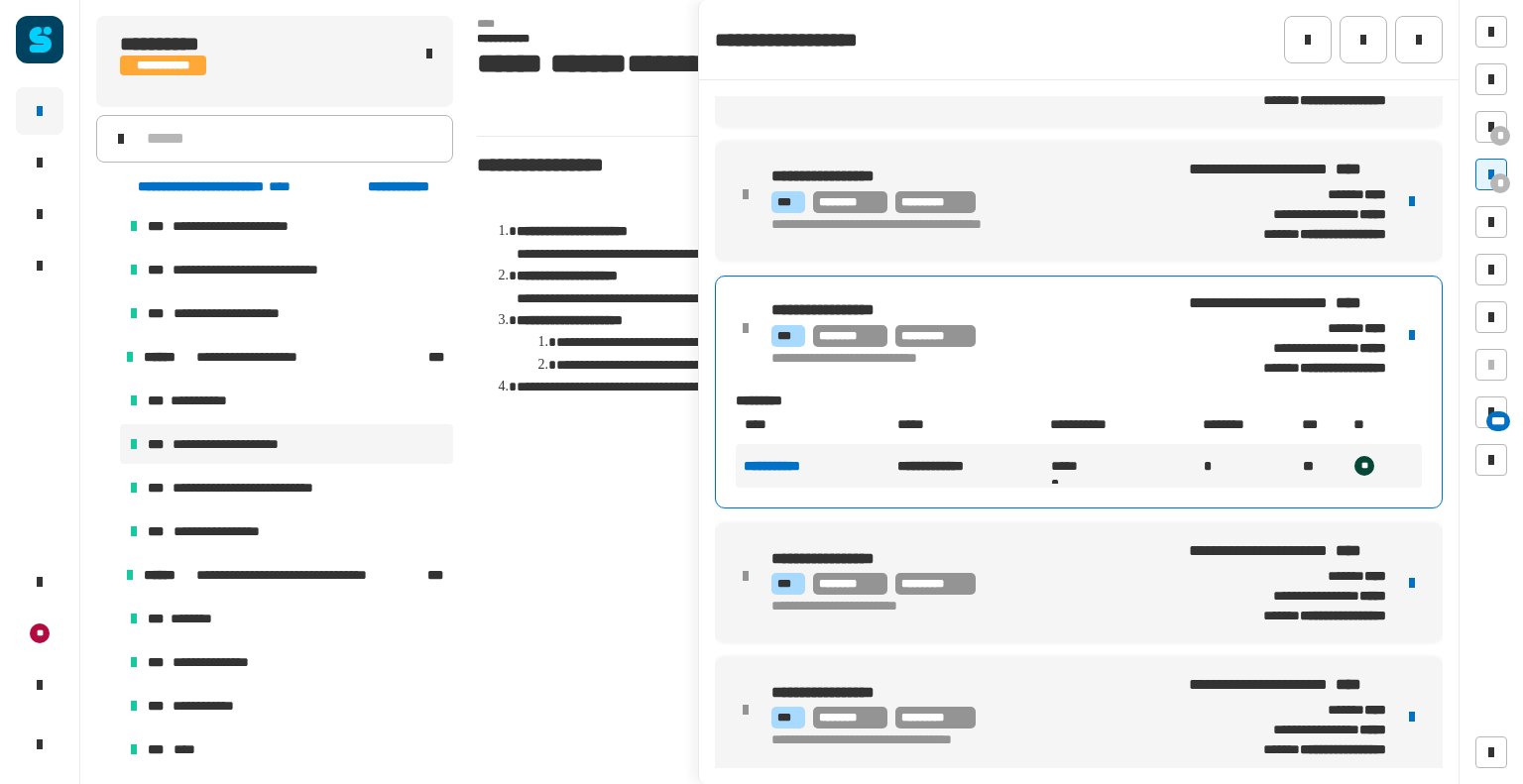 scroll, scrollTop: 494, scrollLeft: 0, axis: vertical 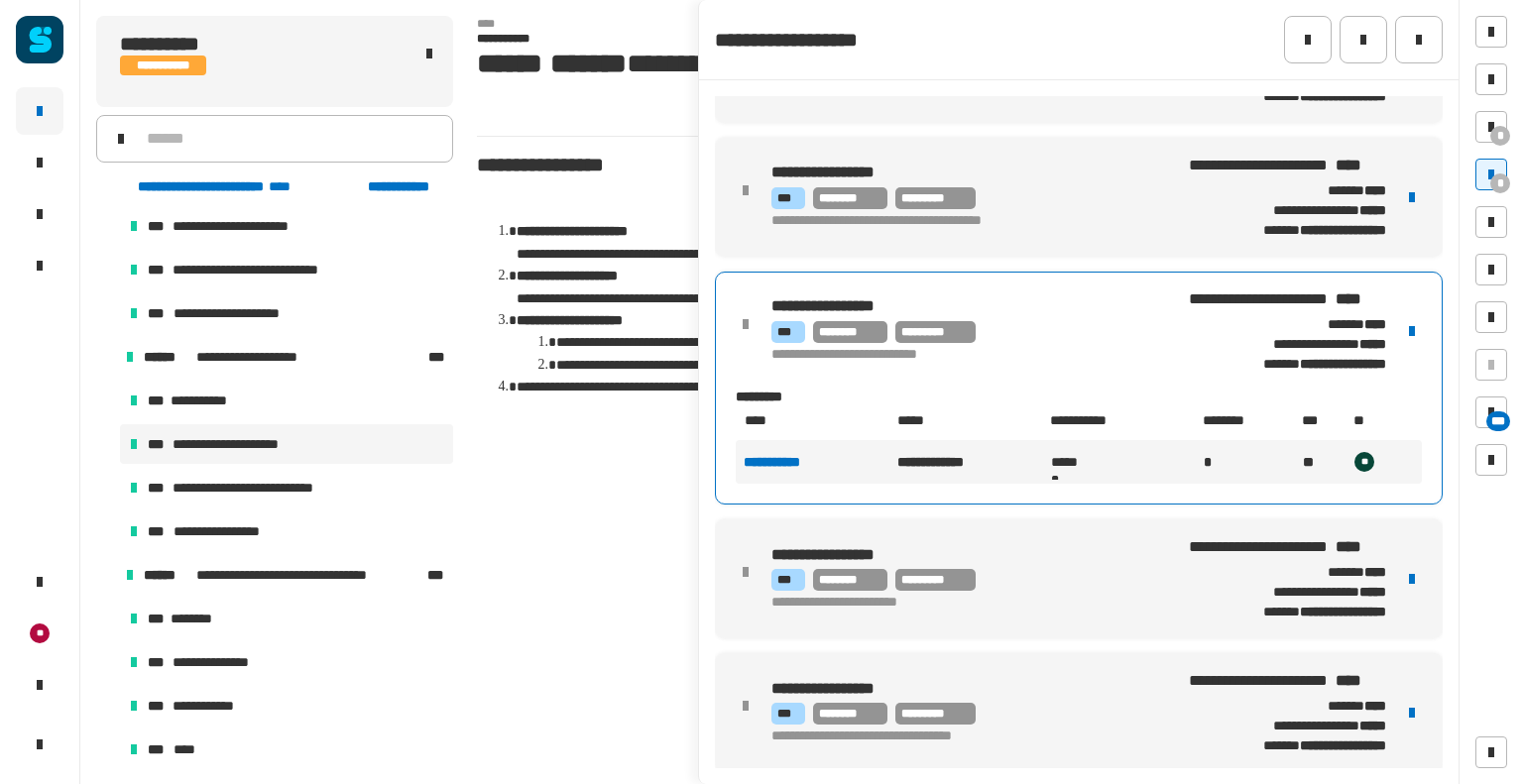 click at bounding box center (1412, 331) 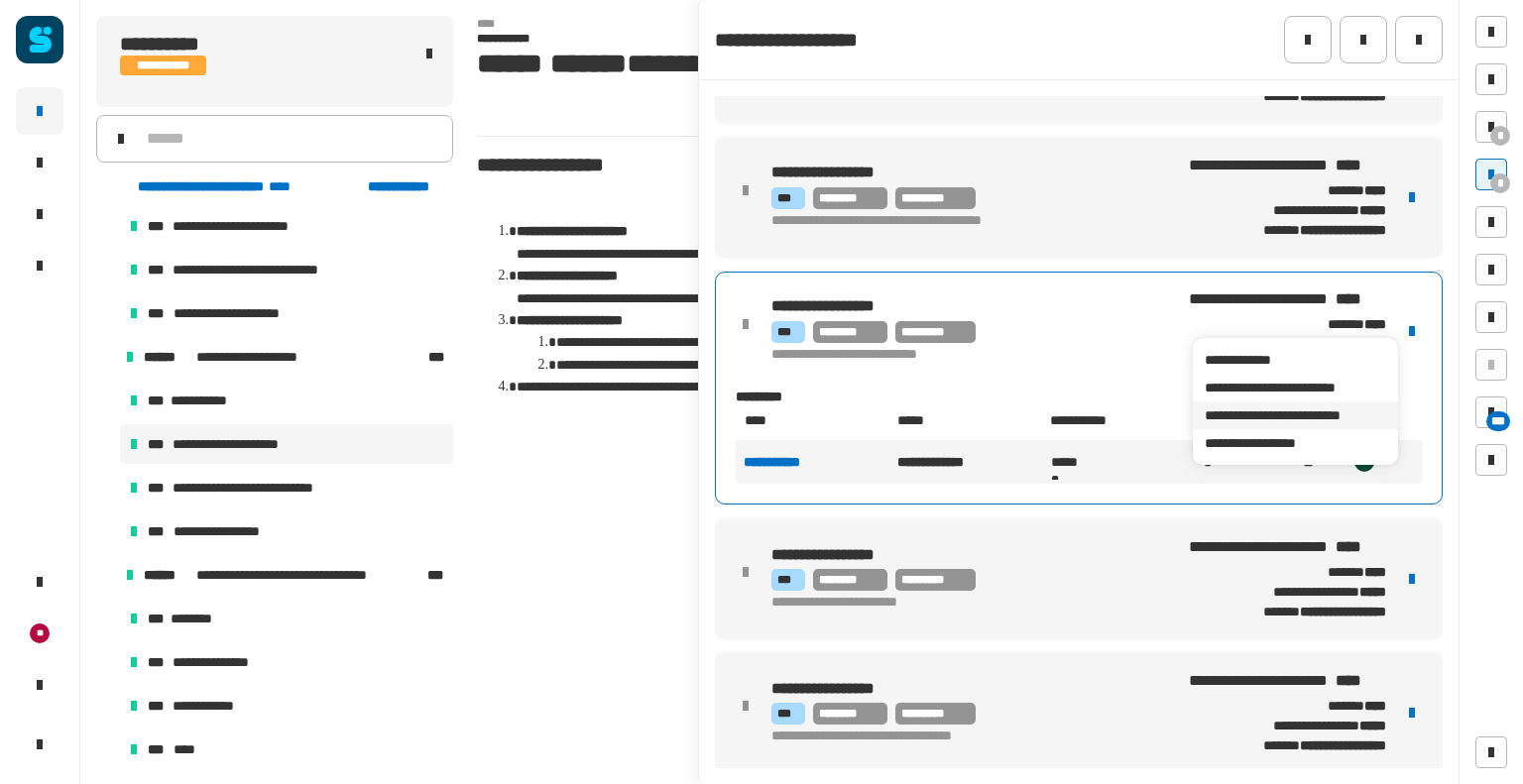 click on "**********" at bounding box center (1295, 415) 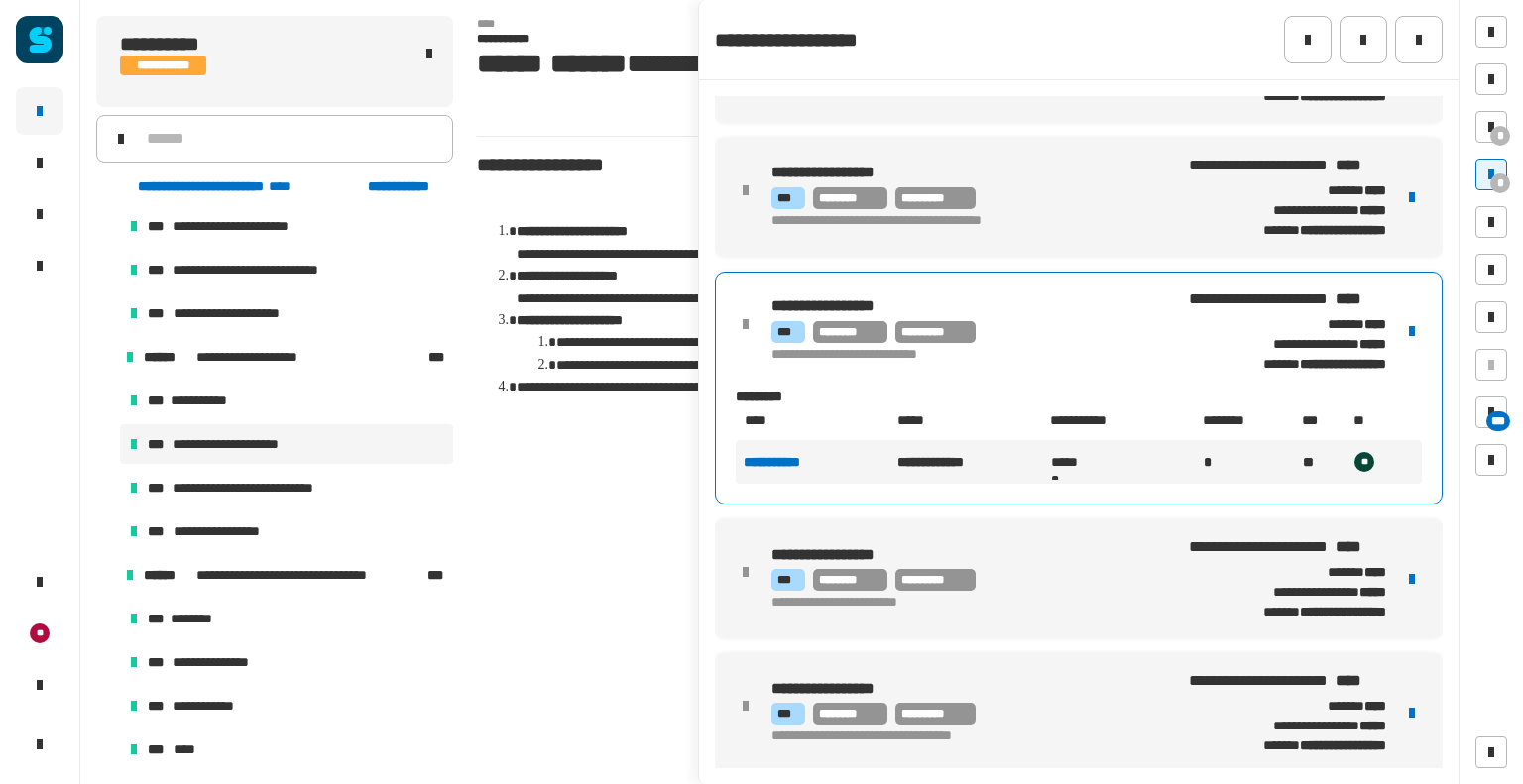 click 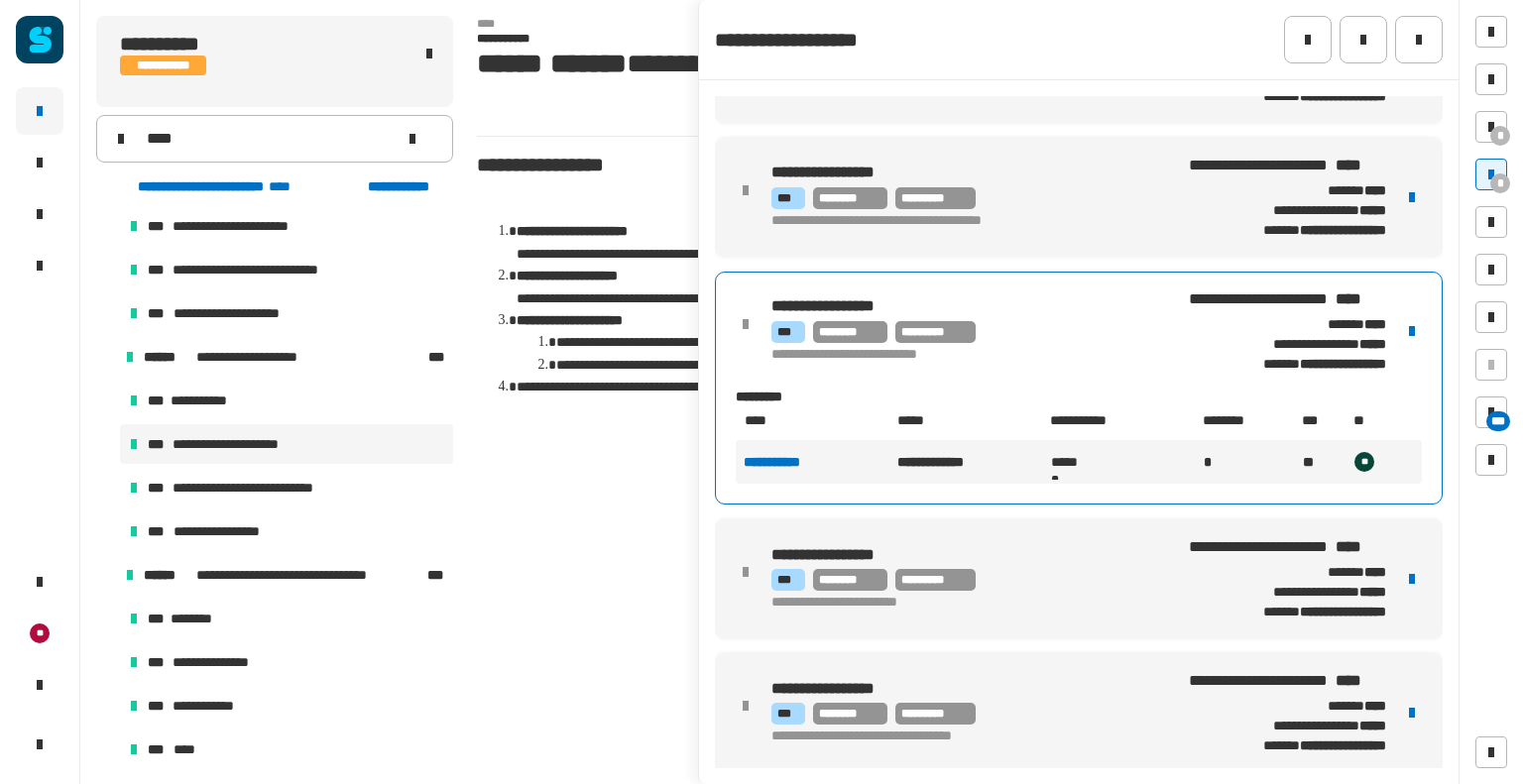 scroll, scrollTop: 0, scrollLeft: 0, axis: both 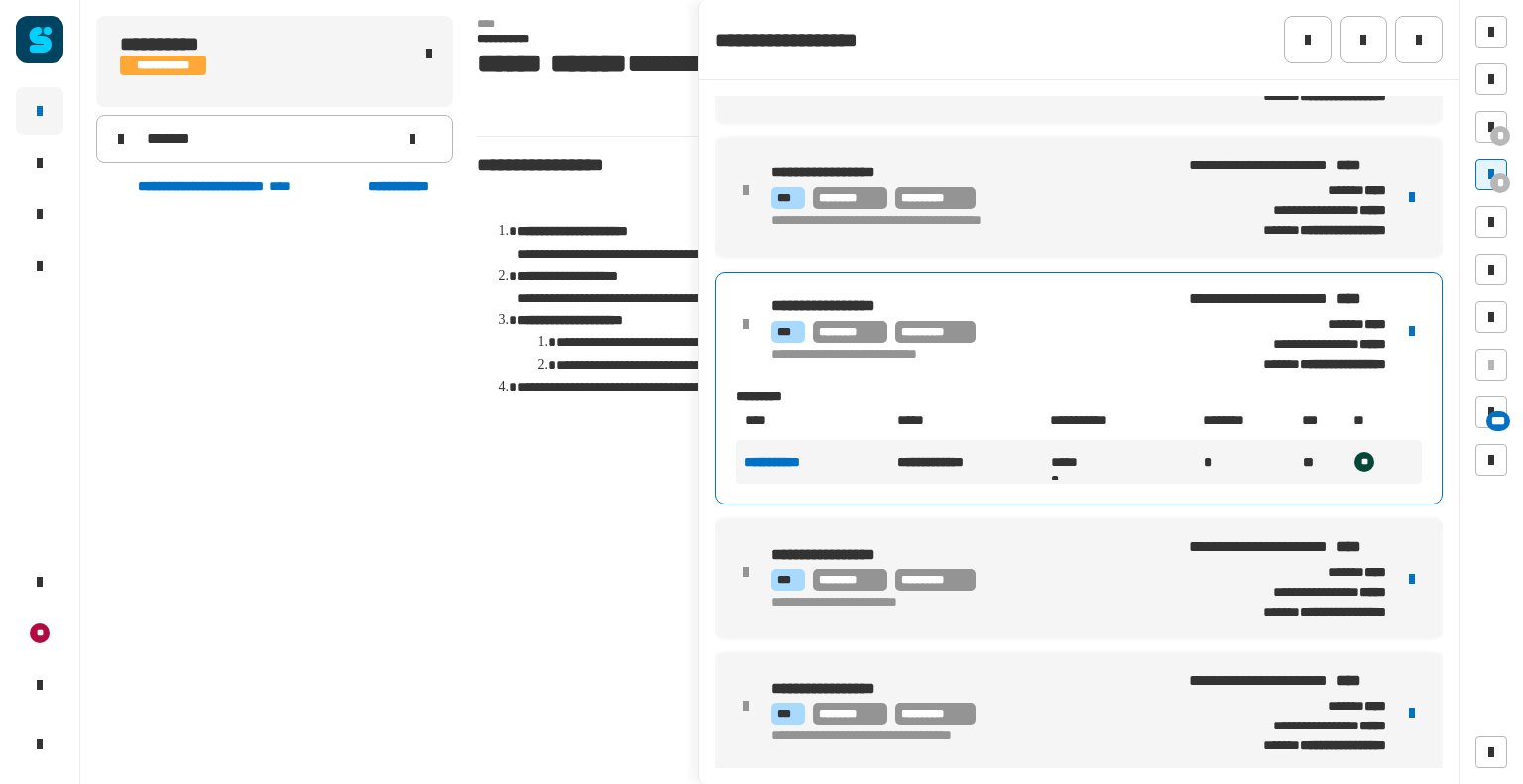 type on "*******" 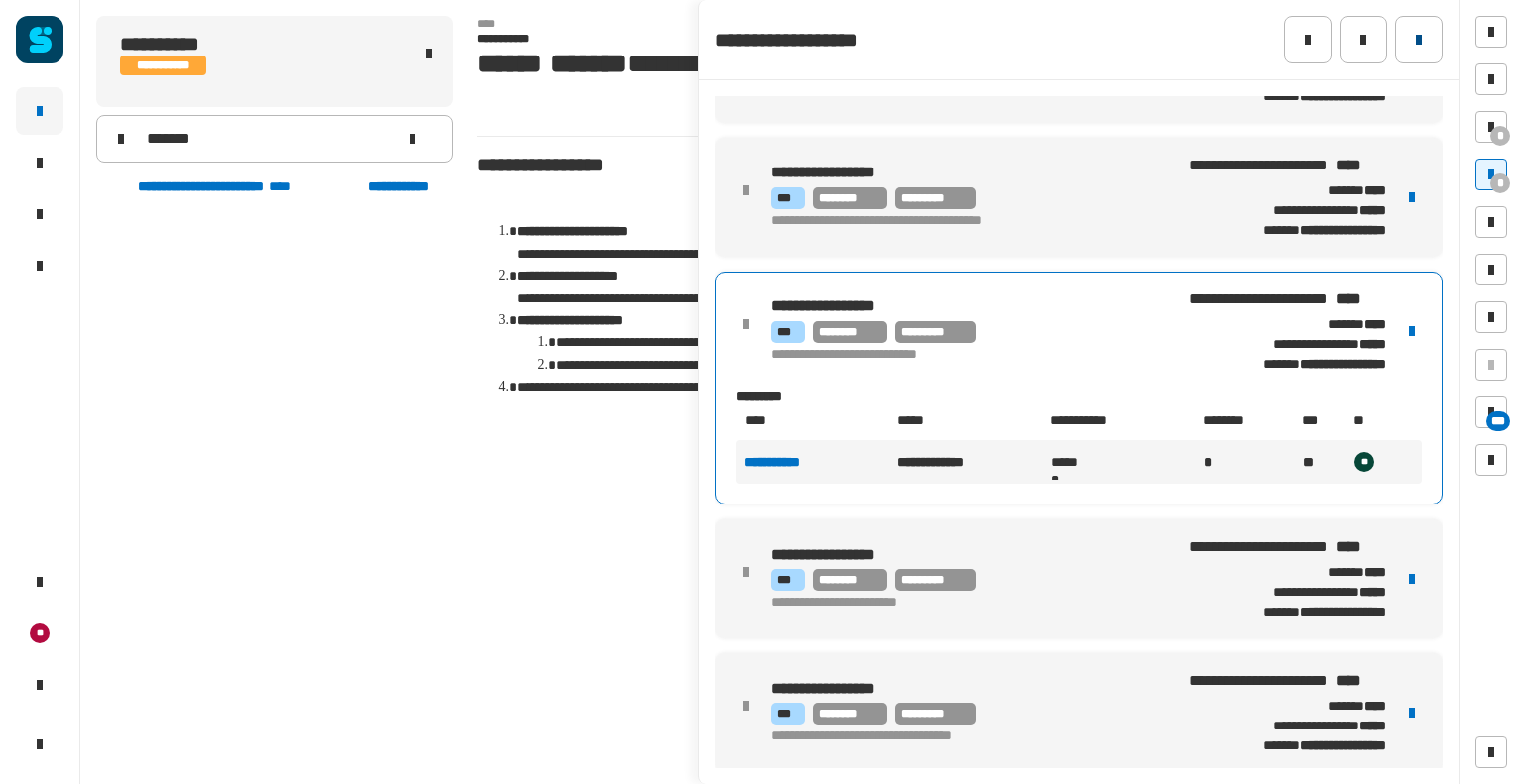 click 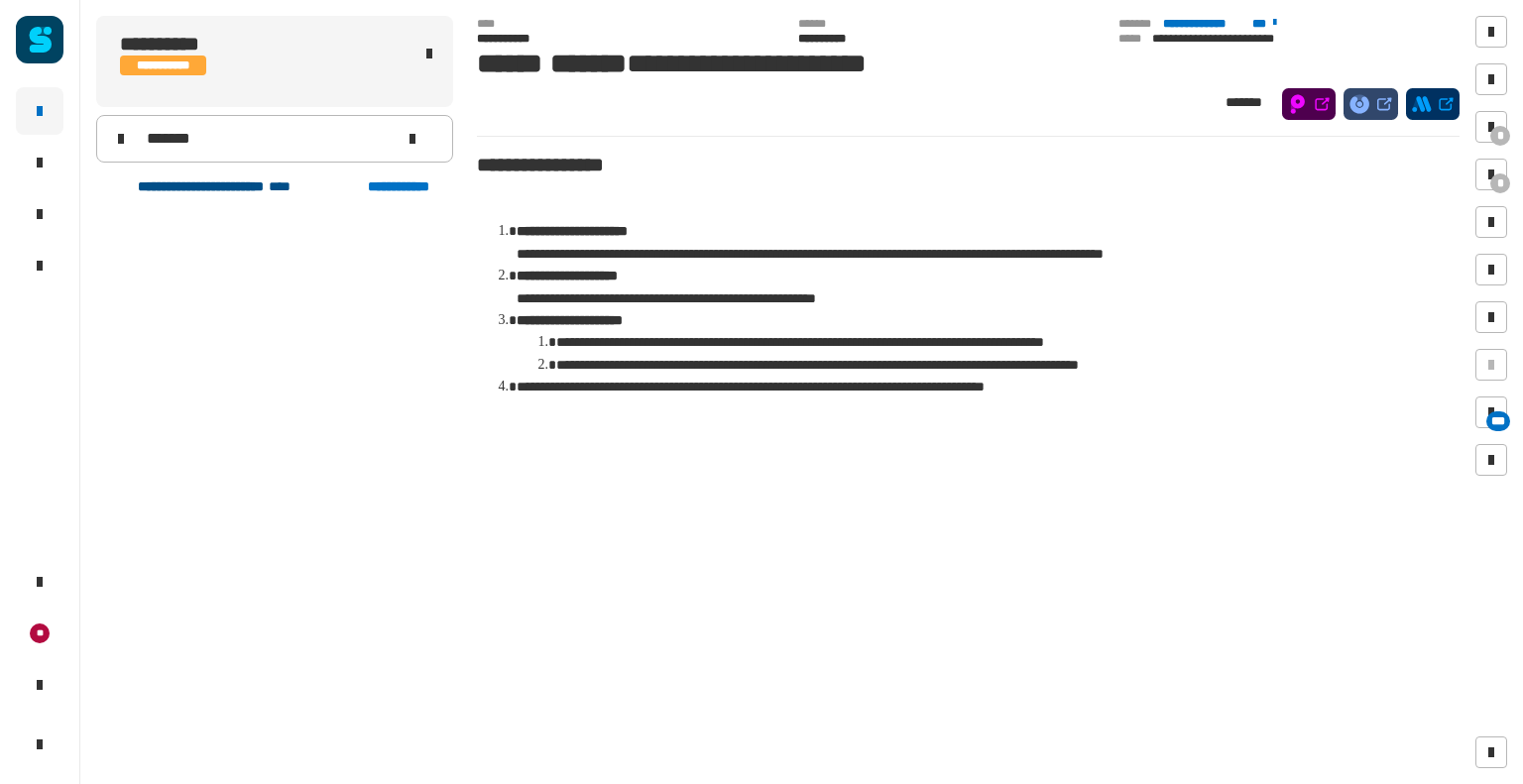 click on "**********" 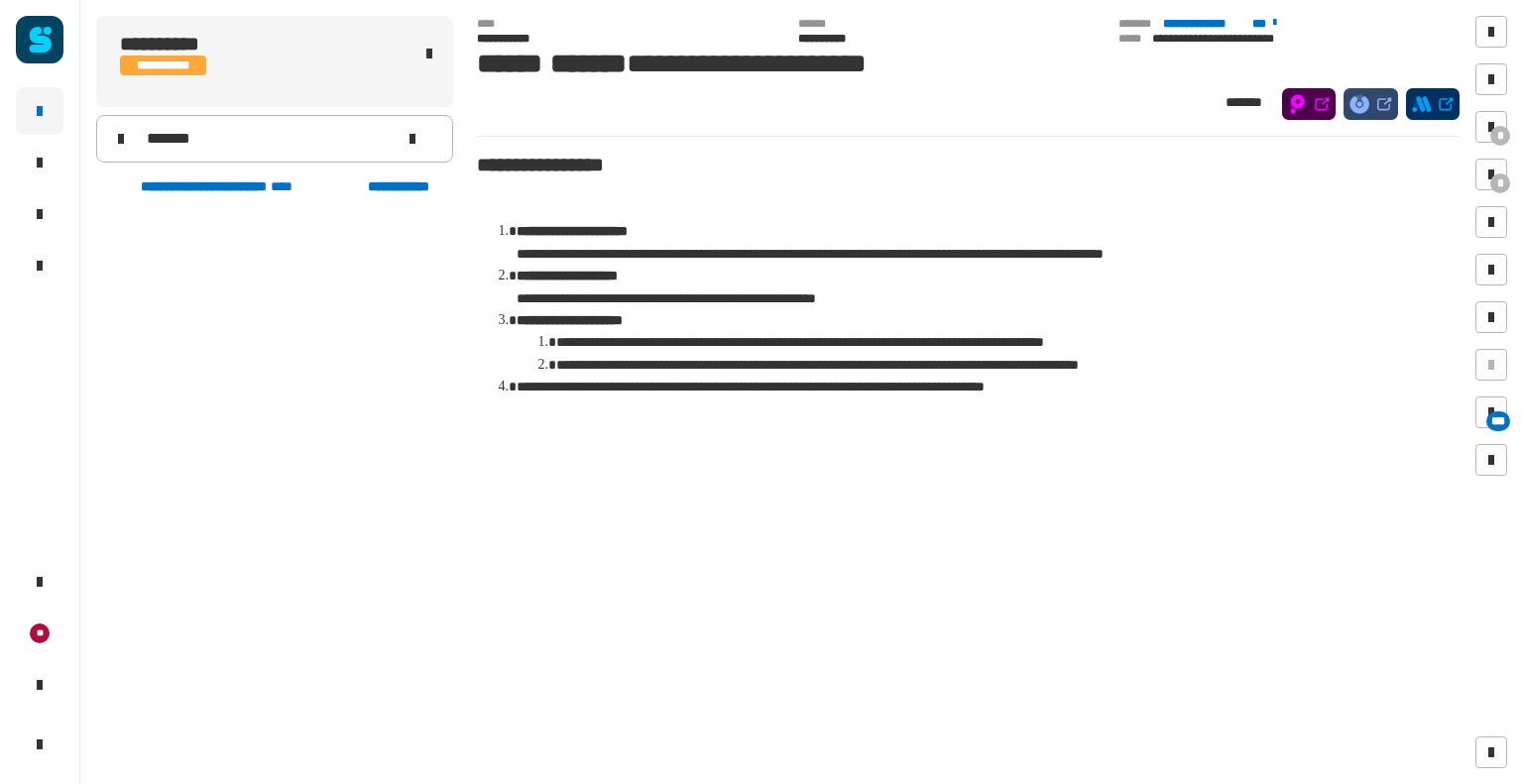 click on "**********" 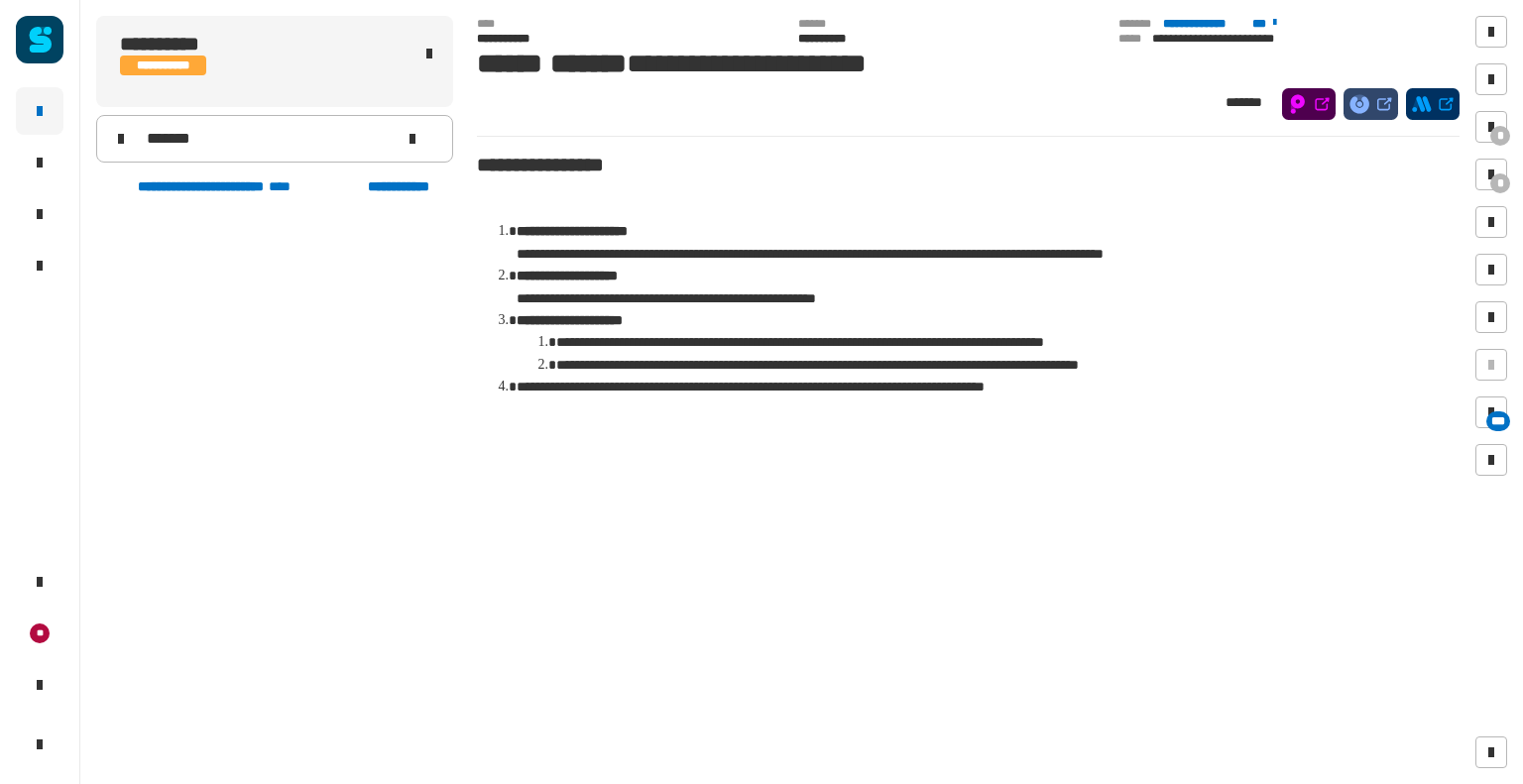 click on "*******" 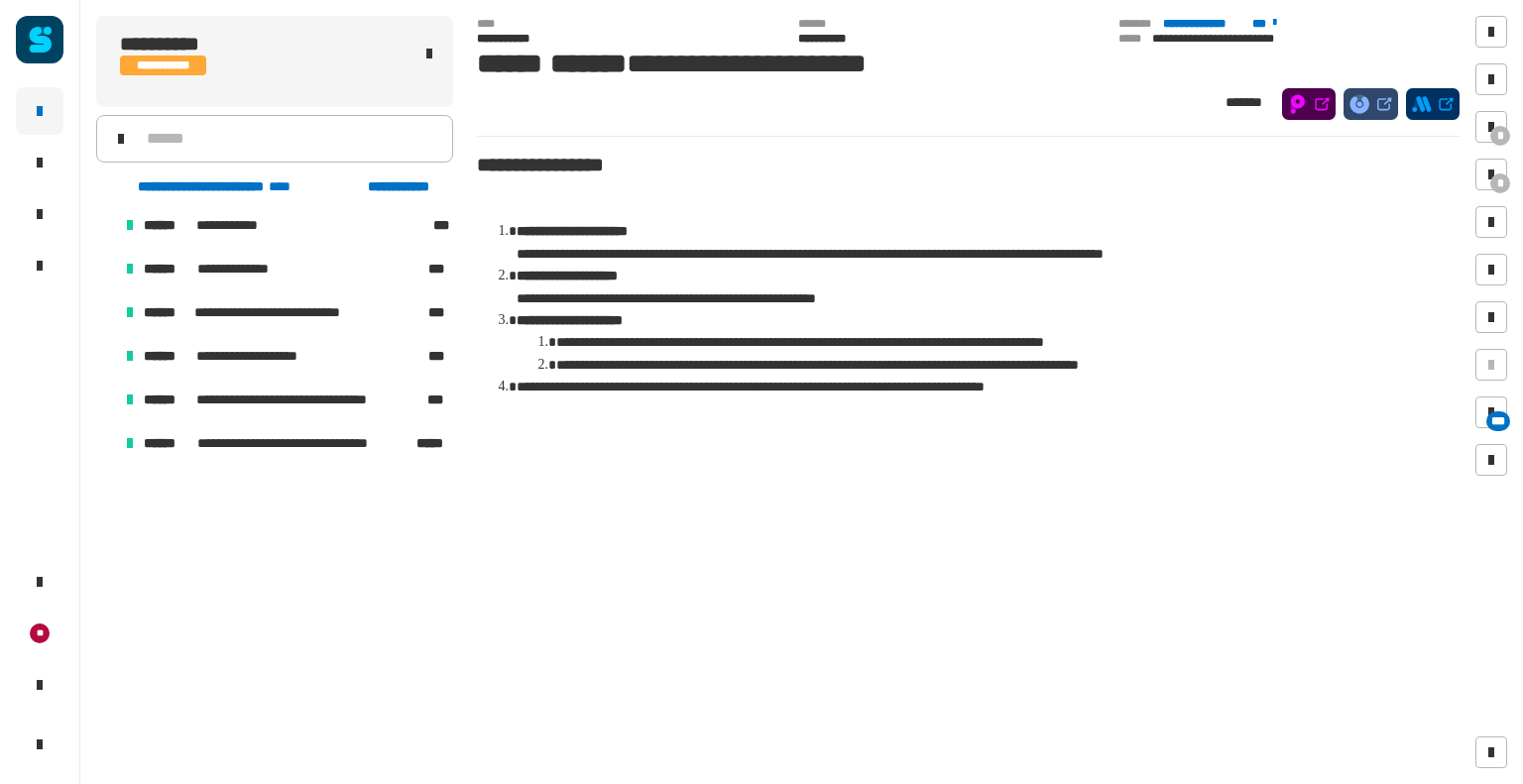 scroll, scrollTop: 3820, scrollLeft: 0, axis: vertical 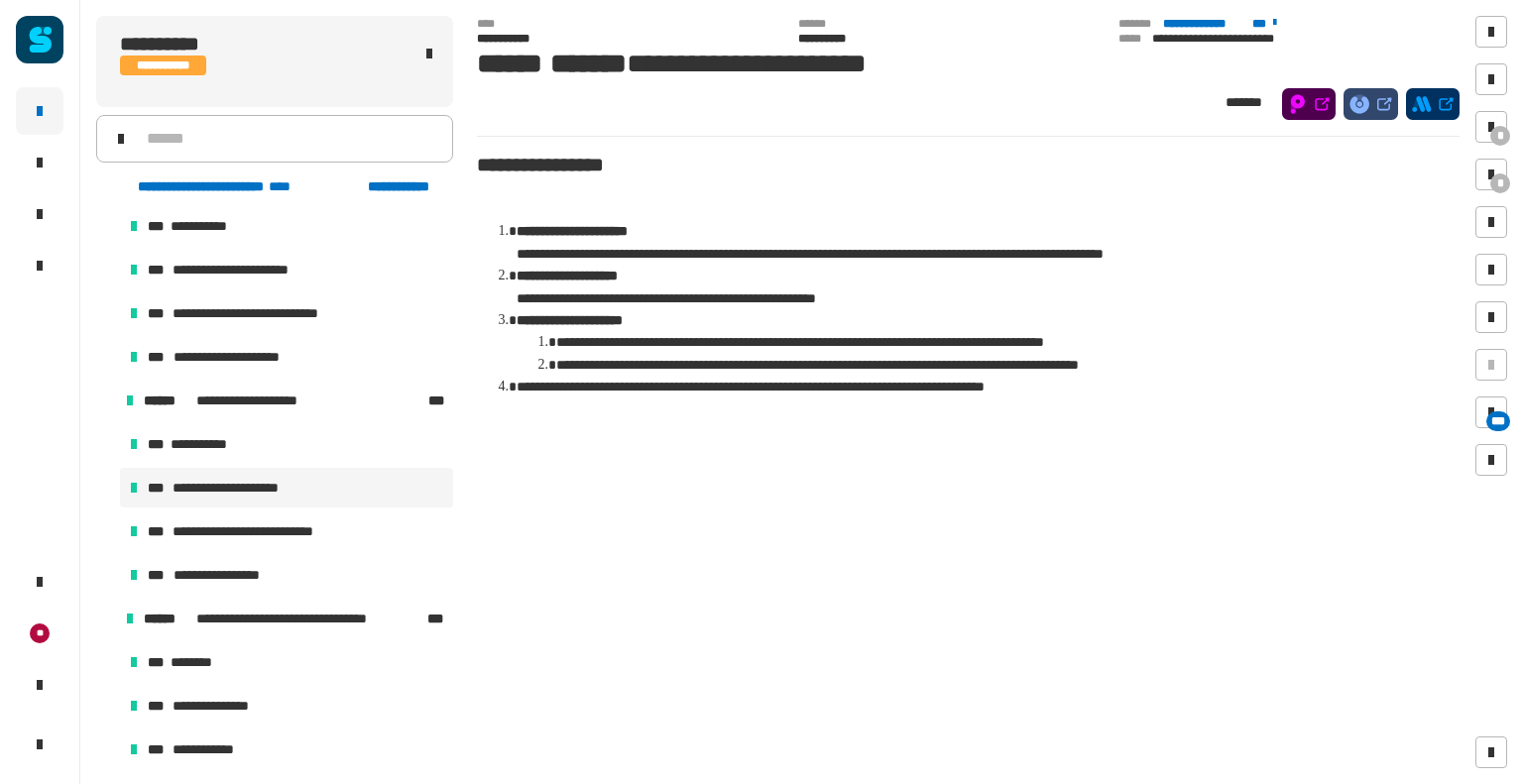 click 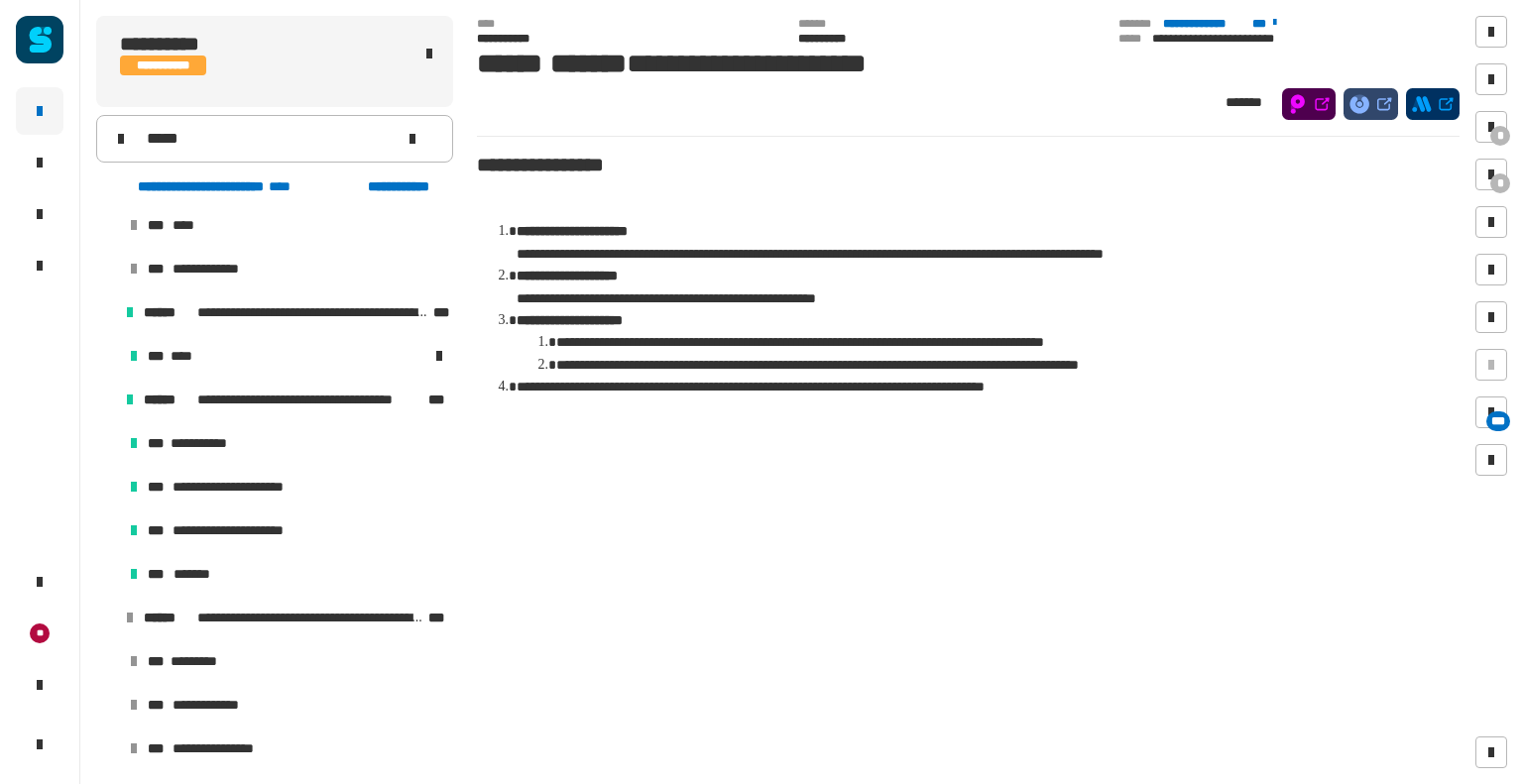 scroll, scrollTop: 0, scrollLeft: 0, axis: both 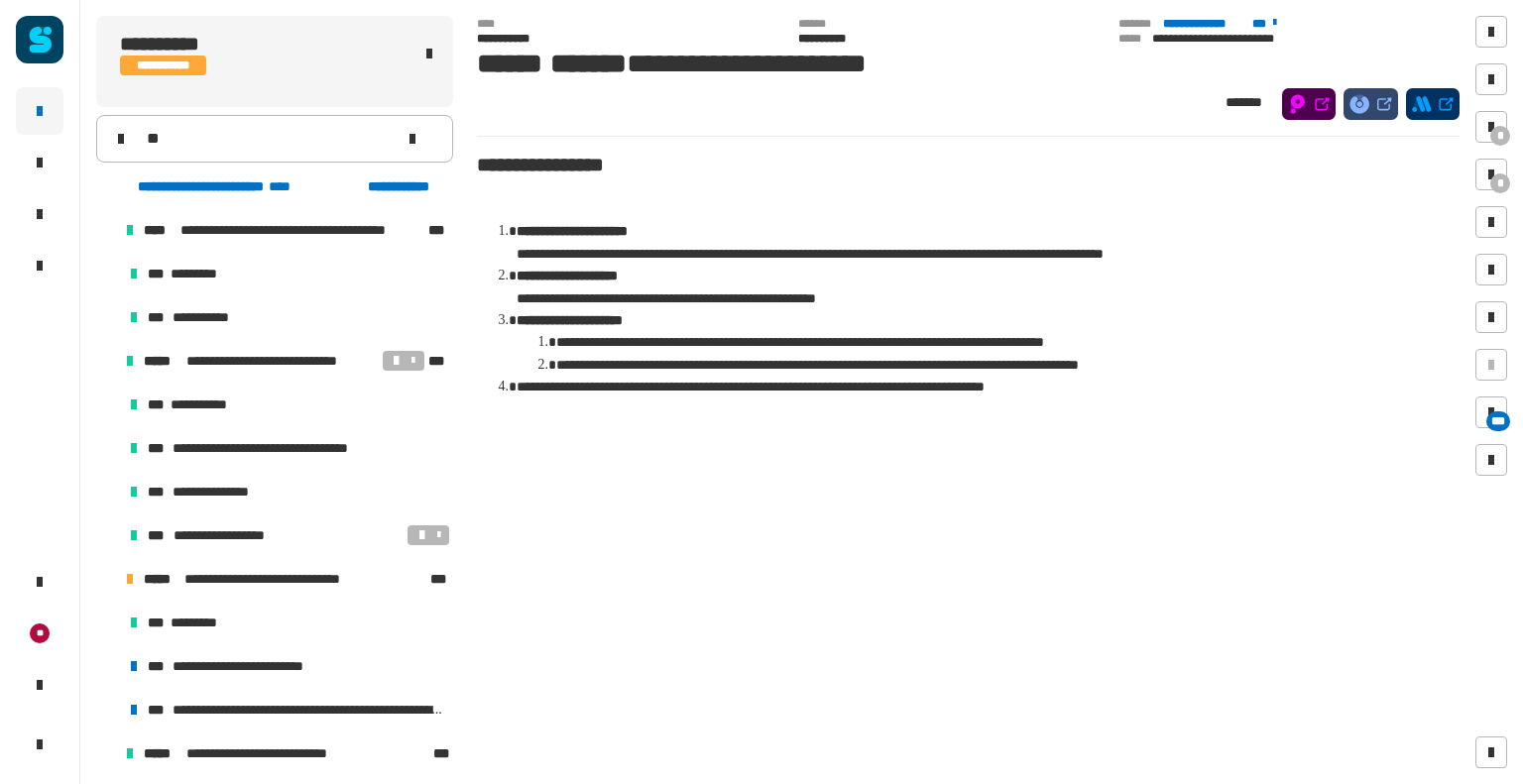 type on "*" 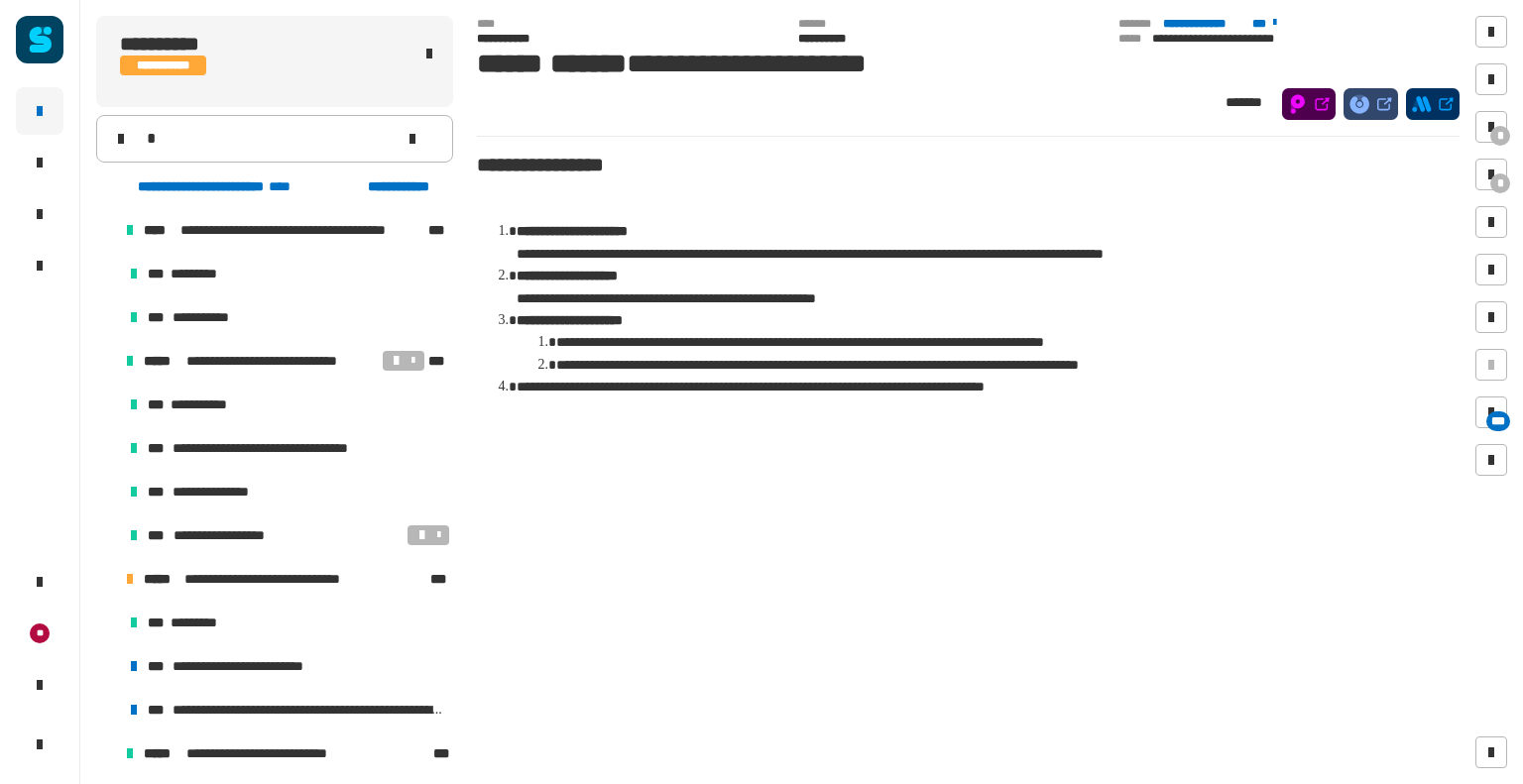 type 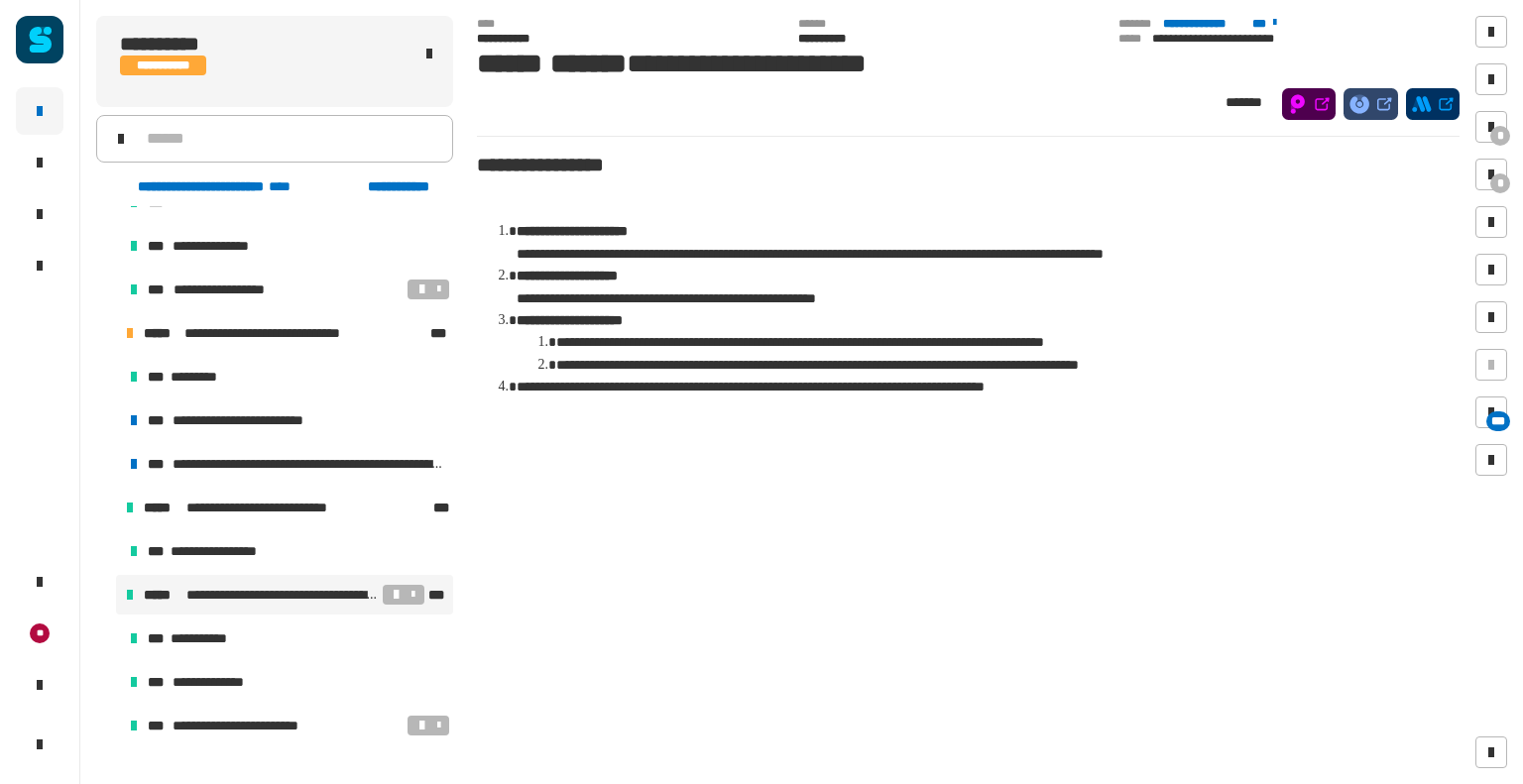 scroll, scrollTop: 297, scrollLeft: 0, axis: vertical 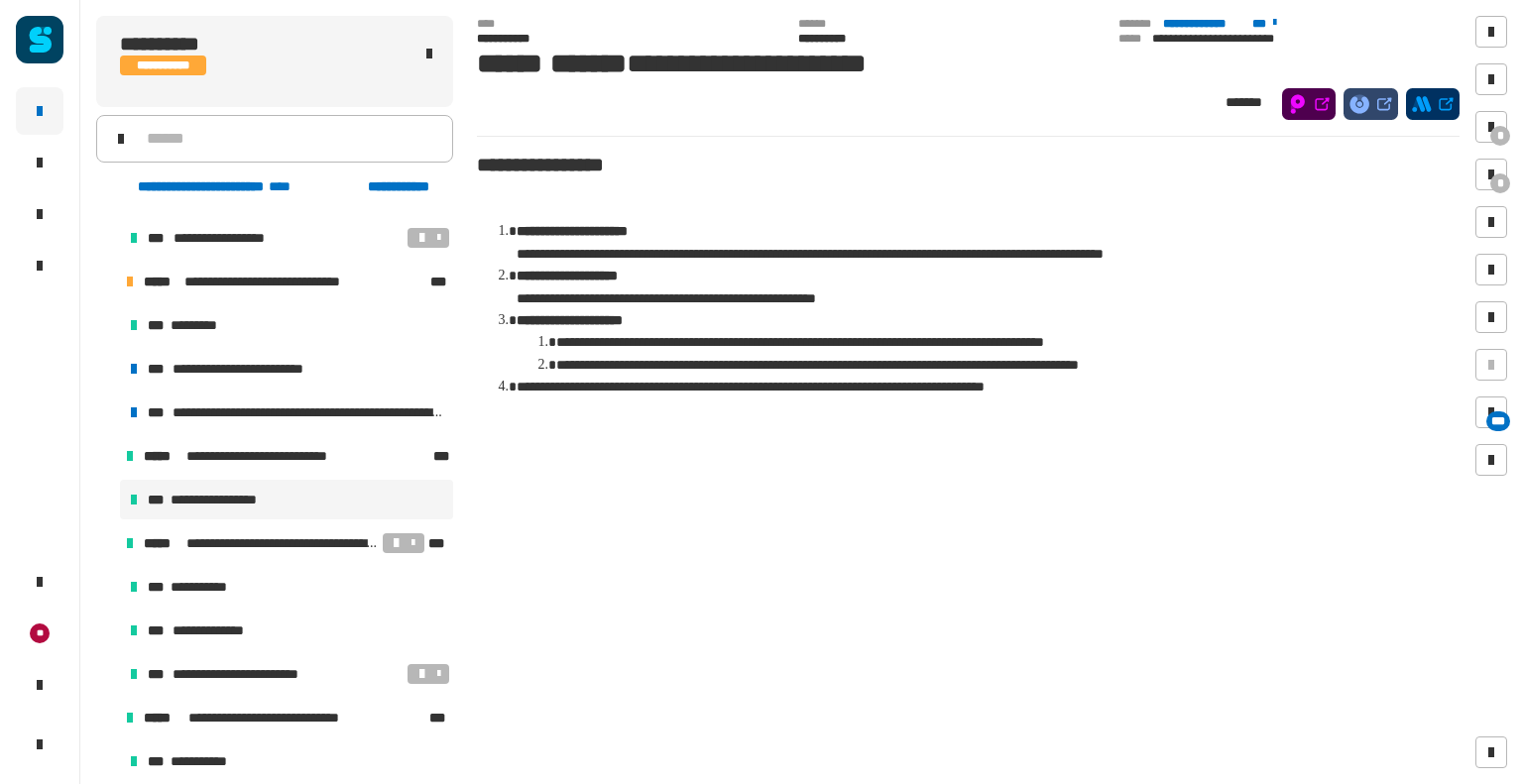 click on "**********" at bounding box center (226, 500) 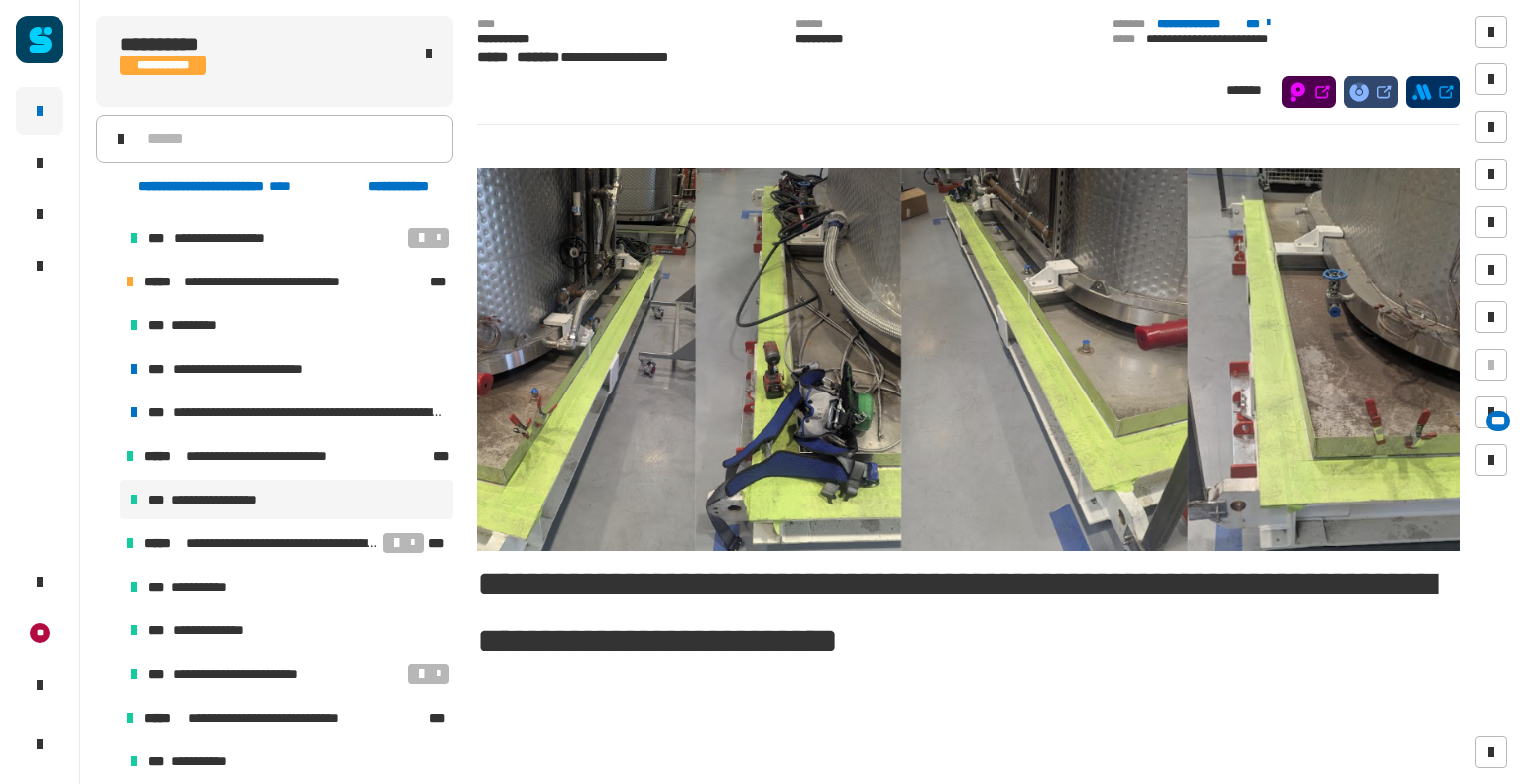 scroll, scrollTop: 1150, scrollLeft: 0, axis: vertical 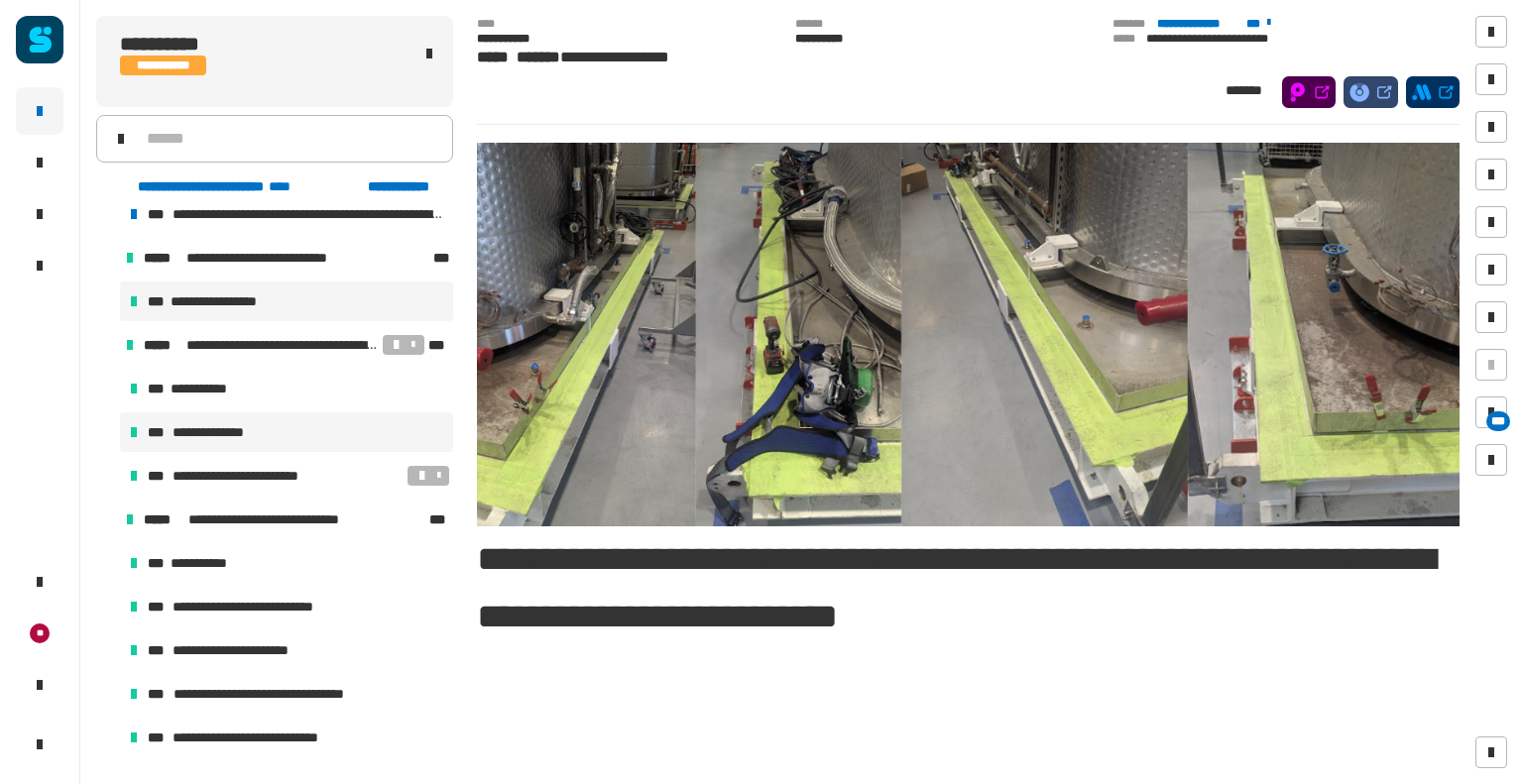 click on "**********" at bounding box center [221, 432] 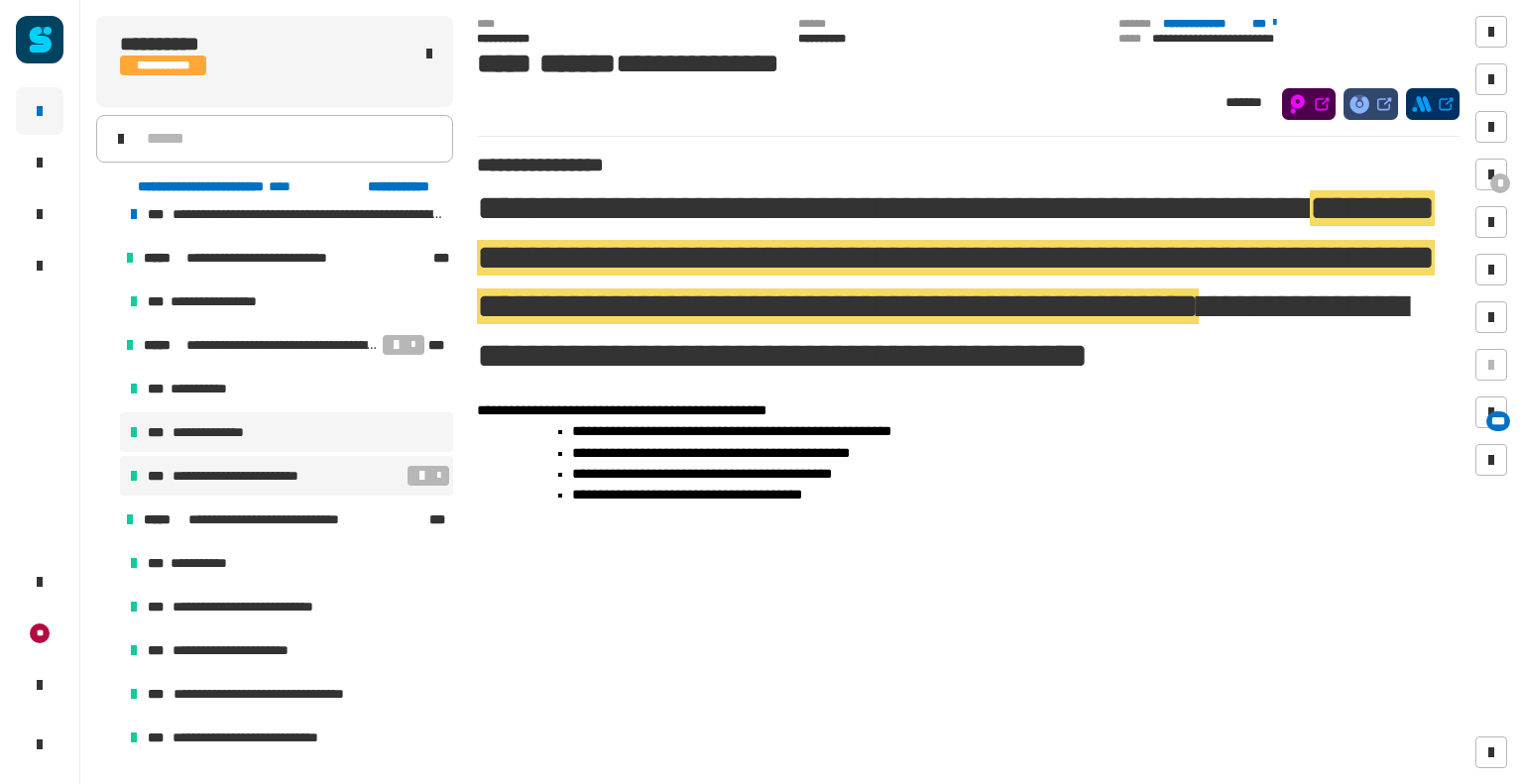 click on "**********" at bounding box center (250, 476) 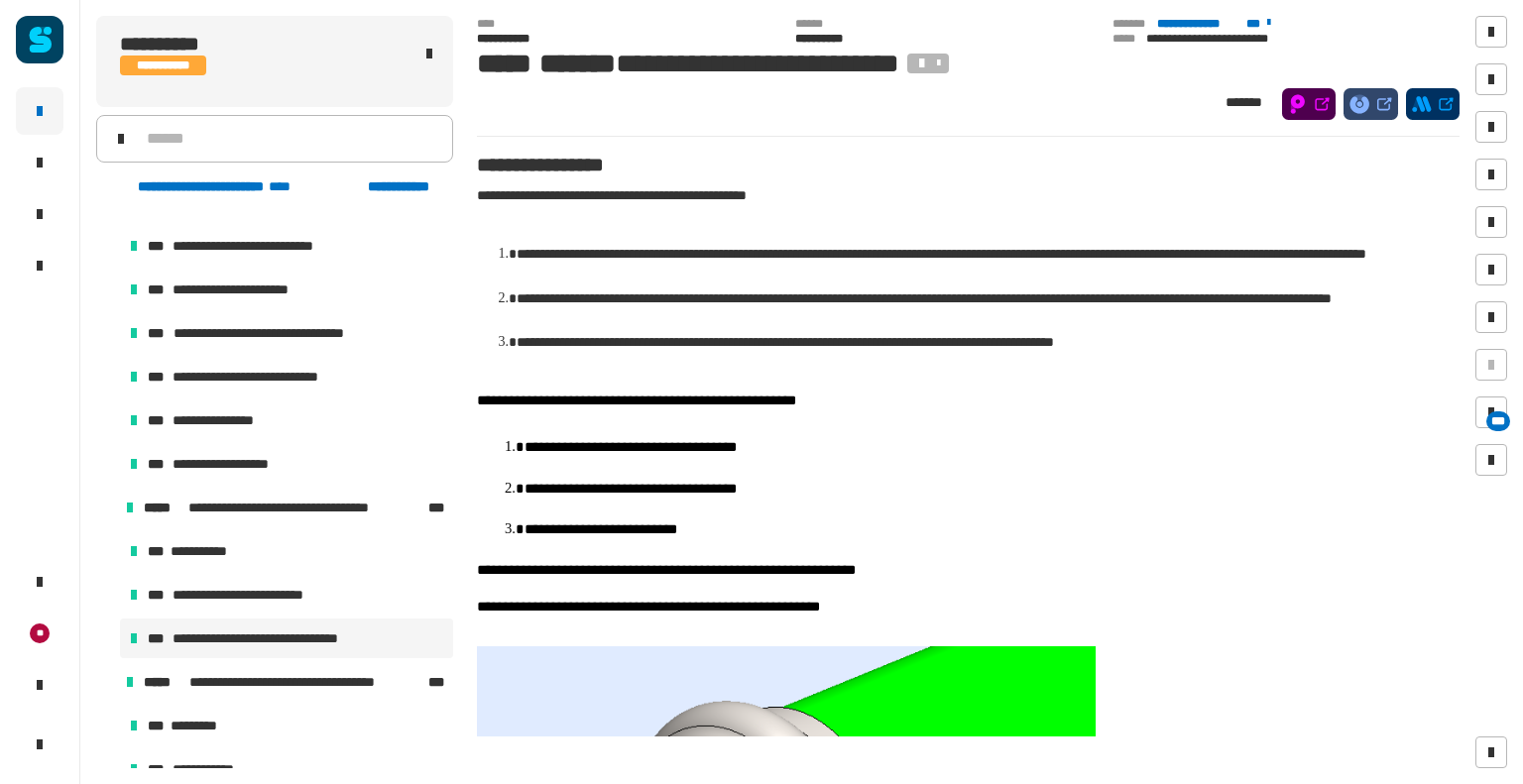 scroll, scrollTop: 892, scrollLeft: 0, axis: vertical 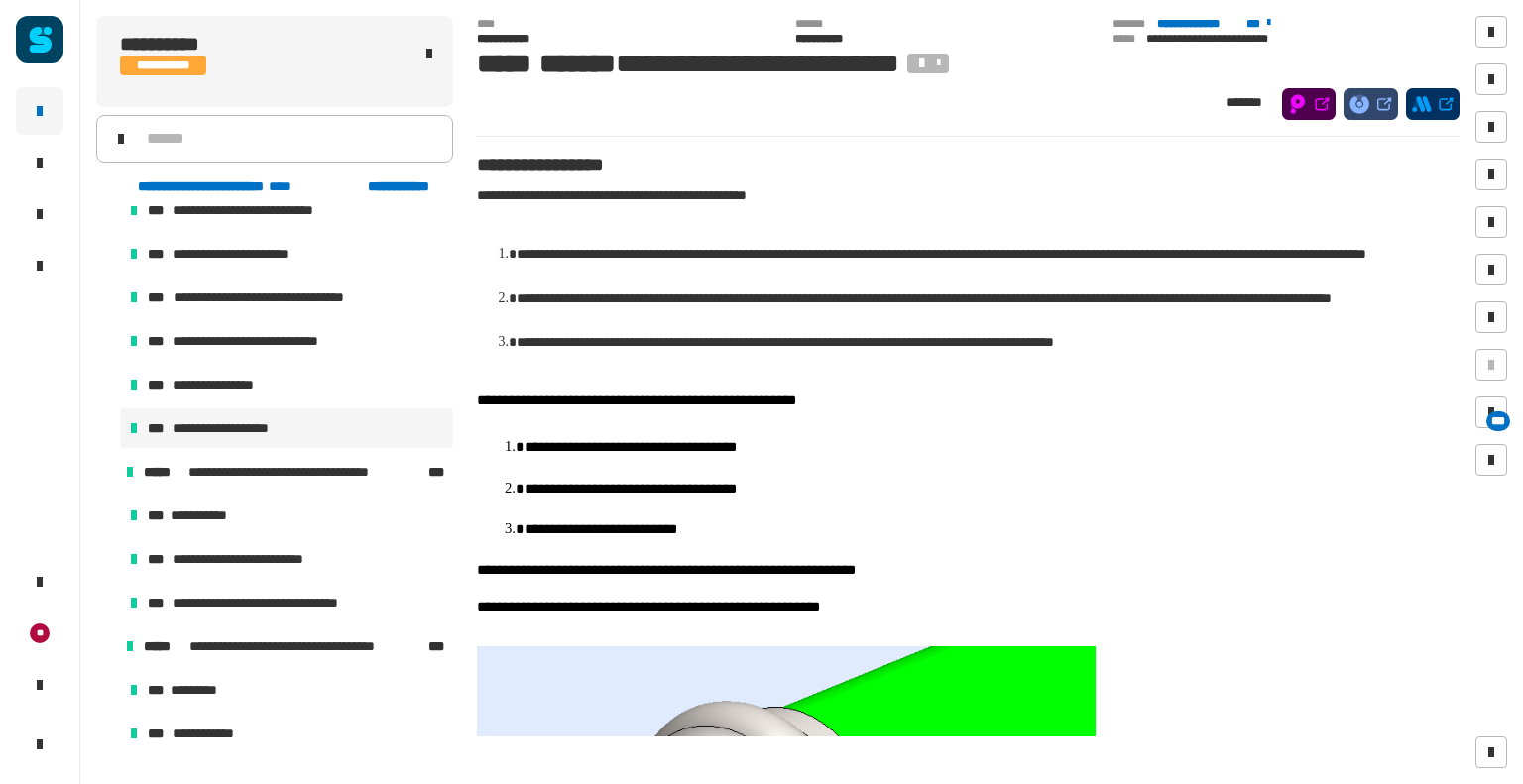 click on "**********" at bounding box center [233, 428] 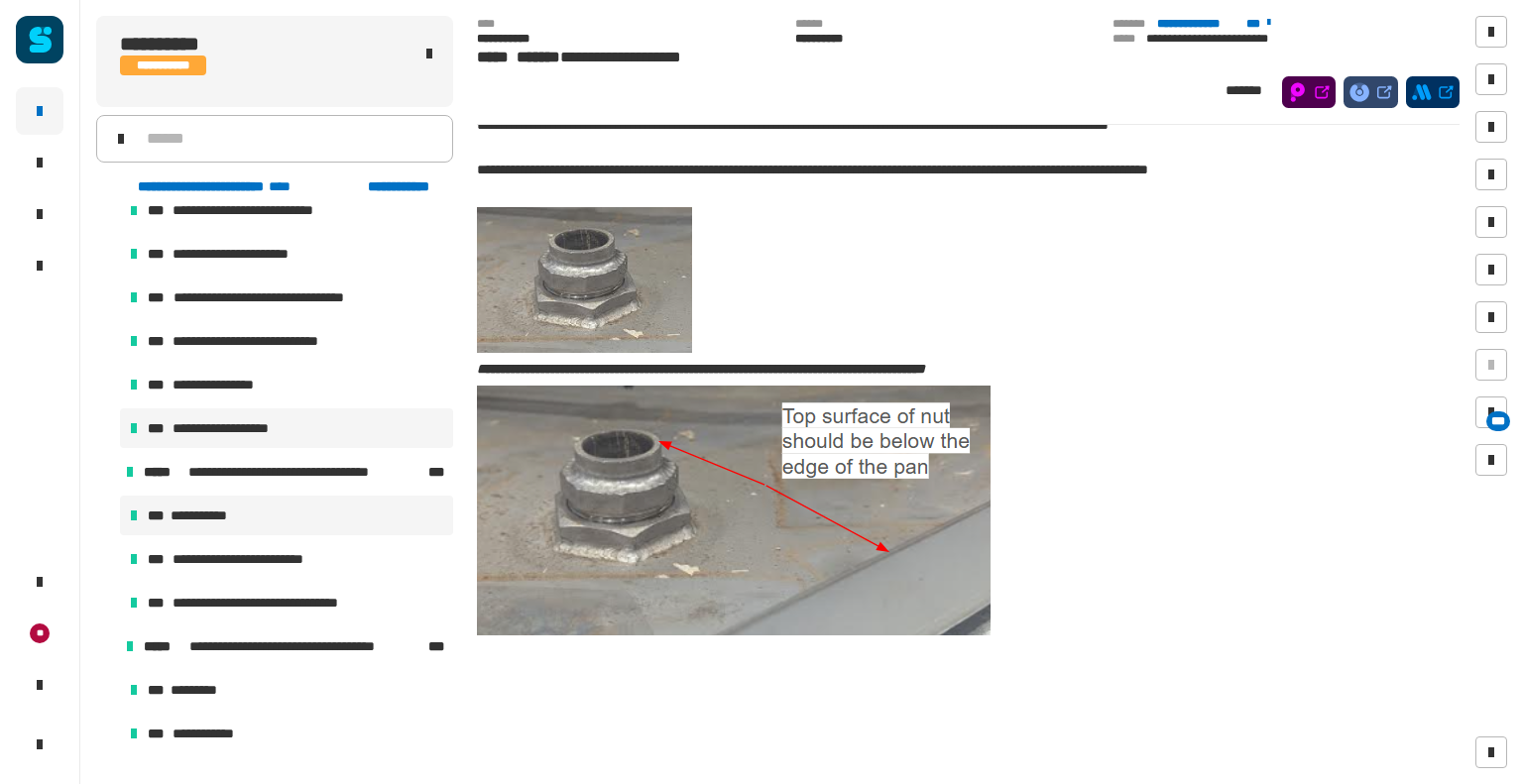 scroll, scrollTop: 107, scrollLeft: 0, axis: vertical 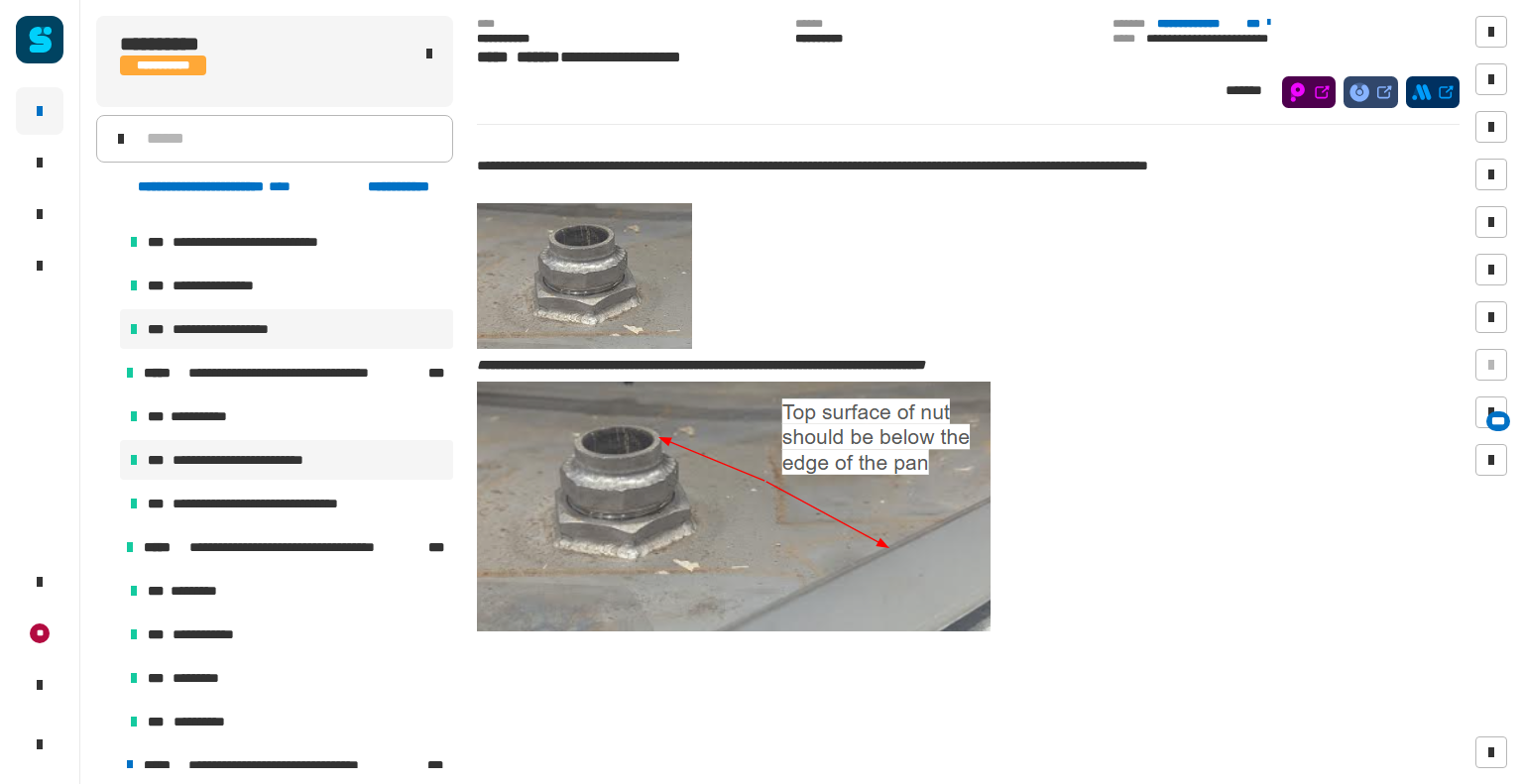 click on "**********" at bounding box center (258, 460) 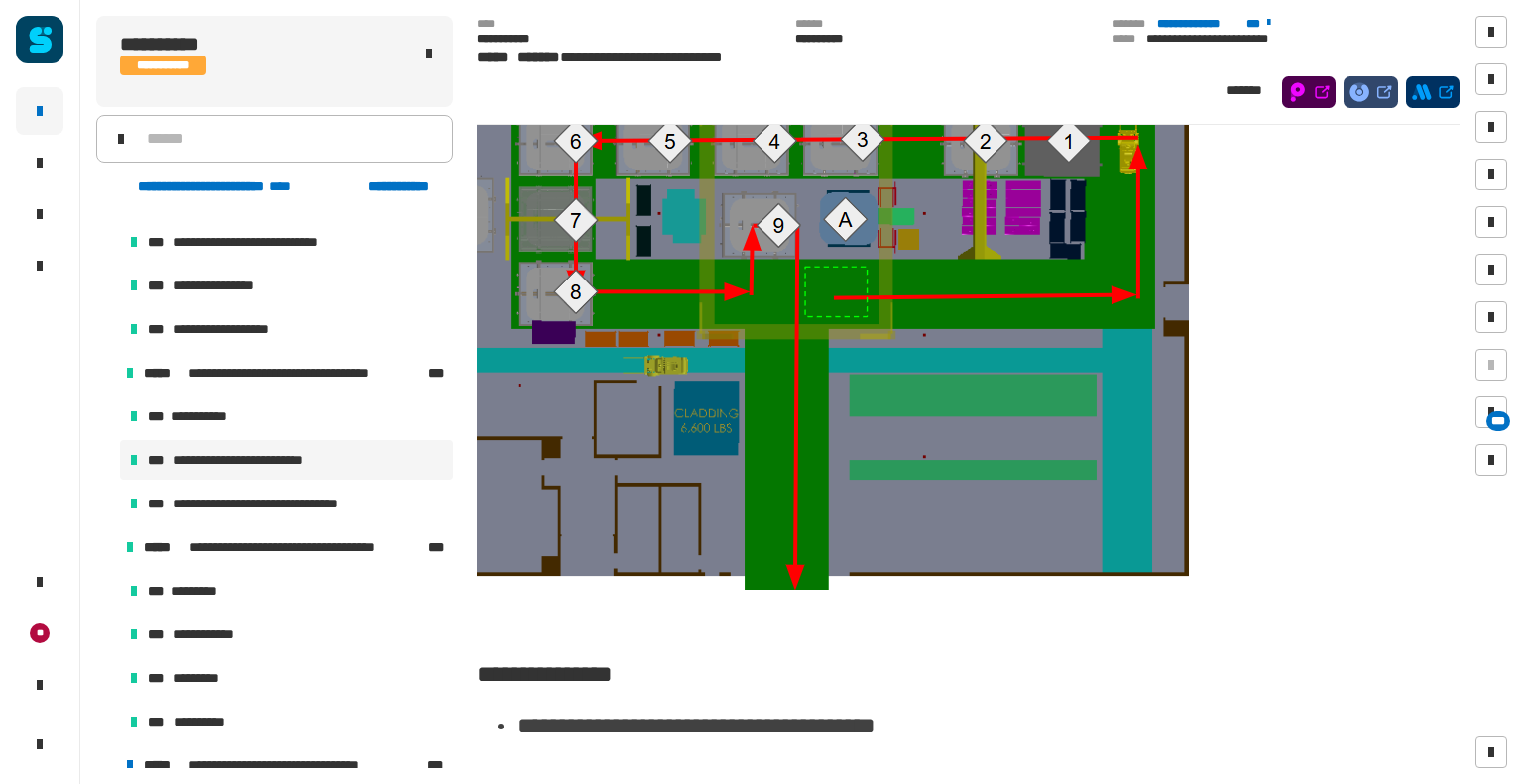 scroll, scrollTop: 285, scrollLeft: 0, axis: vertical 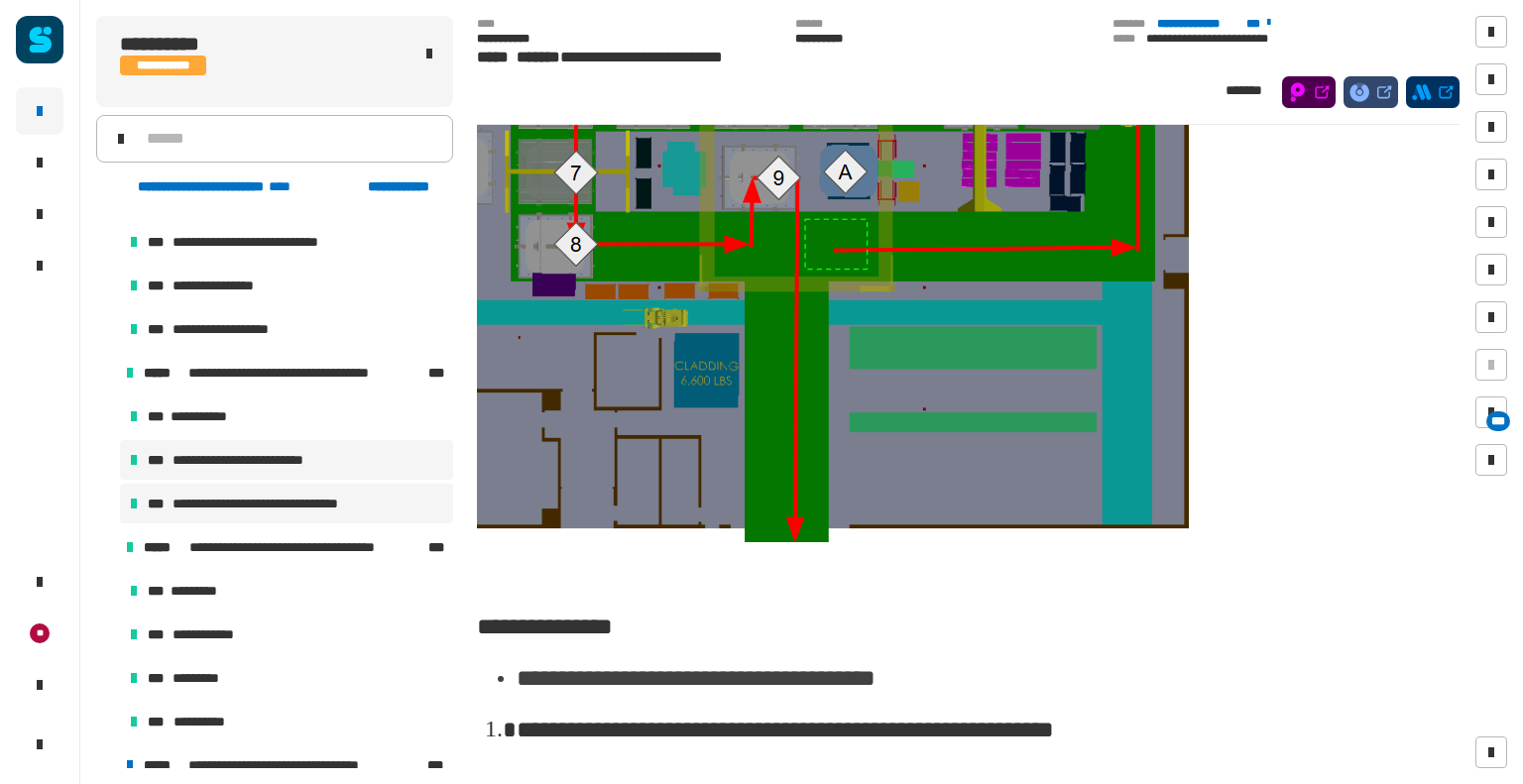 click on "**********" at bounding box center (277, 504) 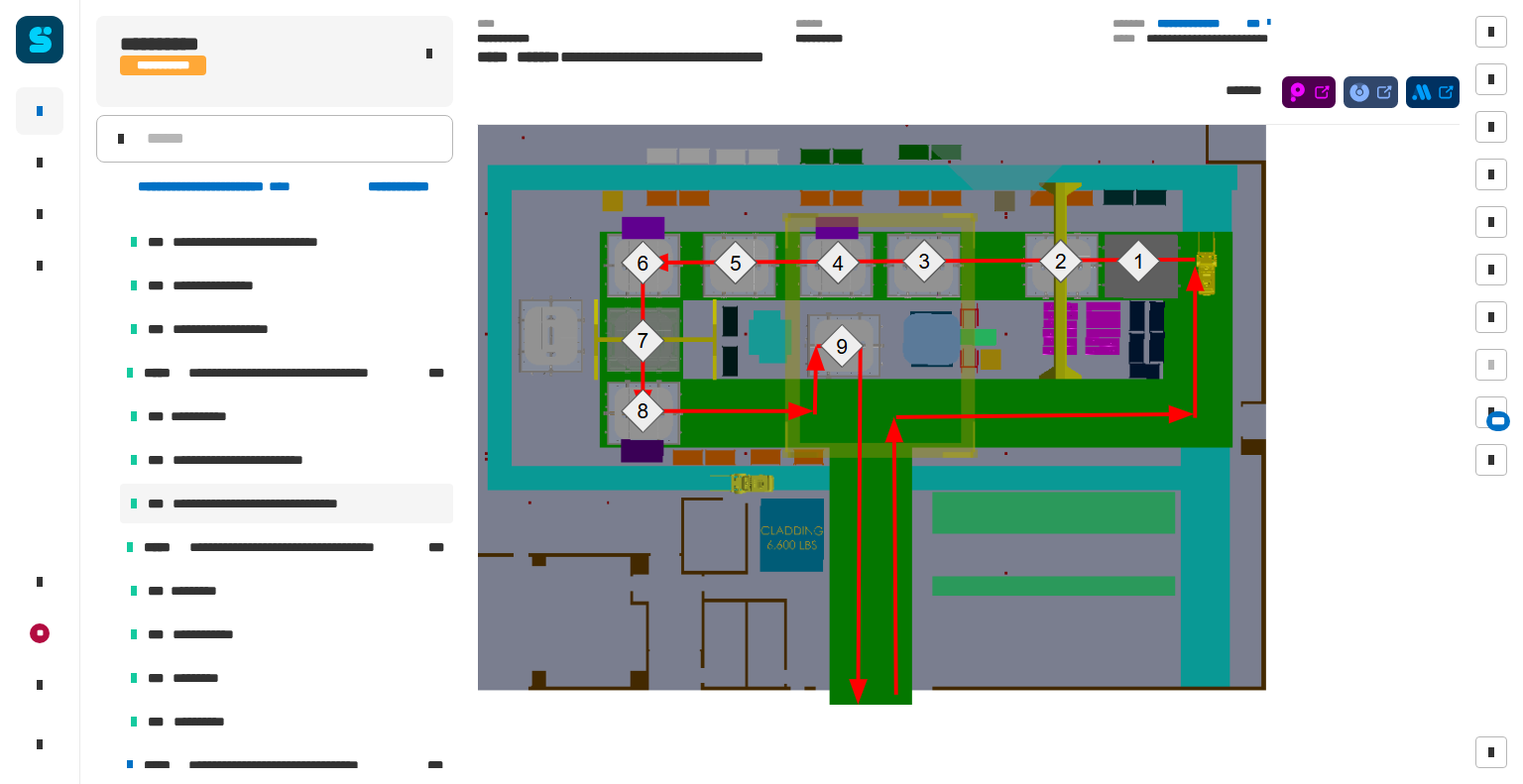 scroll, scrollTop: 87, scrollLeft: 0, axis: vertical 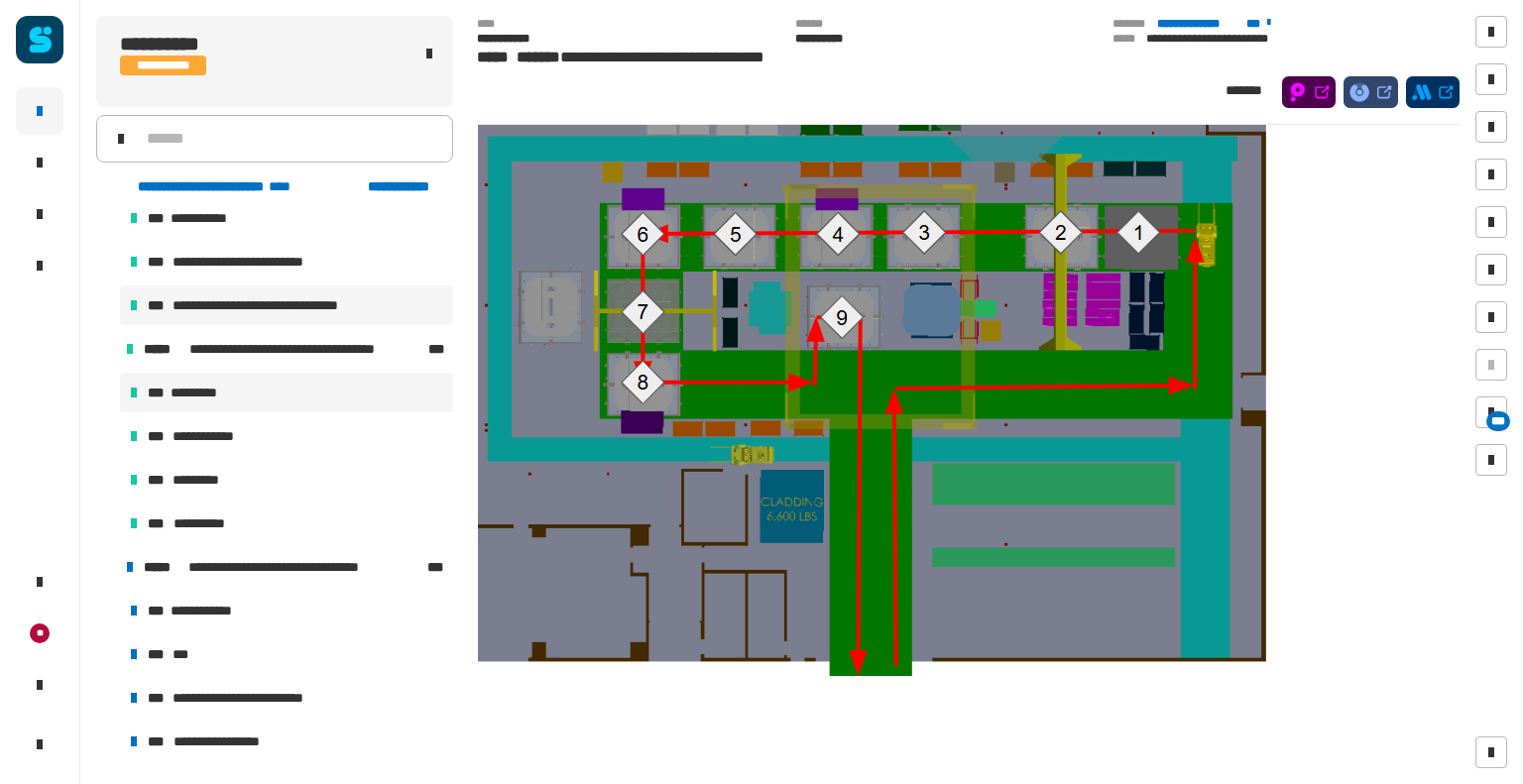 click on "*** *********" at bounding box center [287, 392] 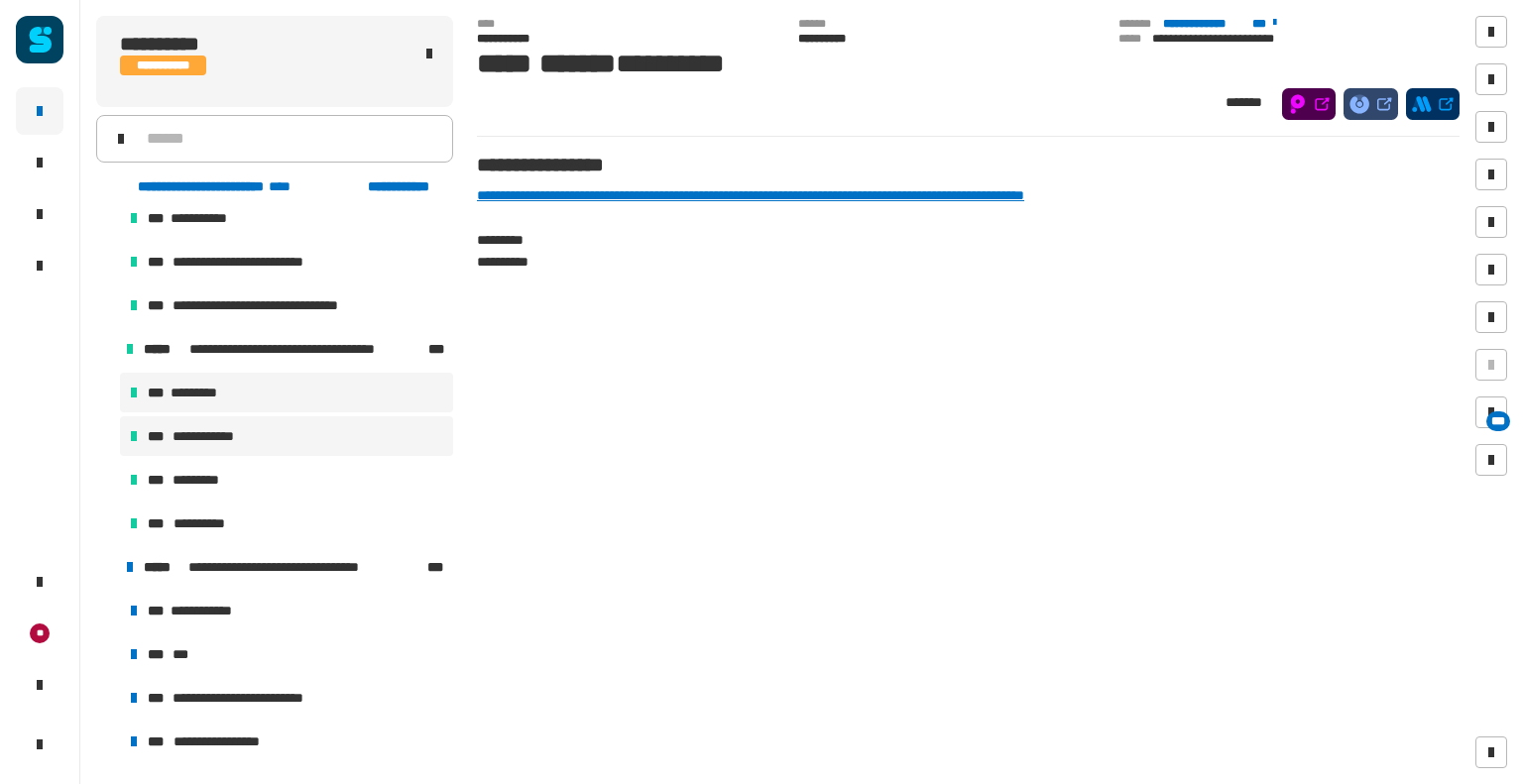 click on "**********" at bounding box center [210, 436] 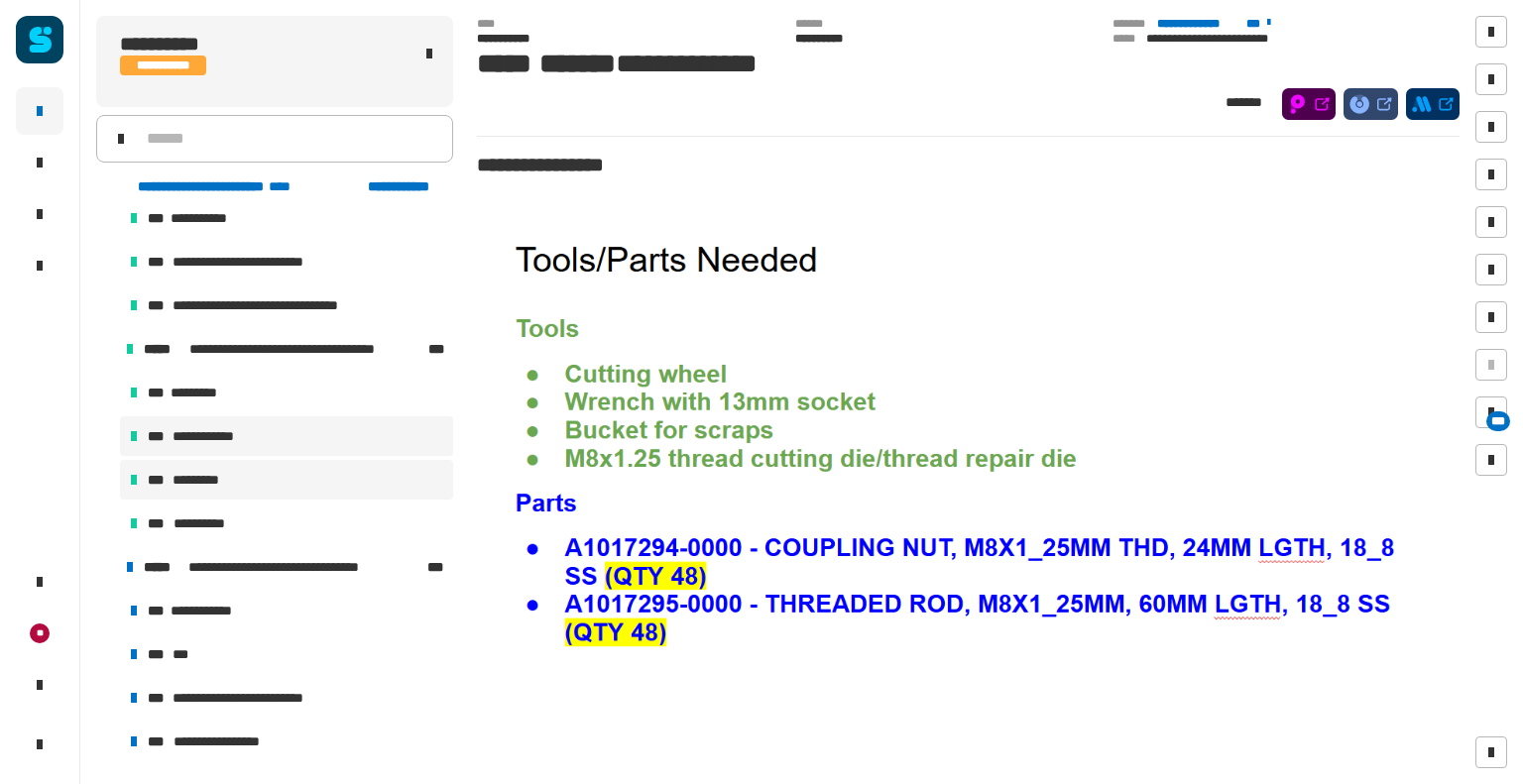 click on "*** *********" at bounding box center [287, 480] 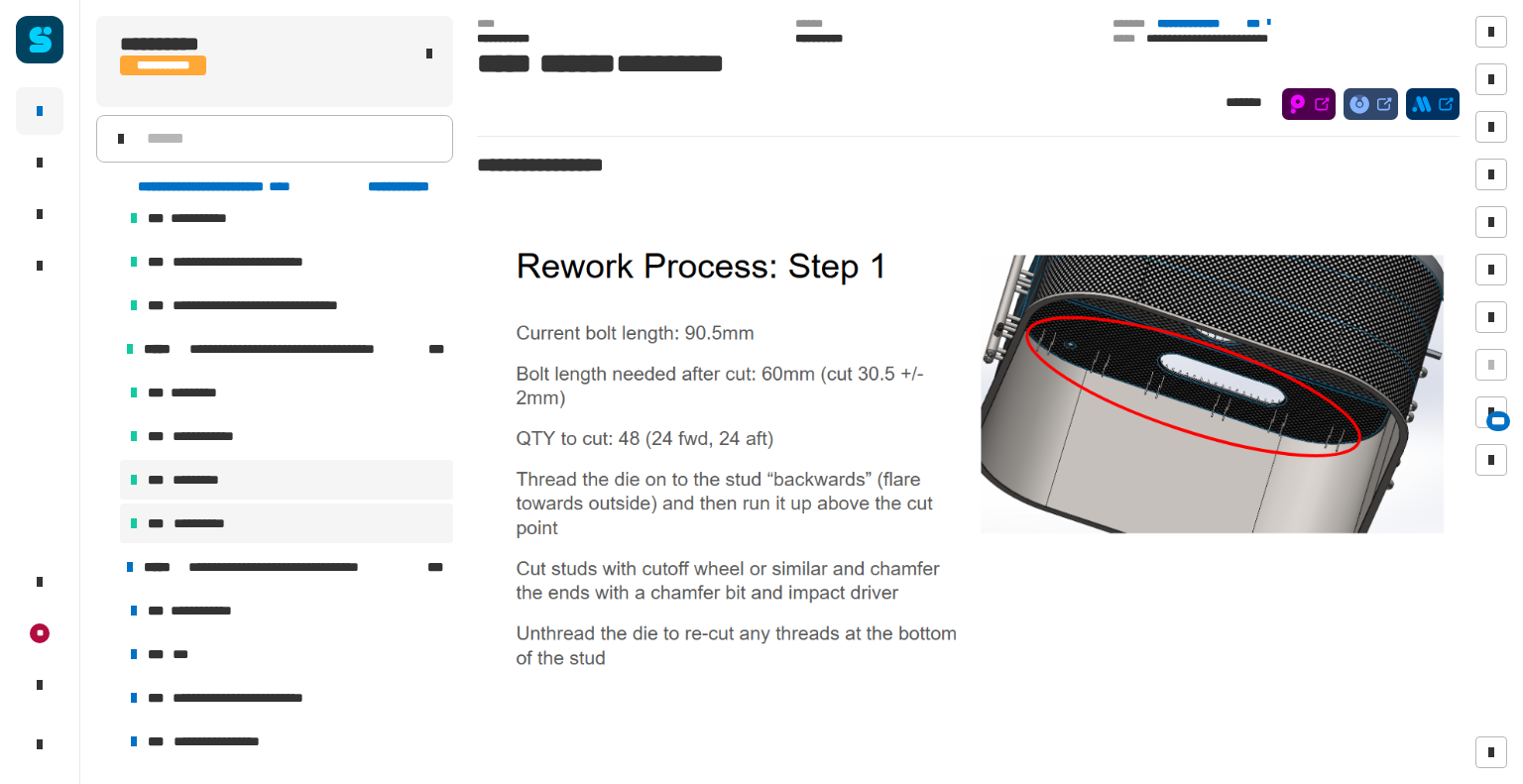 click on "**********" at bounding box center (287, 523) 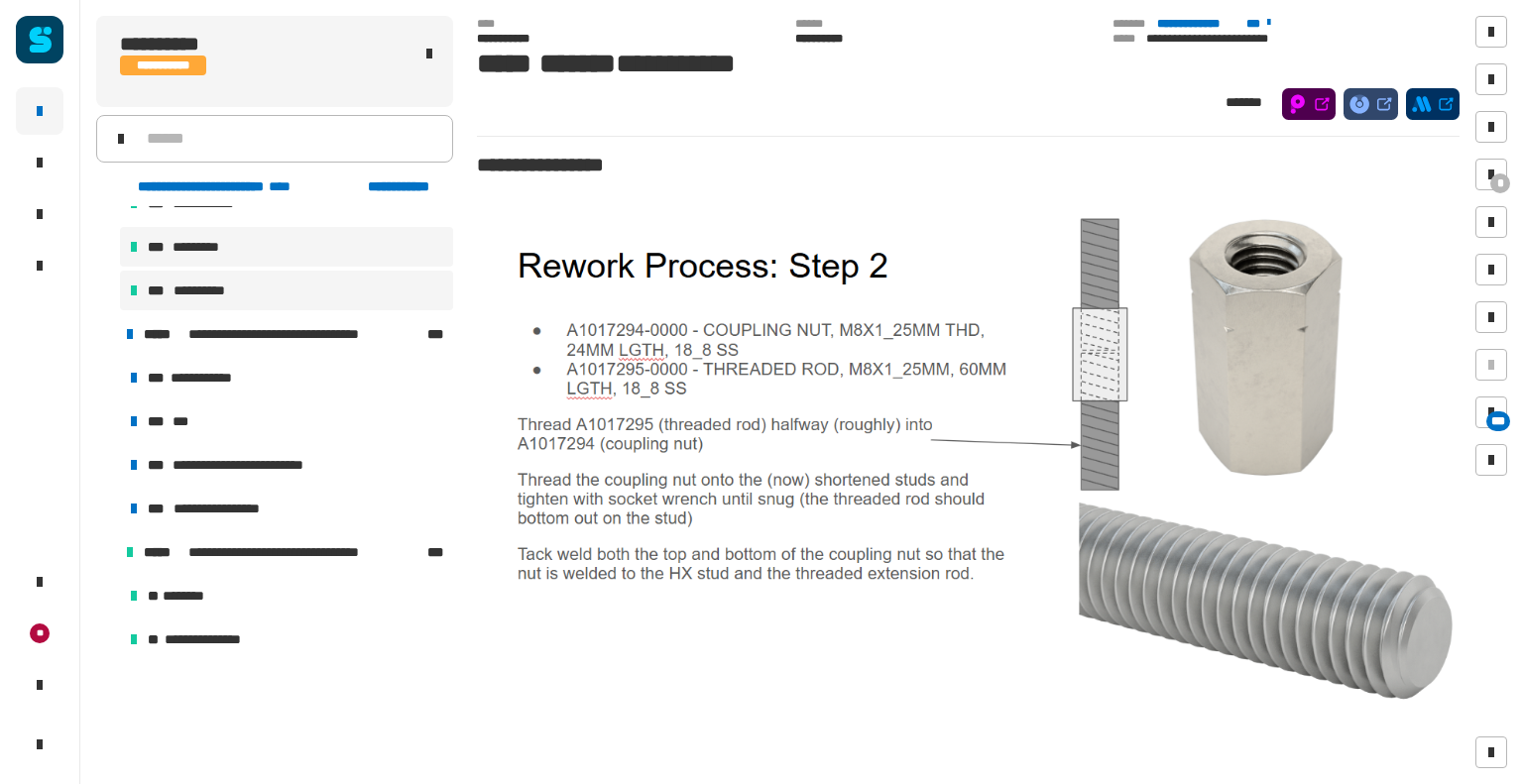 scroll, scrollTop: 1487, scrollLeft: 0, axis: vertical 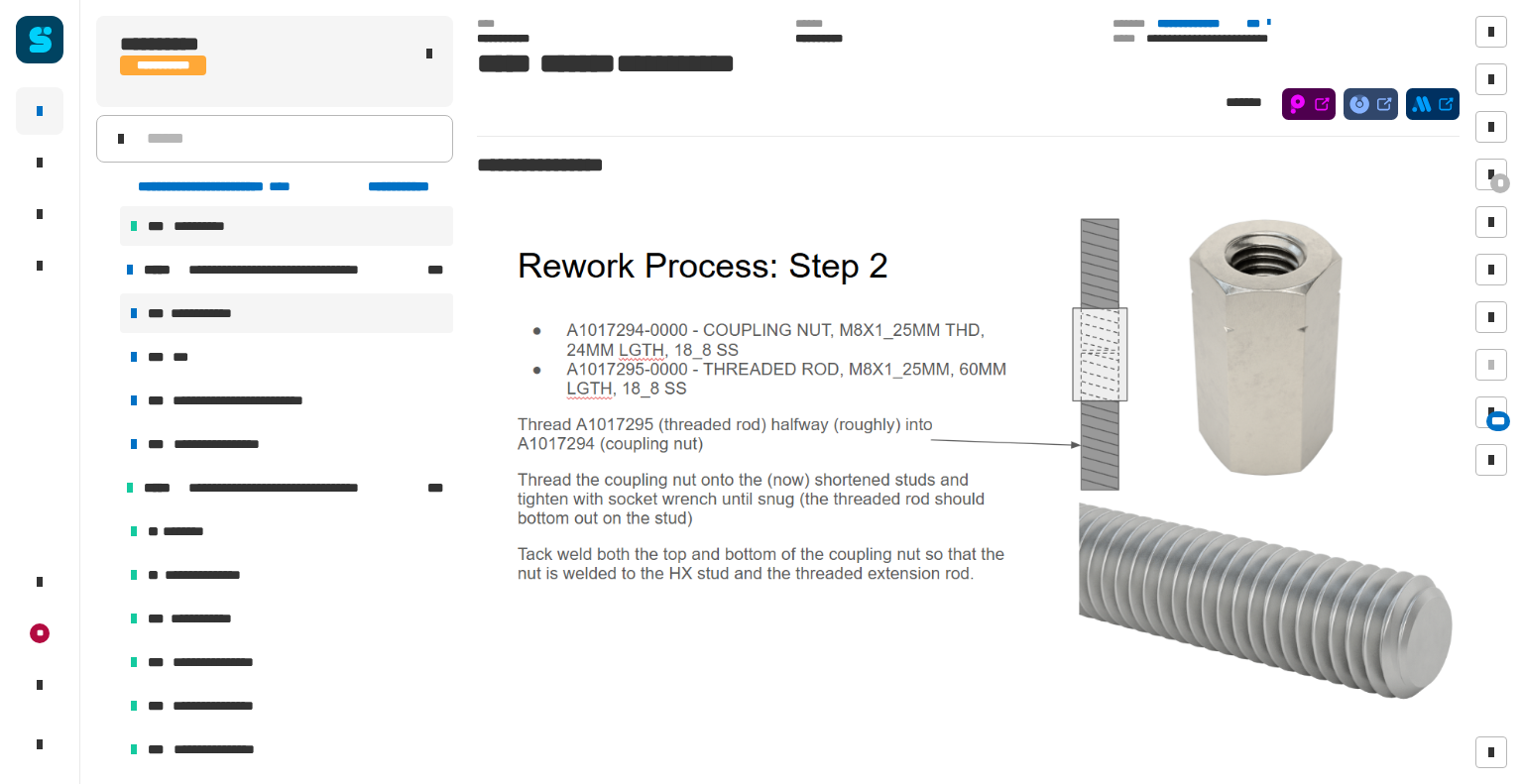 click on "**********" at bounding box center (287, 313) 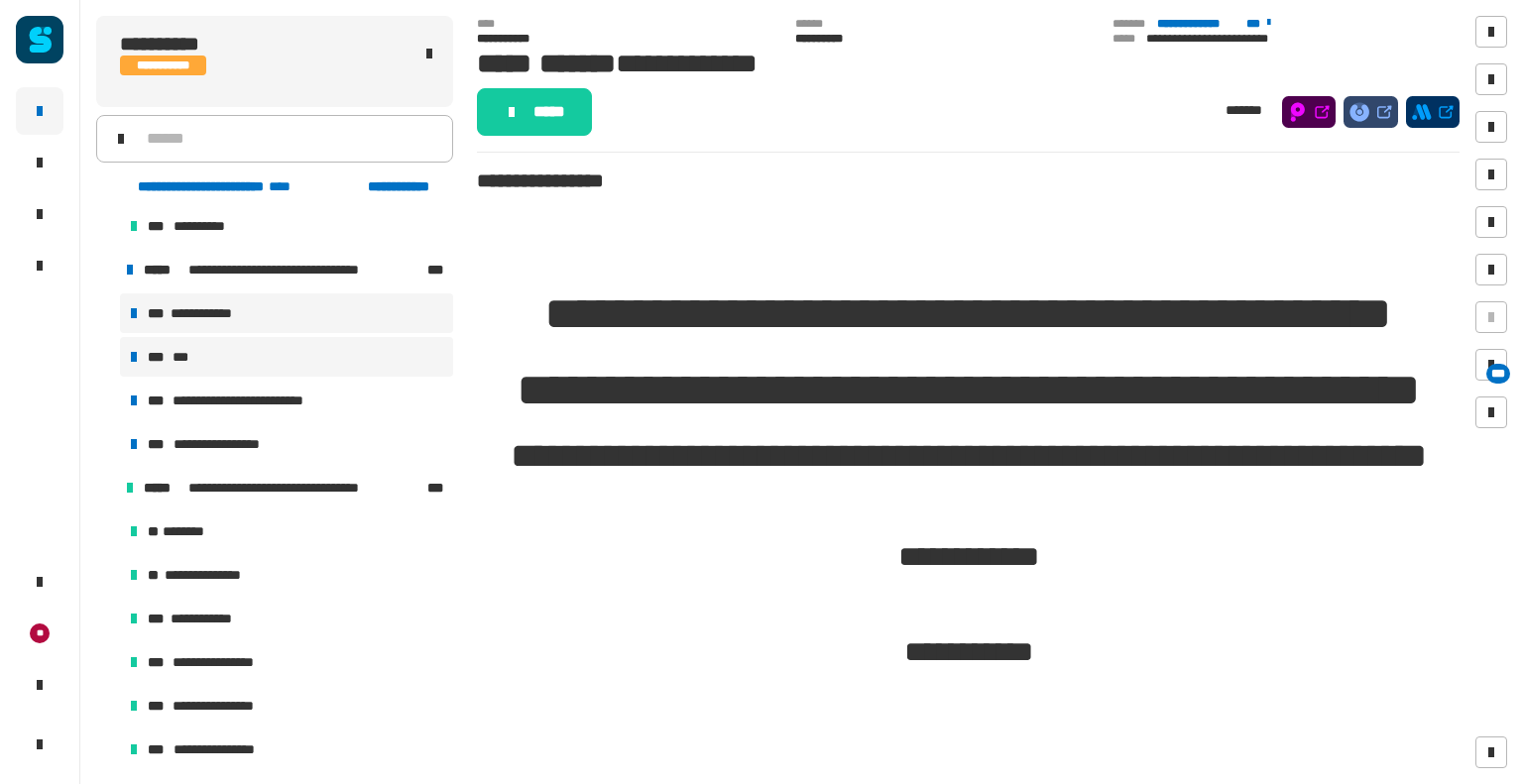 click on "*** ***" at bounding box center (287, 357) 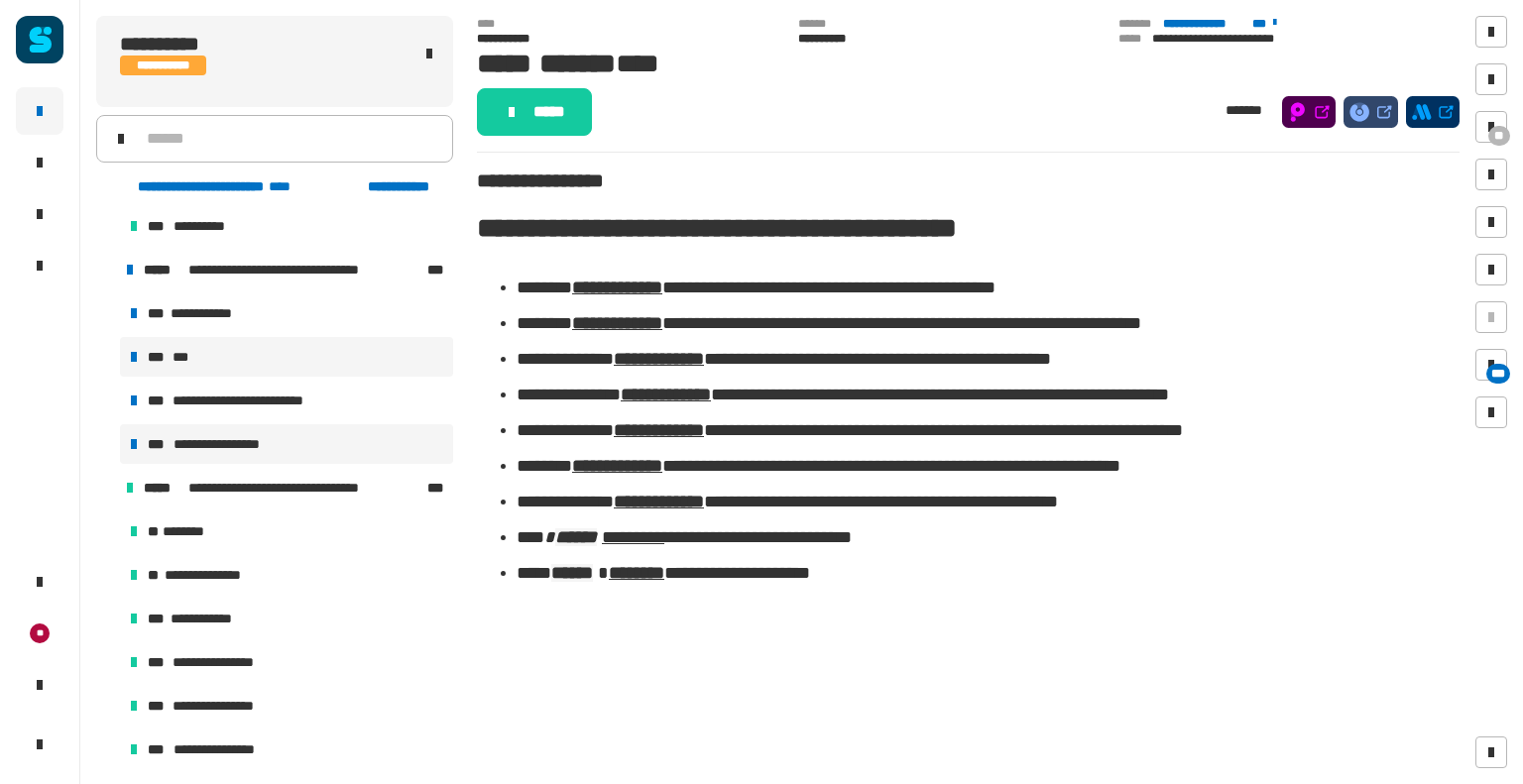 scroll, scrollTop: 1685, scrollLeft: 0, axis: vertical 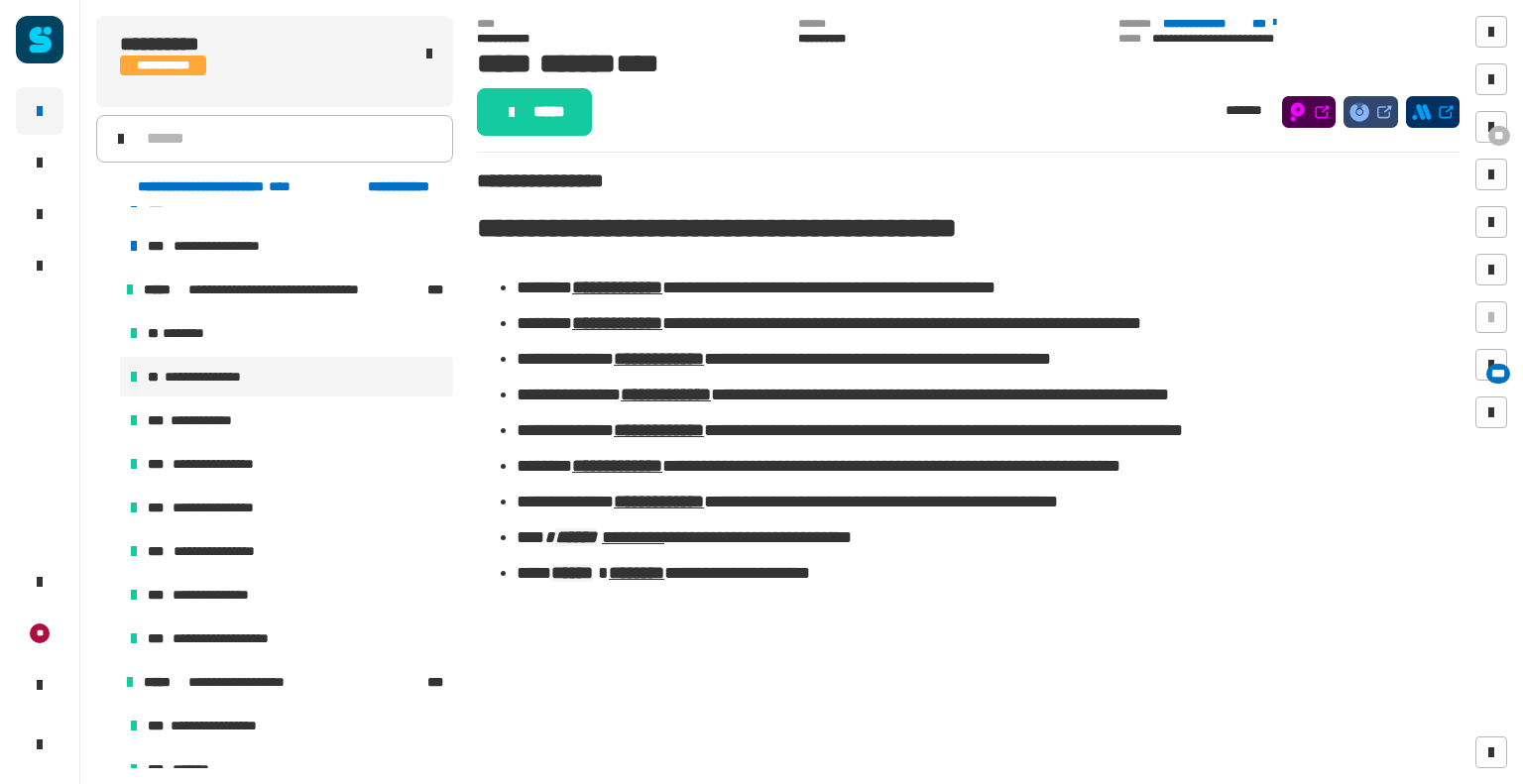 click on "**********" at bounding box center [208, 377] 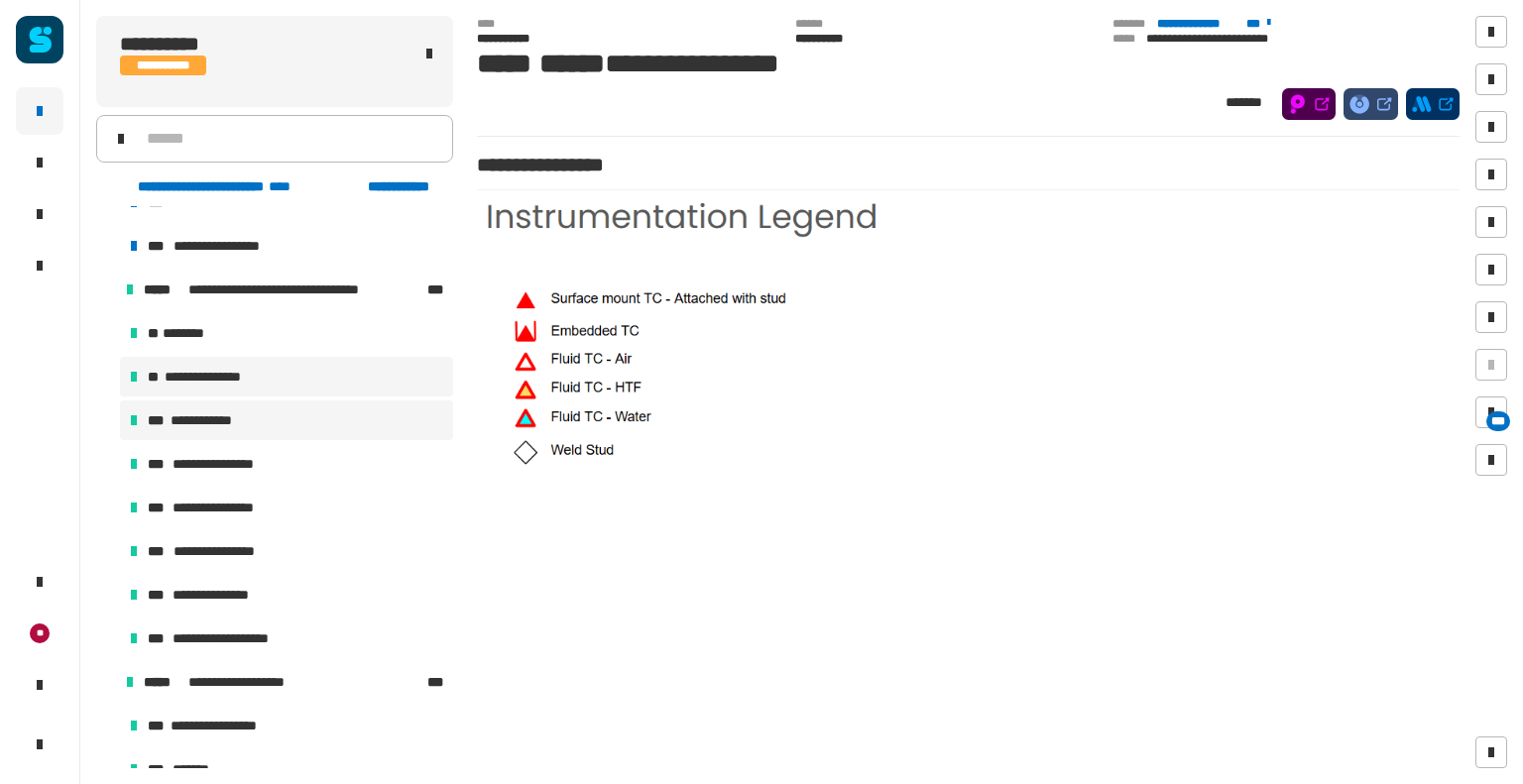 click on "**********" at bounding box center [212, 420] 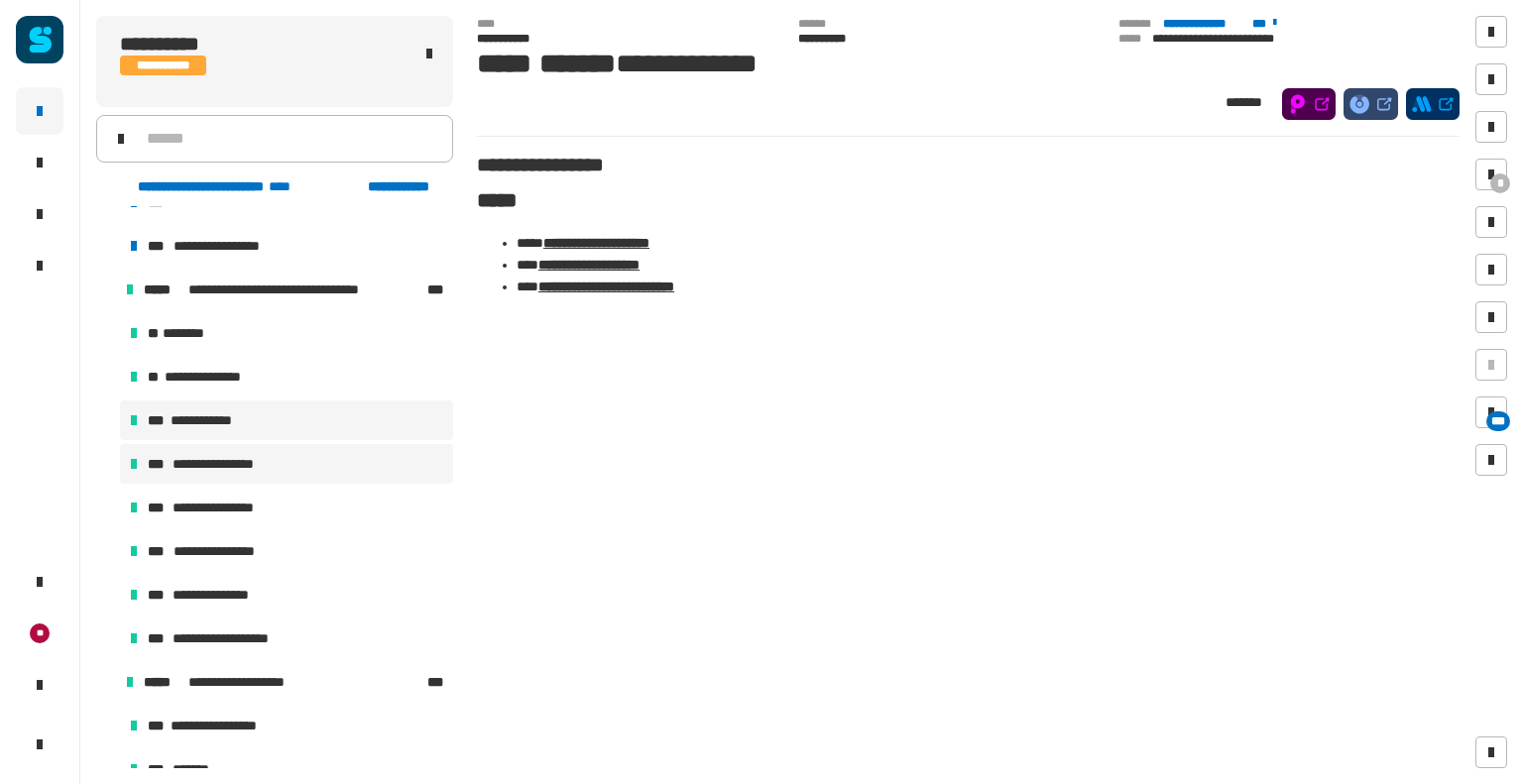 click on "**********" at bounding box center [227, 464] 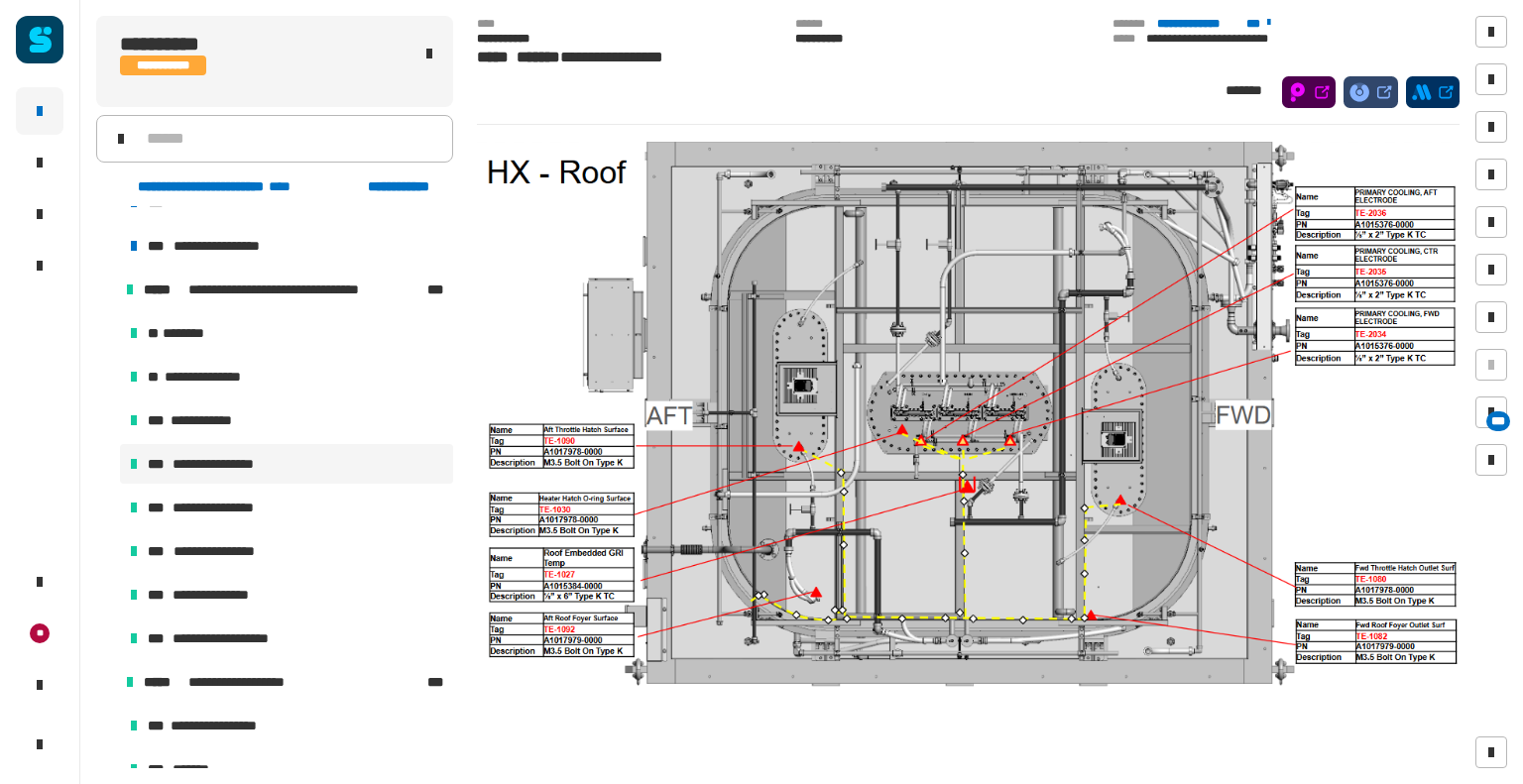 scroll, scrollTop: 337, scrollLeft: 0, axis: vertical 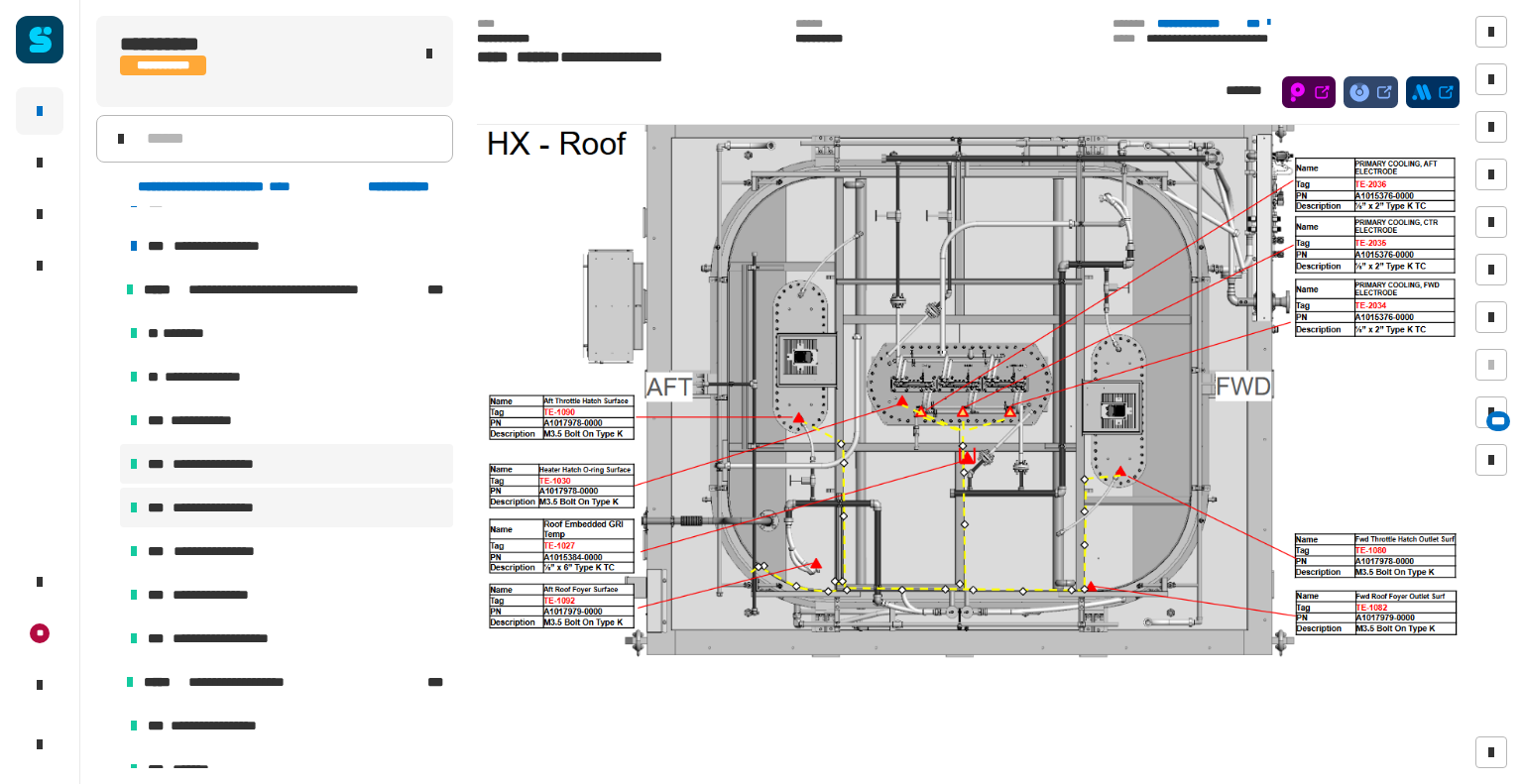 click on "**********" at bounding box center [226, 507] 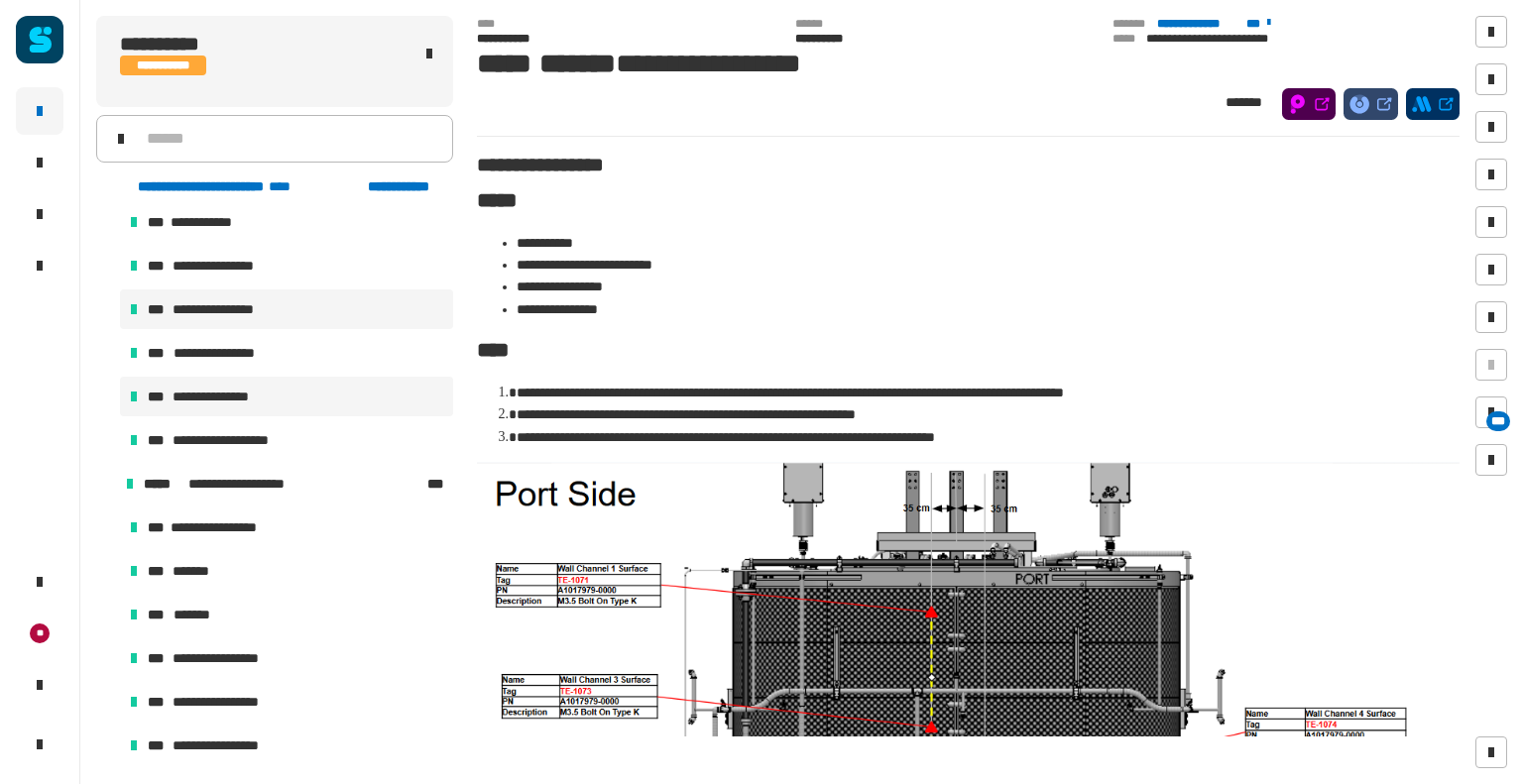 scroll, scrollTop: 1982, scrollLeft: 0, axis: vertical 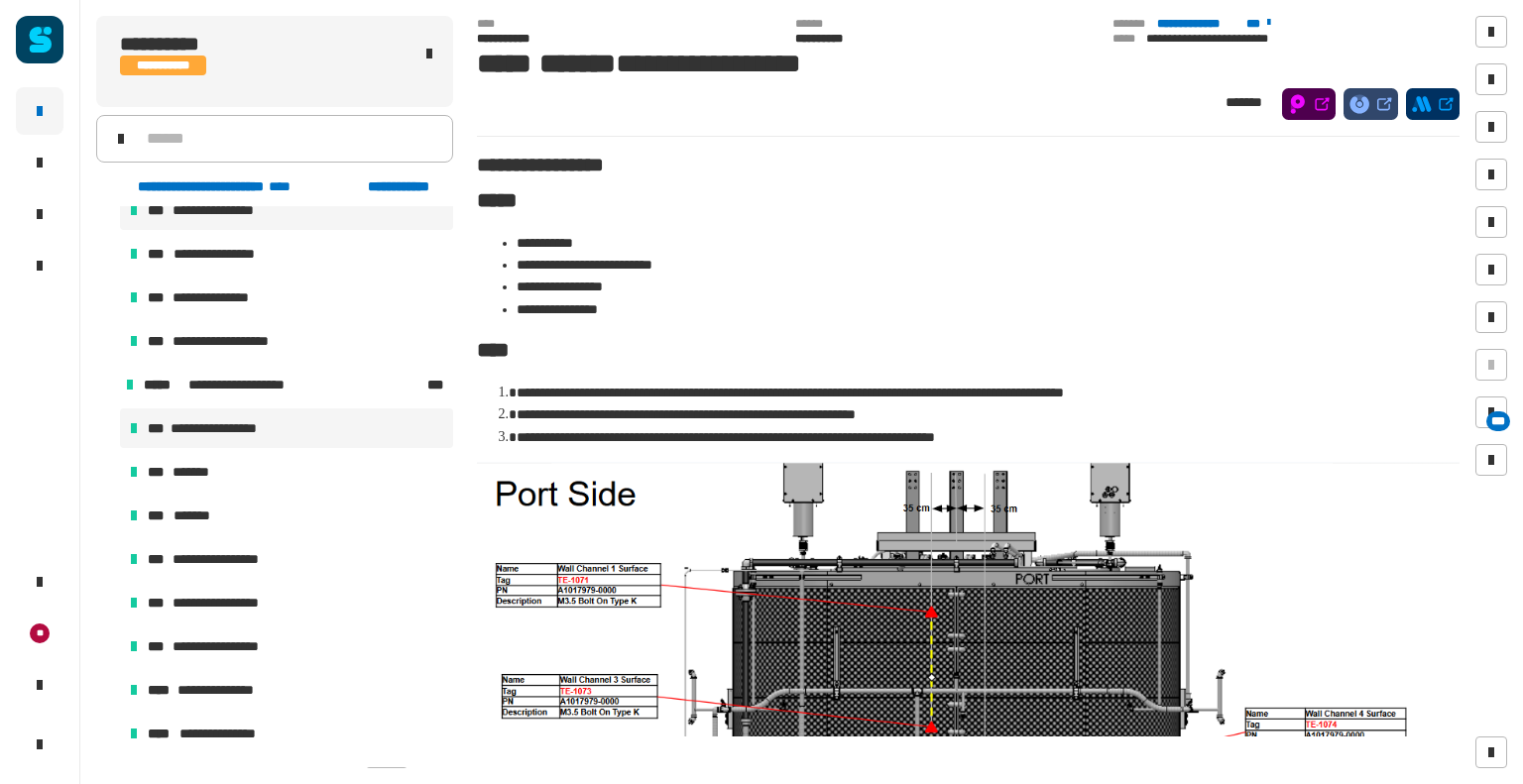 click on "**********" at bounding box center [227, 428] 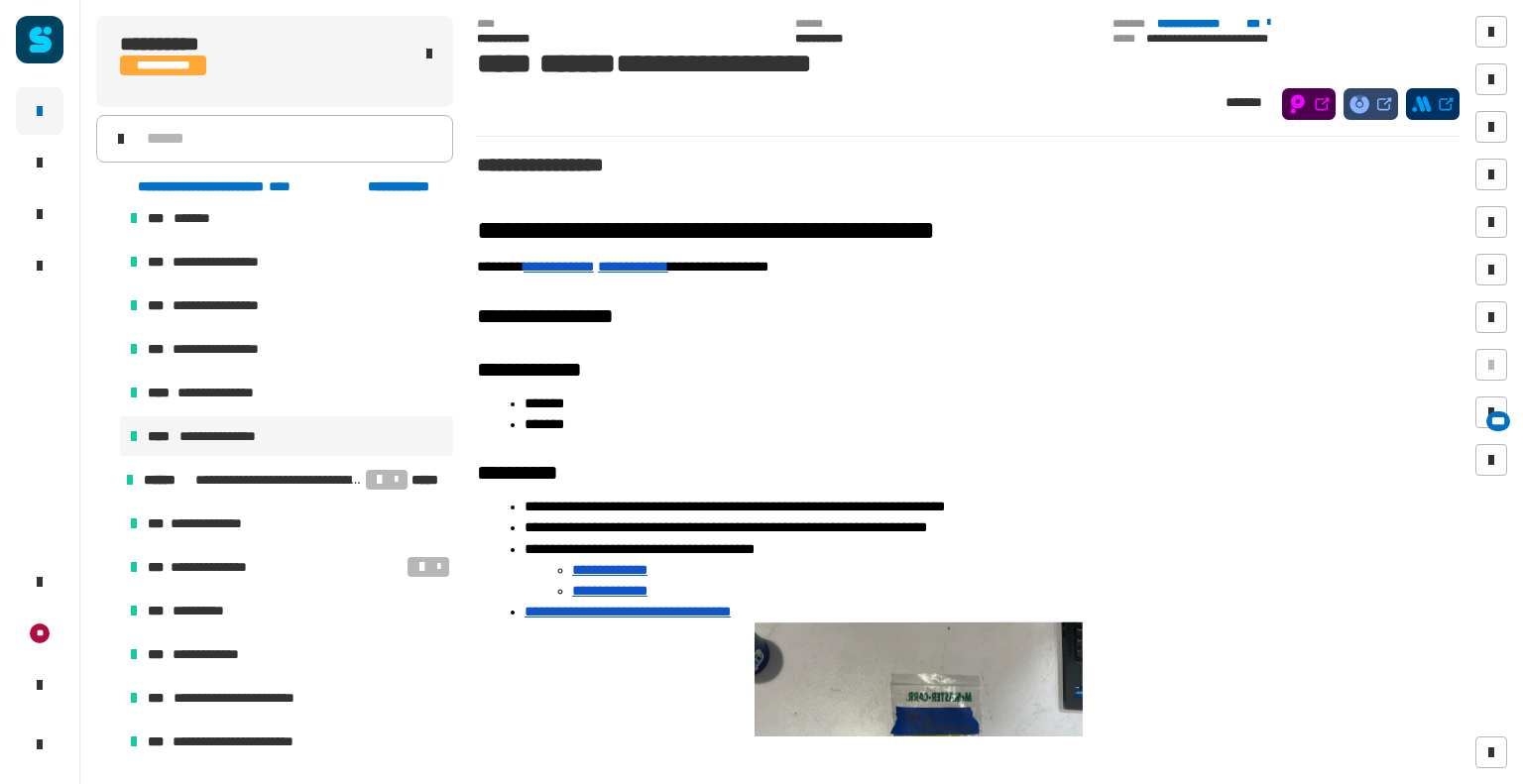 scroll, scrollTop: 2379, scrollLeft: 0, axis: vertical 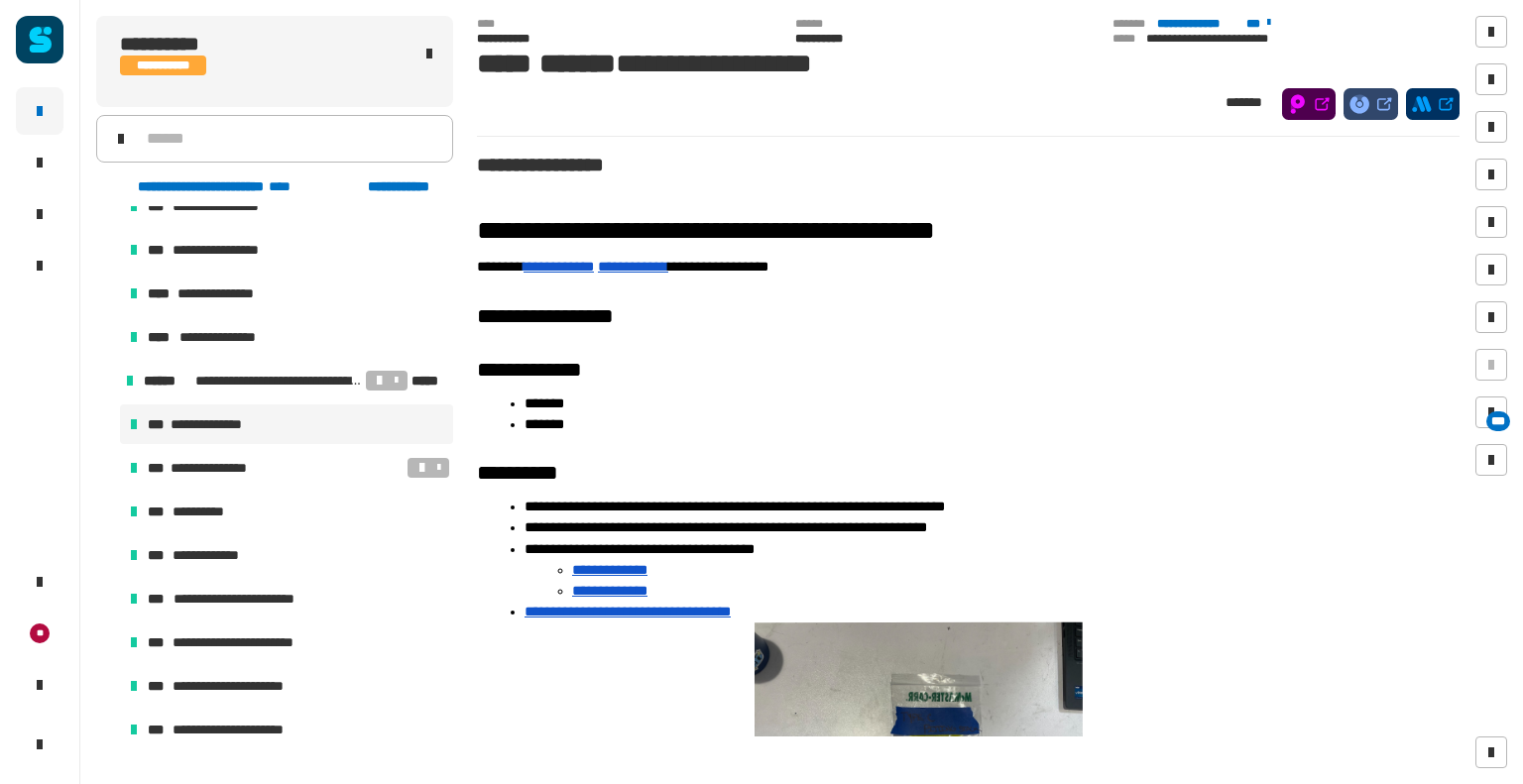 click on "**********" at bounding box center (287, 424) 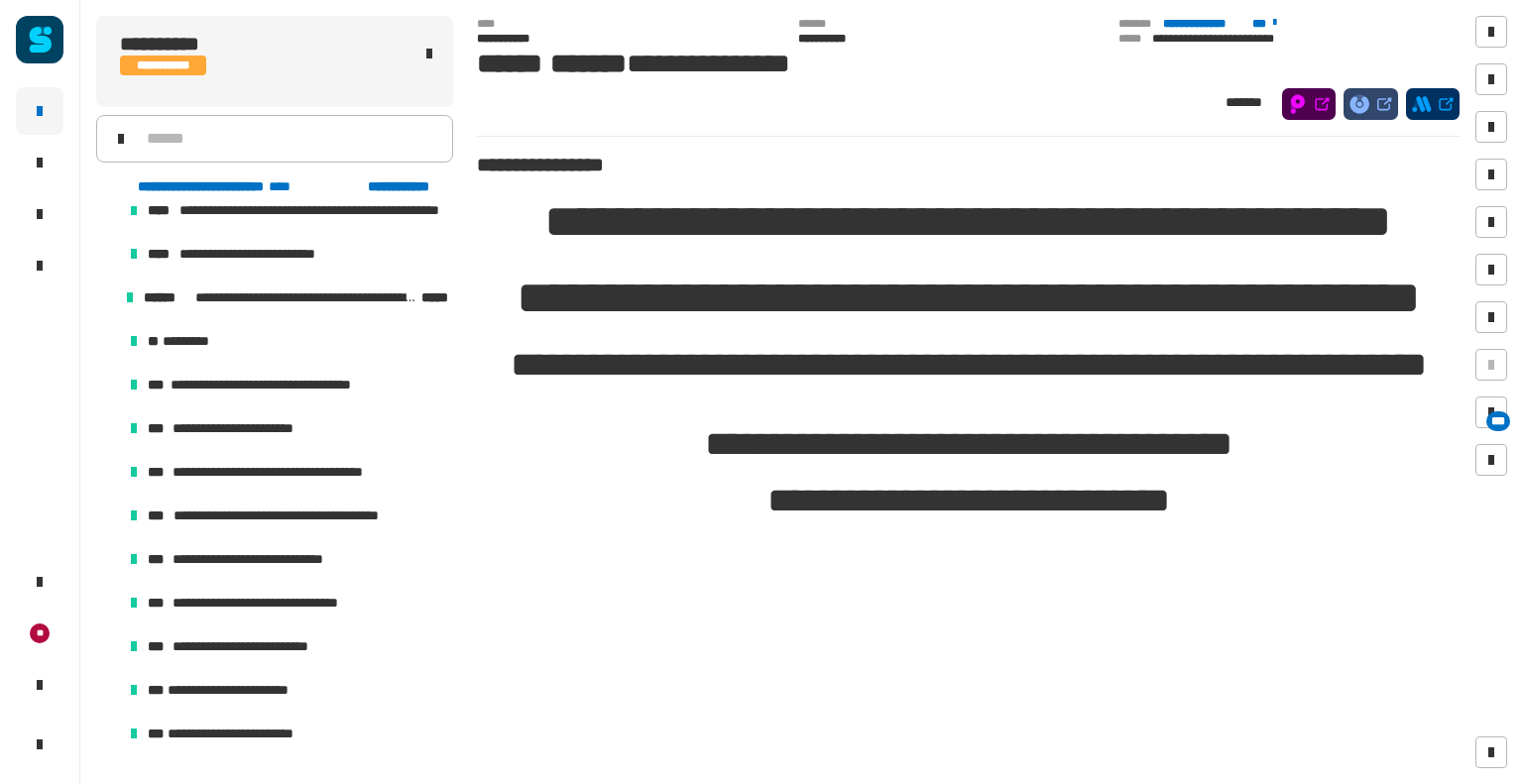 scroll, scrollTop: 5650, scrollLeft: 0, axis: vertical 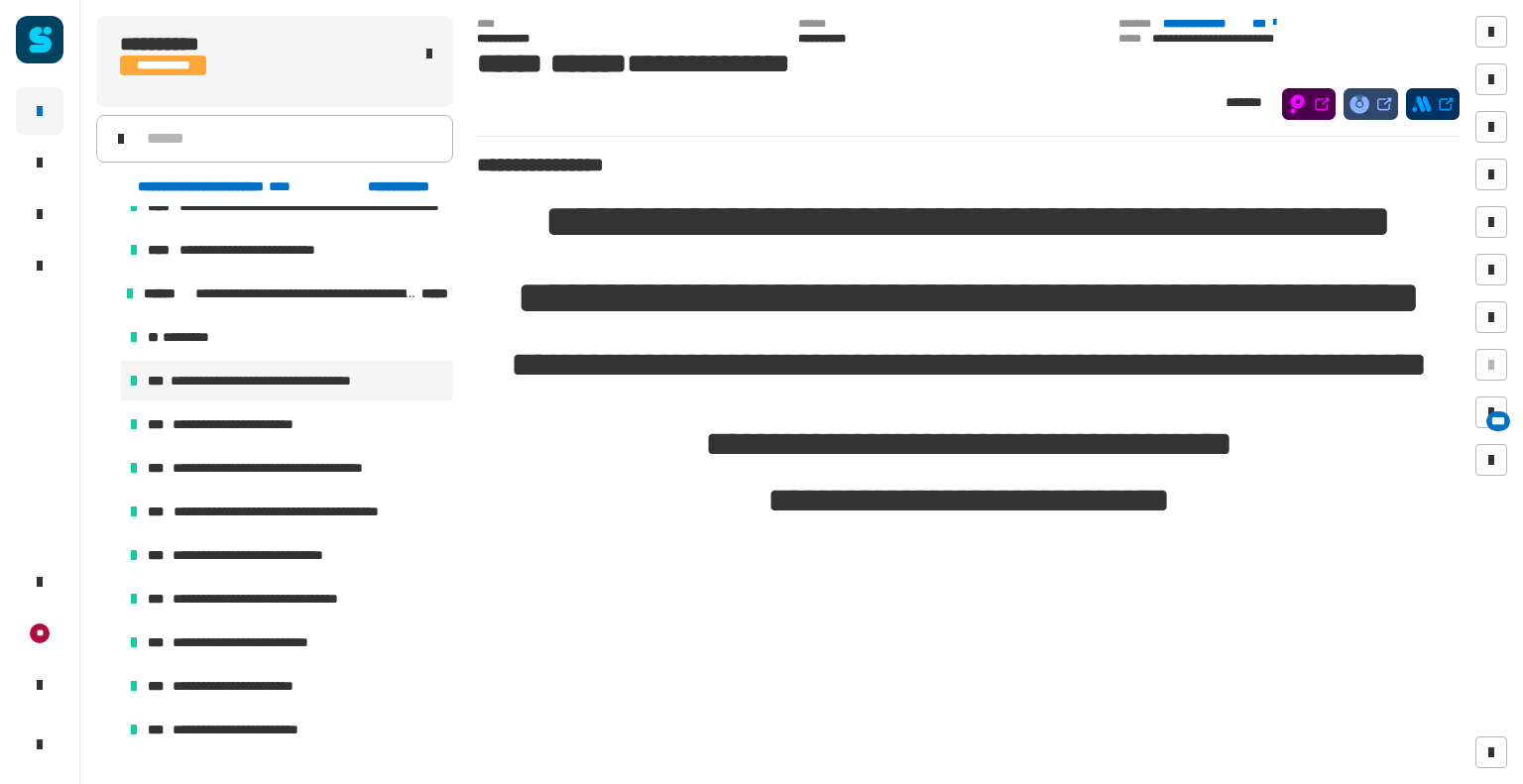 click on "**********" at bounding box center [284, 381] 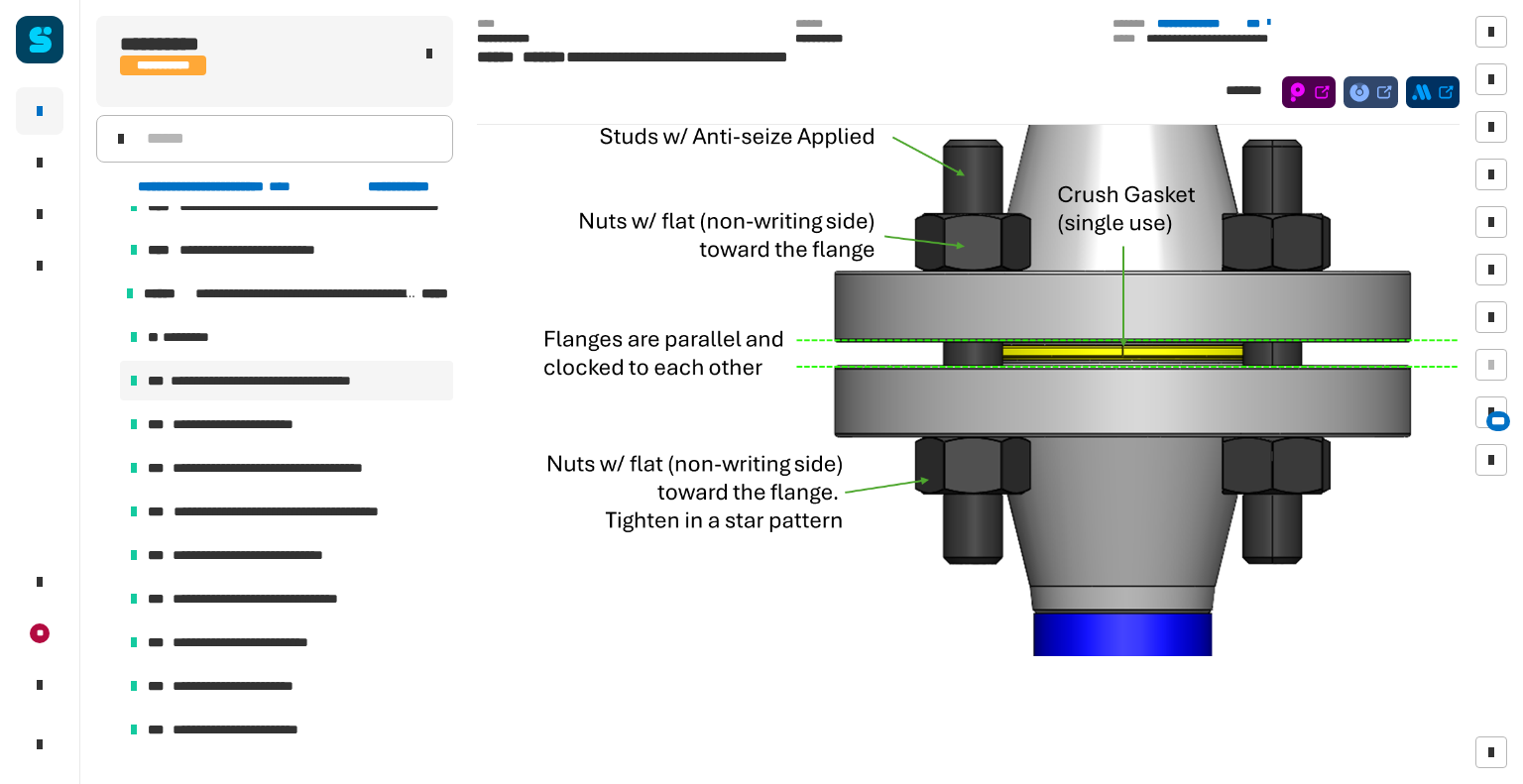 scroll, scrollTop: 1385, scrollLeft: 0, axis: vertical 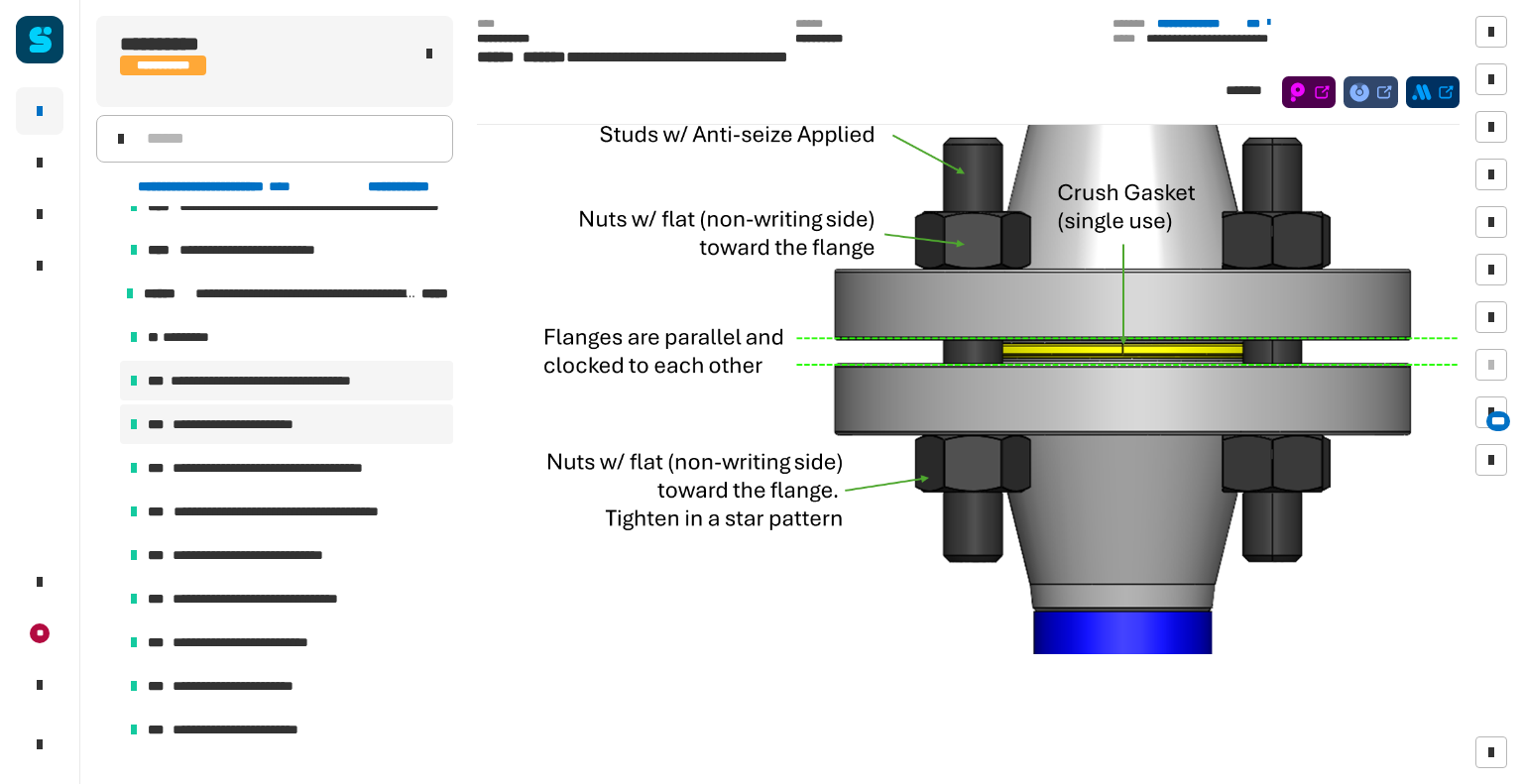 click on "**********" at bounding box center [243, 424] 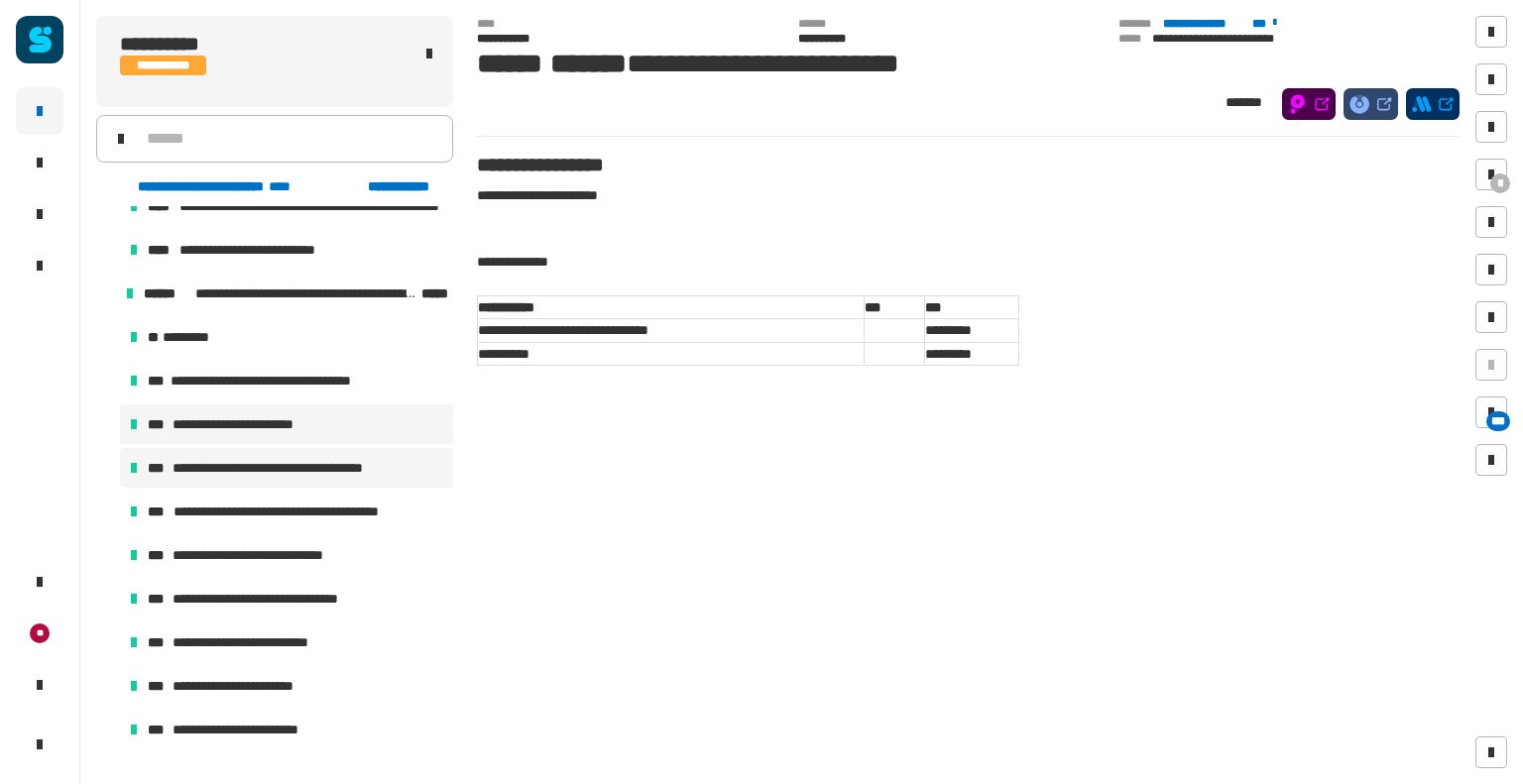 click on "**********" at bounding box center (289, 468) 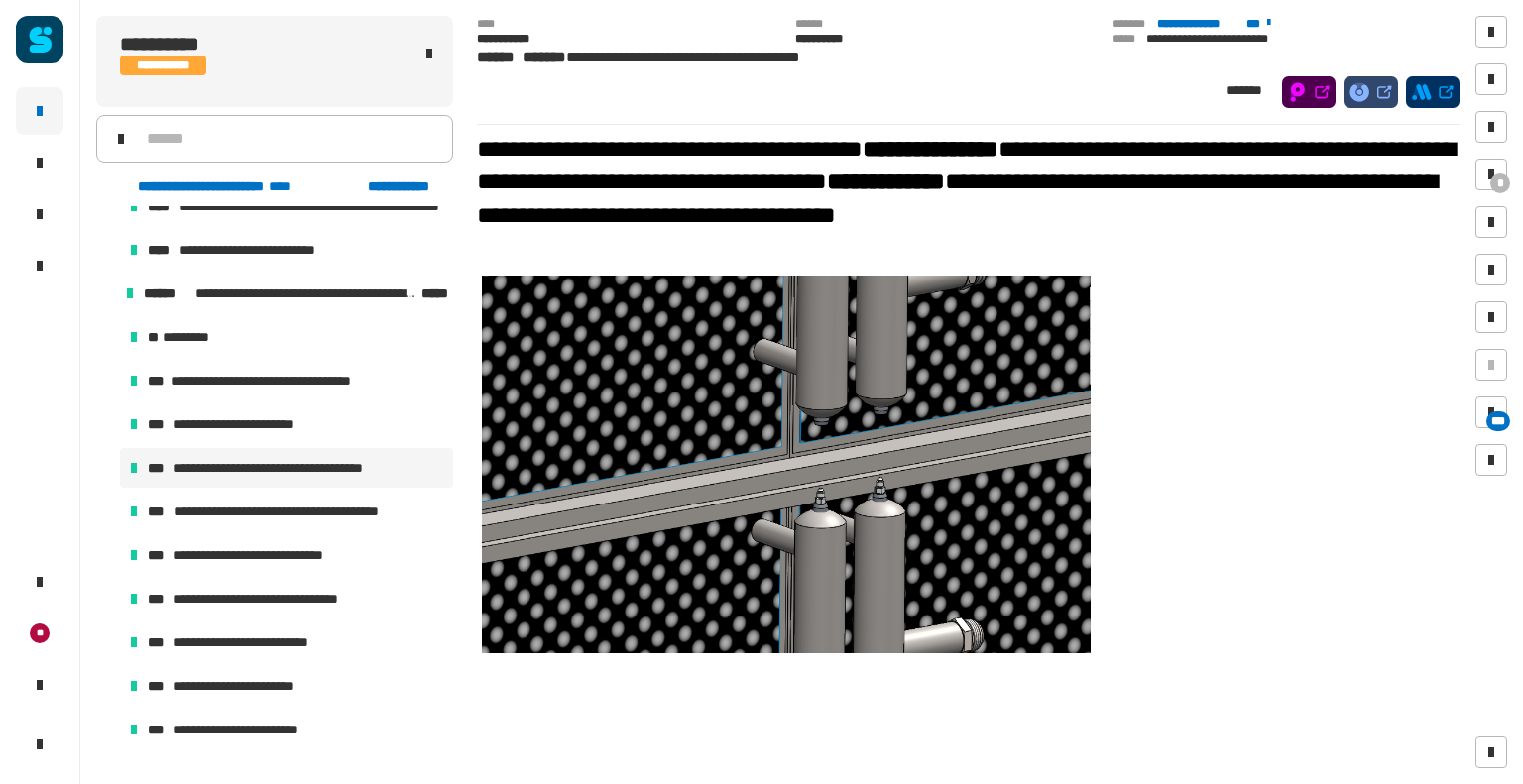 scroll, scrollTop: 3855, scrollLeft: 0, axis: vertical 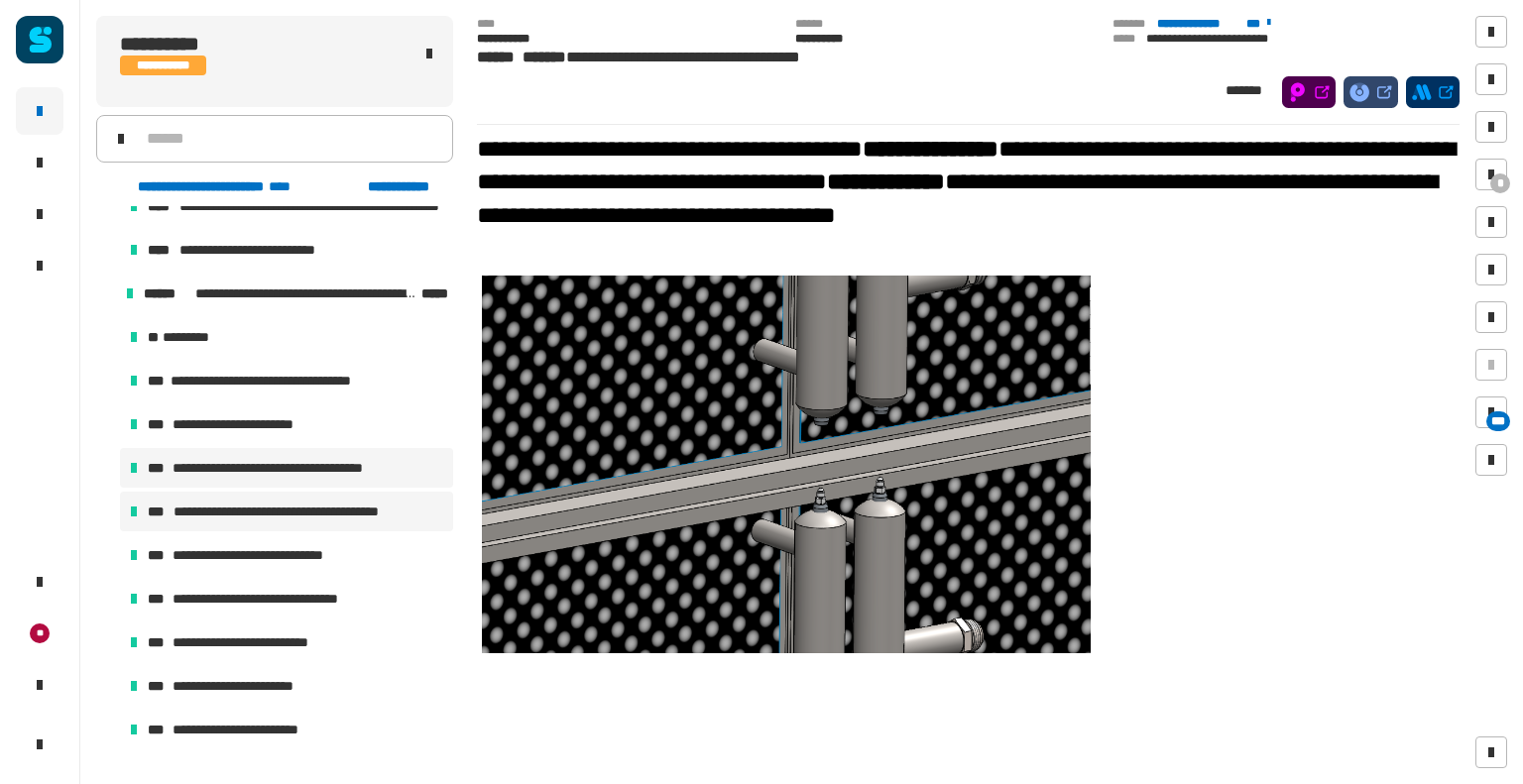 click on "**********" at bounding box center [297, 511] 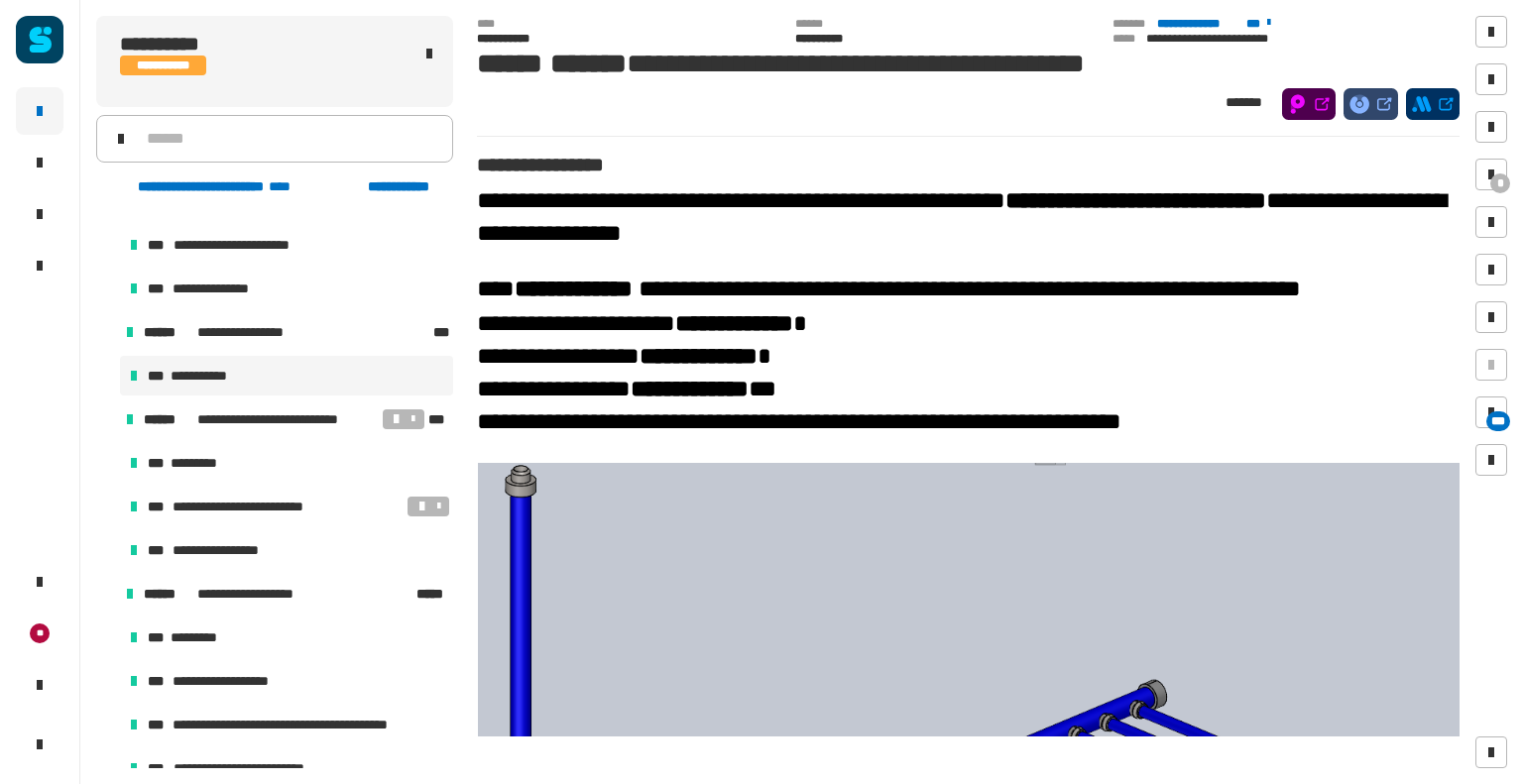 scroll, scrollTop: 7037, scrollLeft: 0, axis: vertical 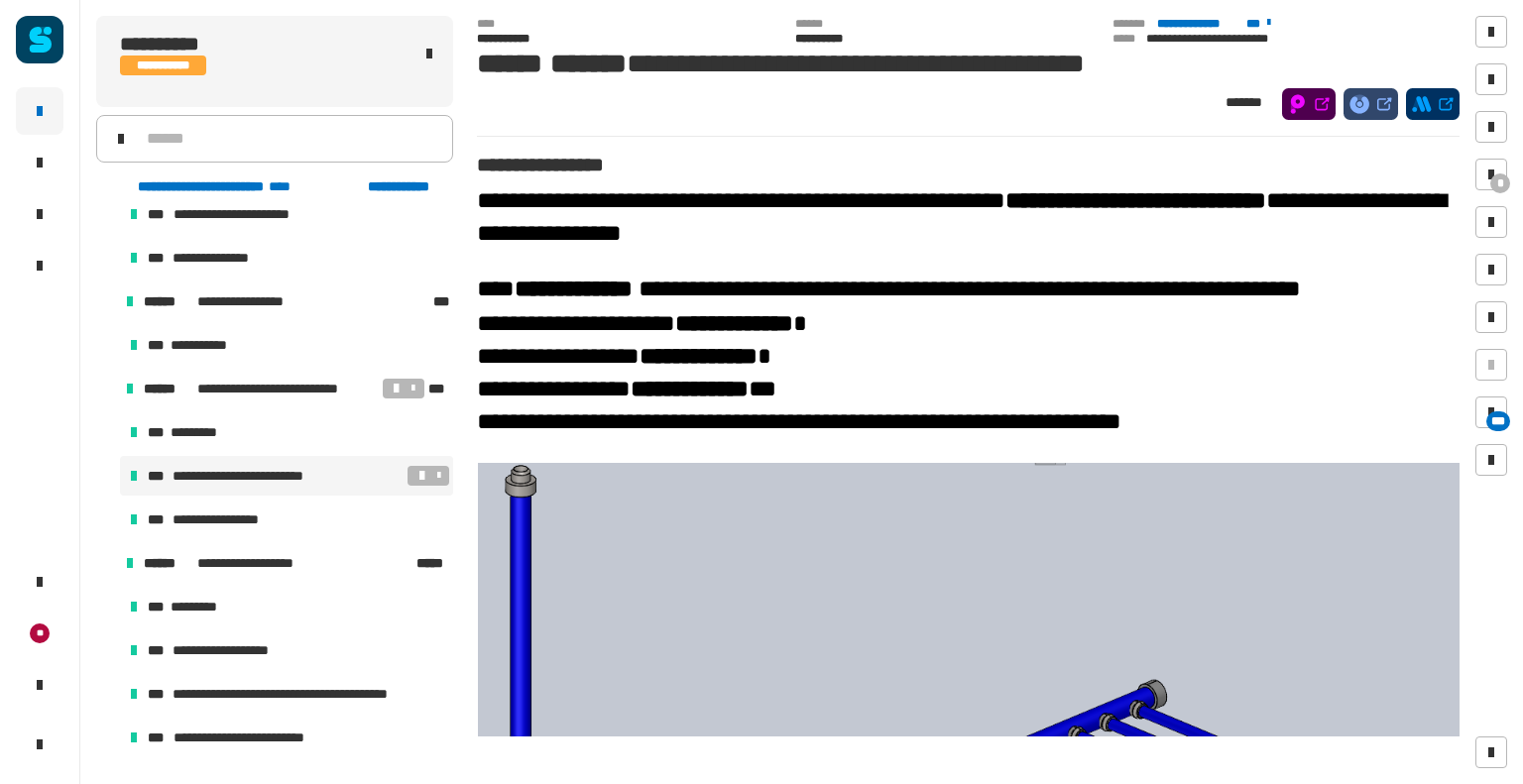 click on "**********" at bounding box center (253, 476) 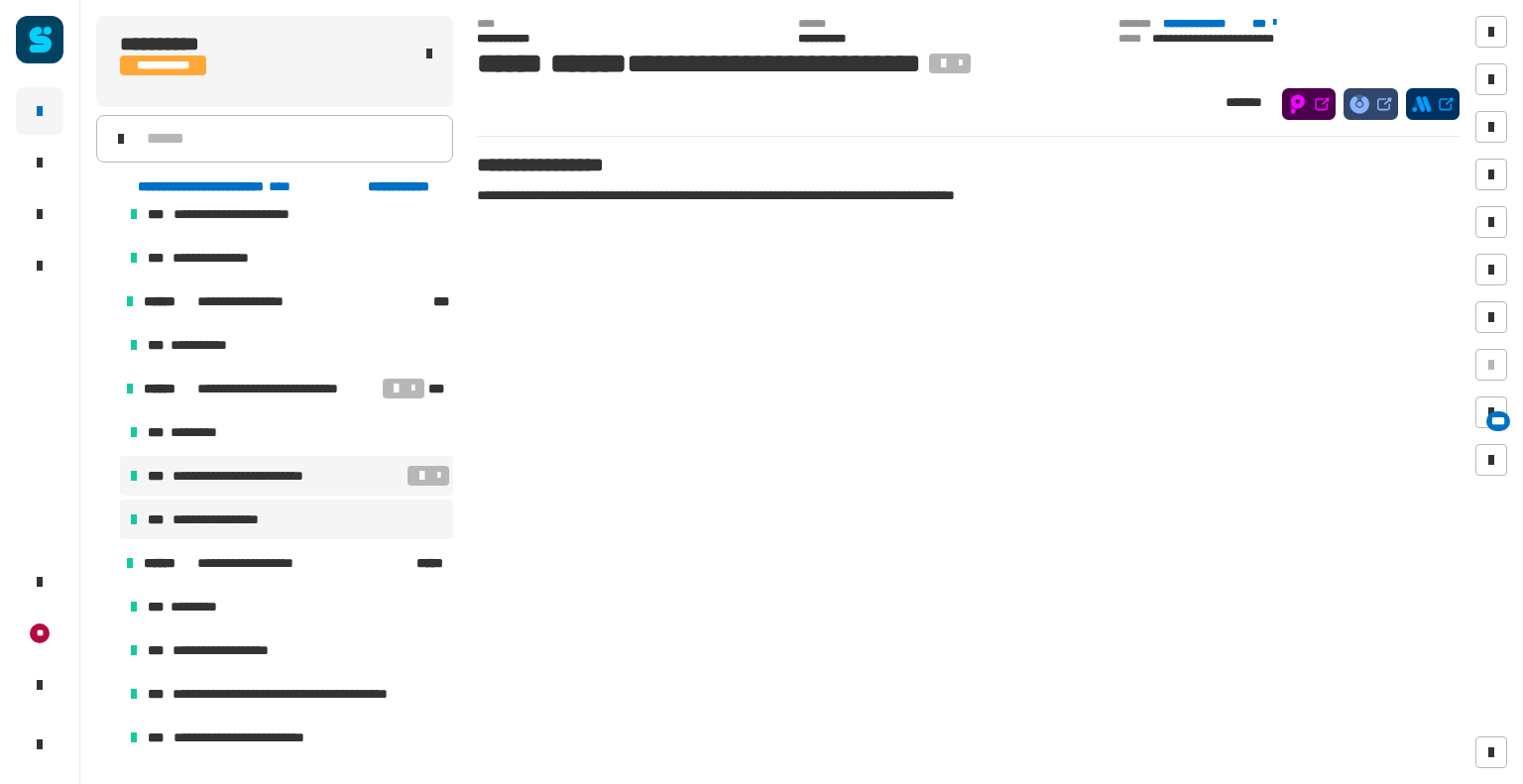 click on "**********" at bounding box center [225, 519] 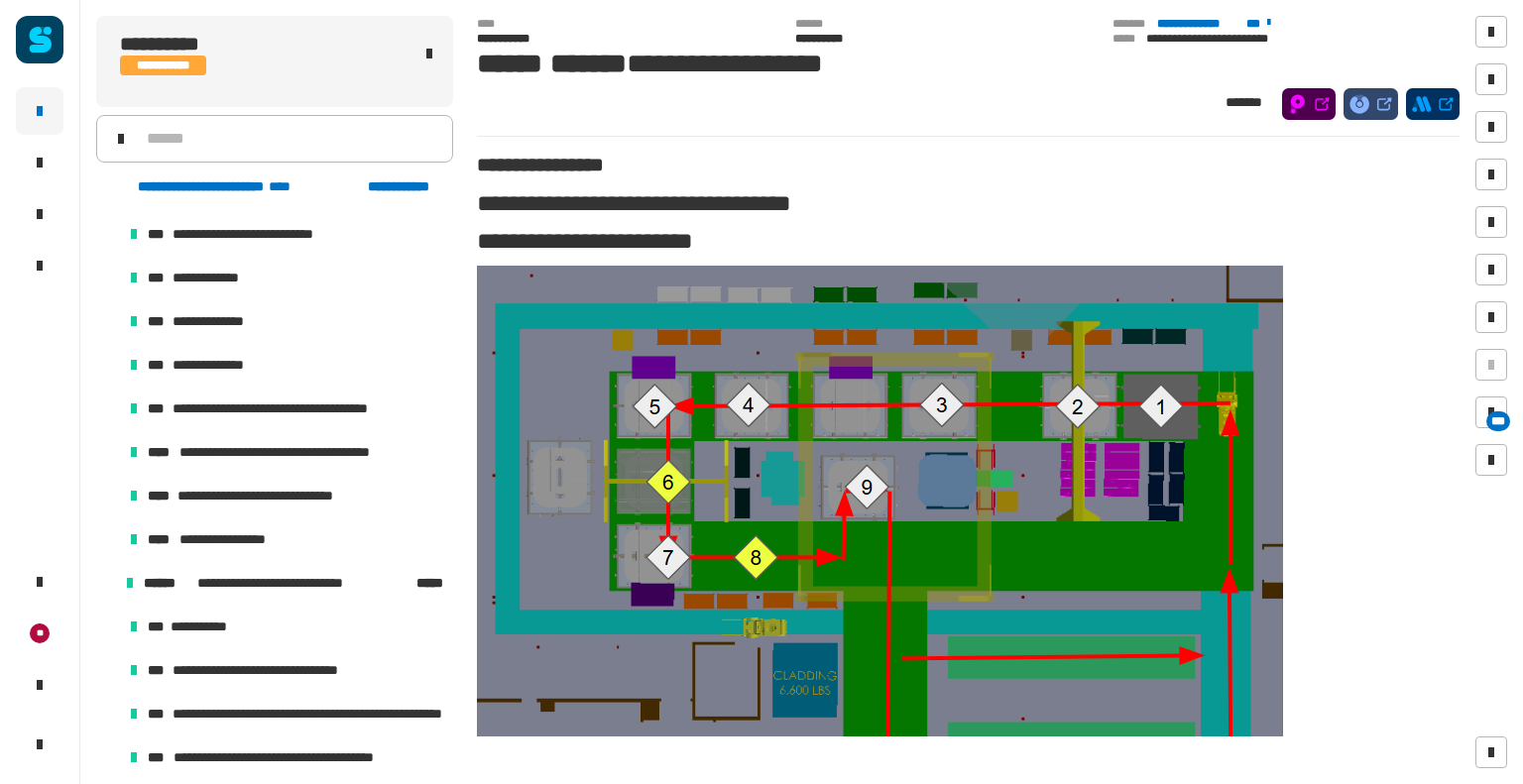 scroll, scrollTop: 7632, scrollLeft: 0, axis: vertical 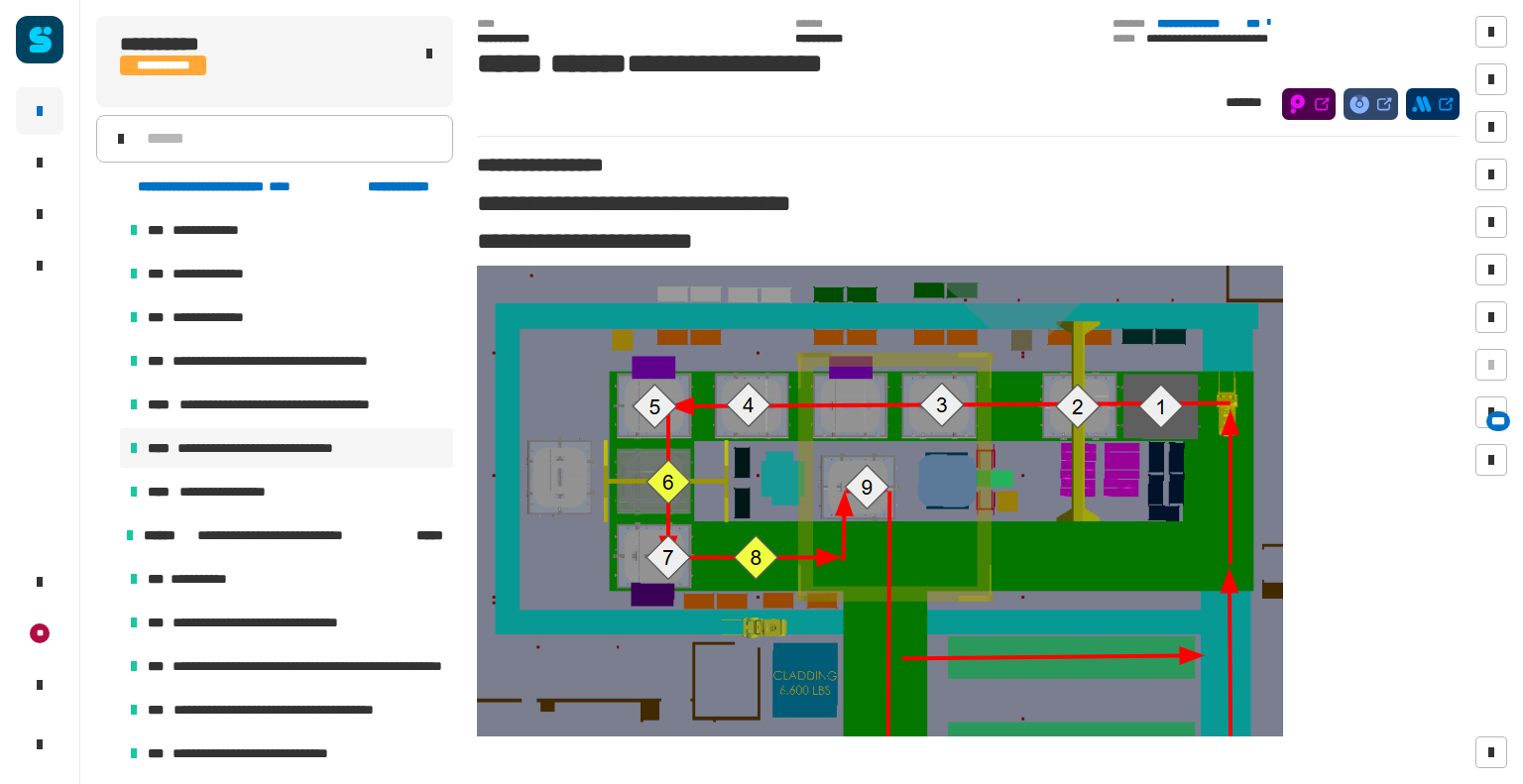 click on "**********" at bounding box center (265, 448) 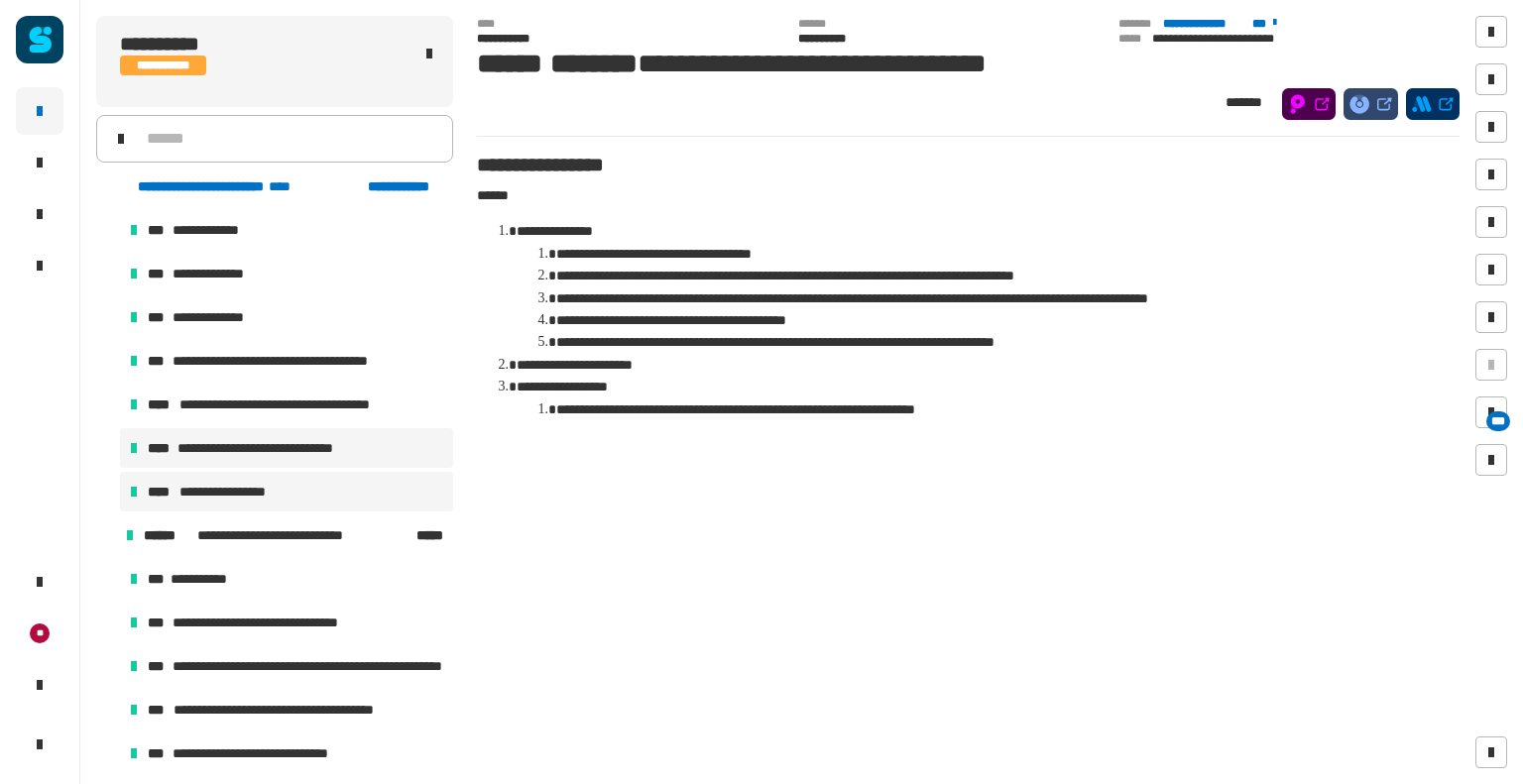 click on "**********" at bounding box center [232, 492] 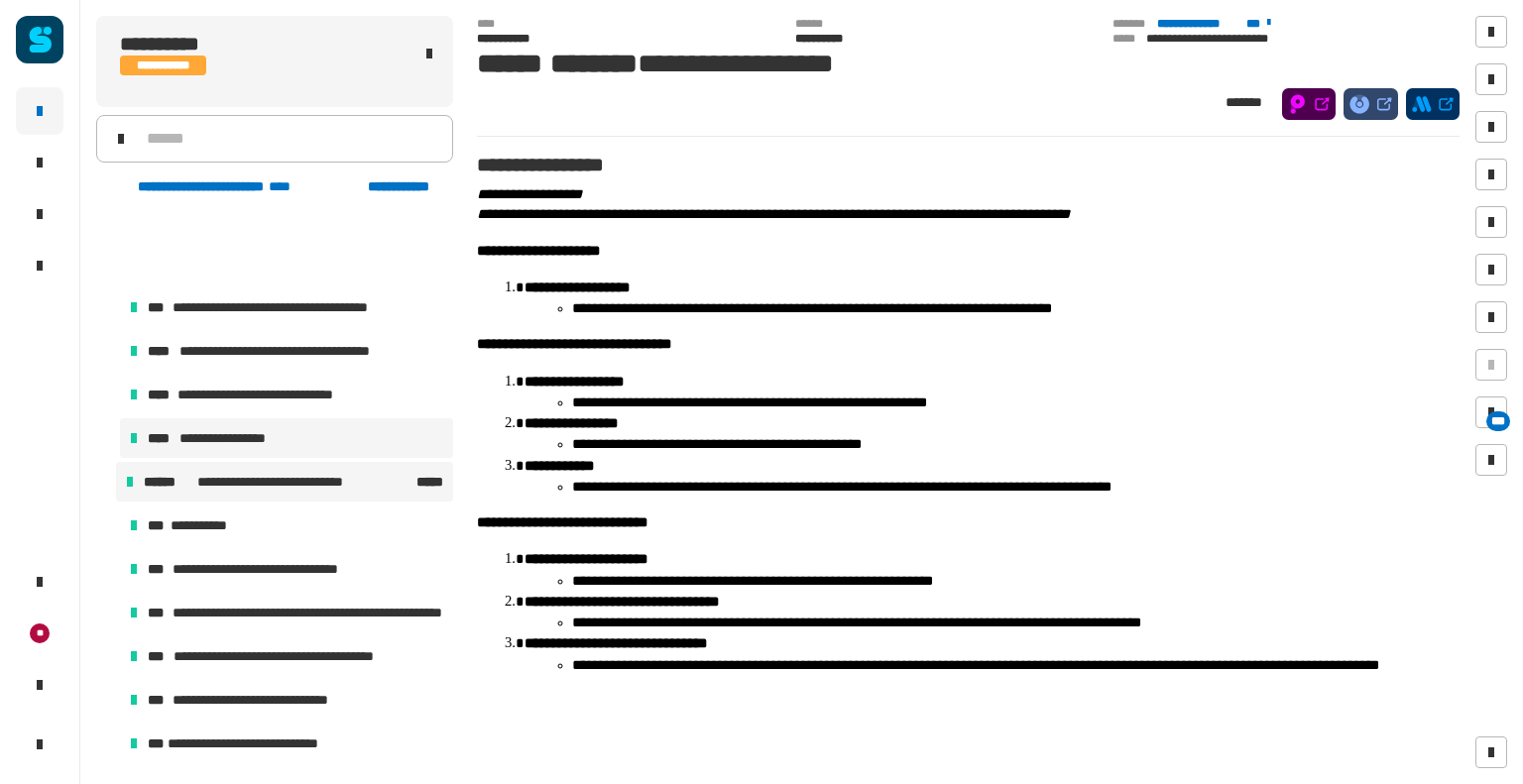 scroll, scrollTop: 7830, scrollLeft: 0, axis: vertical 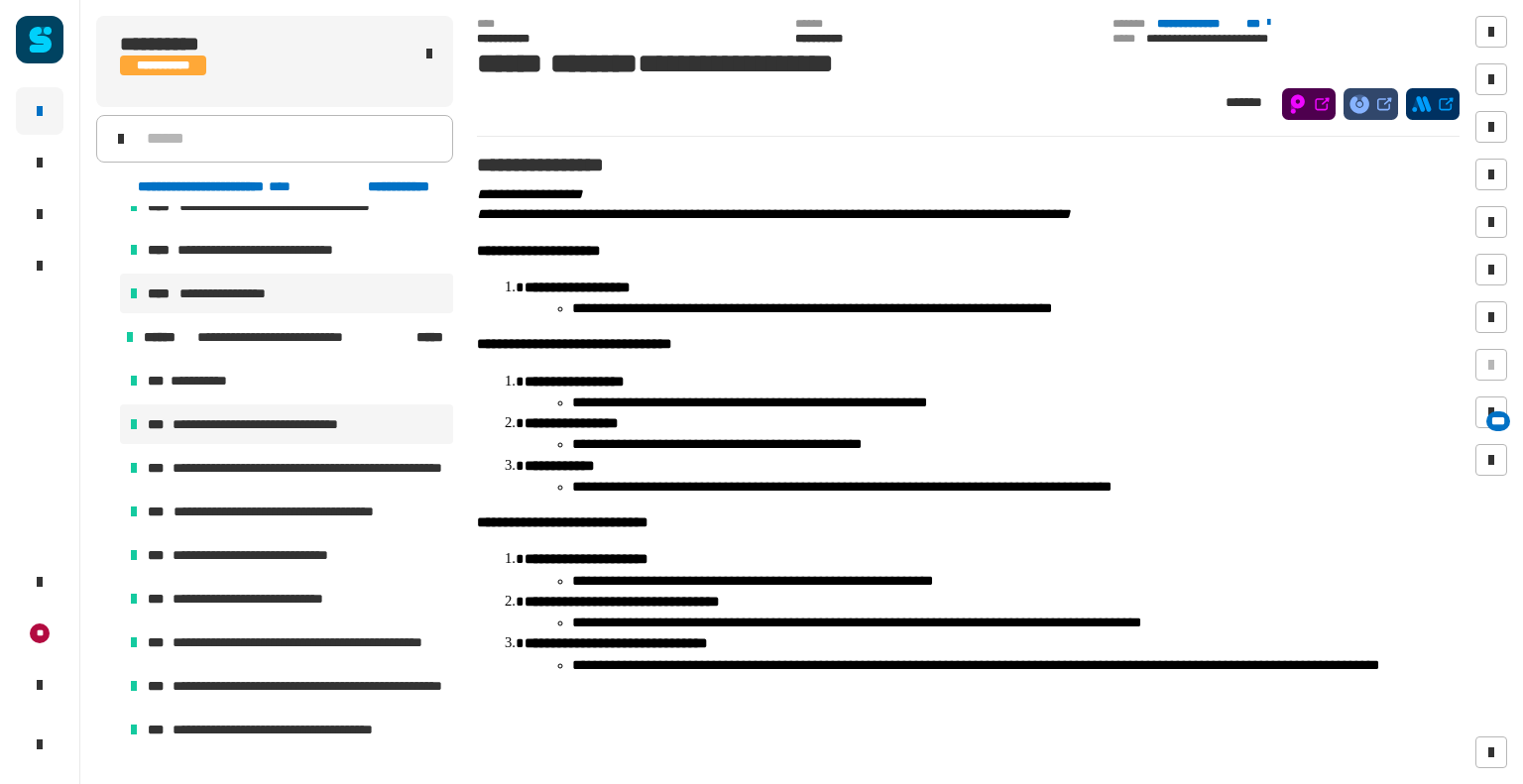 click on "**********" at bounding box center (271, 424) 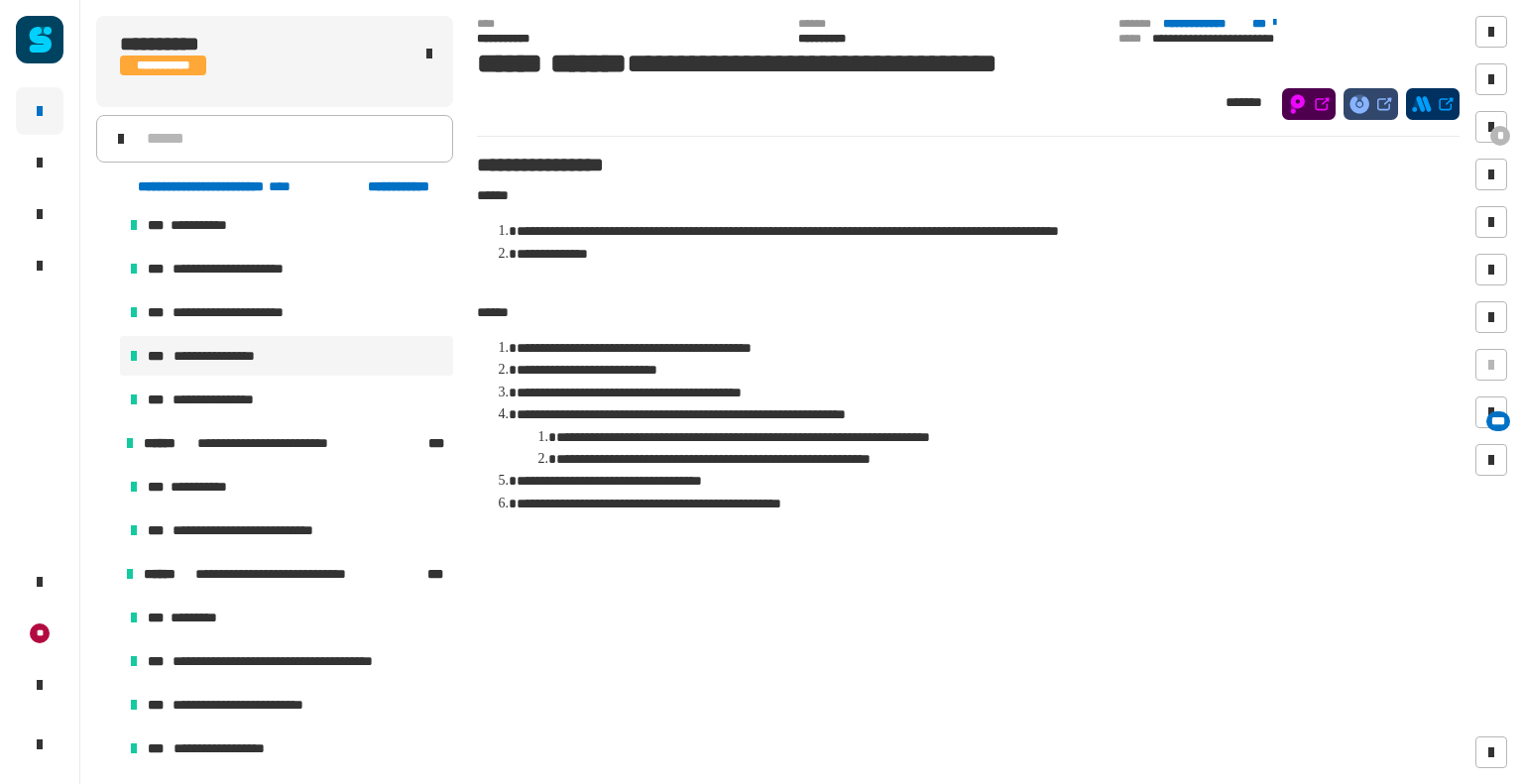 scroll, scrollTop: 11200, scrollLeft: 0, axis: vertical 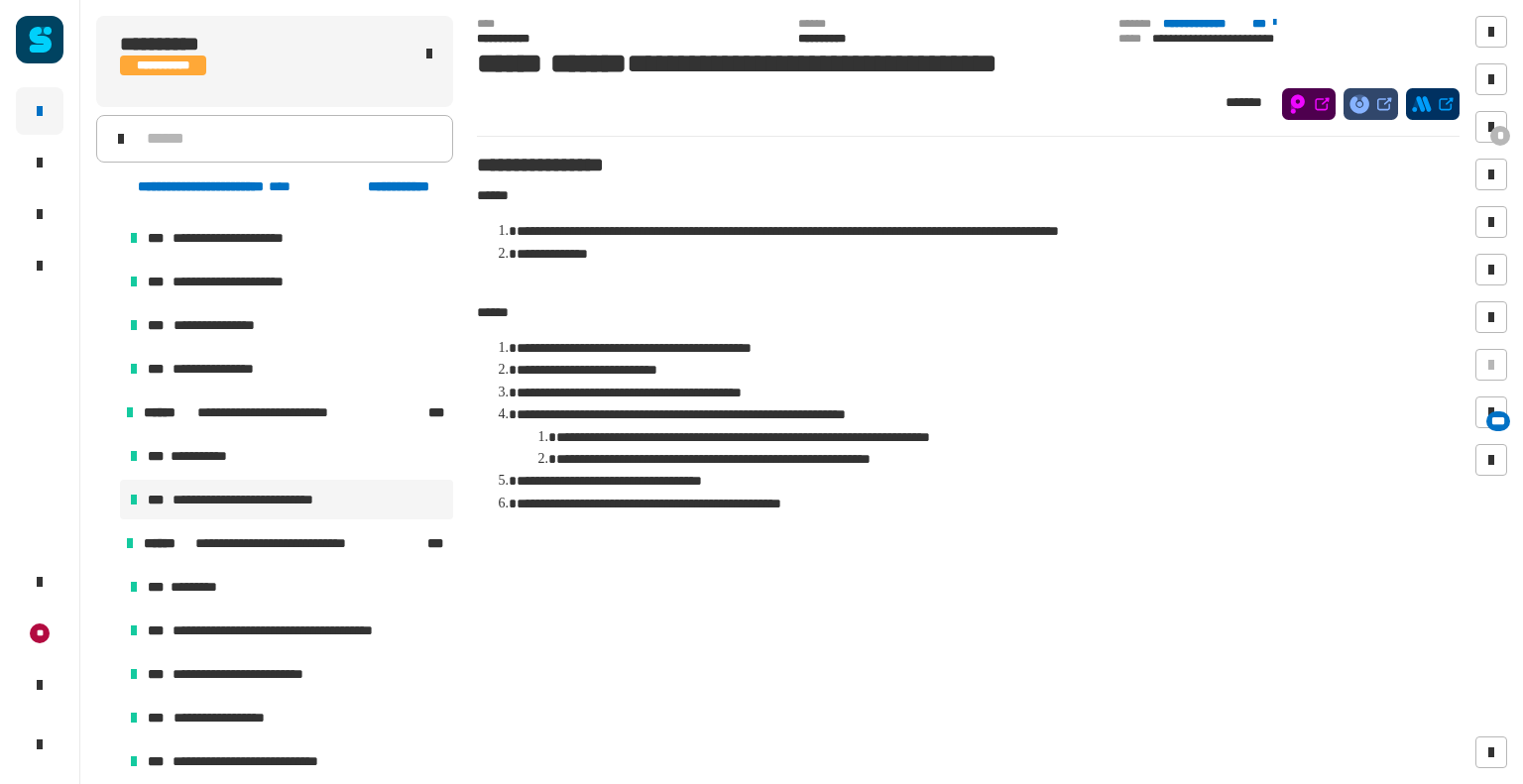 click on "**********" at bounding box center [269, 500] 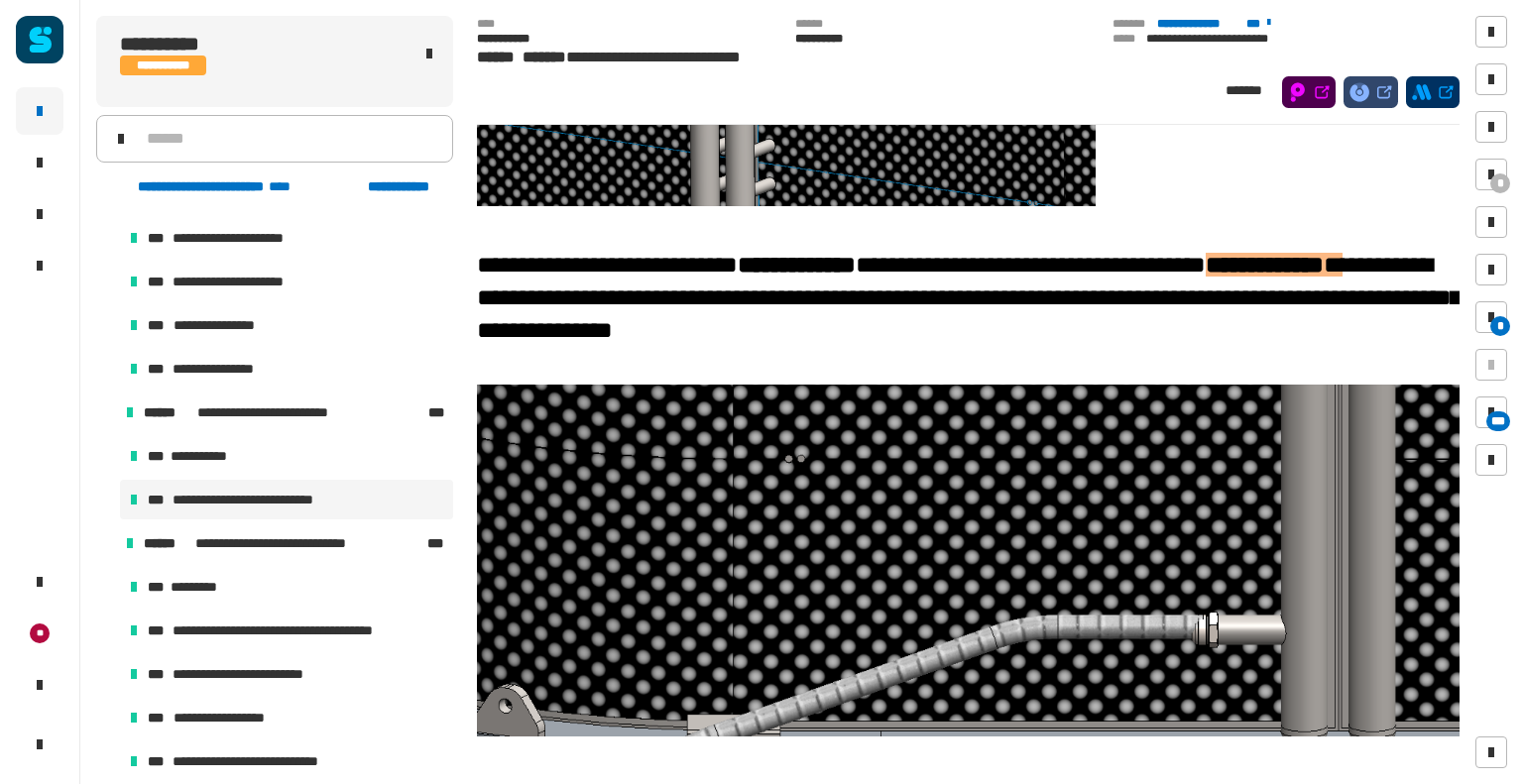 scroll, scrollTop: 1064, scrollLeft: 0, axis: vertical 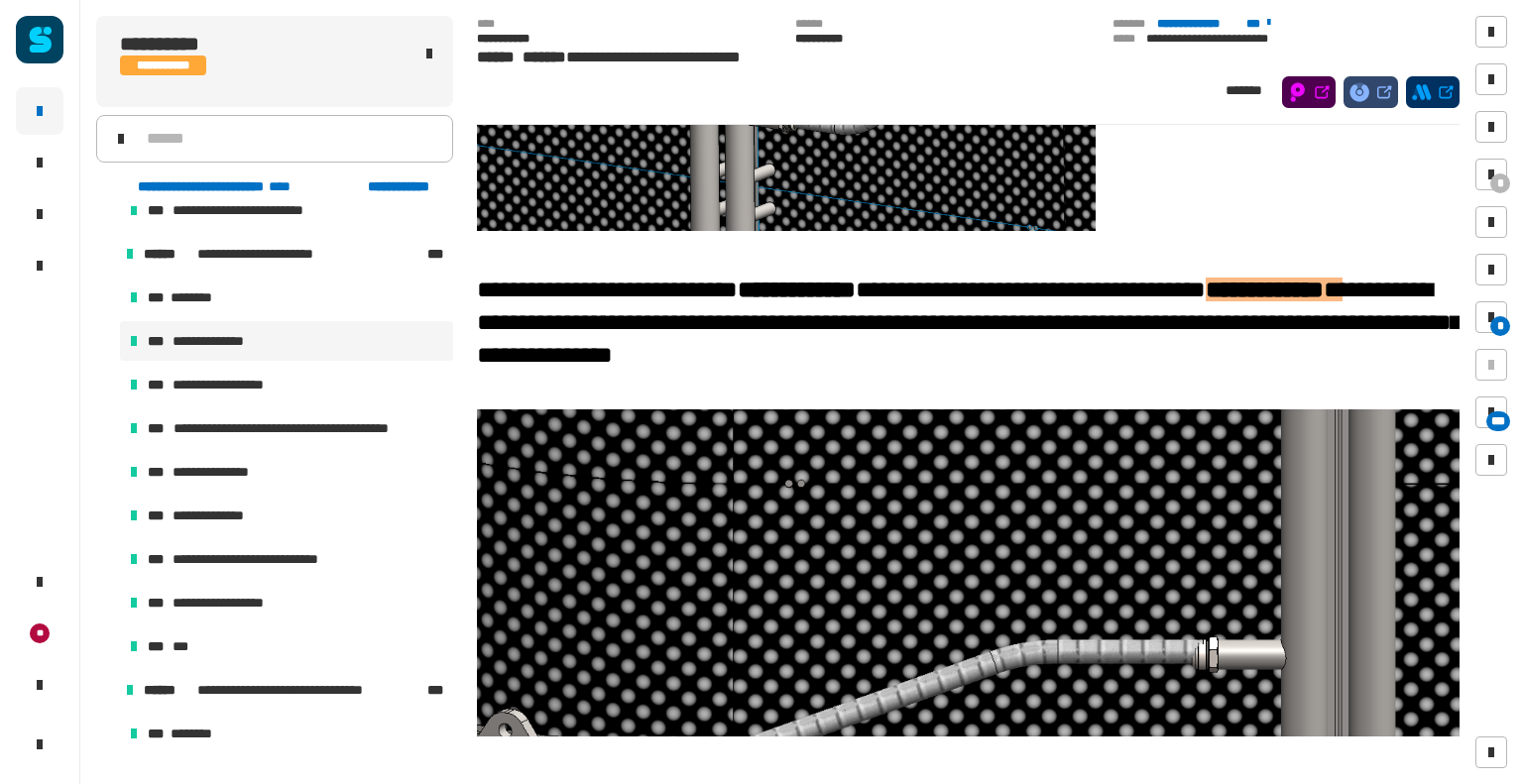 click on "**********" at bounding box center (220, 341) 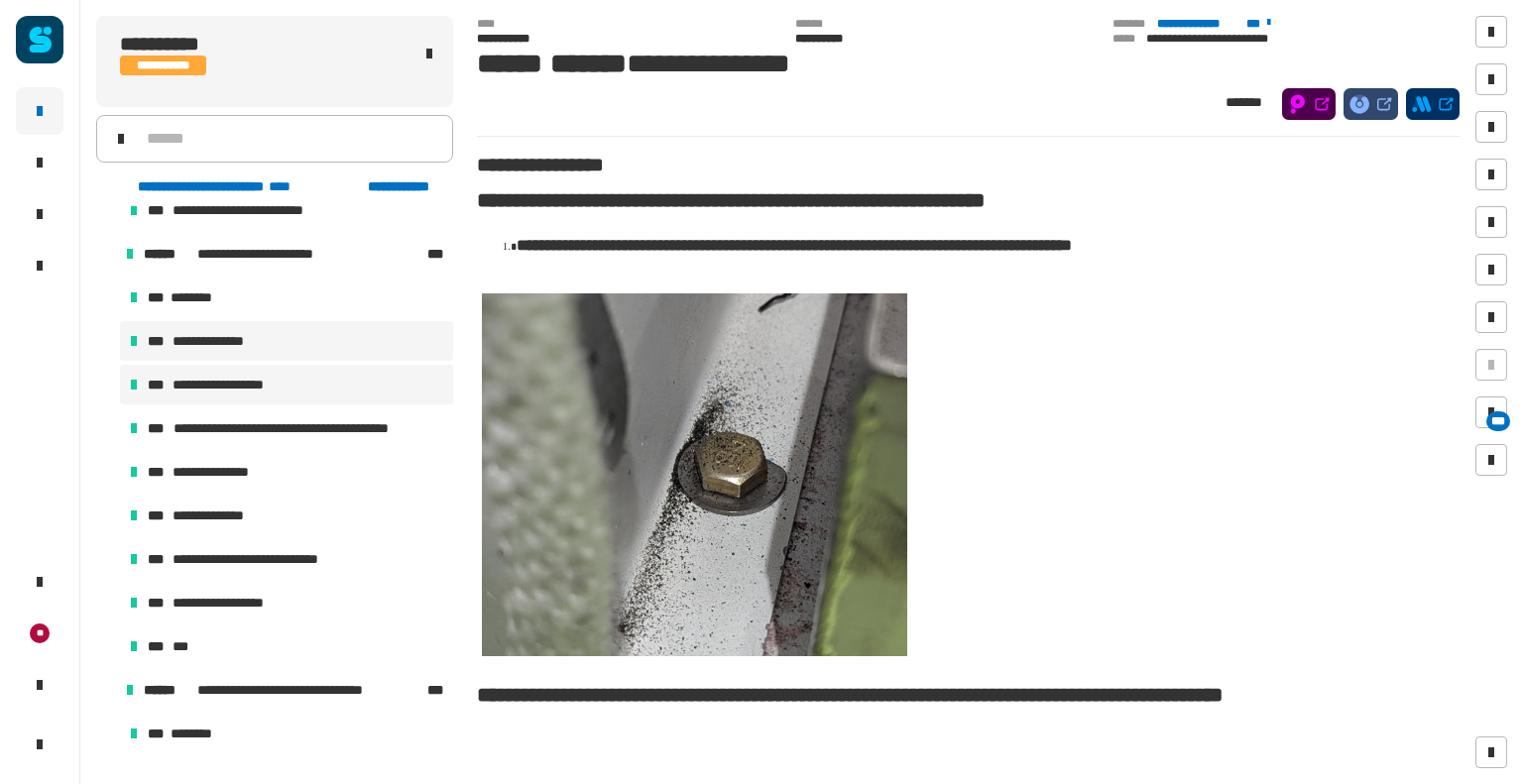 click on "**********" at bounding box center [226, 385] 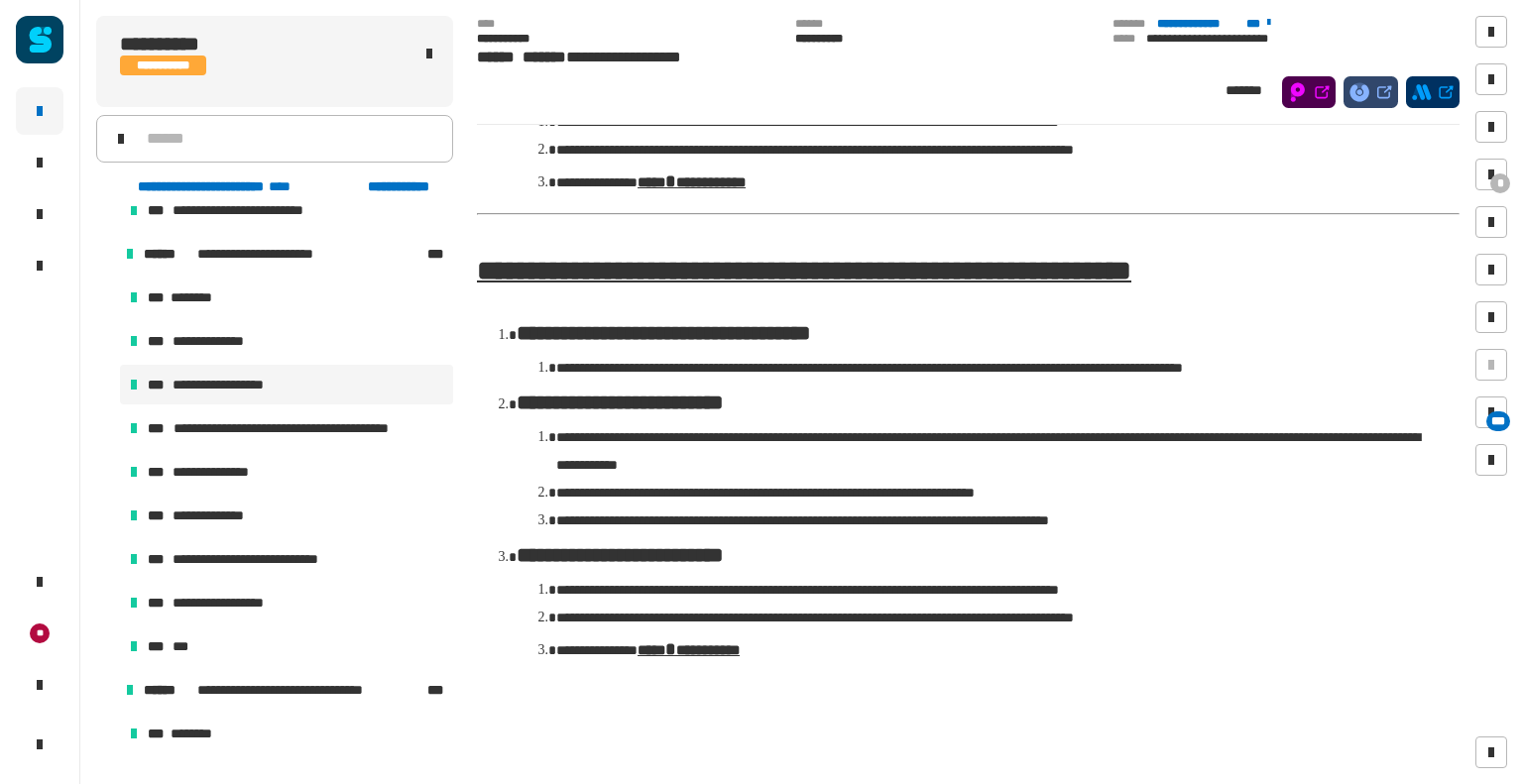 scroll, scrollTop: 983, scrollLeft: 0, axis: vertical 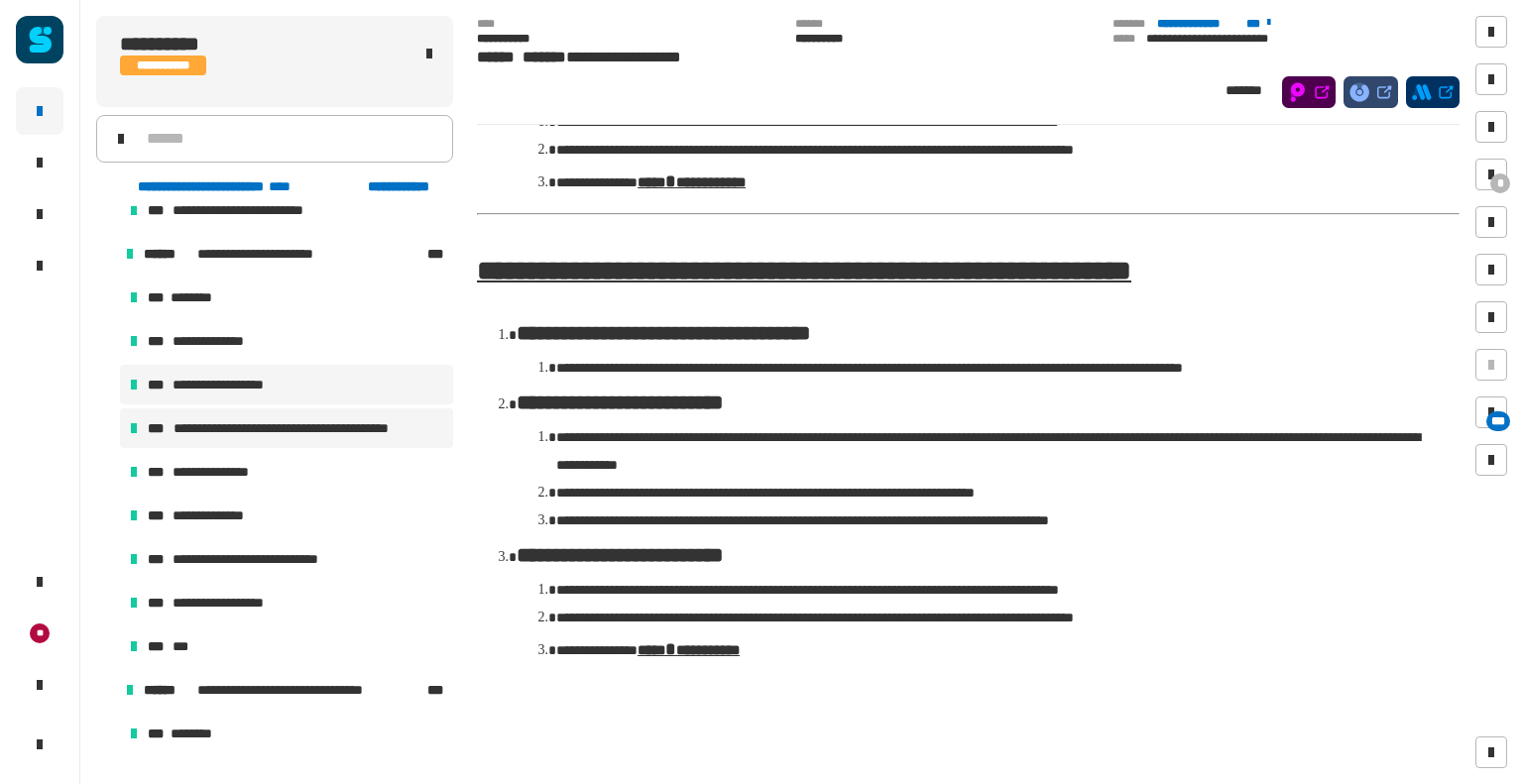 click on "**********" at bounding box center [308, 428] 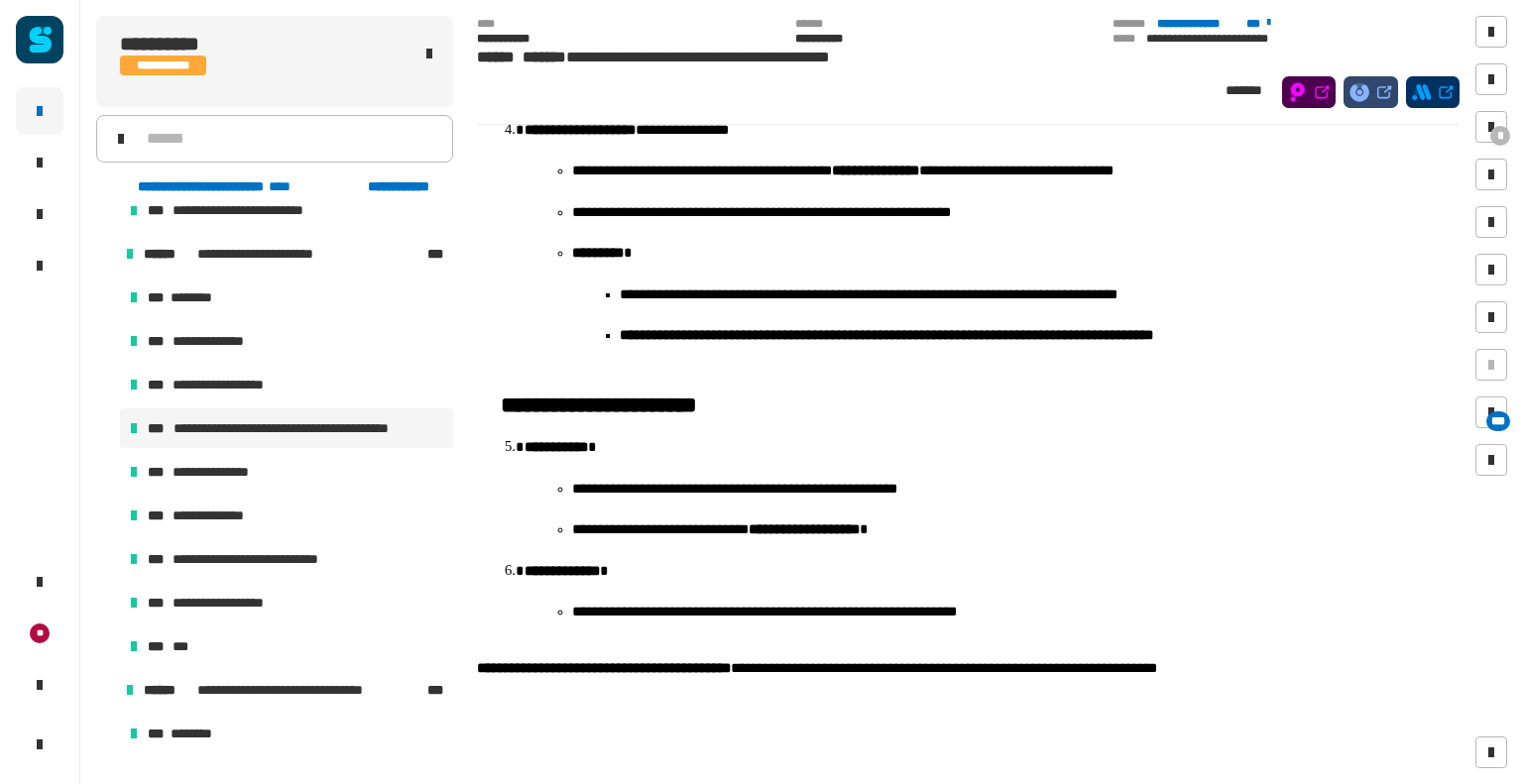 scroll, scrollTop: 1258, scrollLeft: 0, axis: vertical 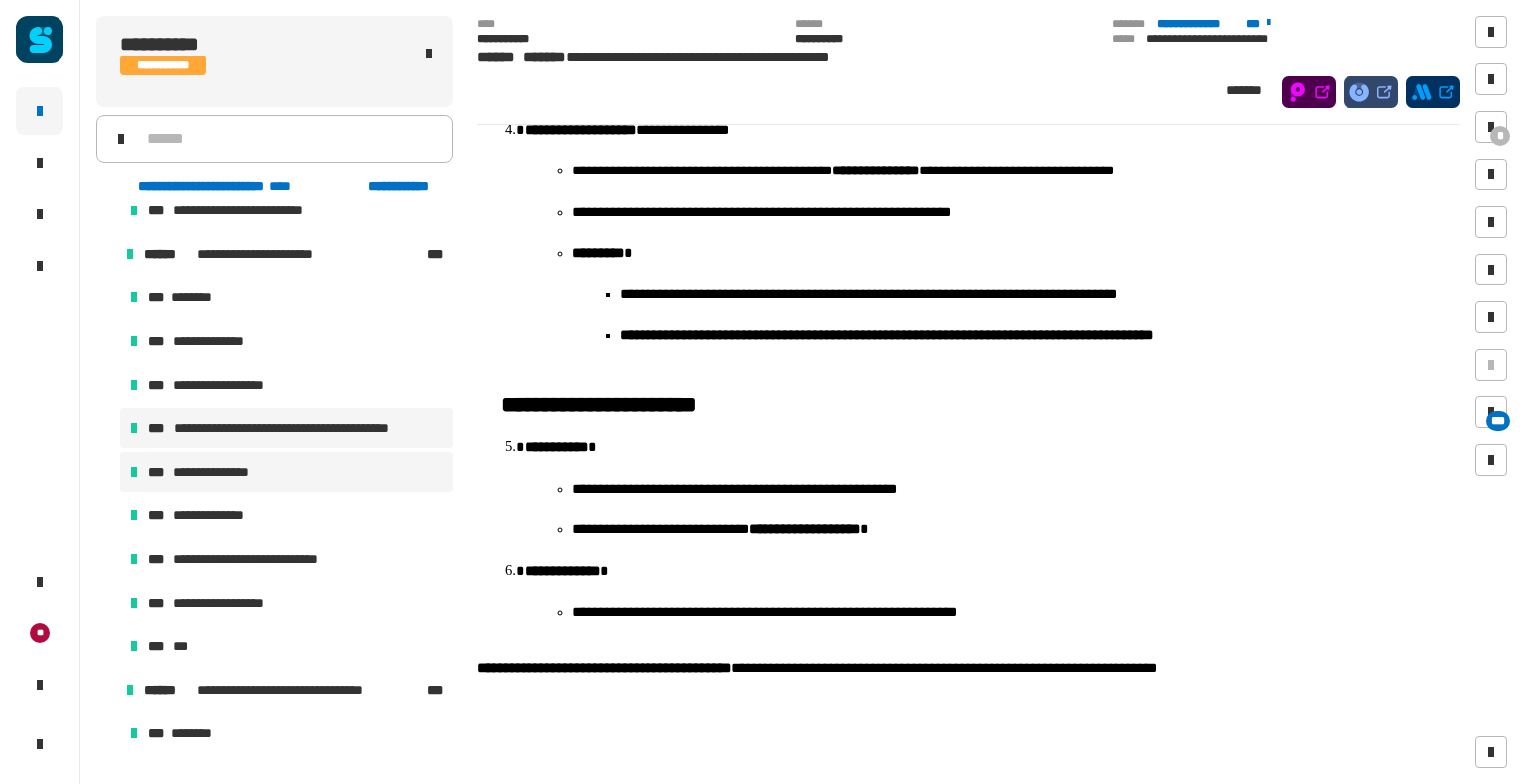 click on "**********" at bounding box center (287, 472) 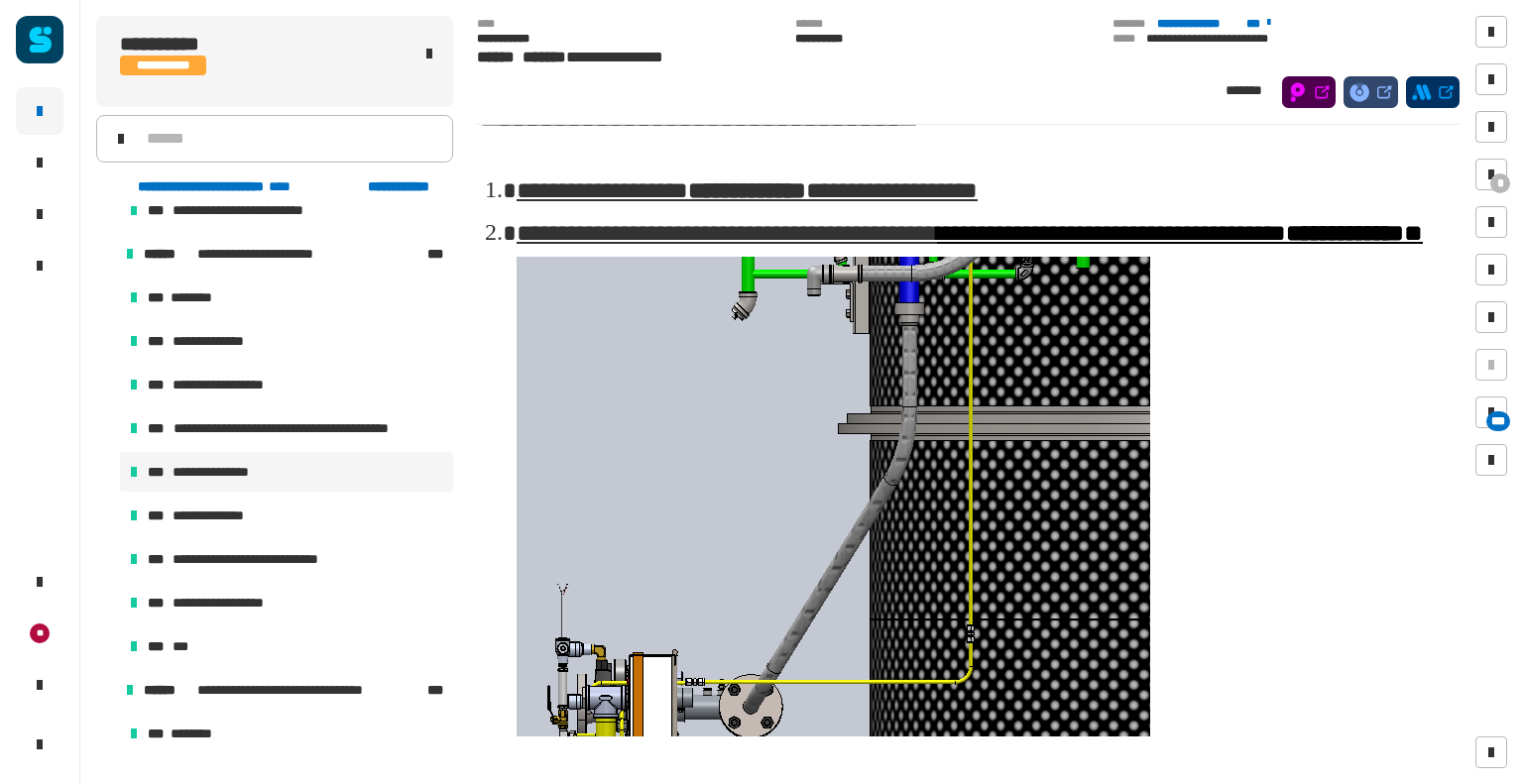 scroll, scrollTop: 0, scrollLeft: 0, axis: both 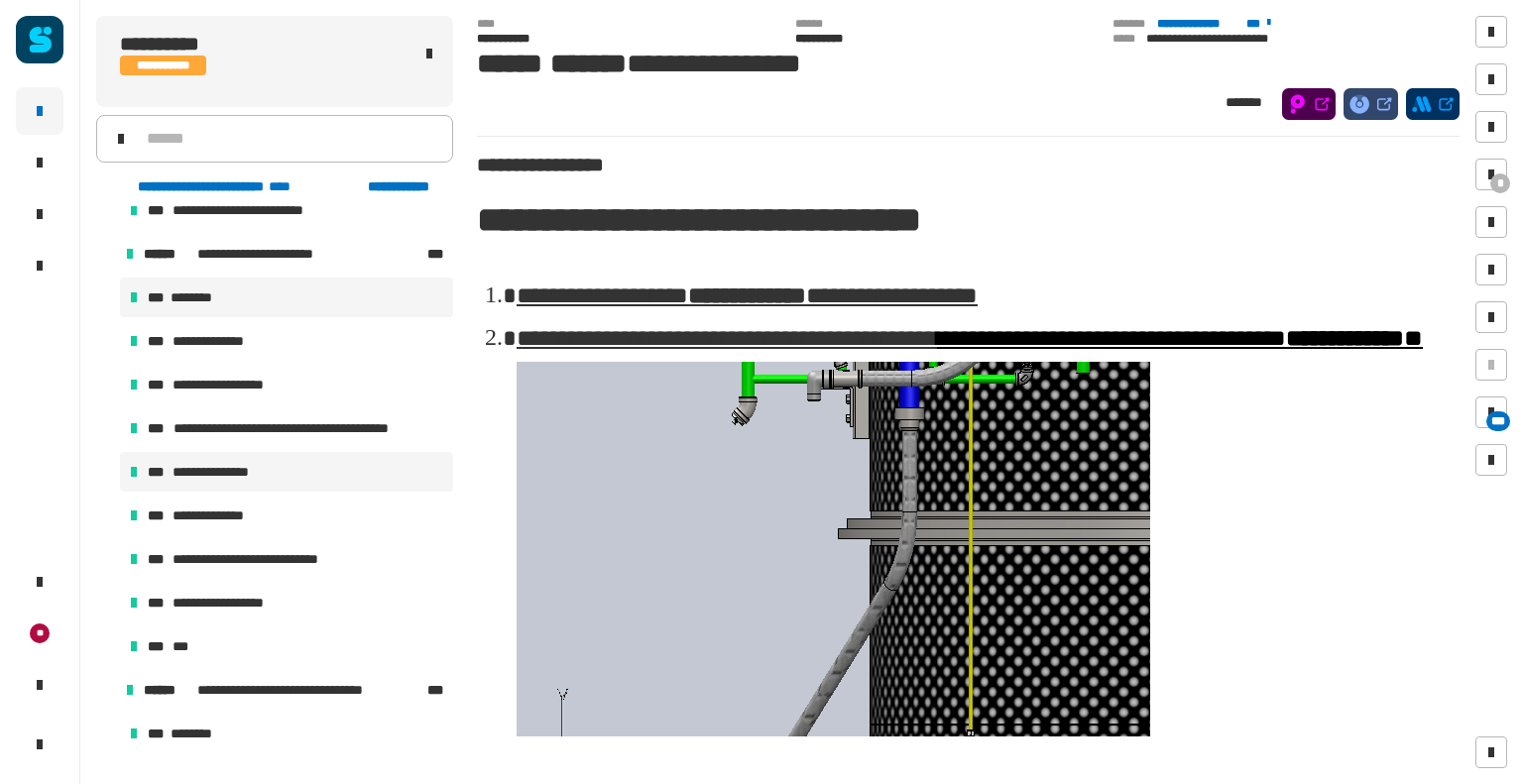 click on "*** ********" at bounding box center [287, 297] 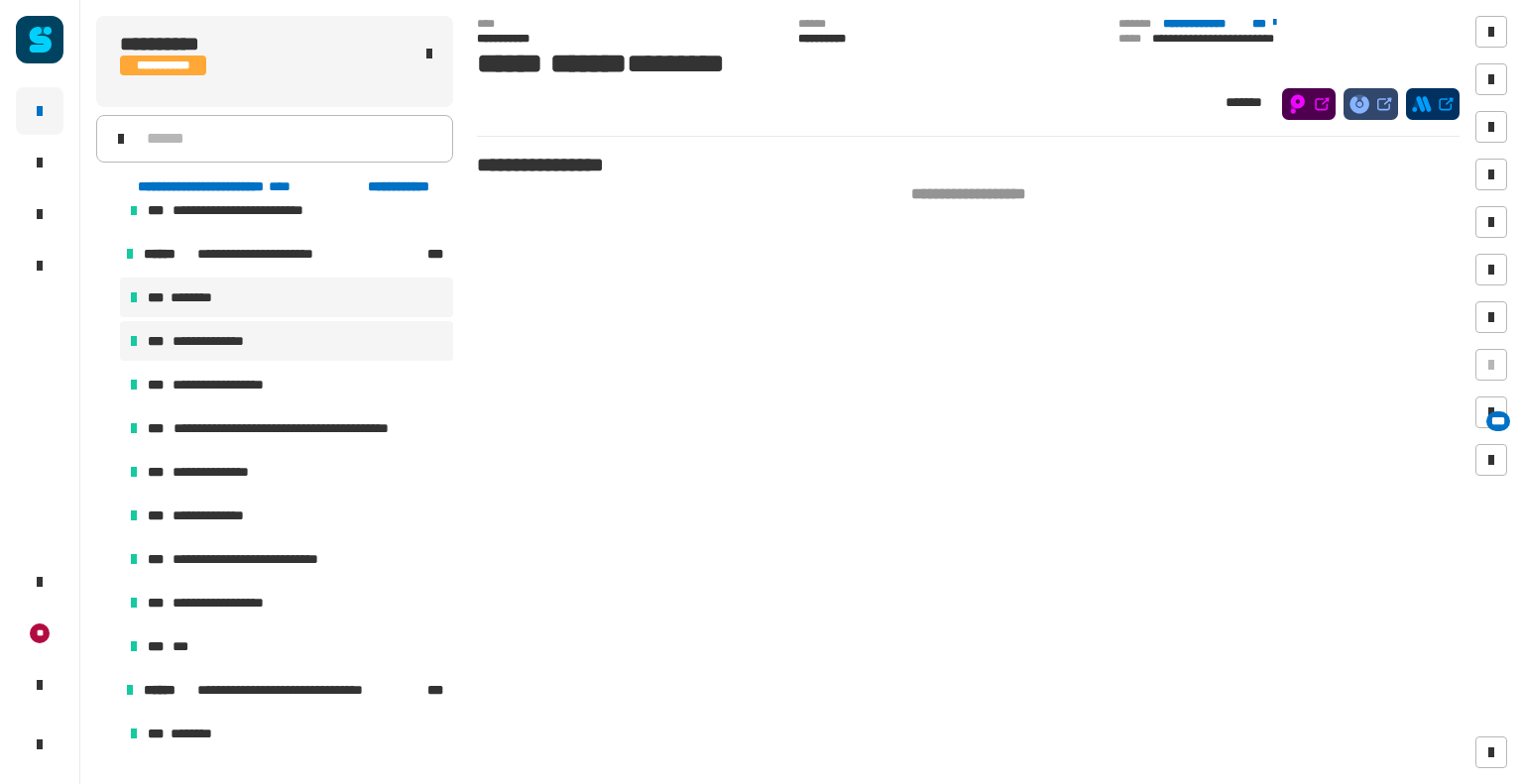 click on "**********" at bounding box center (220, 341) 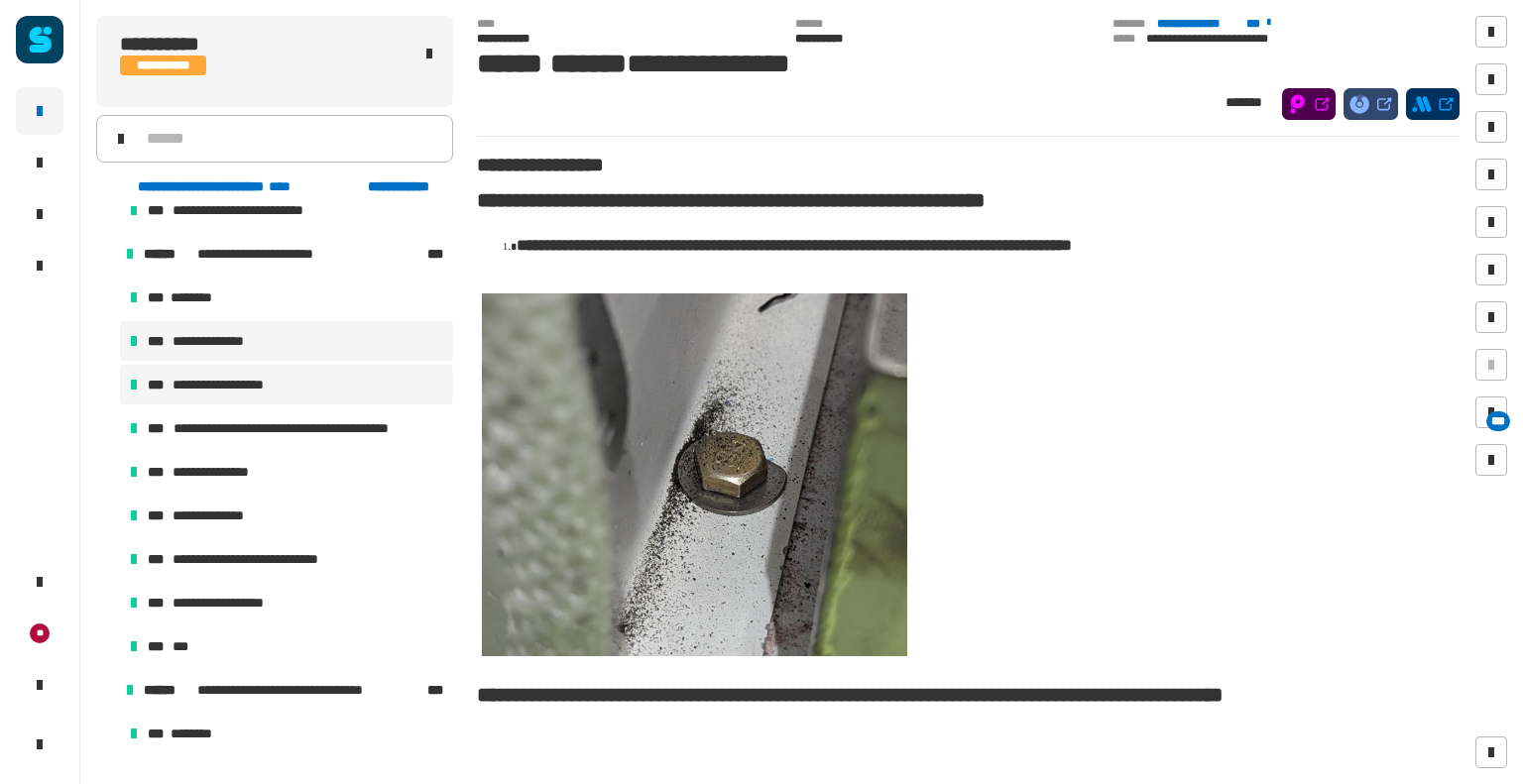 click on "**********" at bounding box center (226, 385) 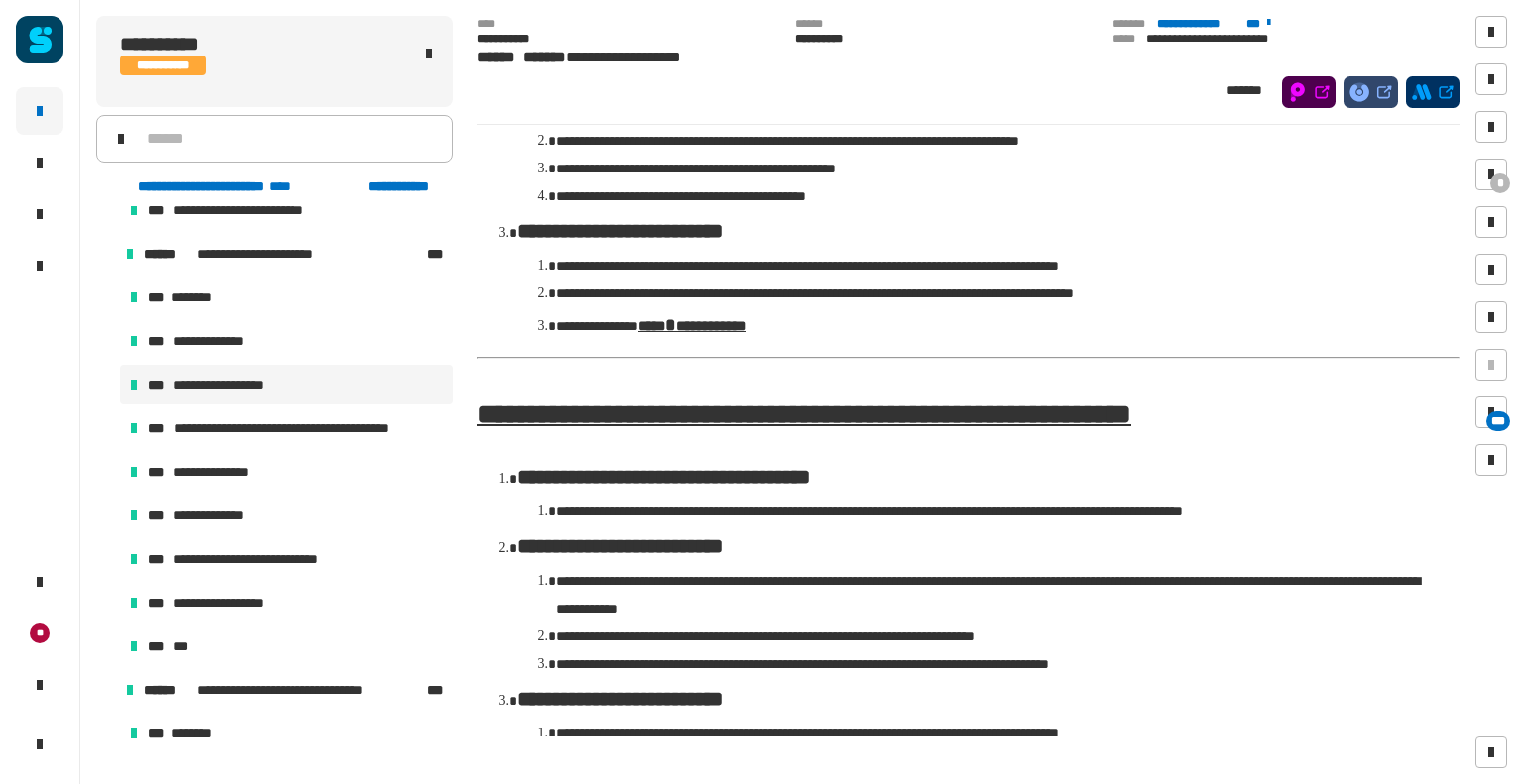 scroll, scrollTop: 587, scrollLeft: 0, axis: vertical 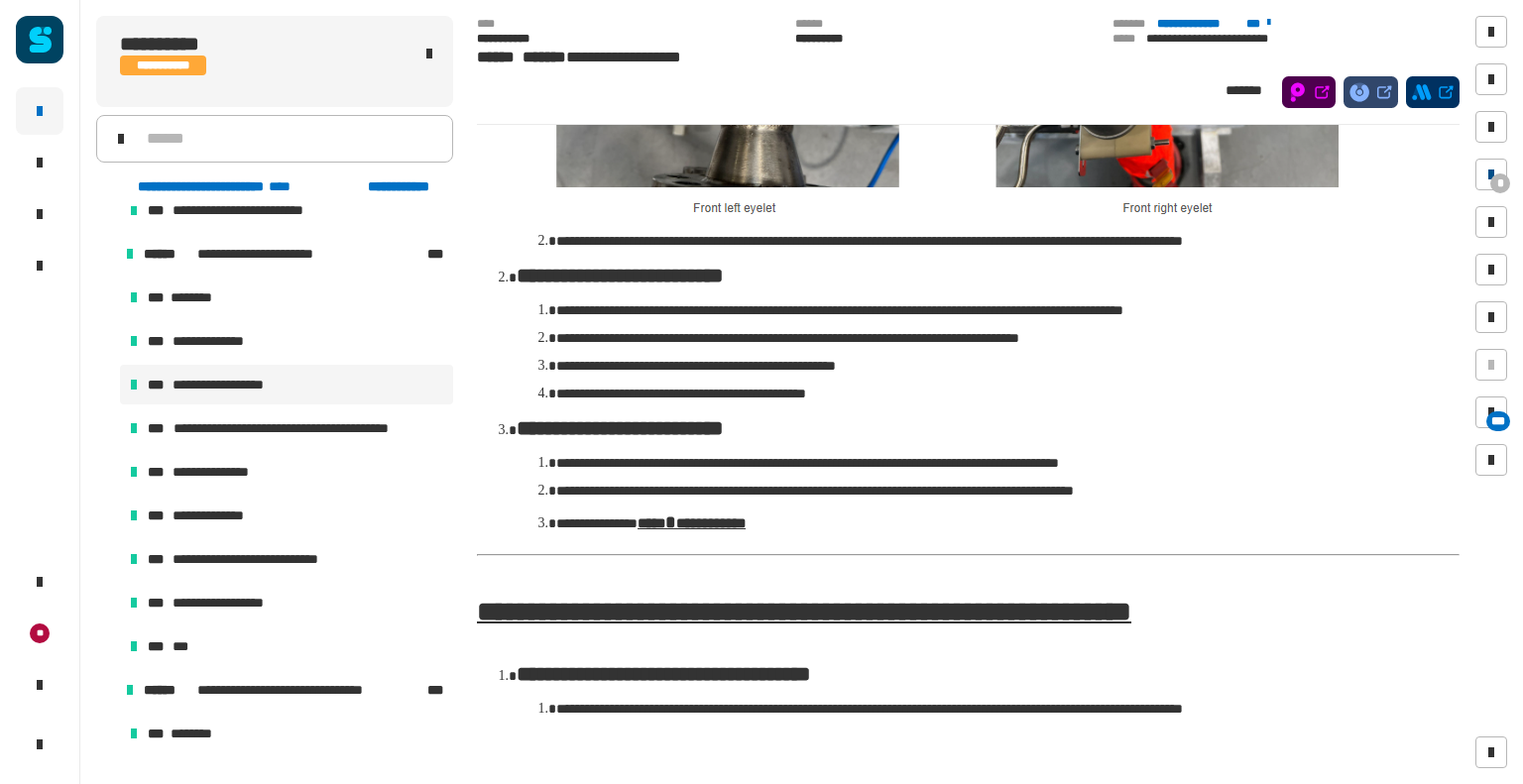 click on "*" at bounding box center (1491, 174) 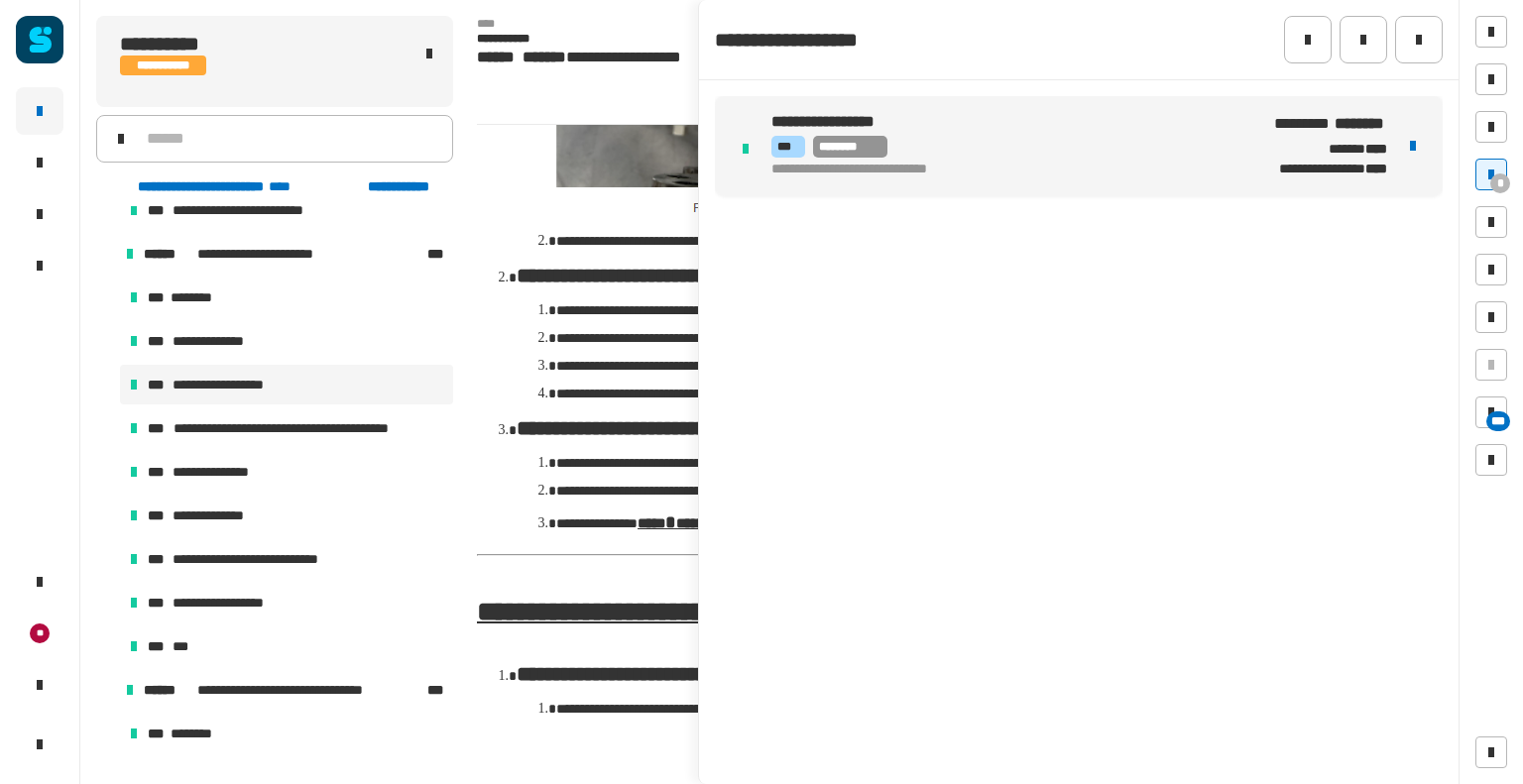 click on "**********" at bounding box center (1079, 146) 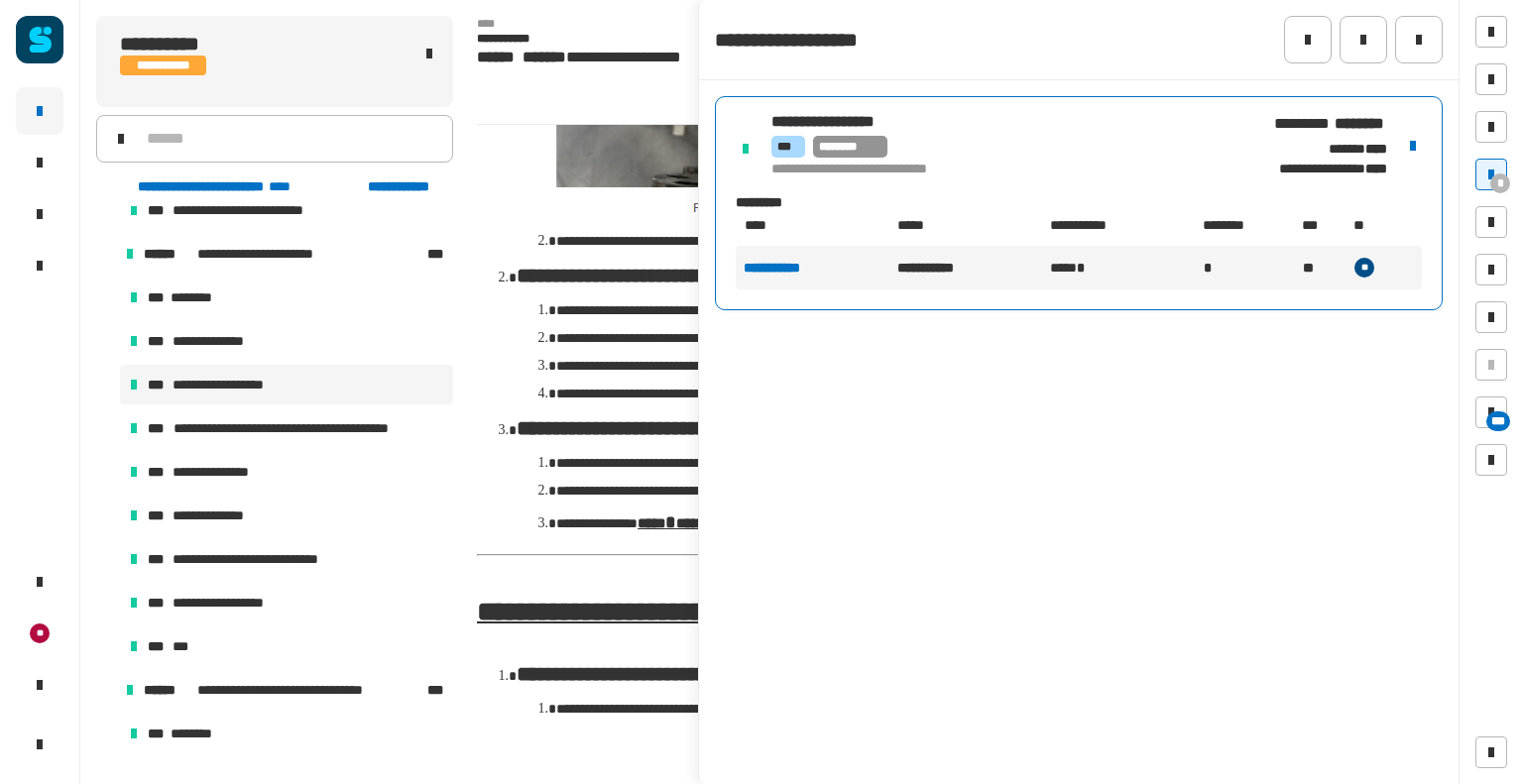 click on "**********" at bounding box center [788, 268] 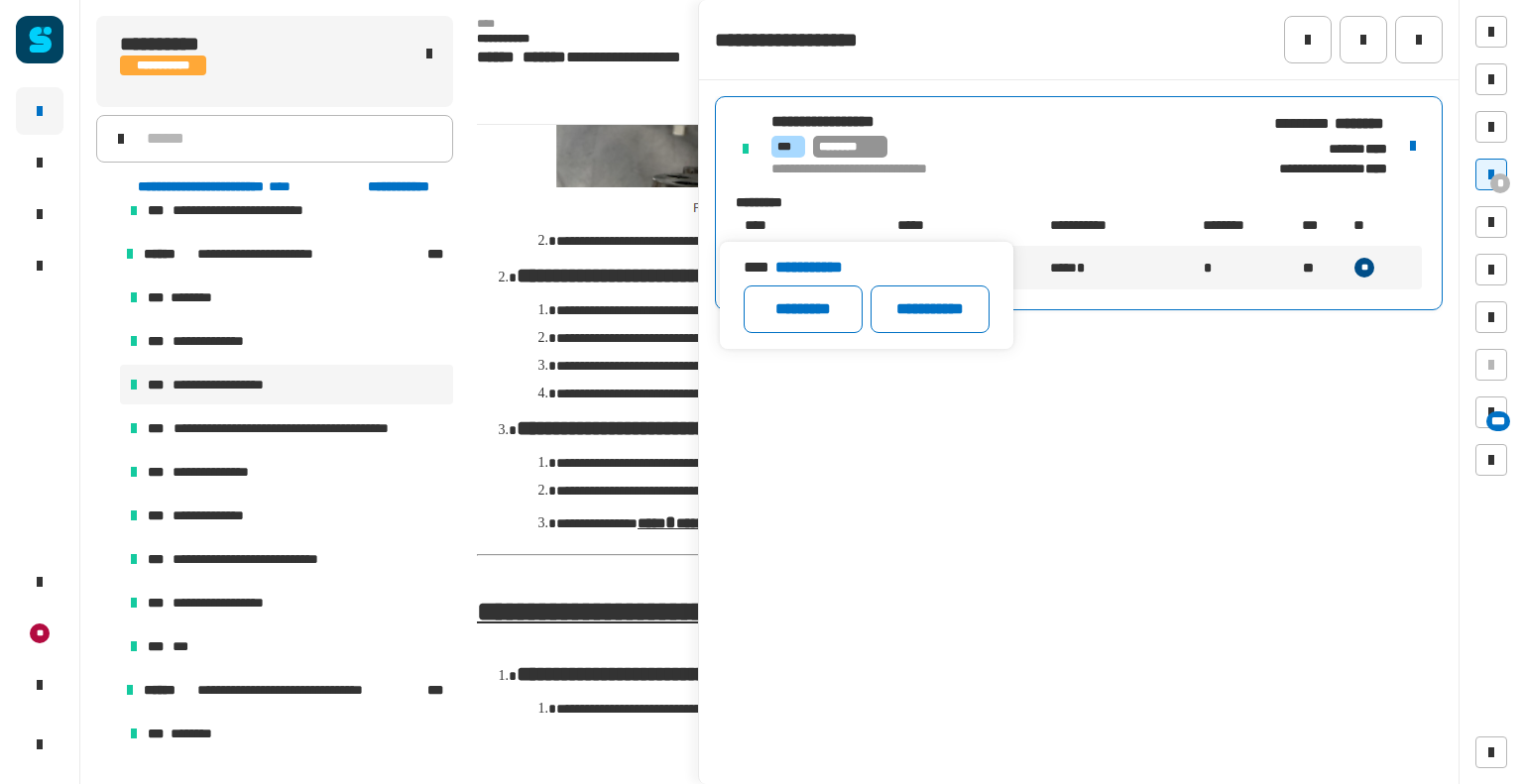 click on "**********" at bounding box center (829, 268) 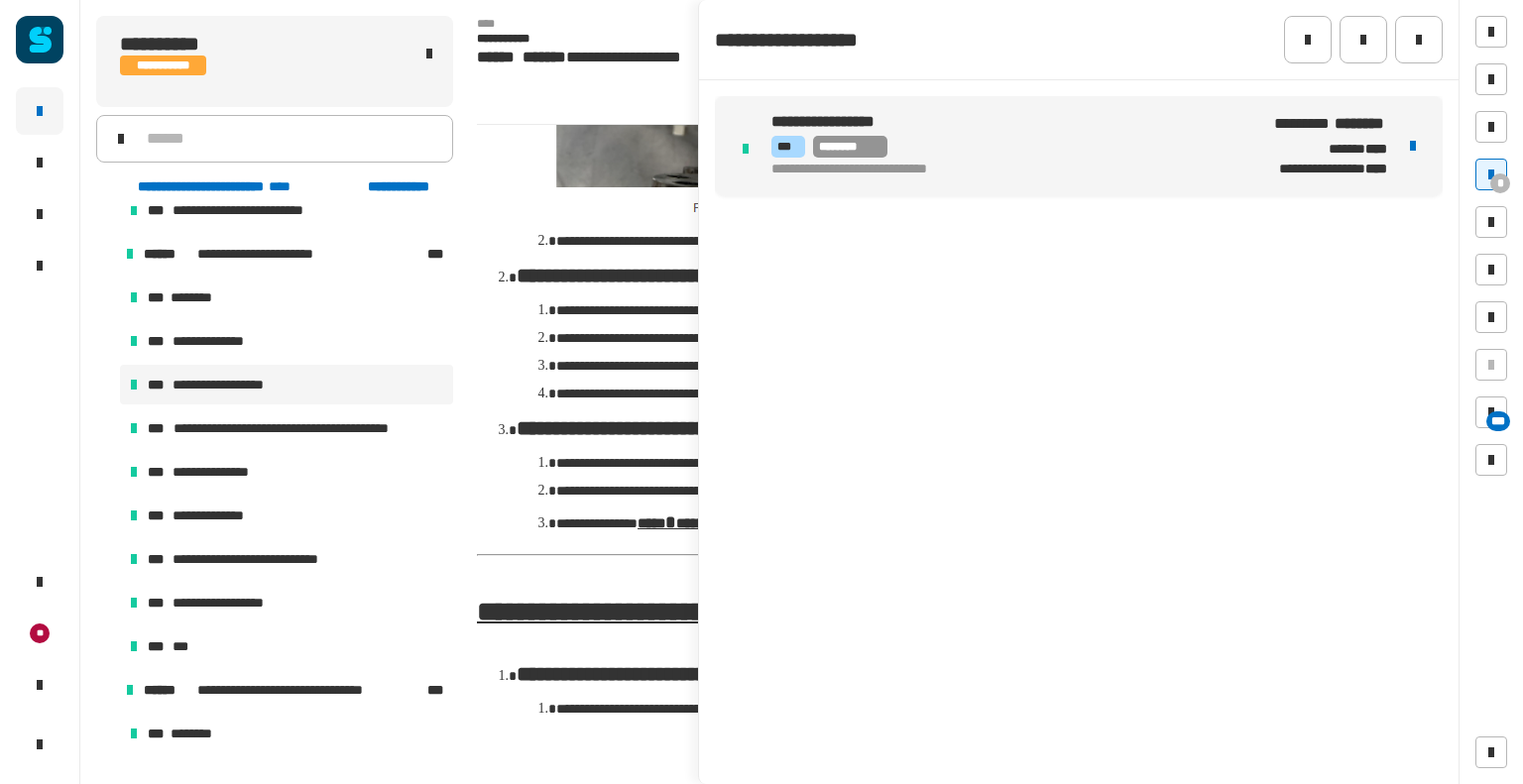 click on "**********" at bounding box center [1007, 170] 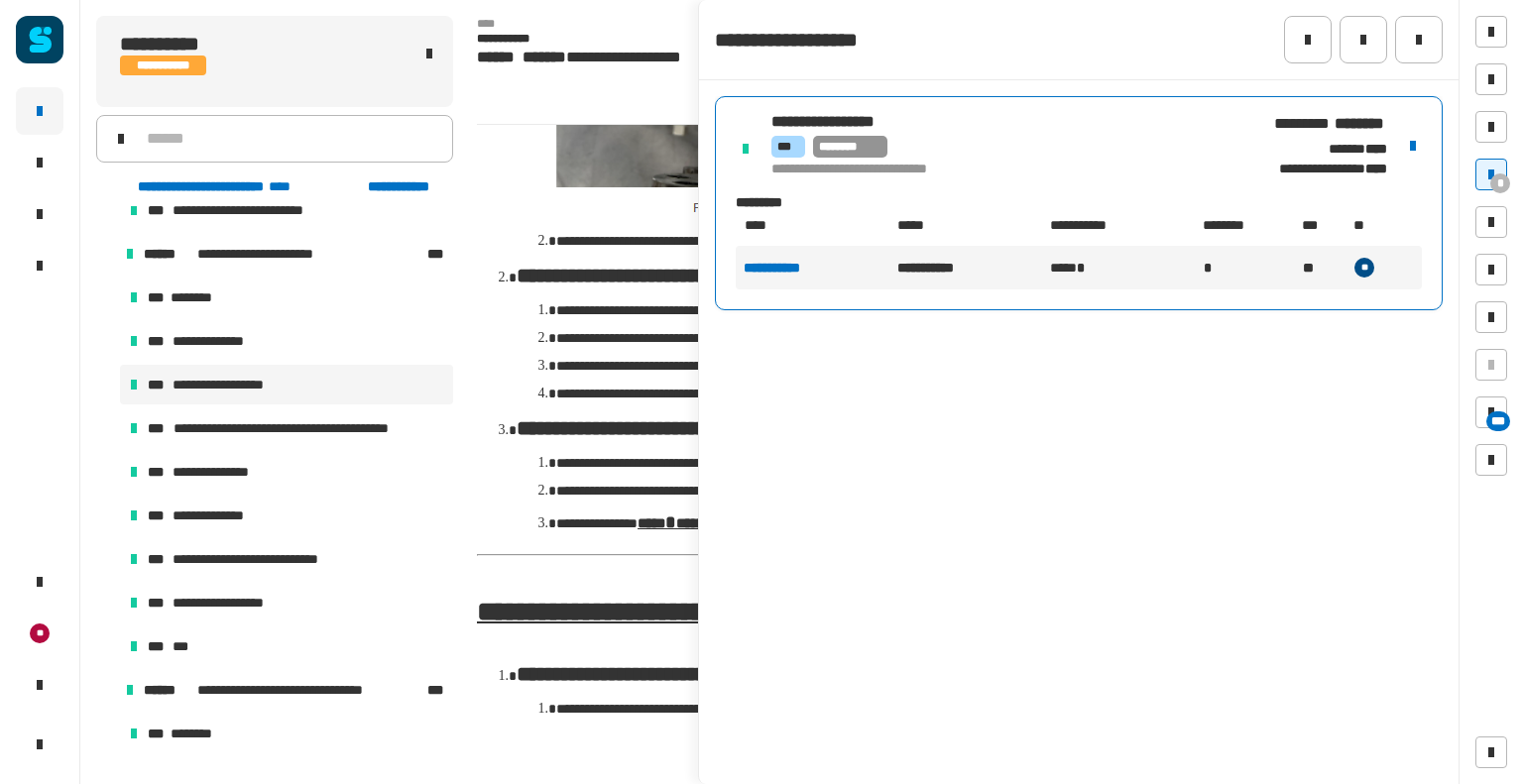 click at bounding box center [1413, 146] 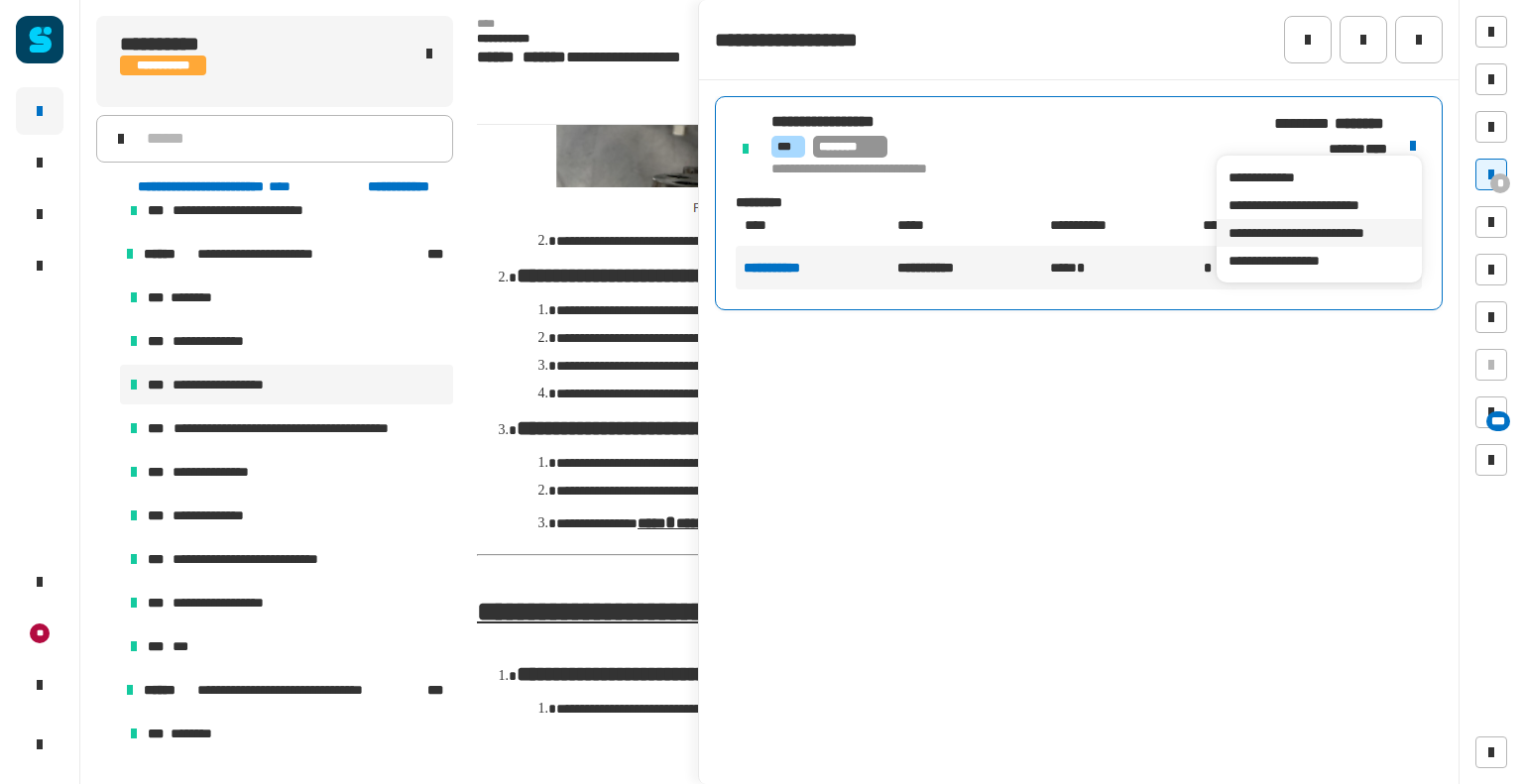click on "**********" at bounding box center [1319, 233] 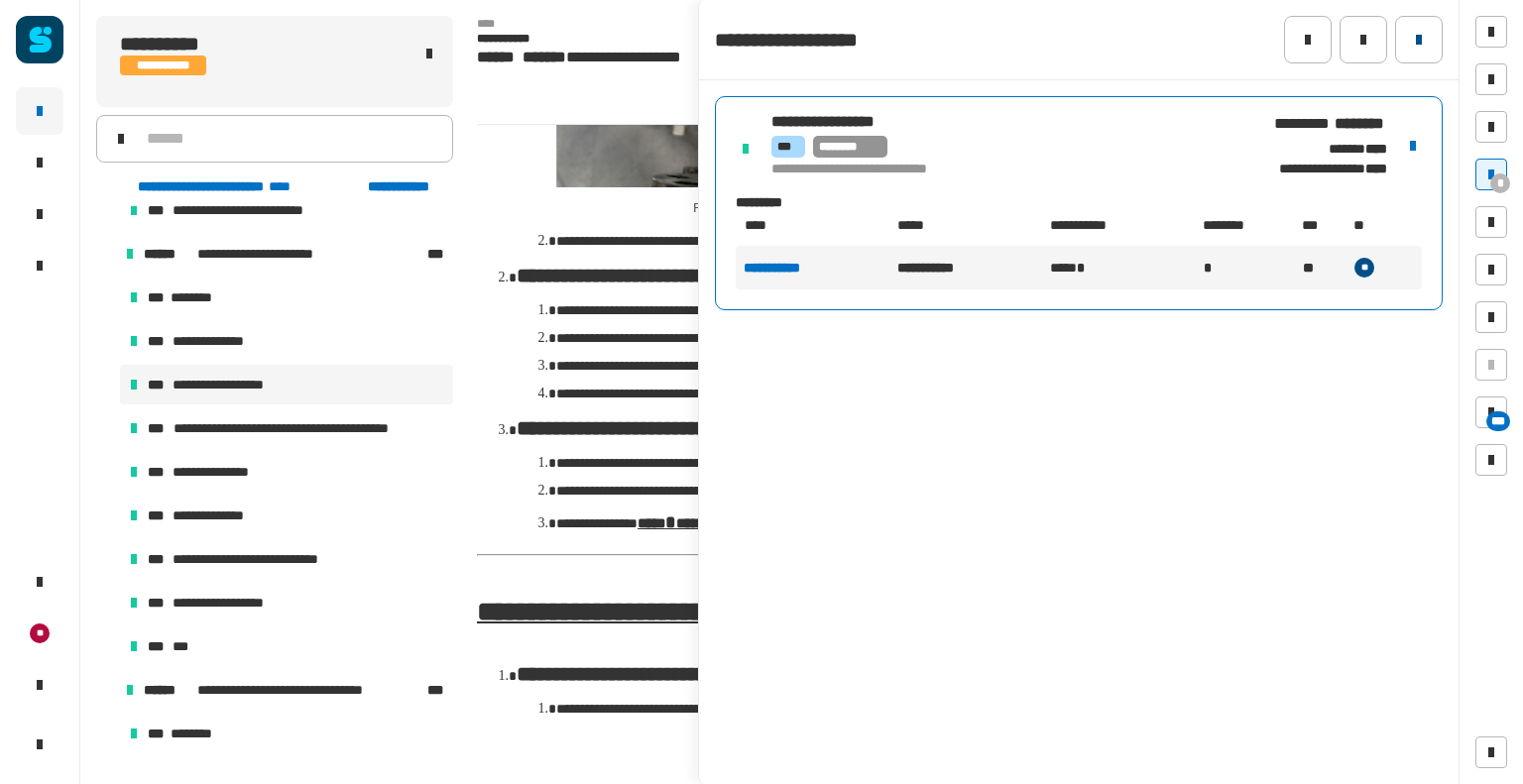 click 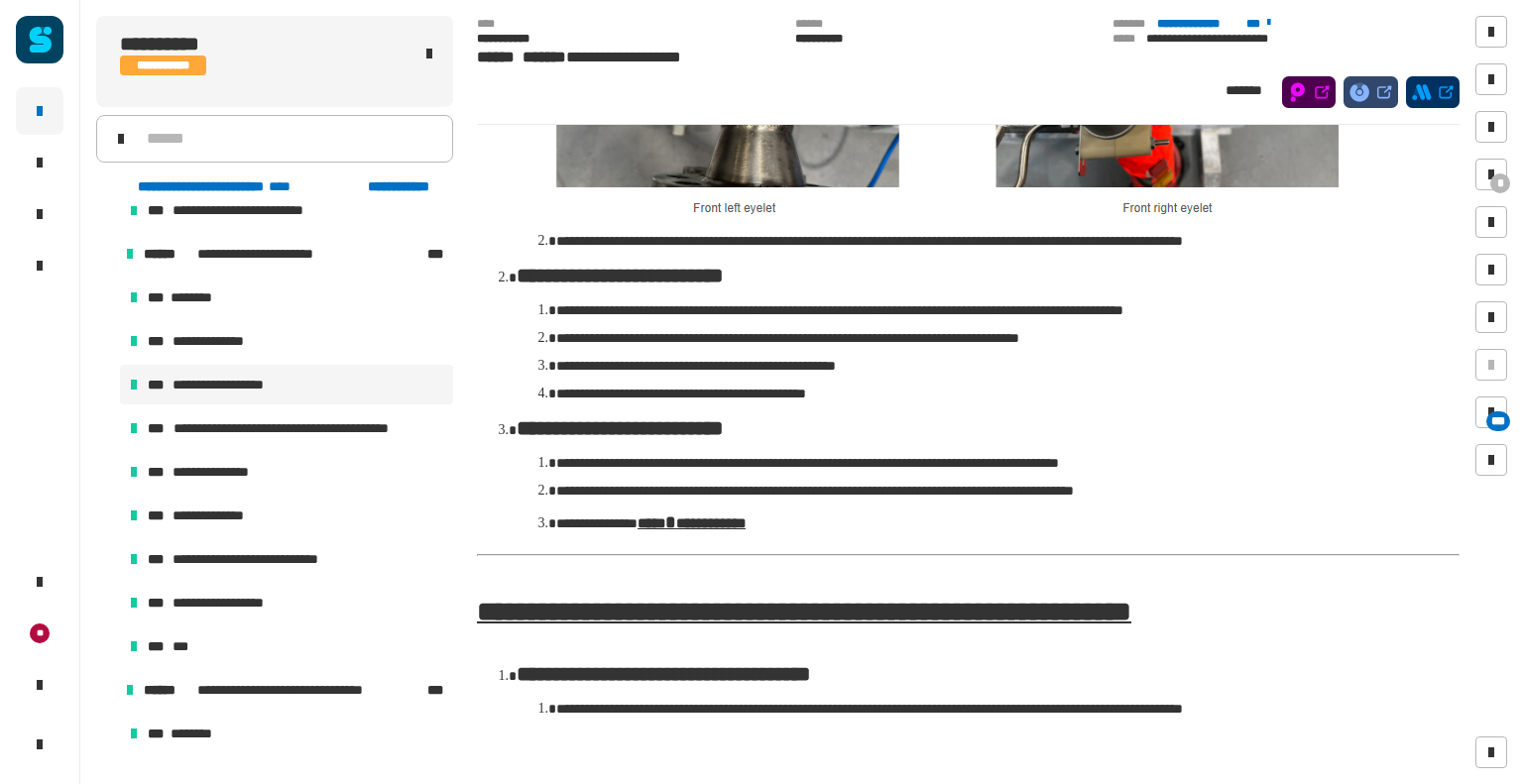 click at bounding box center (106, 254) 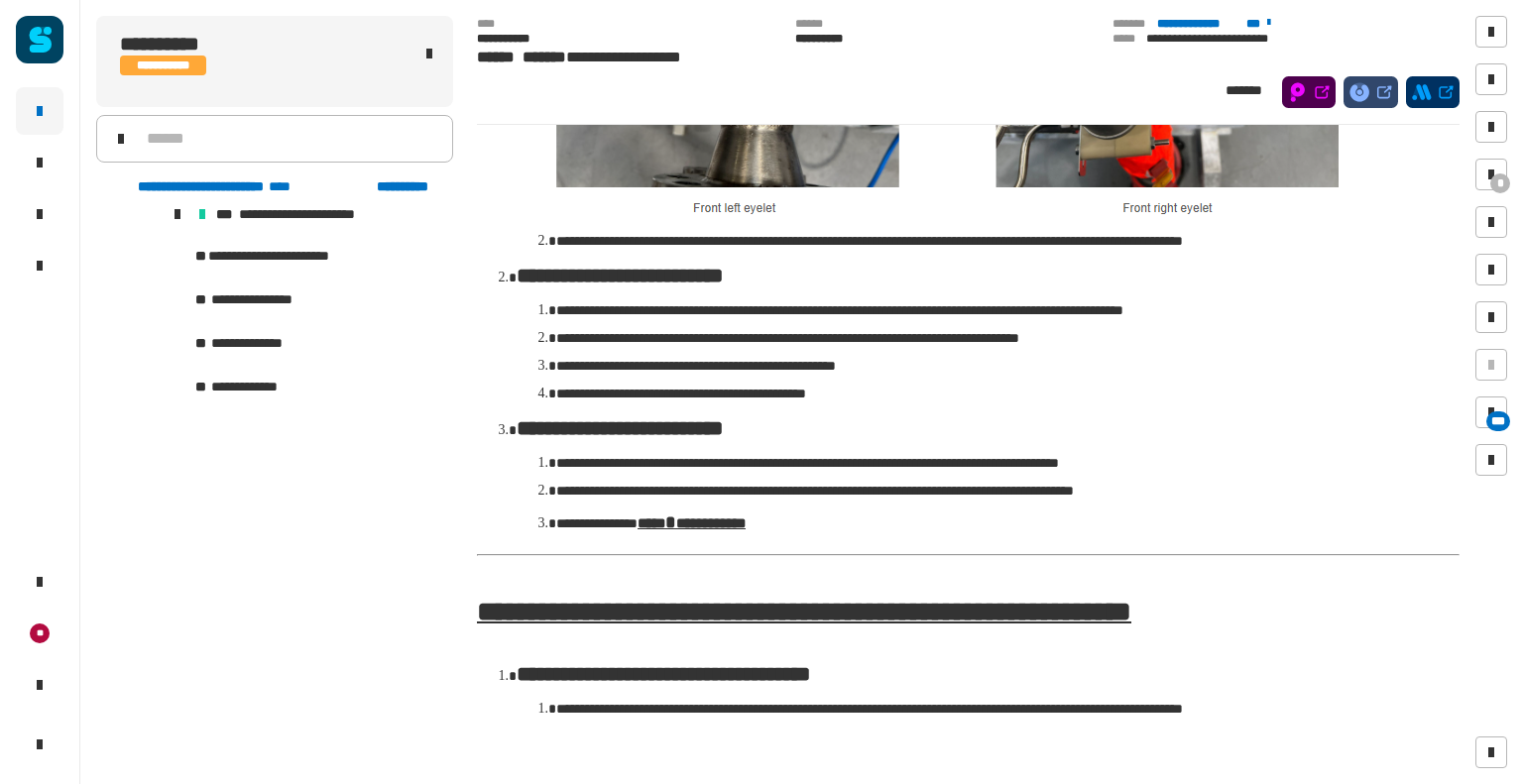 scroll, scrollTop: 19250, scrollLeft: 0, axis: vertical 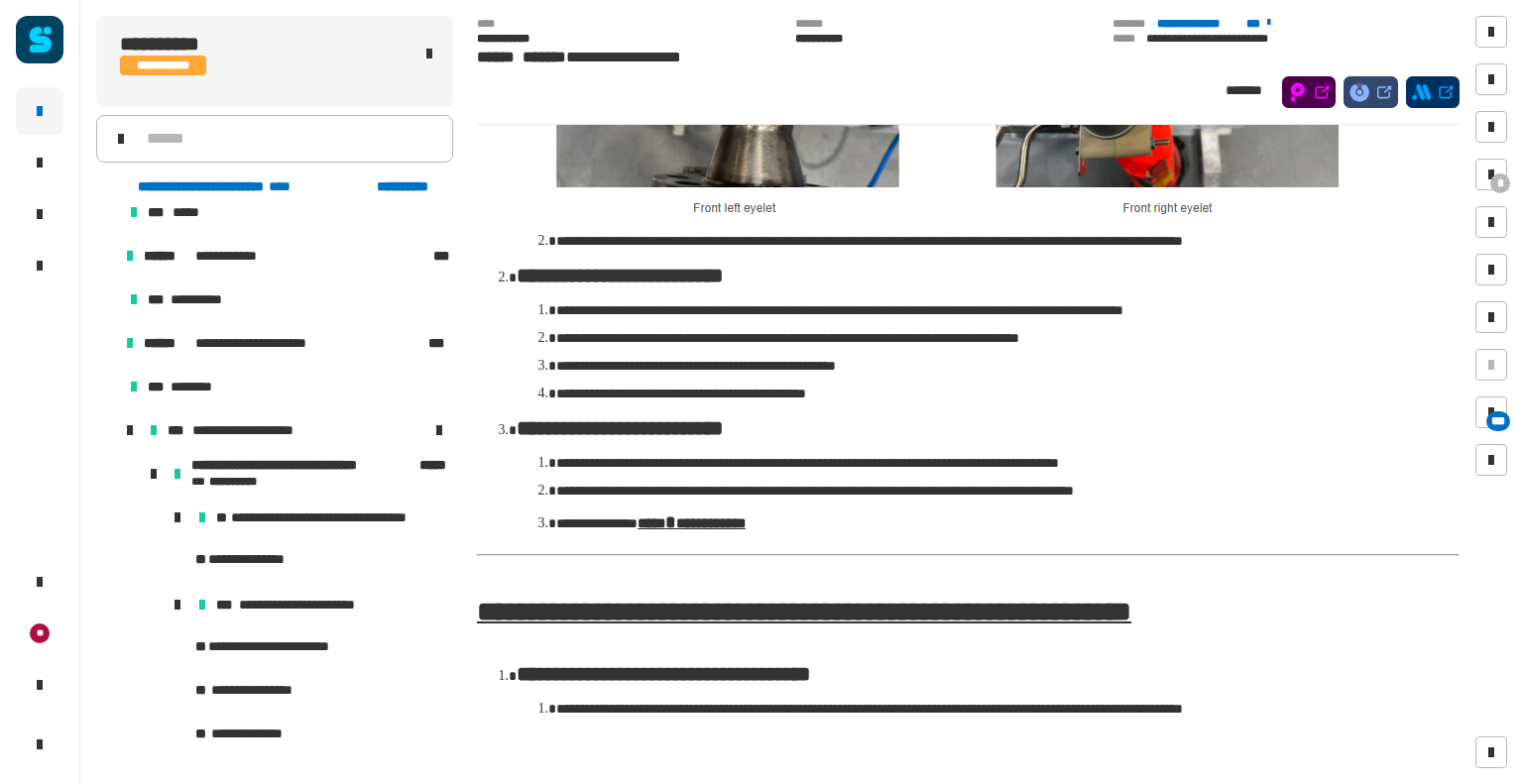 click at bounding box center [130, 430] 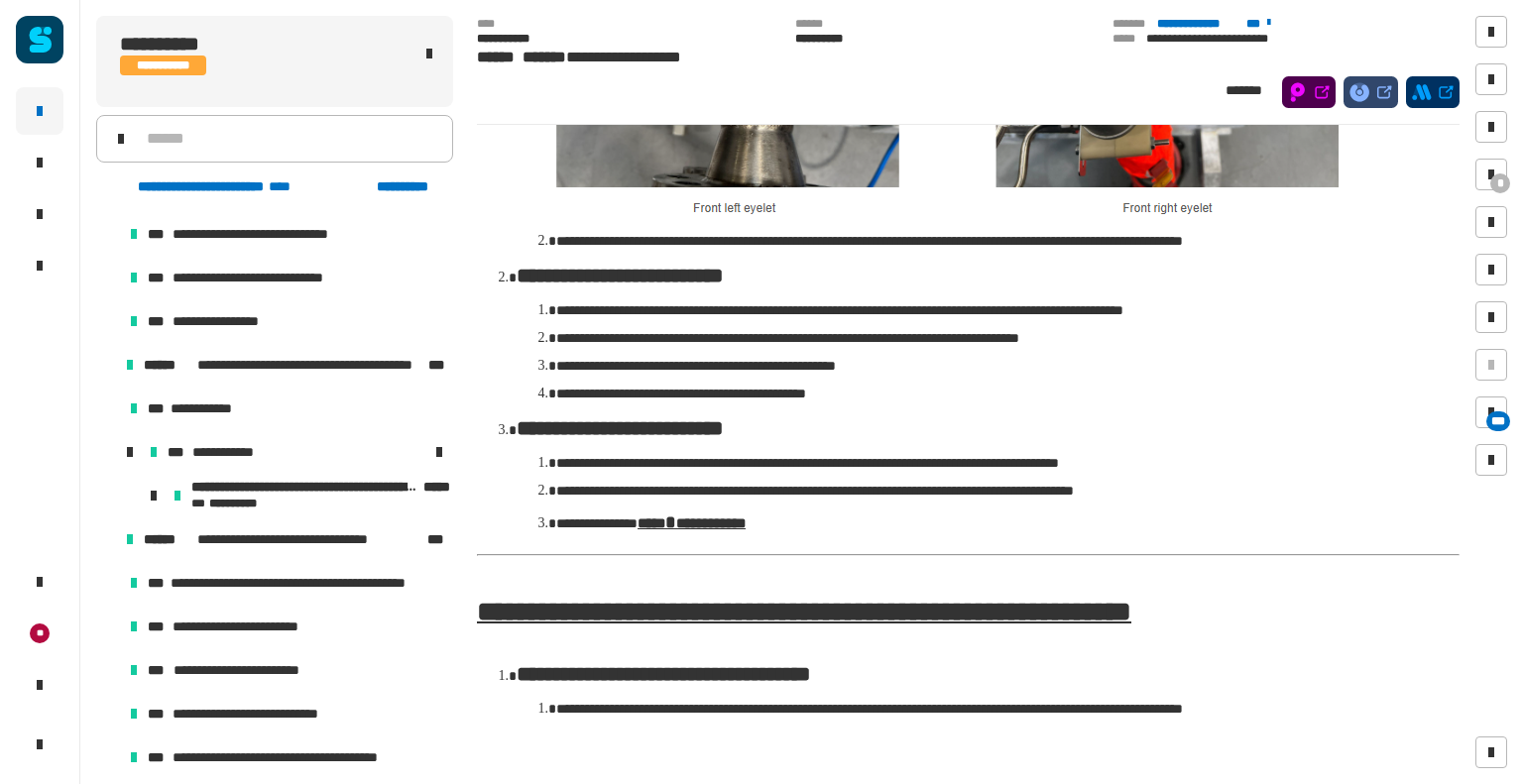 scroll, scrollTop: 20665, scrollLeft: 0, axis: vertical 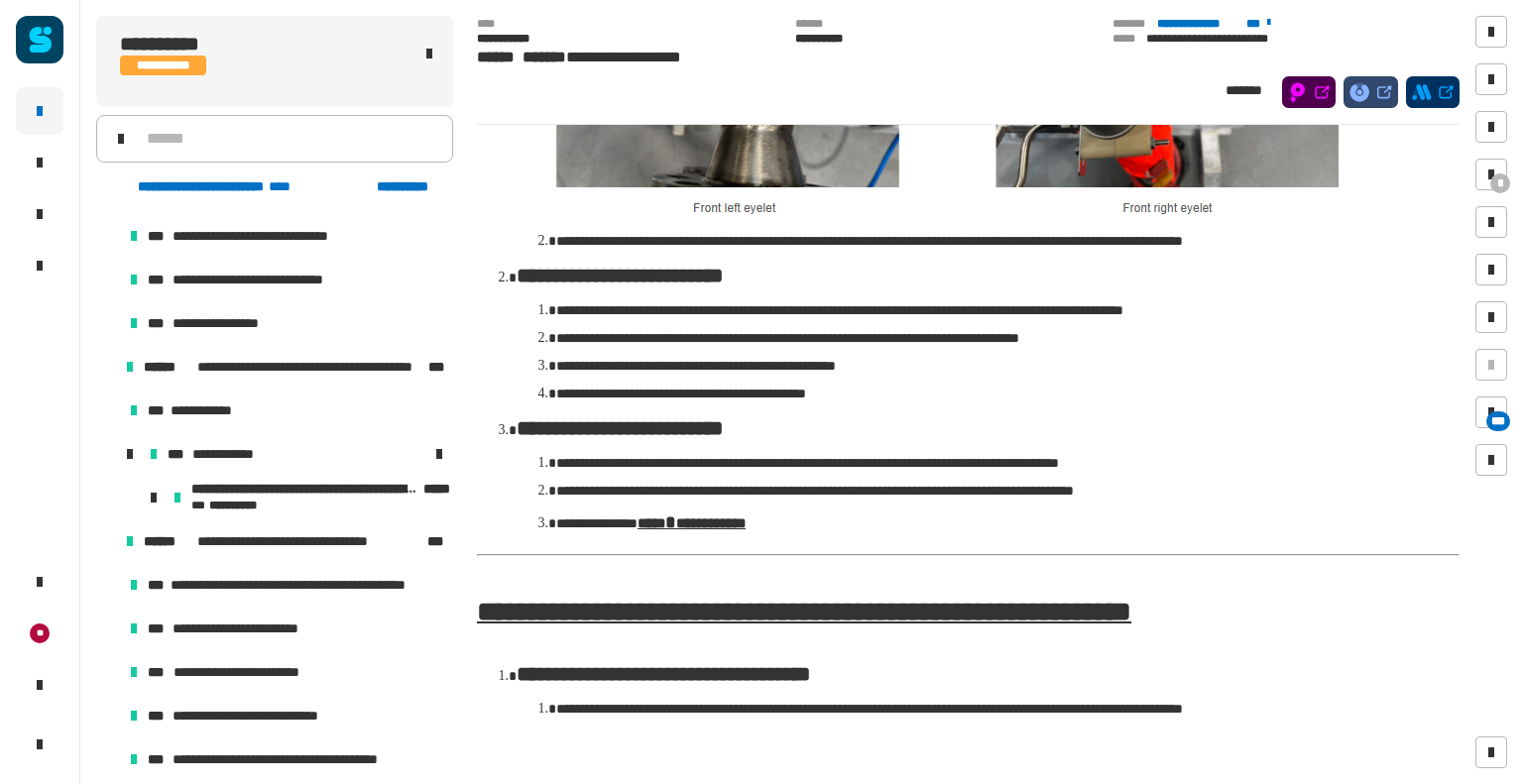 click at bounding box center [130, 454] 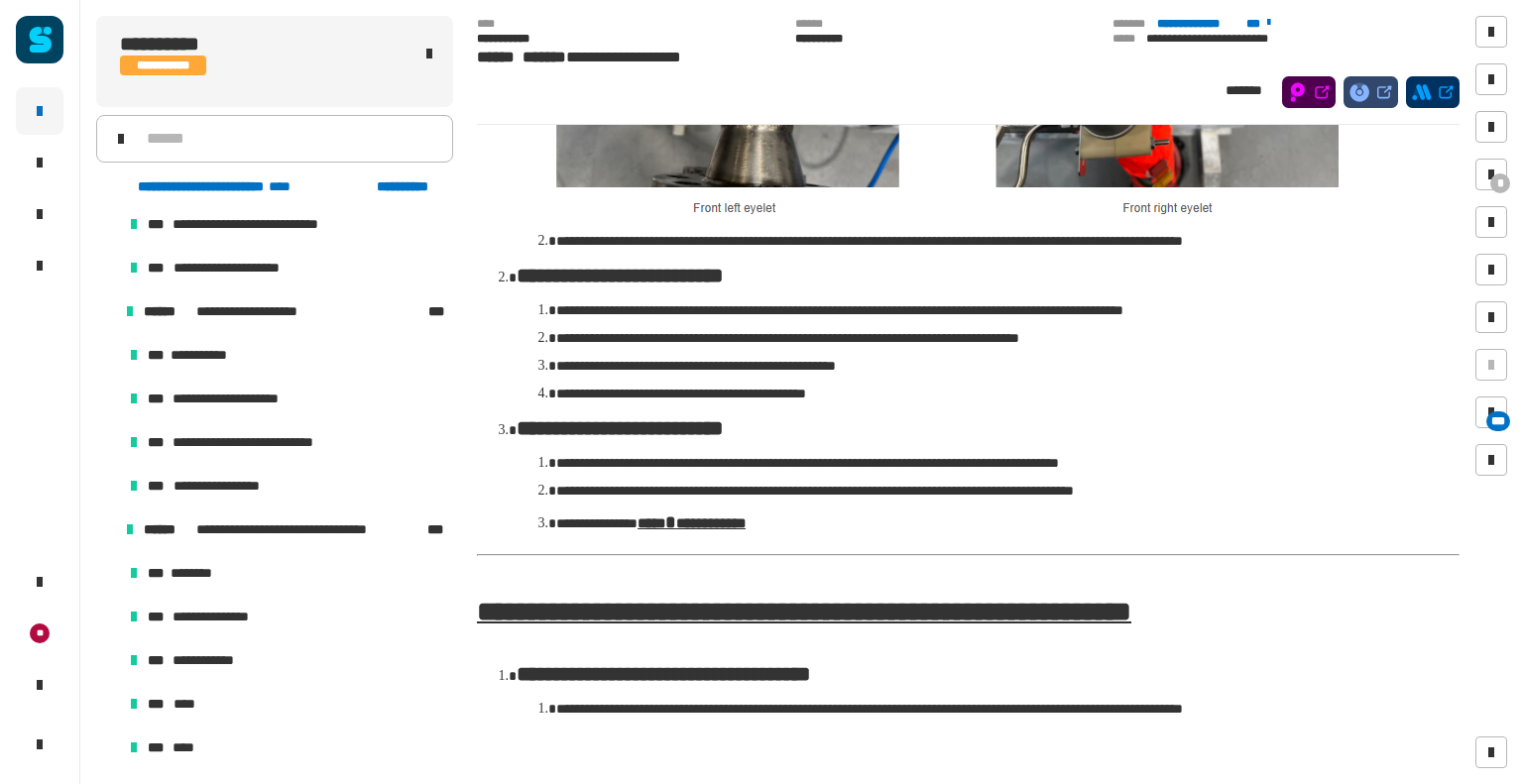 scroll, scrollTop: 17363, scrollLeft: 0, axis: vertical 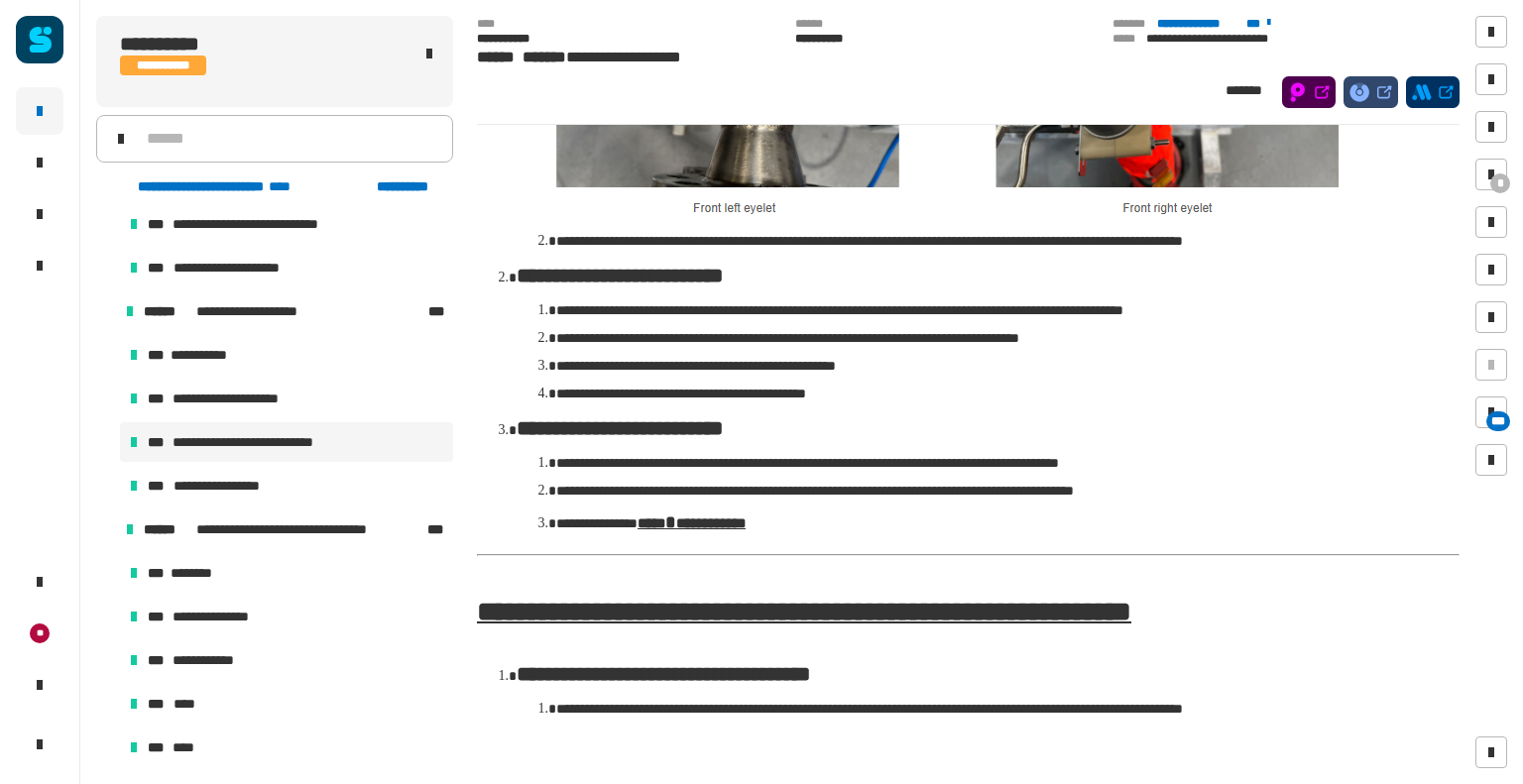 click on "**********" at bounding box center (254, 442) 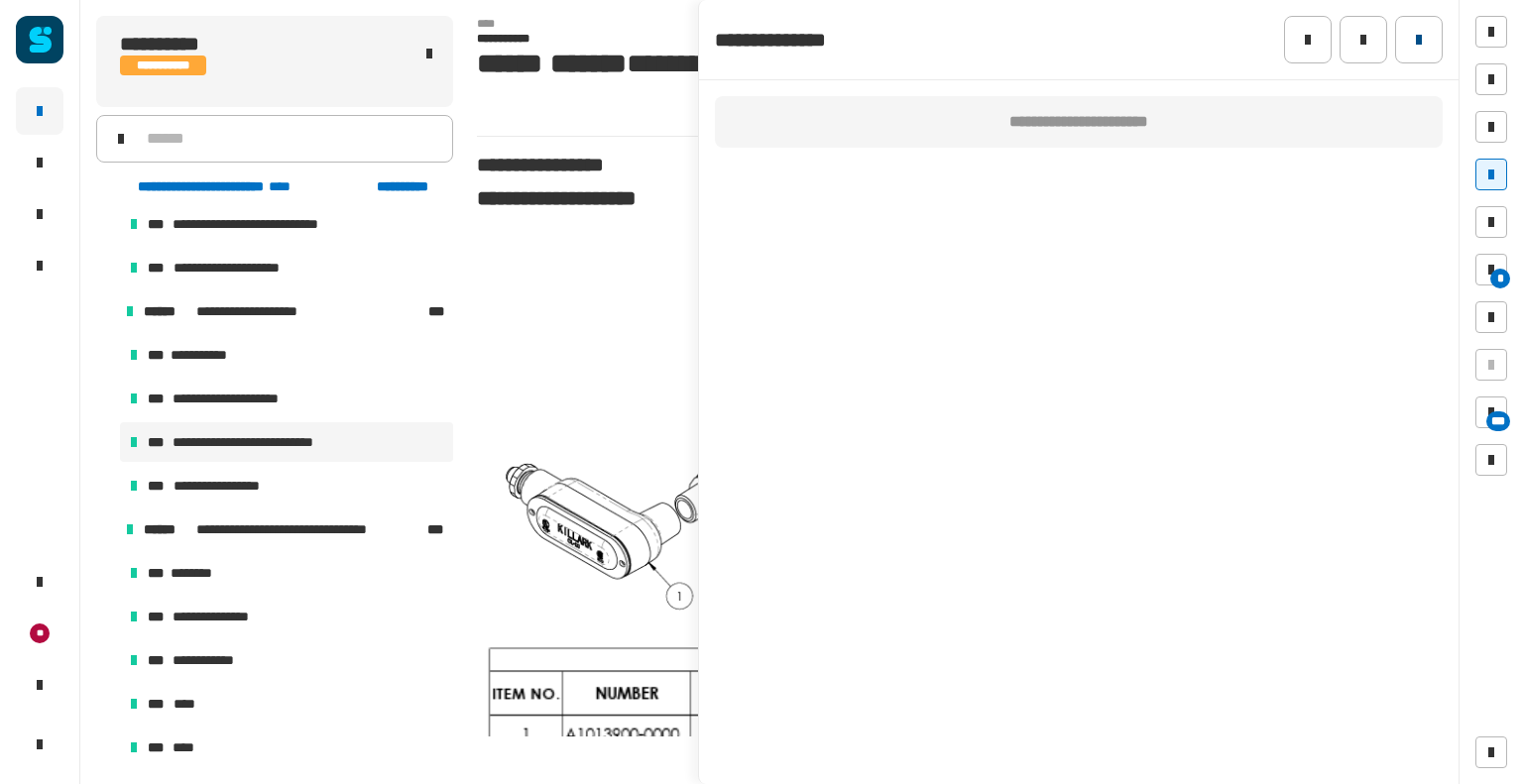 click 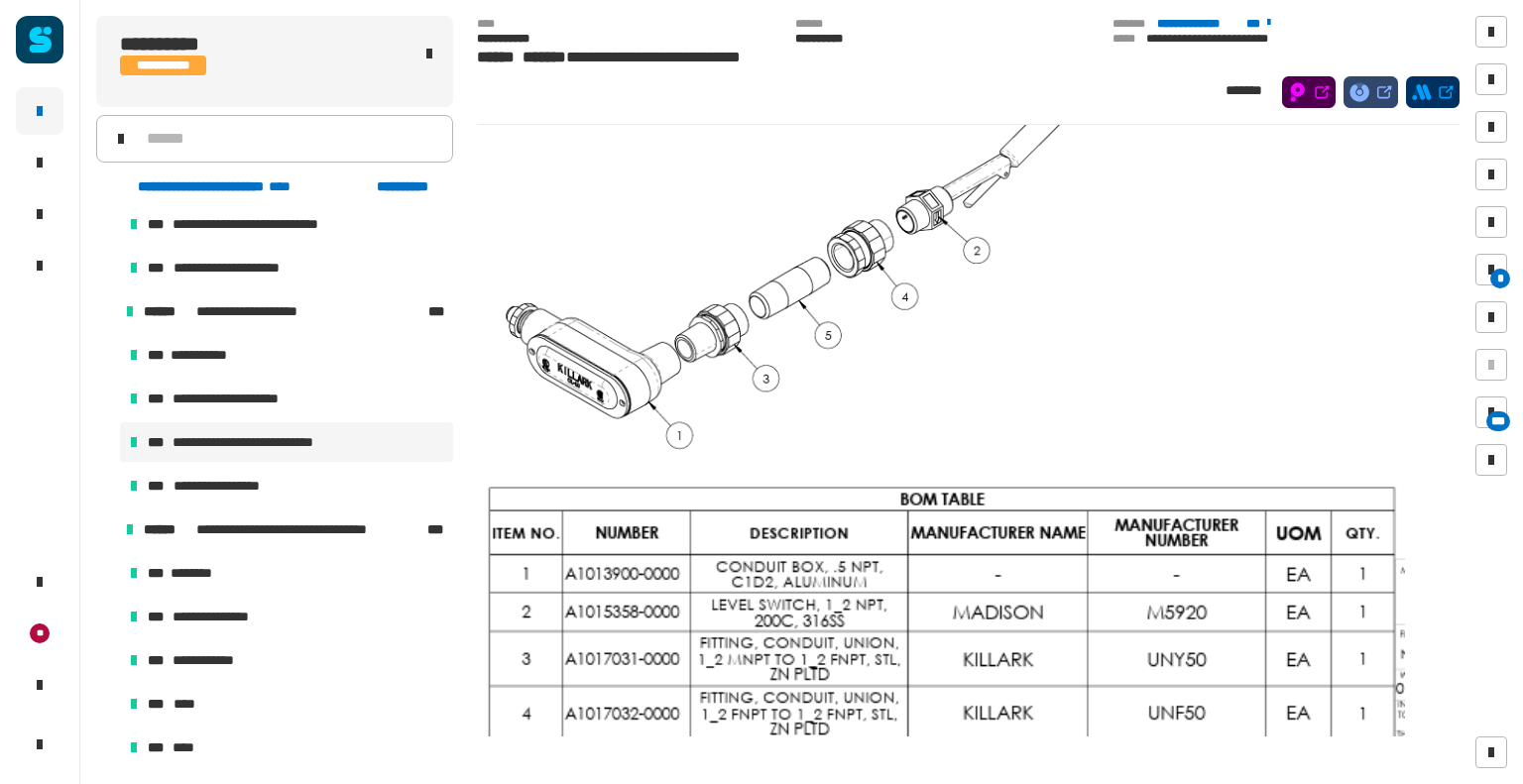 scroll, scrollTop: 274, scrollLeft: 0, axis: vertical 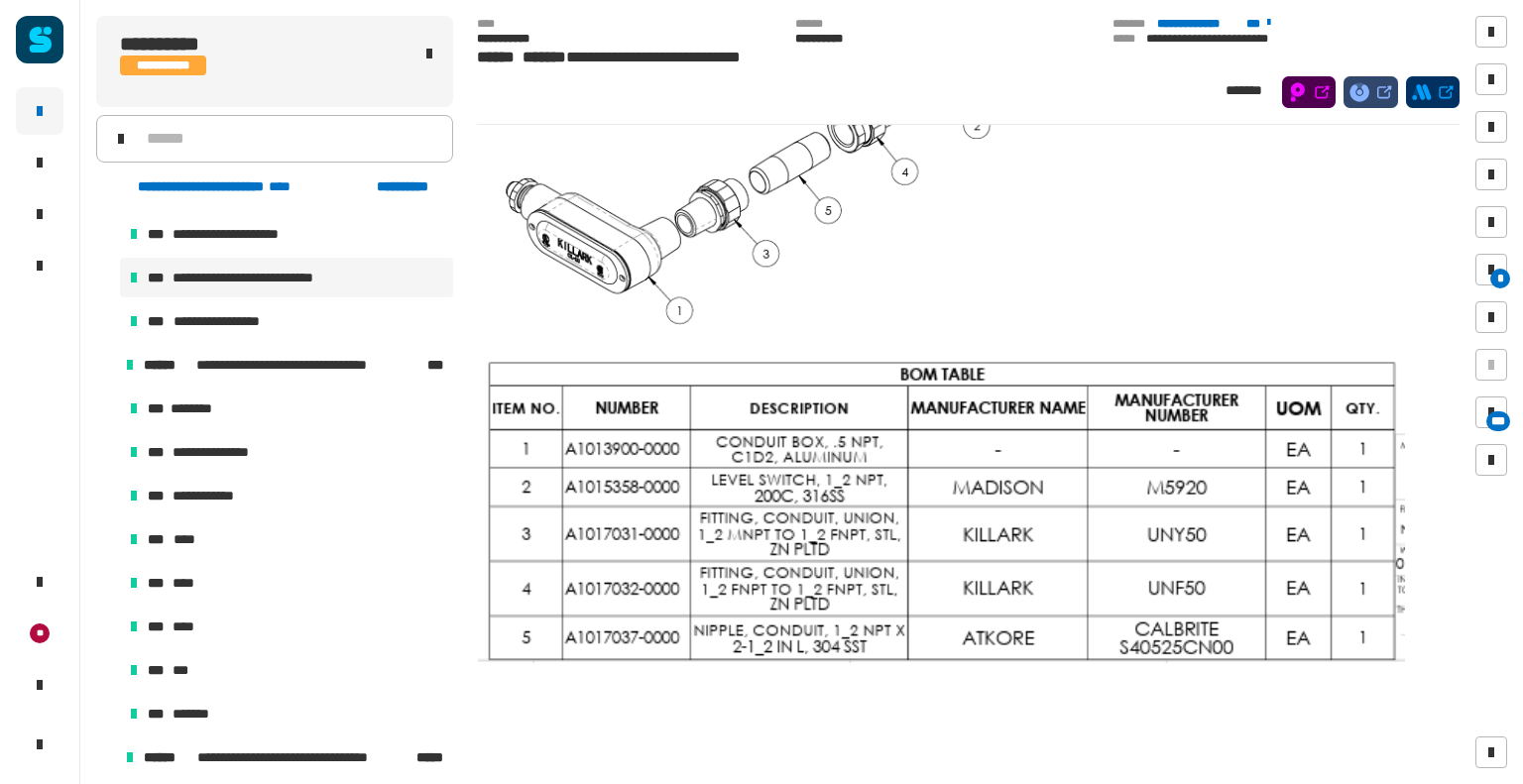 click at bounding box center [106, 365] 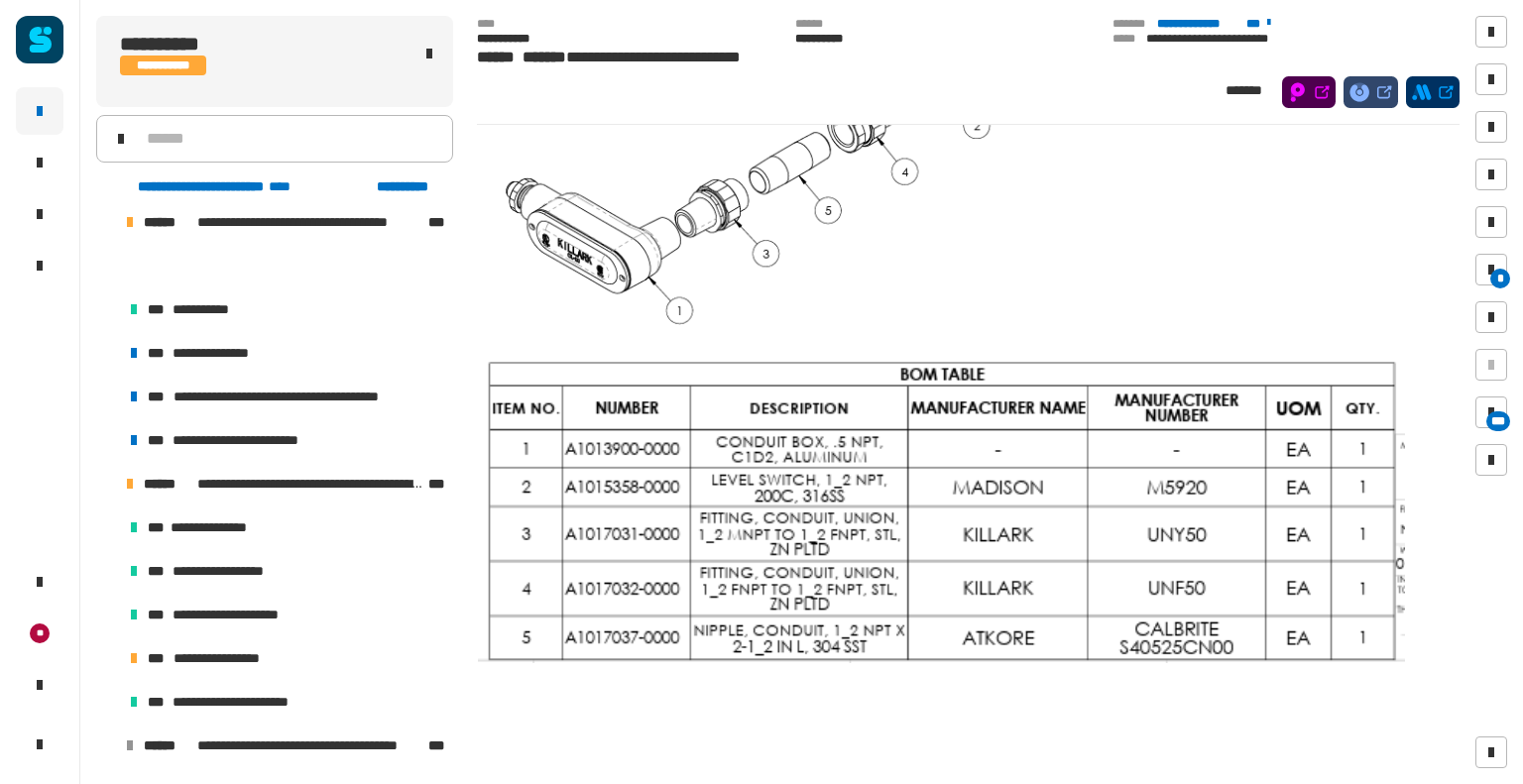 scroll, scrollTop: 21151, scrollLeft: 0, axis: vertical 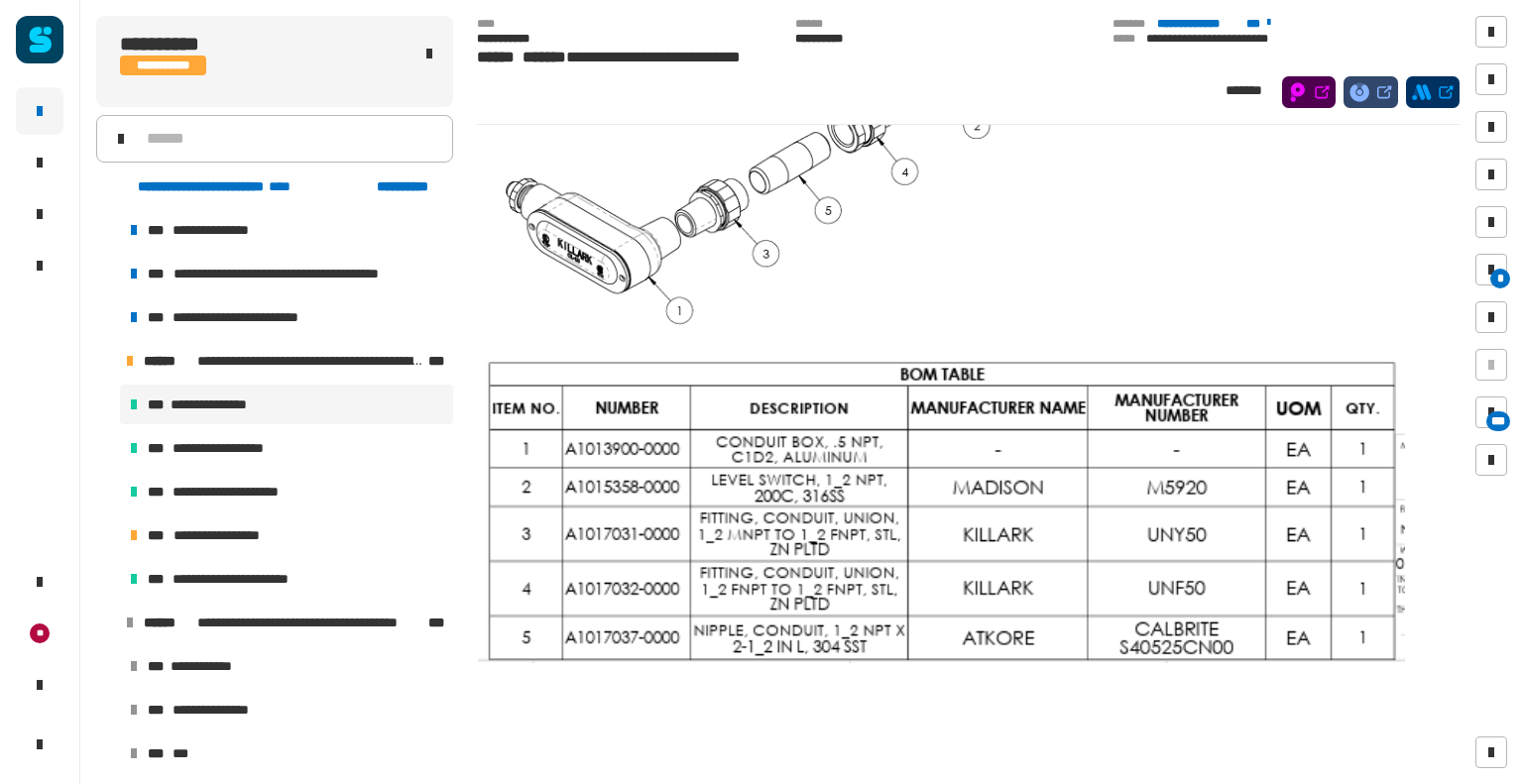 click on "**********" at bounding box center (216, 404) 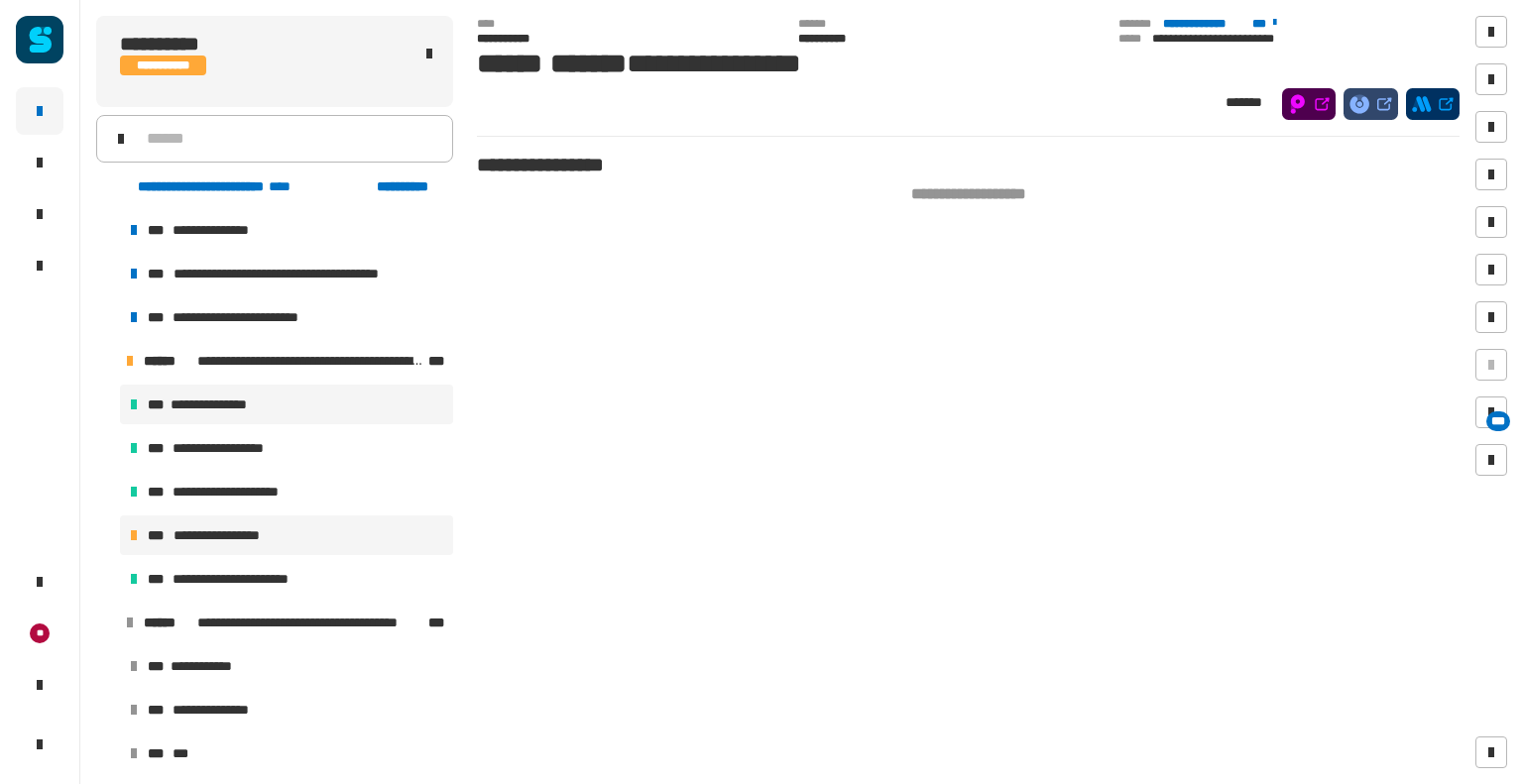 click on "**********" at bounding box center (287, 535) 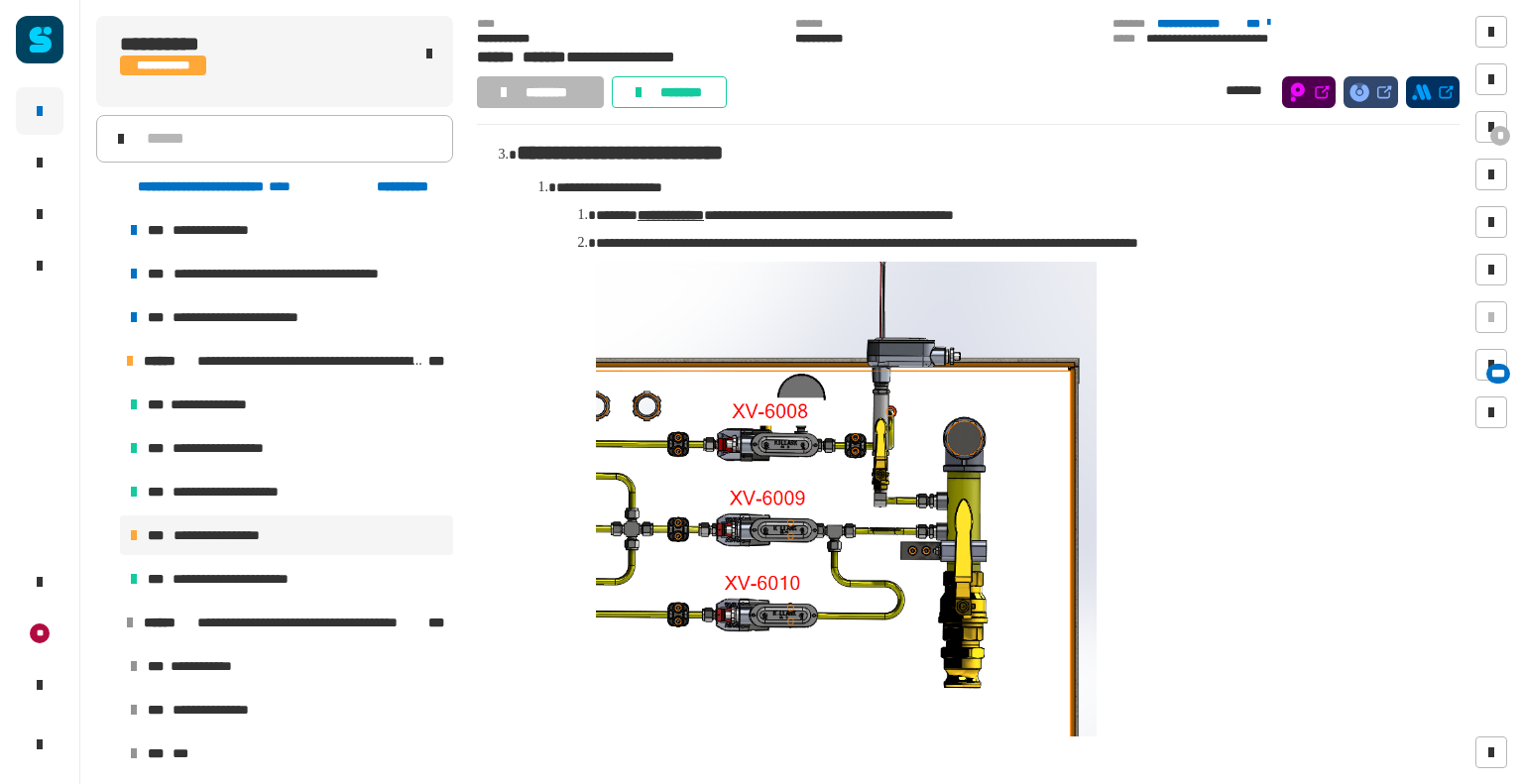 scroll, scrollTop: 499, scrollLeft: 0, axis: vertical 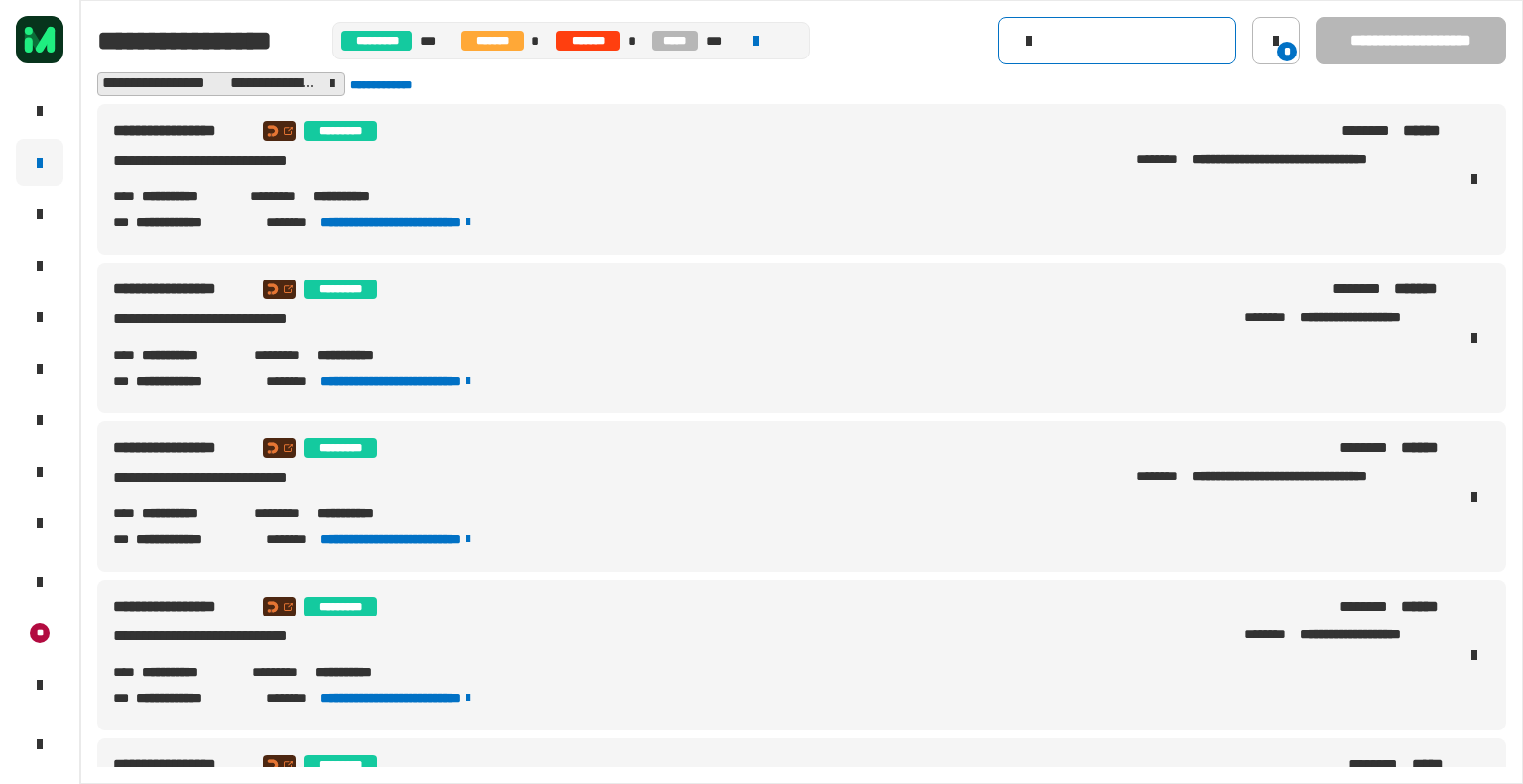 click 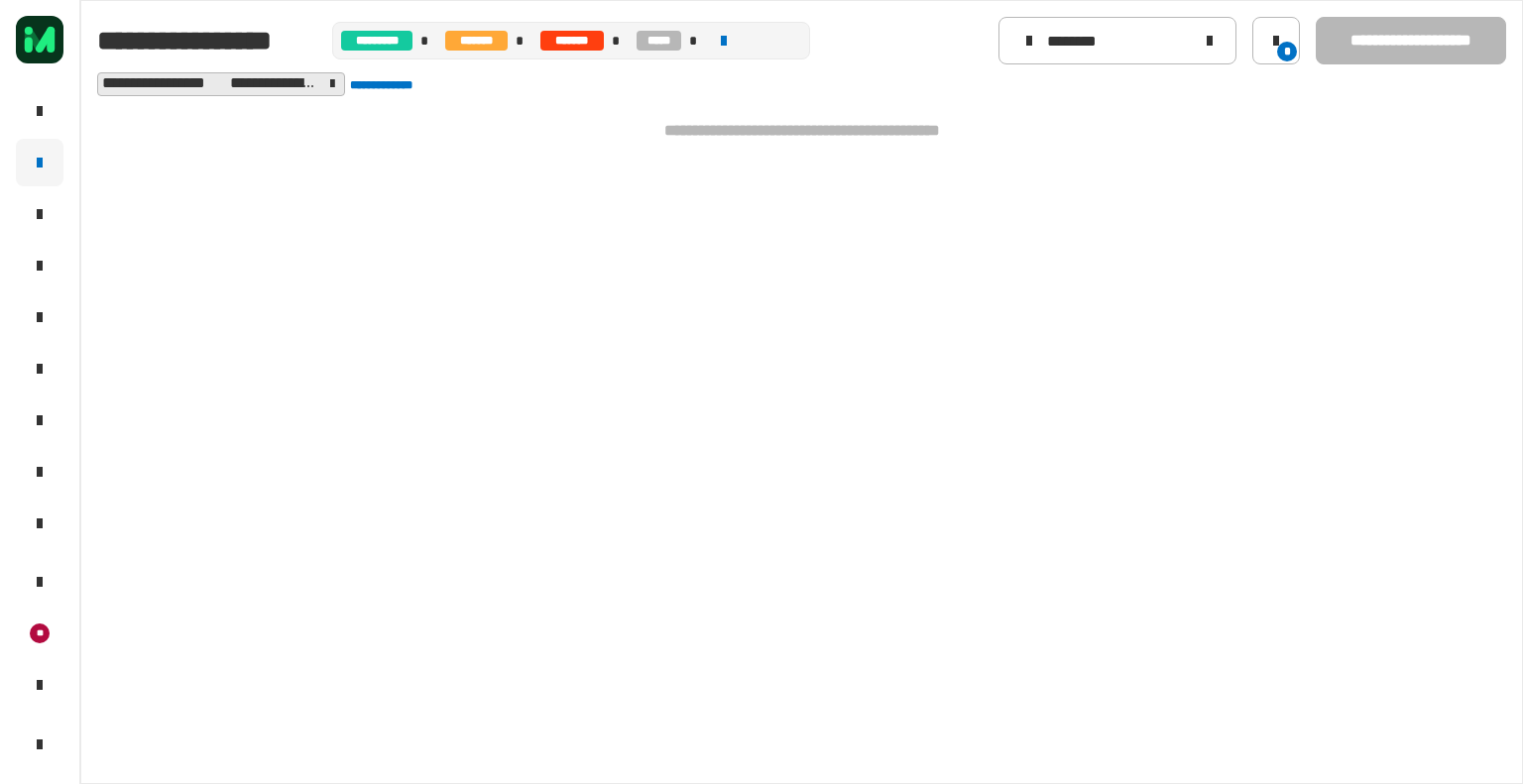 click 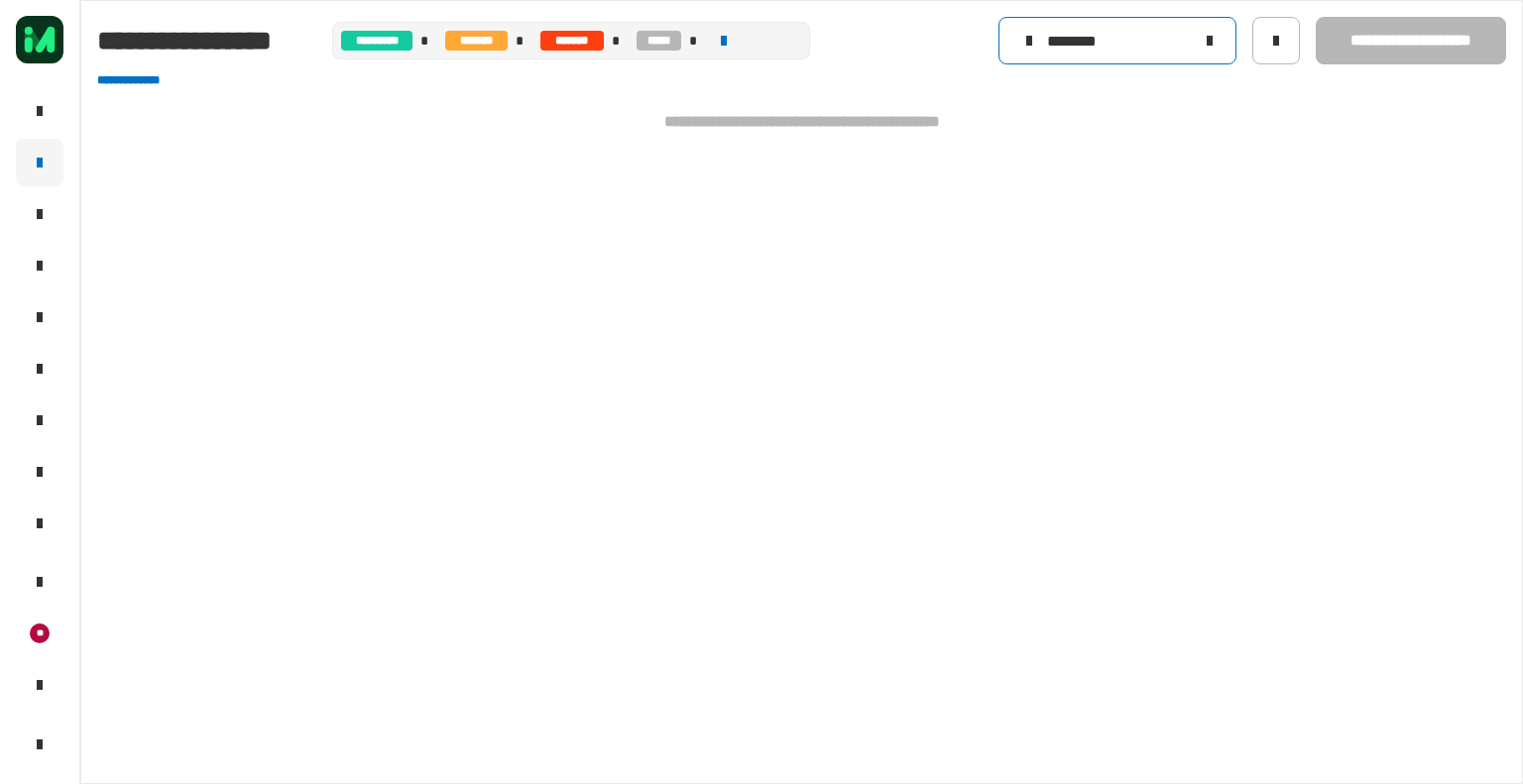 click on "********" 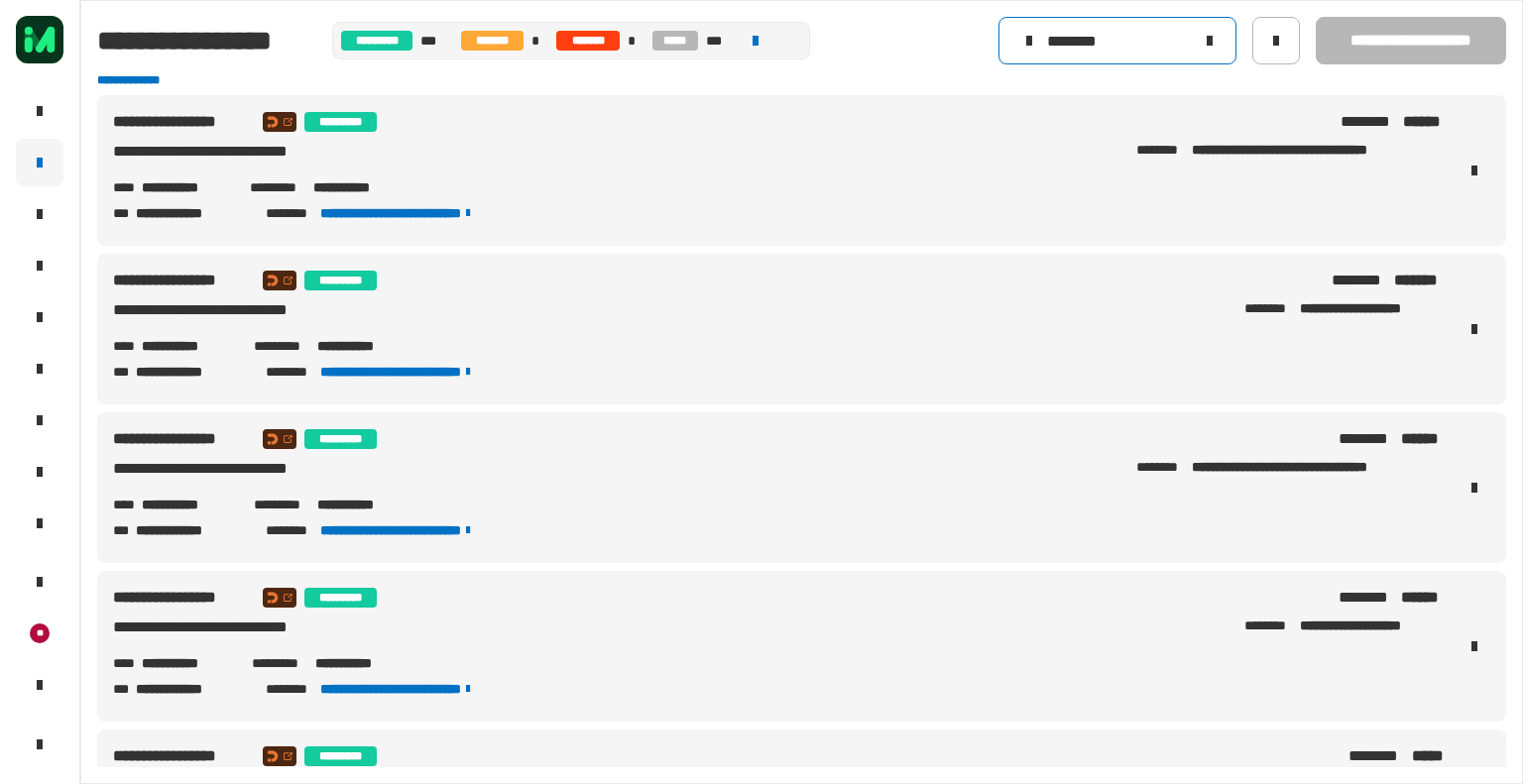 type on "********" 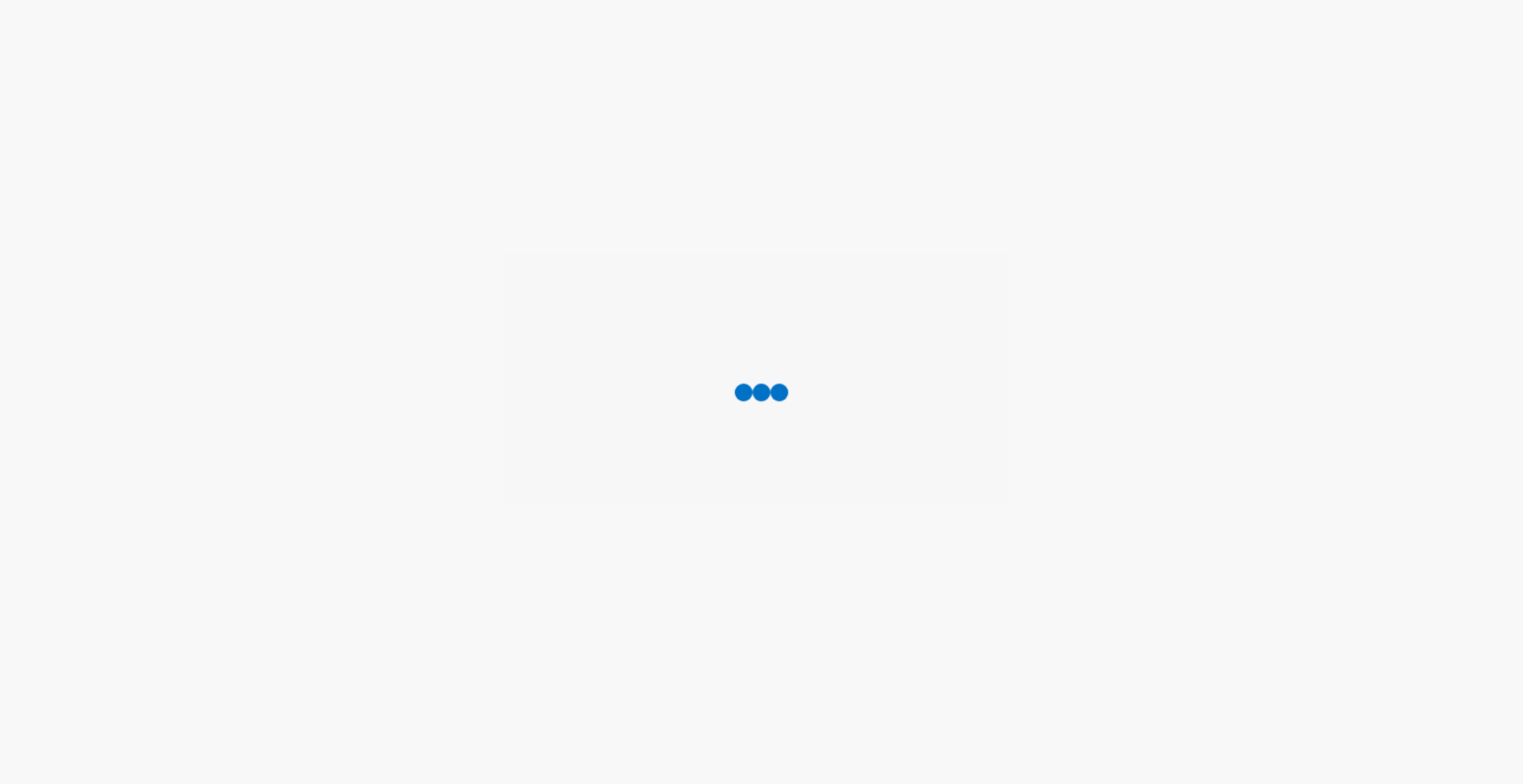 scroll, scrollTop: 0, scrollLeft: 0, axis: both 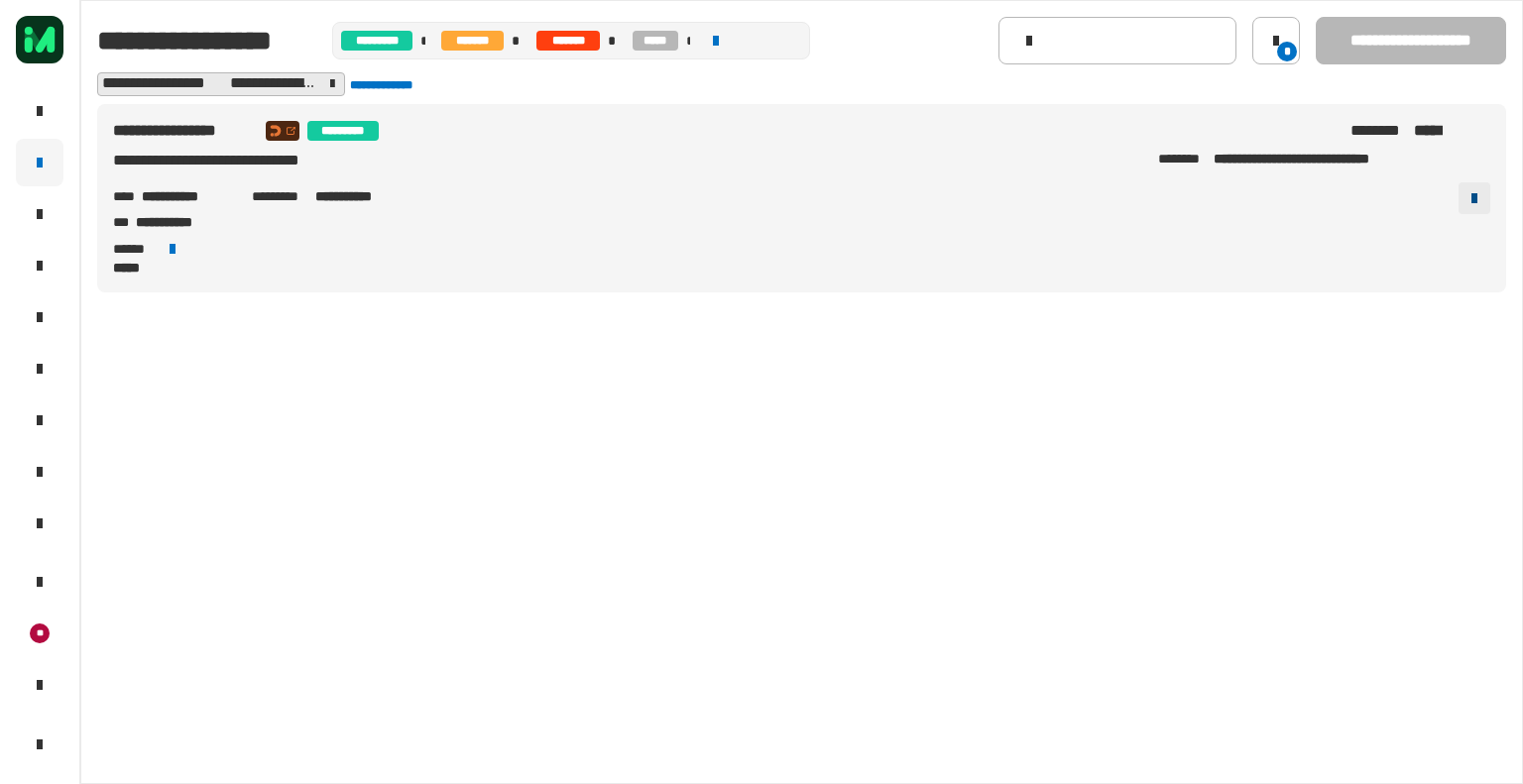 click at bounding box center [1474, 198] 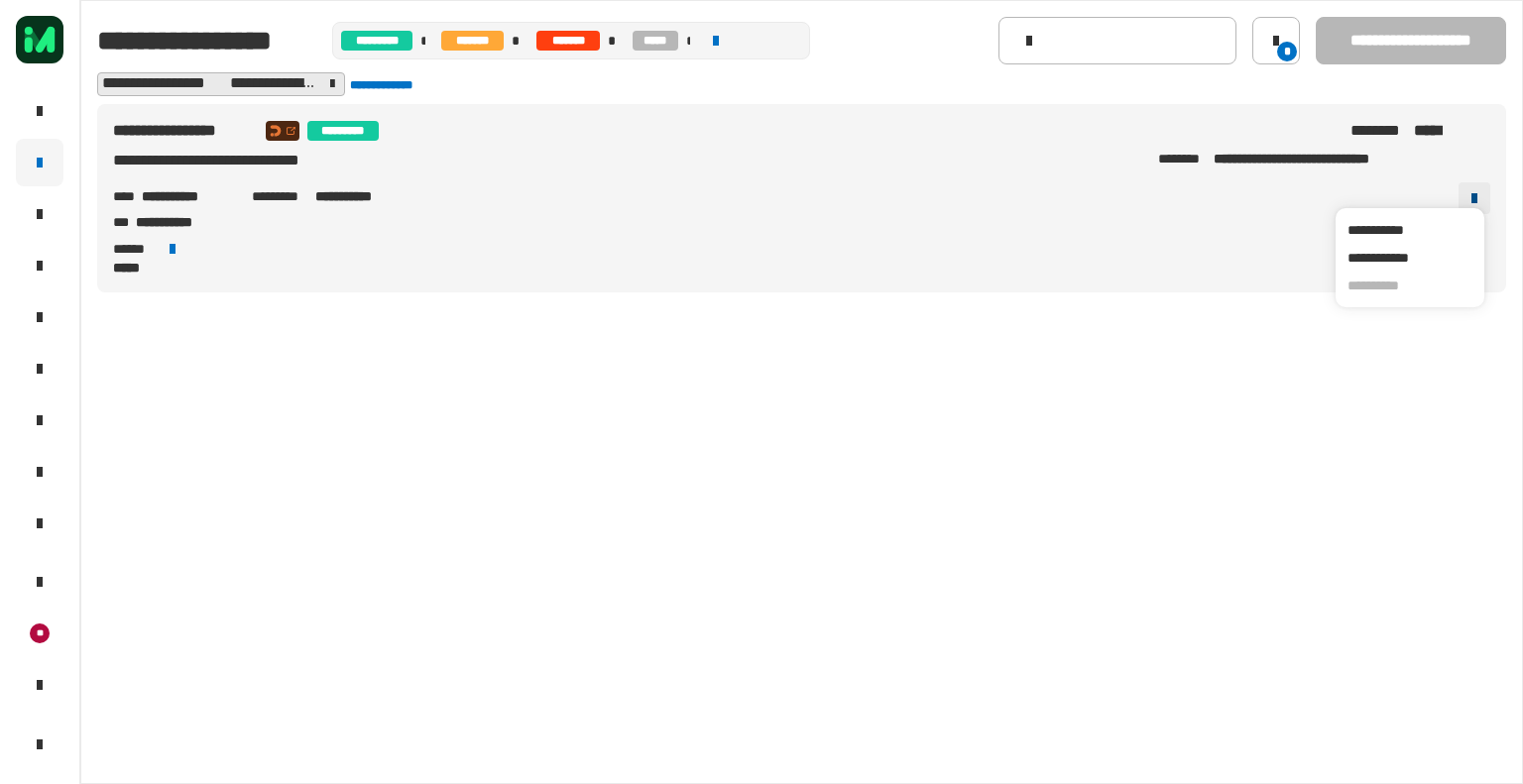 click at bounding box center (1474, 198) 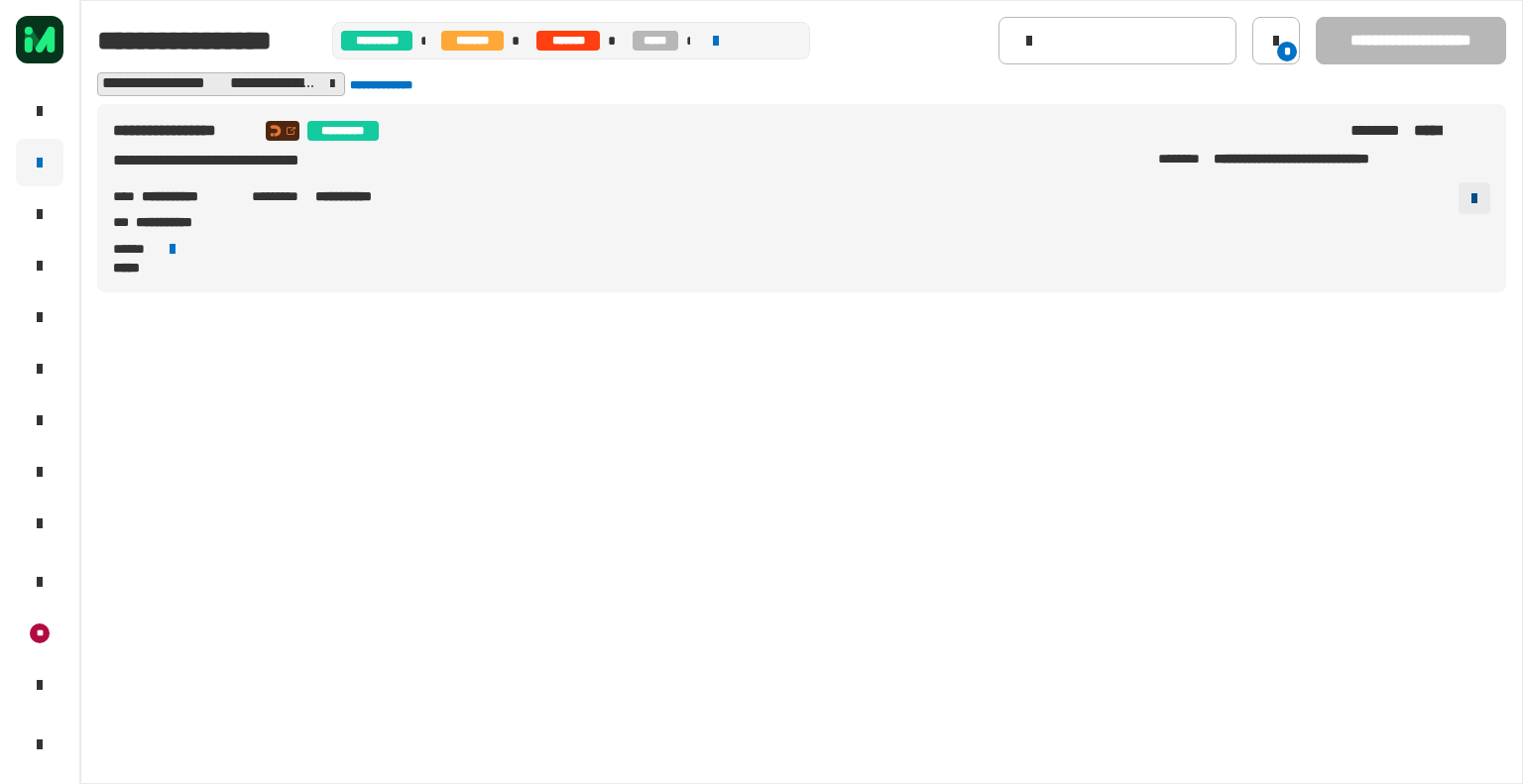 click at bounding box center (1474, 198) 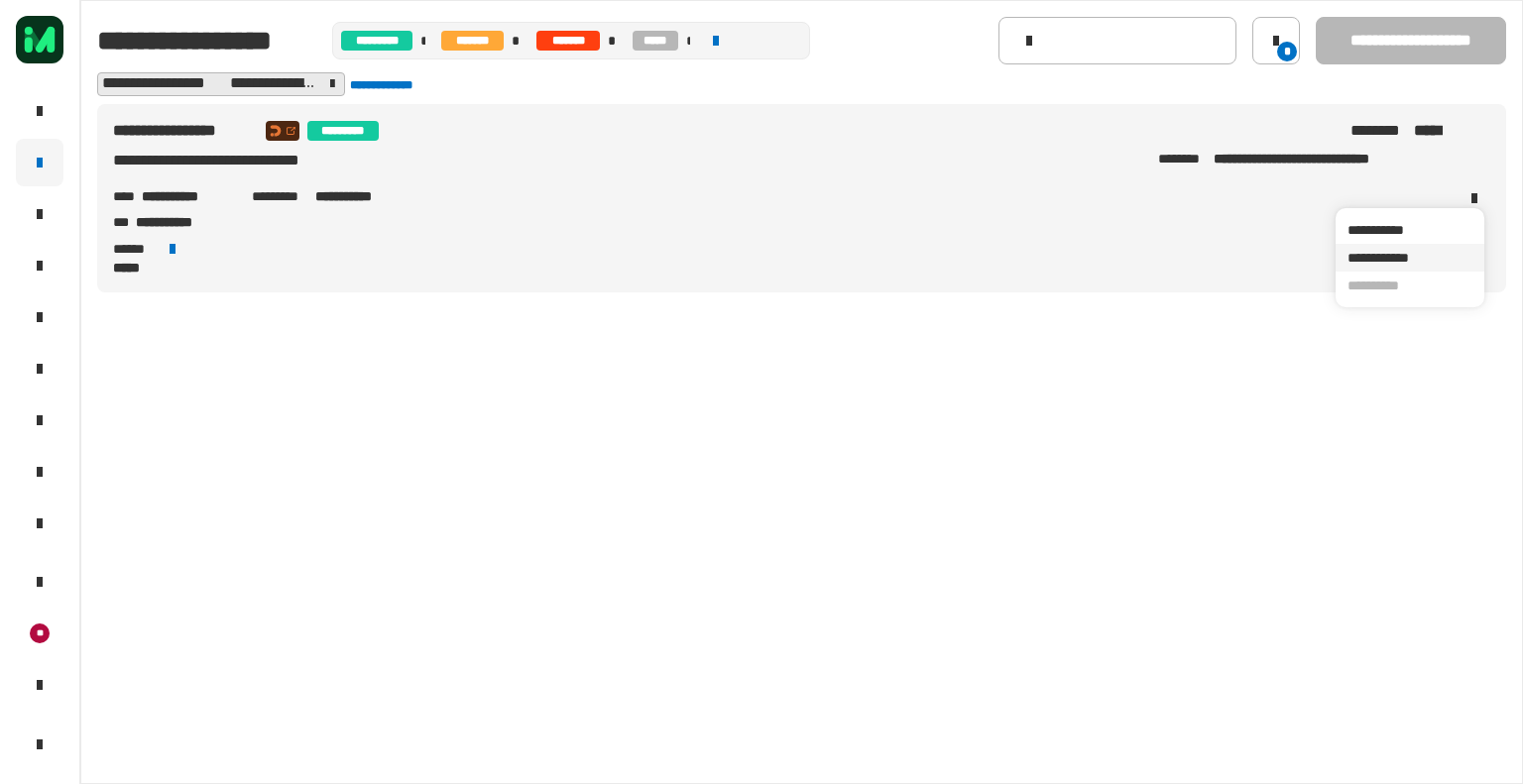 click on "**********" at bounding box center [1410, 258] 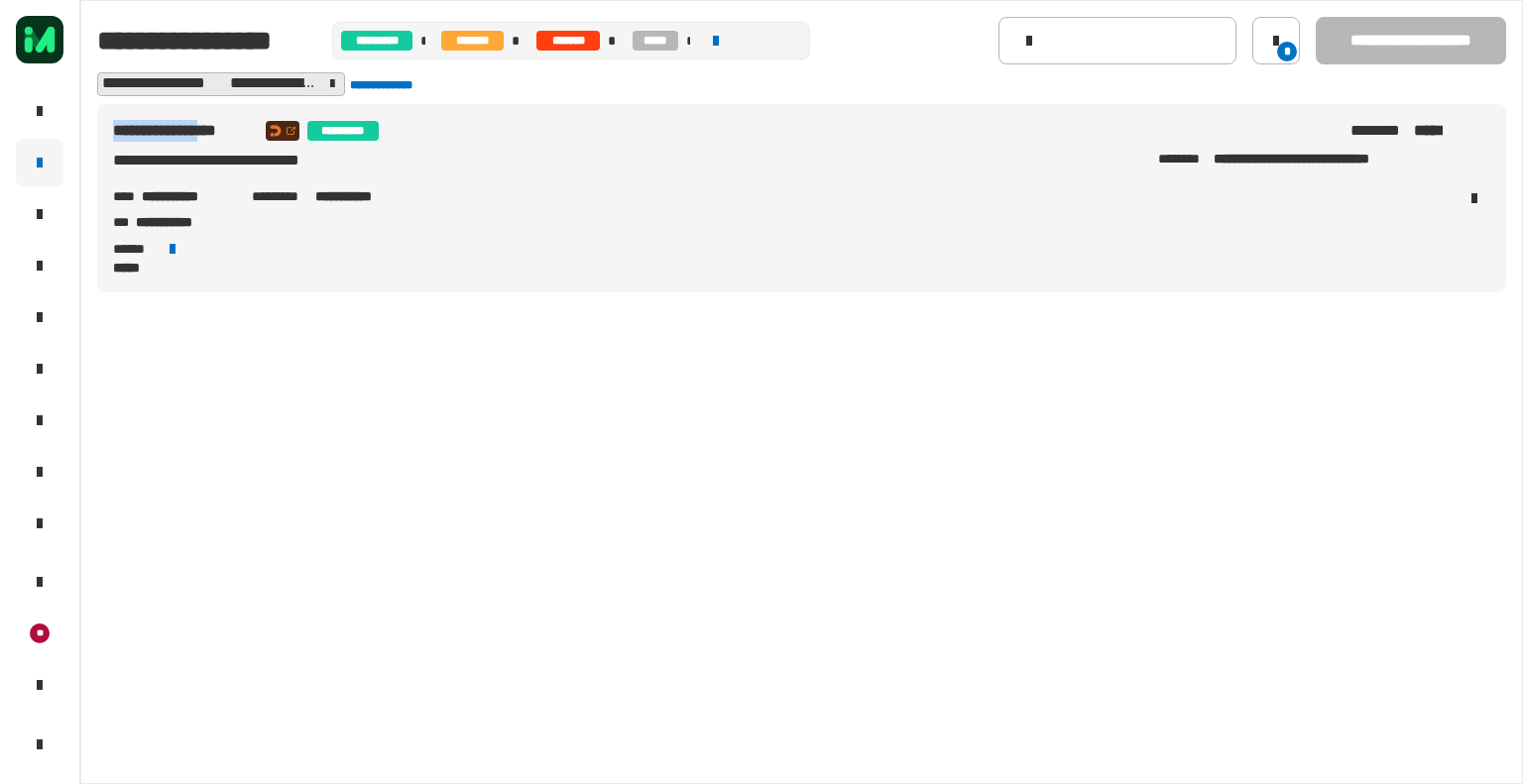 drag, startPoint x: 237, startPoint y: 129, endPoint x: 99, endPoint y: 129, distance: 138 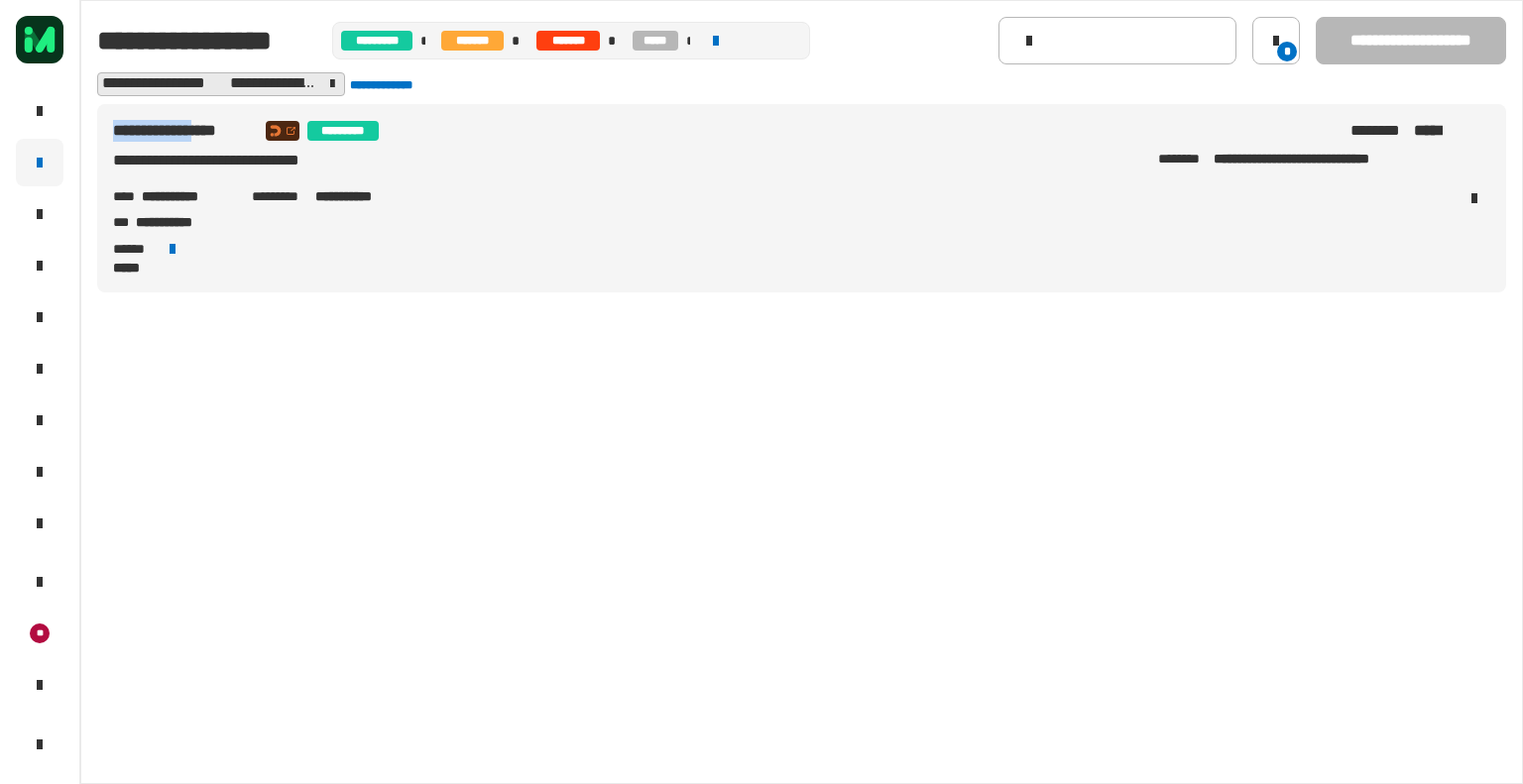 drag, startPoint x: 233, startPoint y: 127, endPoint x: 113, endPoint y: 125, distance: 120.016666 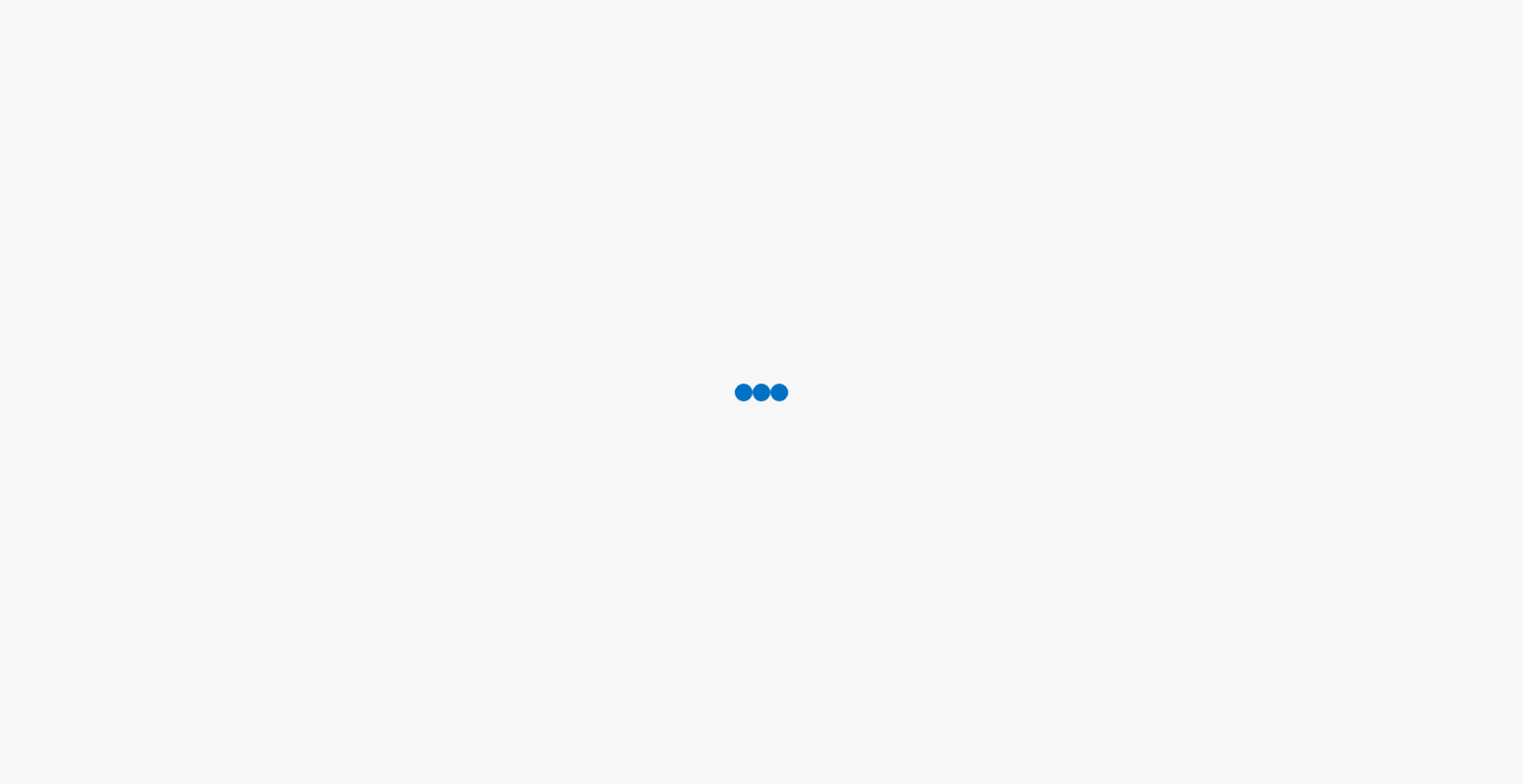 scroll, scrollTop: 0, scrollLeft: 0, axis: both 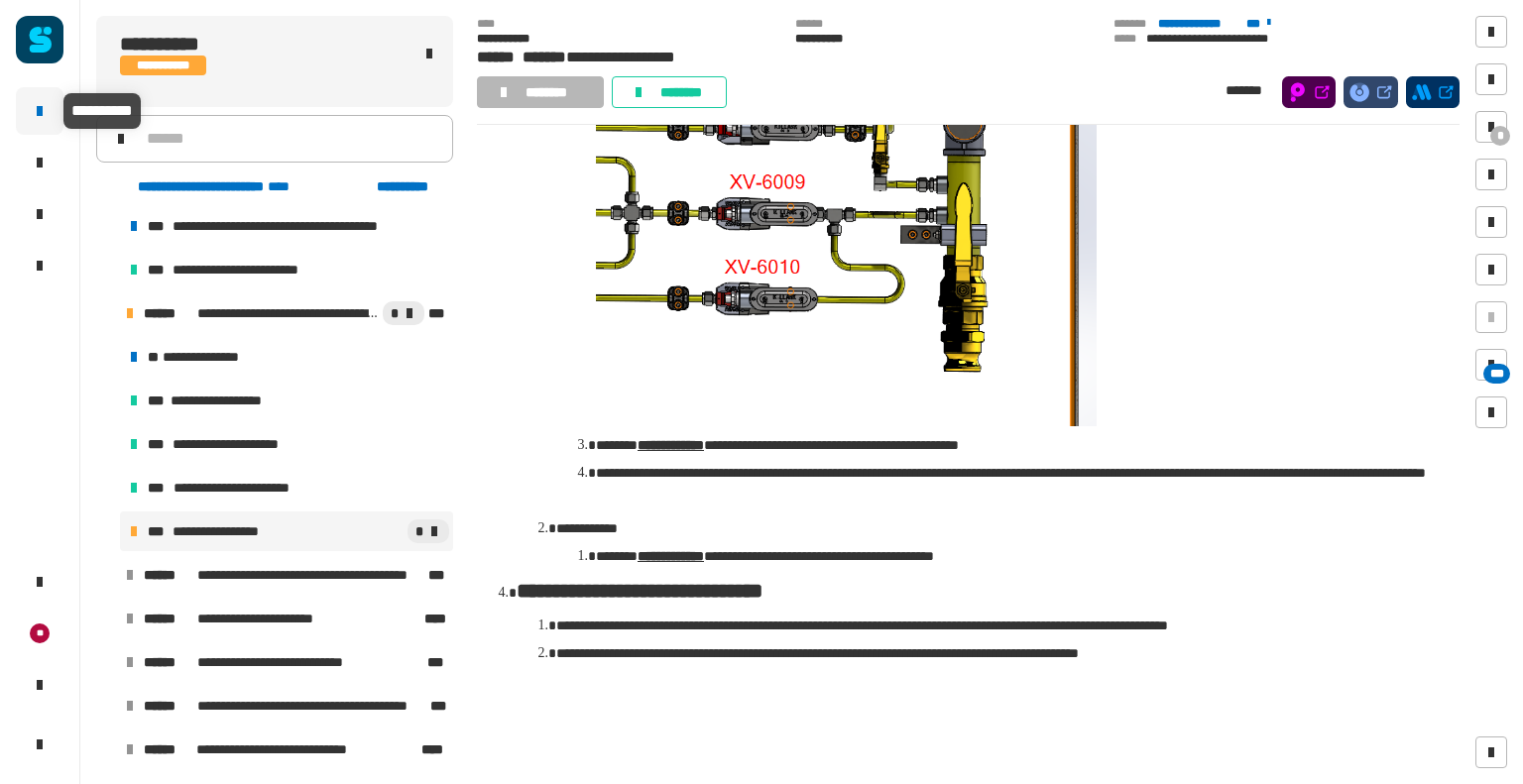 click 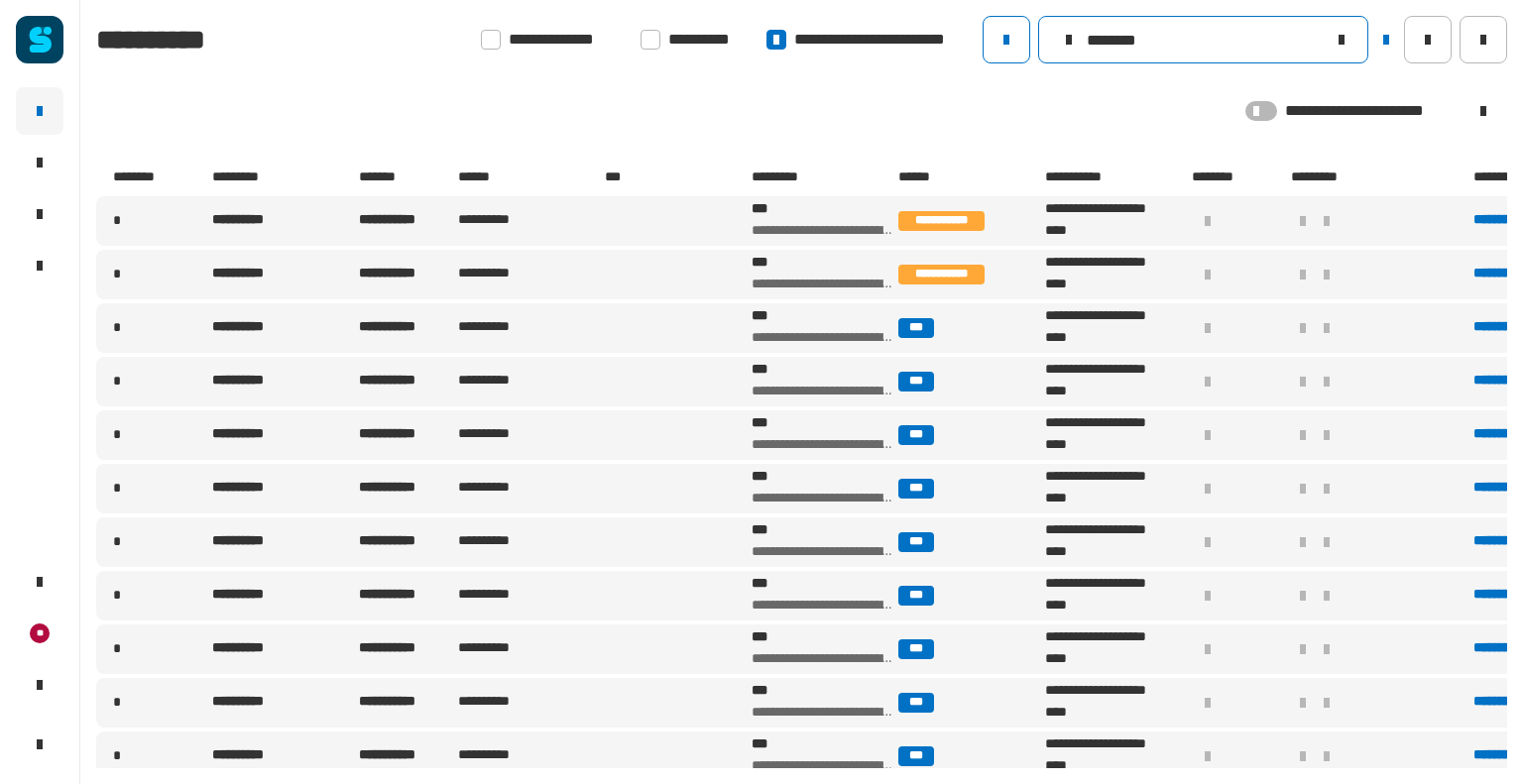 drag, startPoint x: 1171, startPoint y: 48, endPoint x: 1088, endPoint y: 40, distance: 83.38465 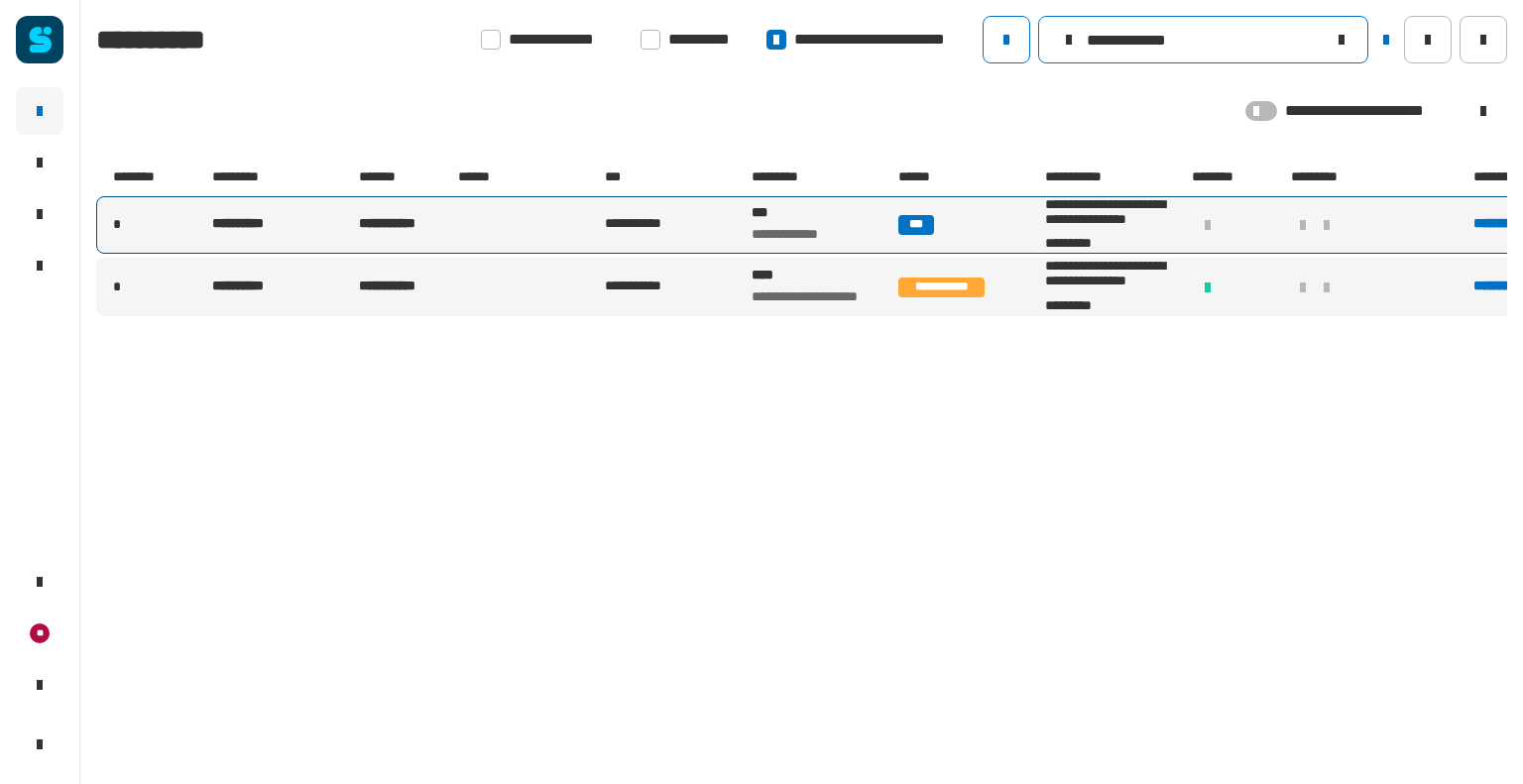 type on "**********" 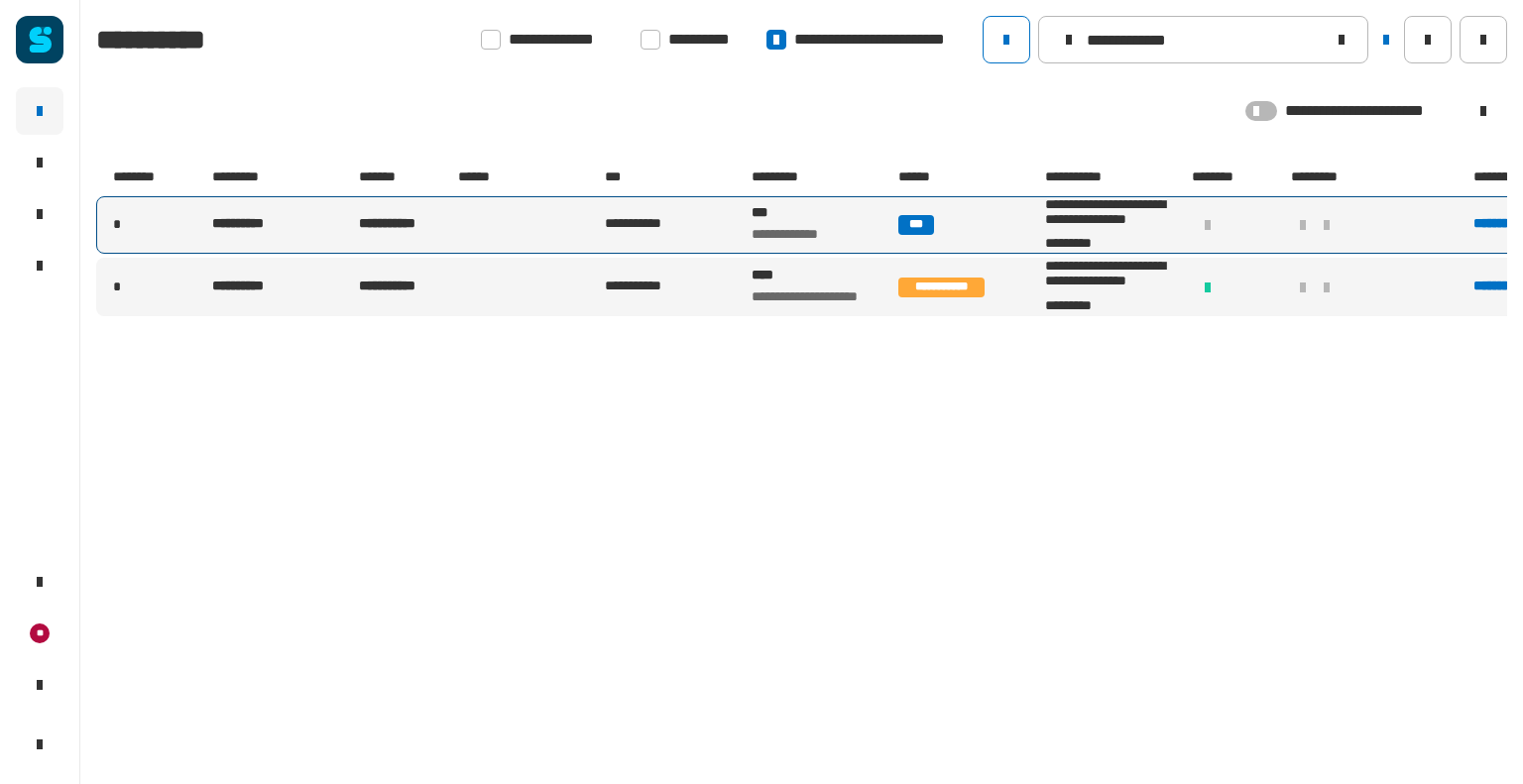 click at bounding box center (529, 225) 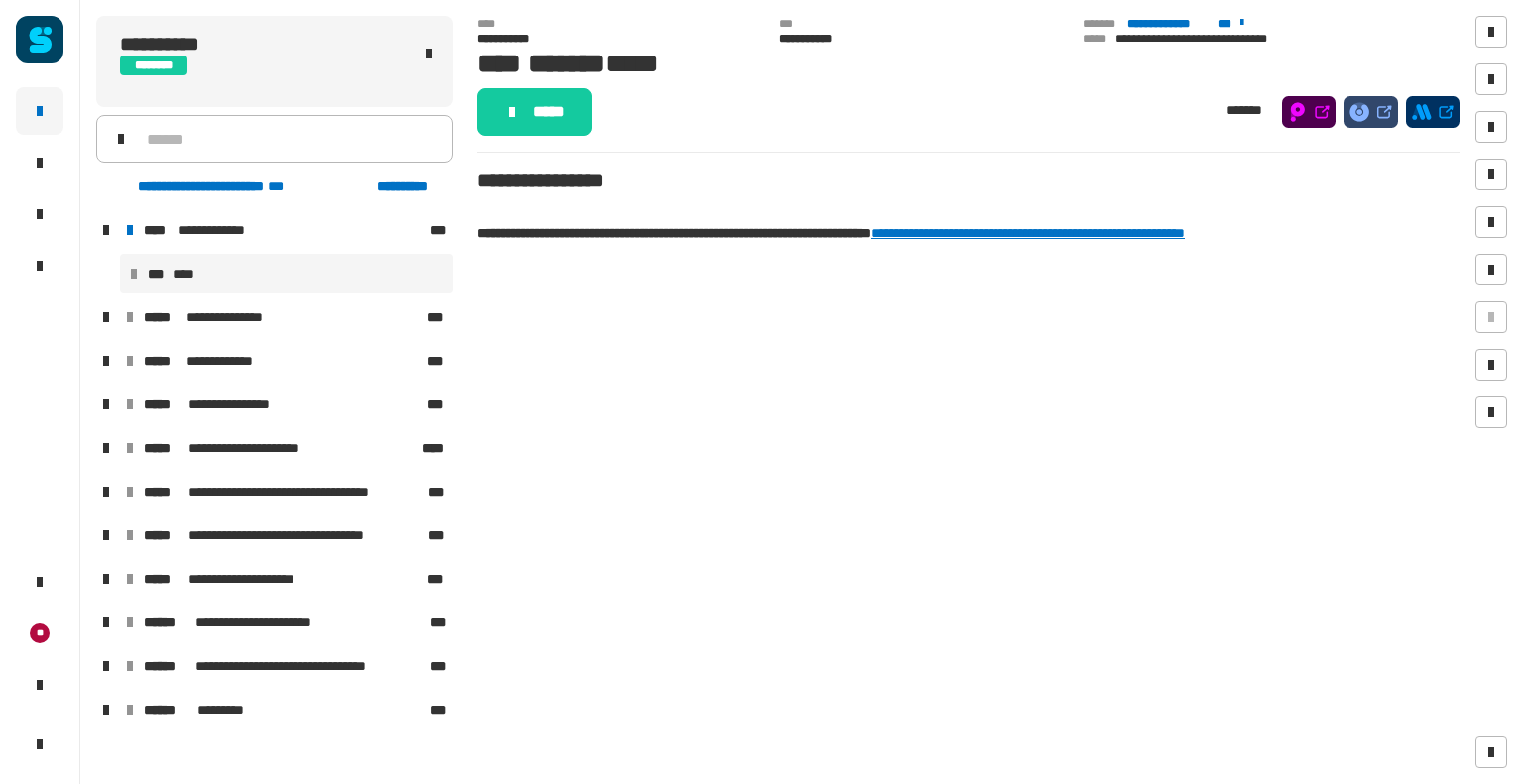click at bounding box center [106, 317] 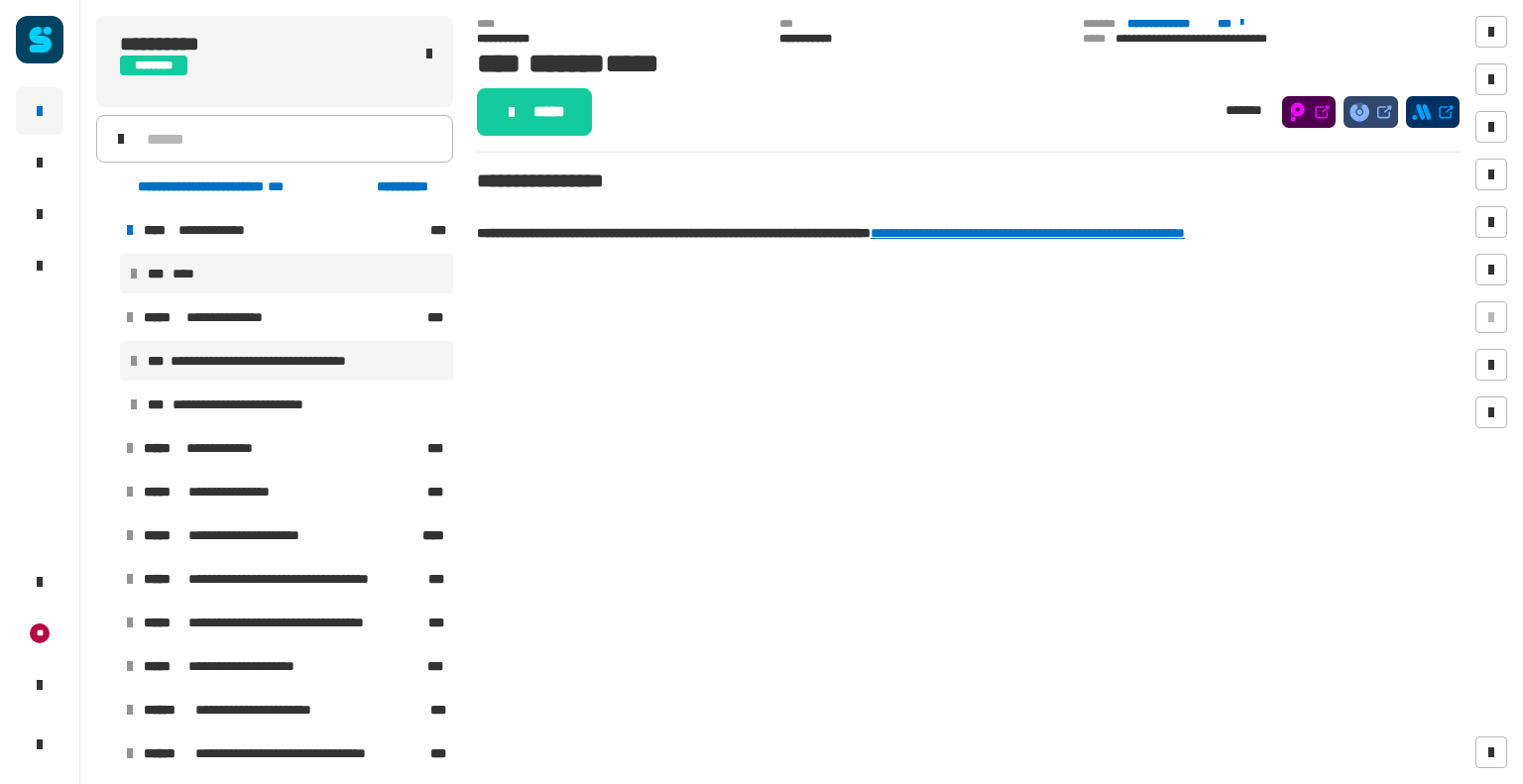 click on "**********" at bounding box center (275, 361) 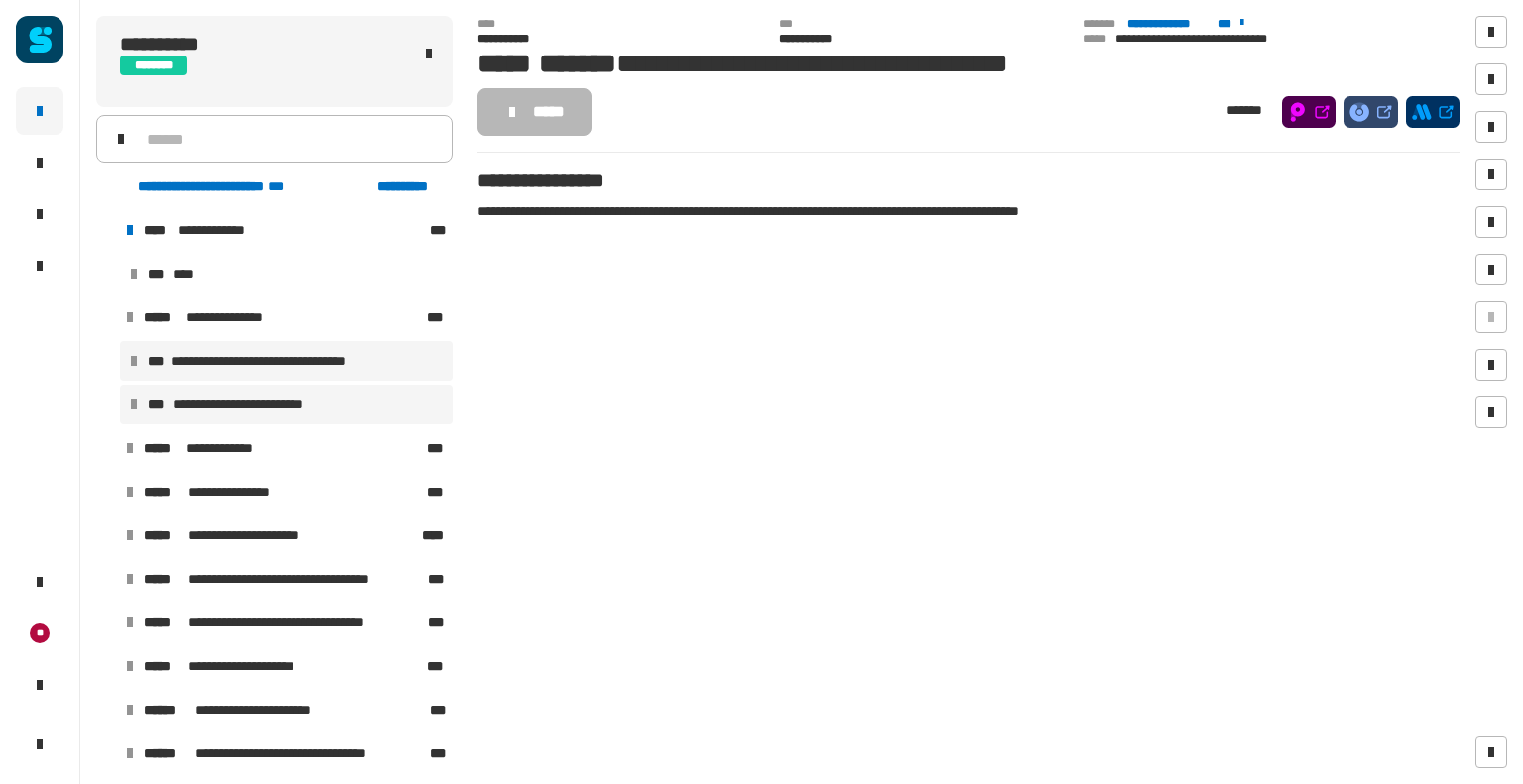 click on "**********" at bounding box center (251, 404) 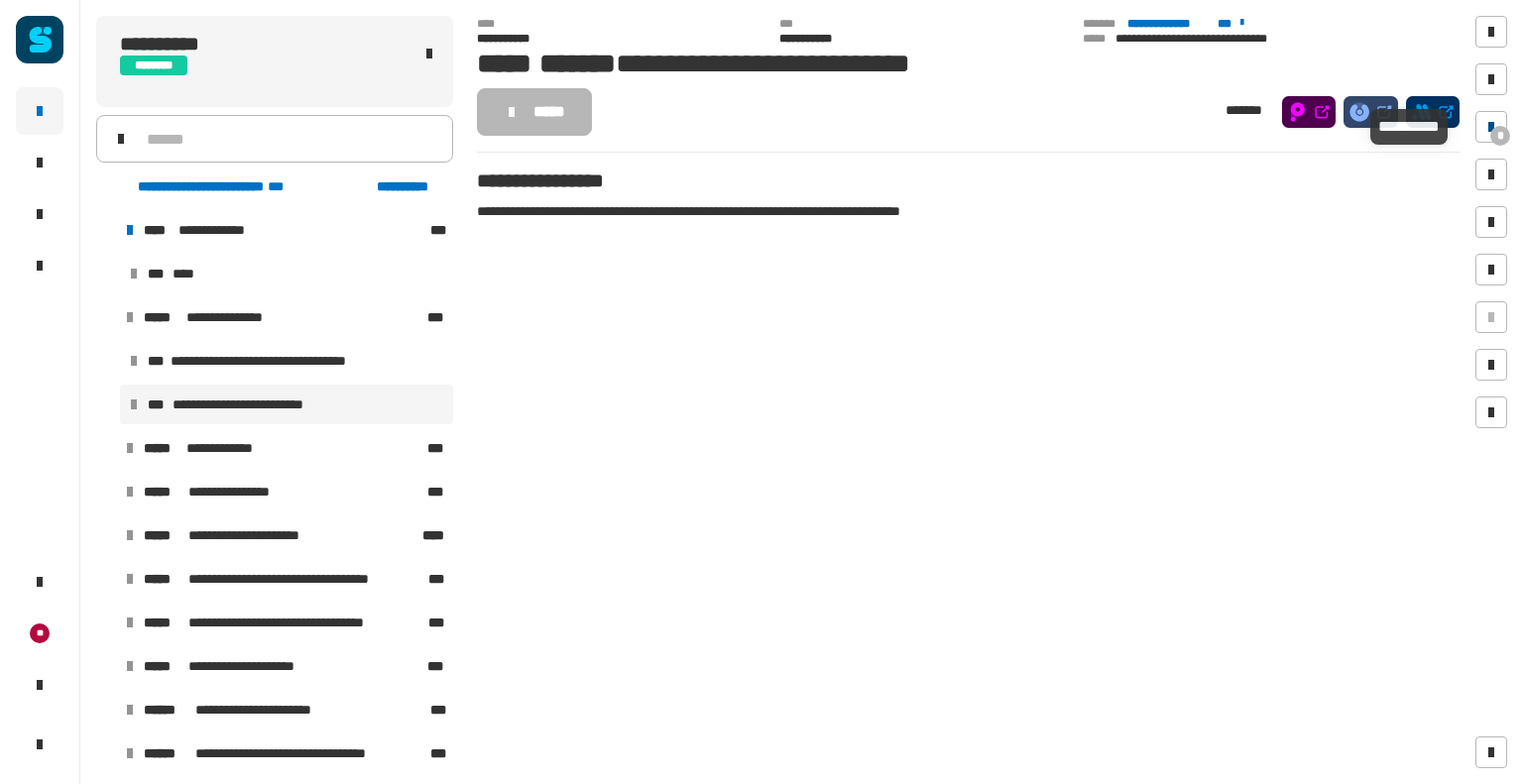 click at bounding box center [1491, 127] 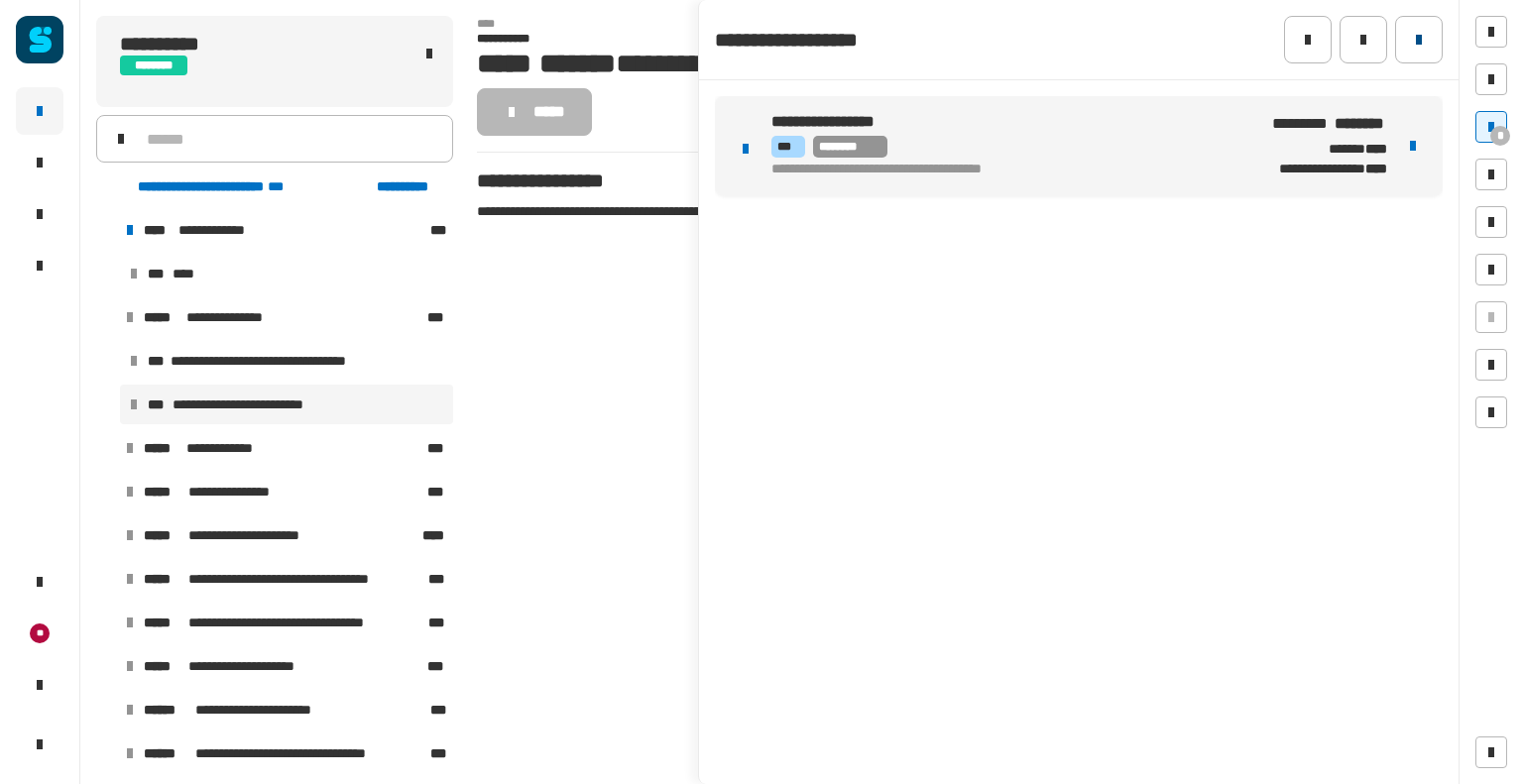 click 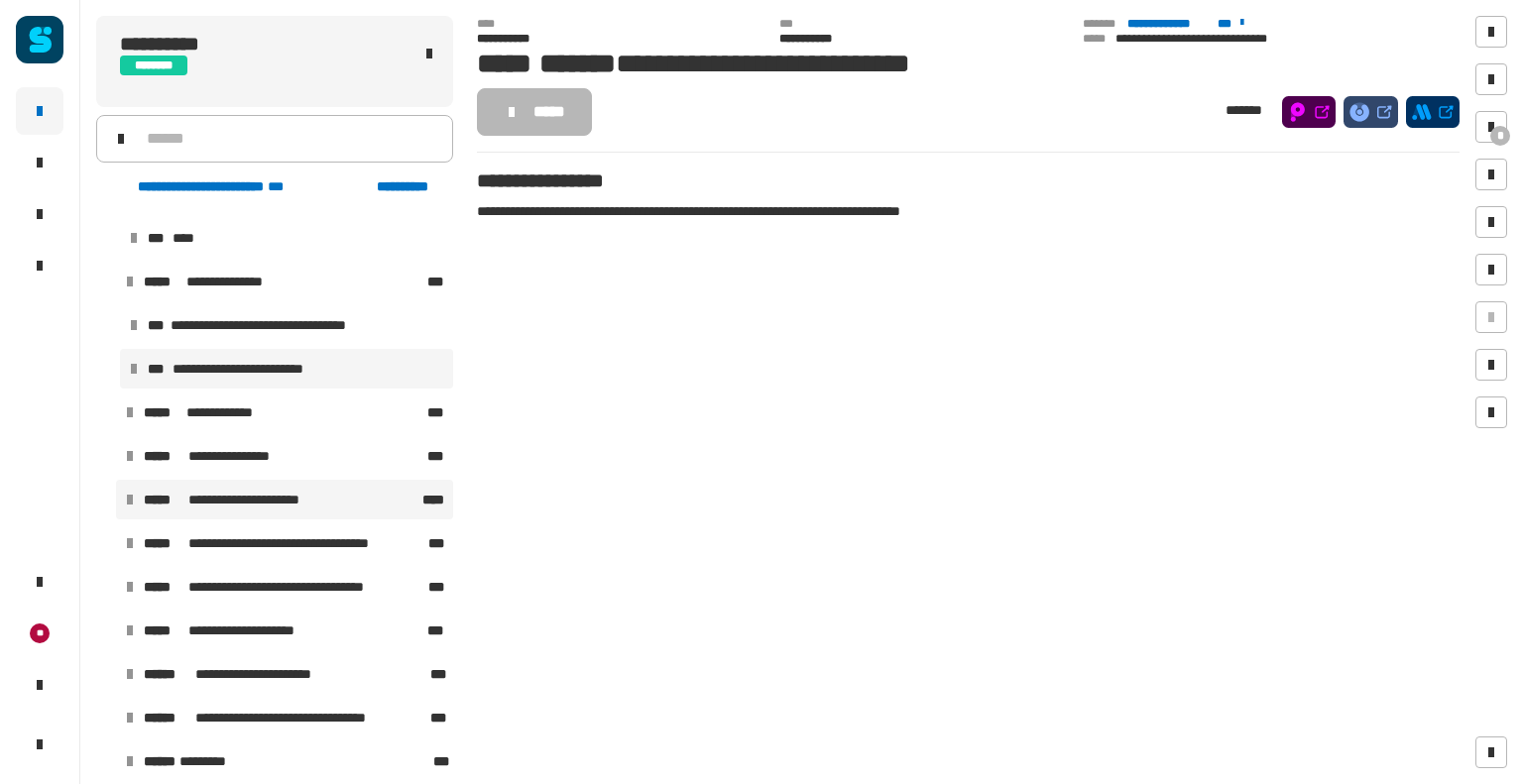 scroll, scrollTop: 48, scrollLeft: 0, axis: vertical 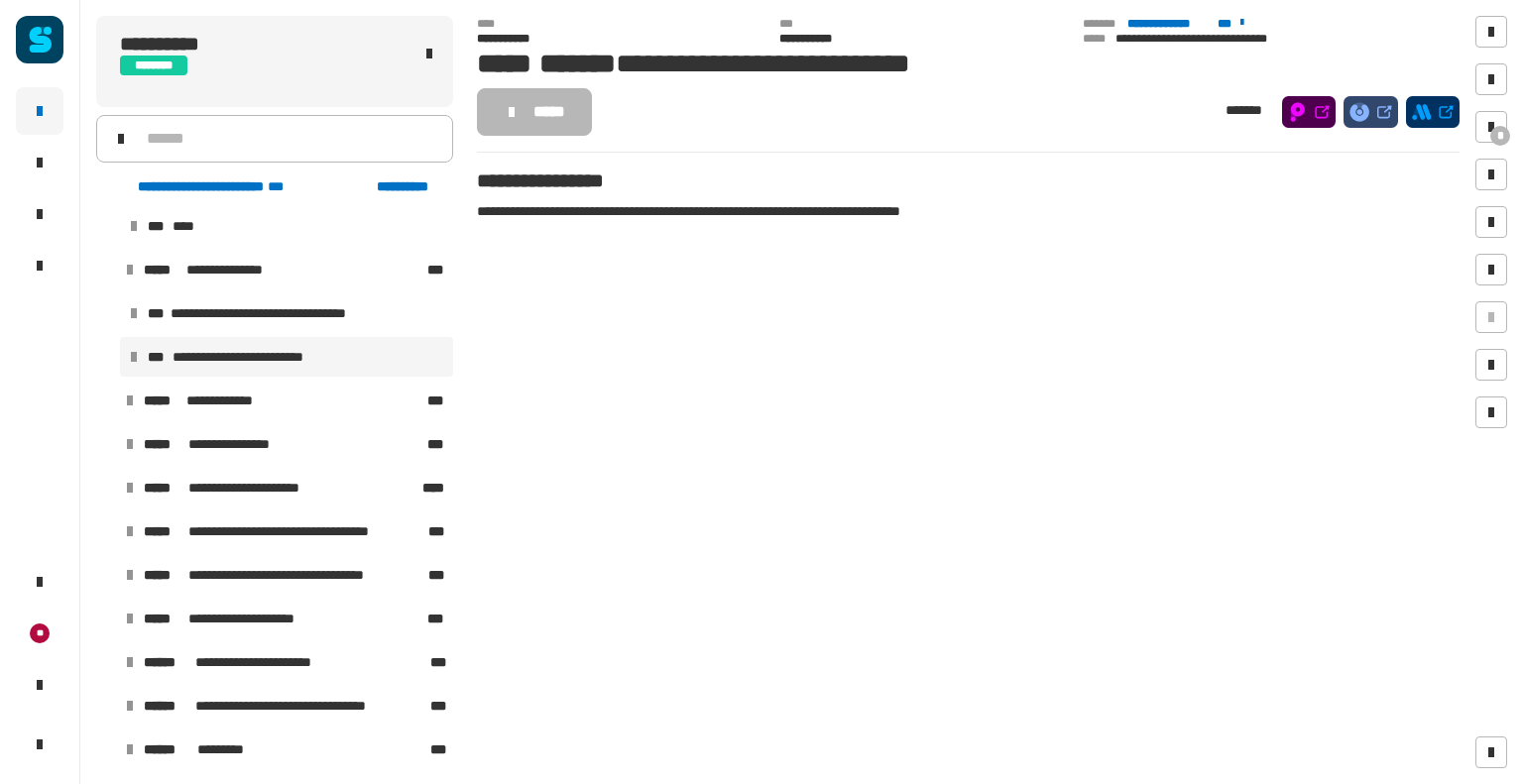 click at bounding box center (106, 531) 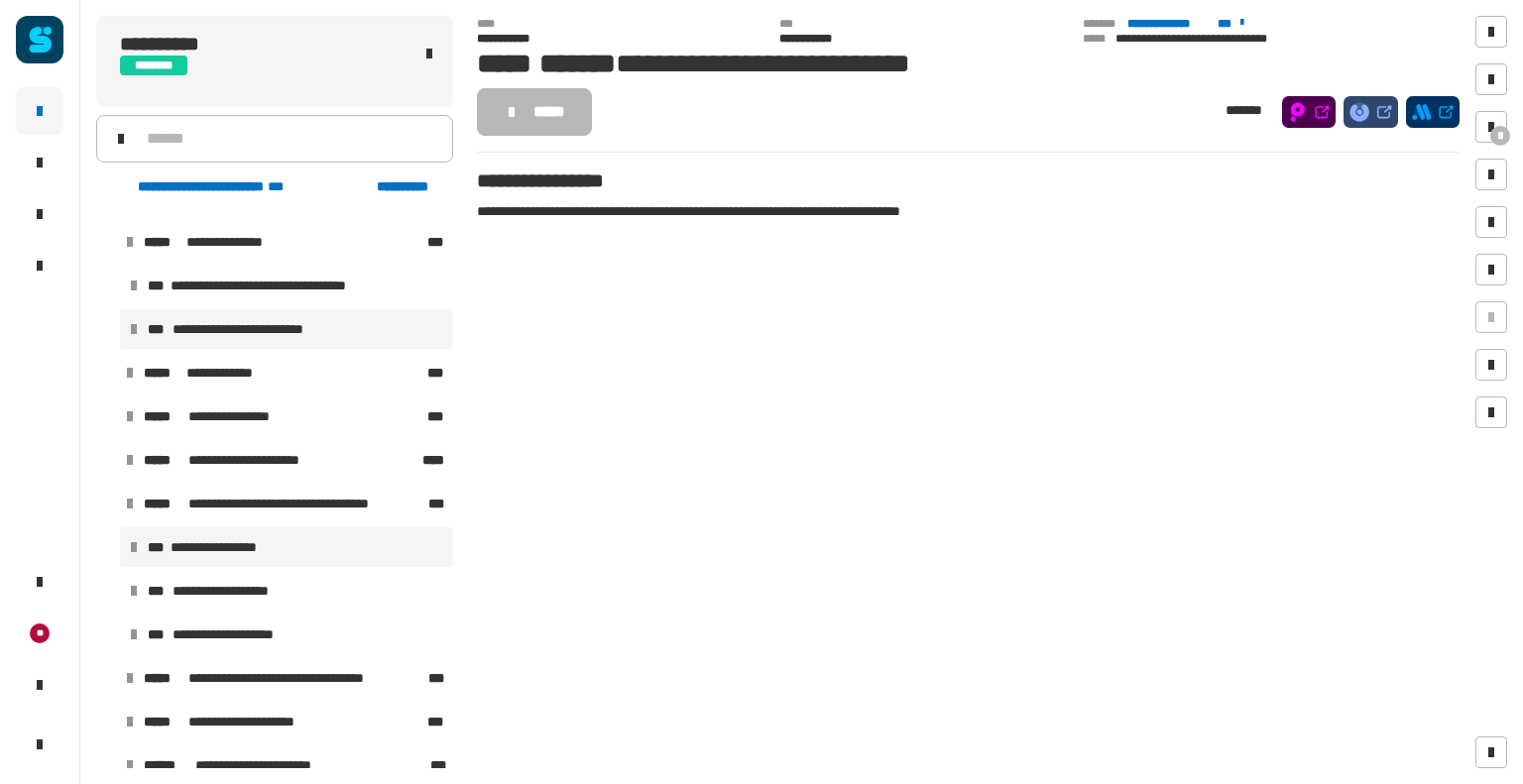 scroll, scrollTop: 178, scrollLeft: 0, axis: vertical 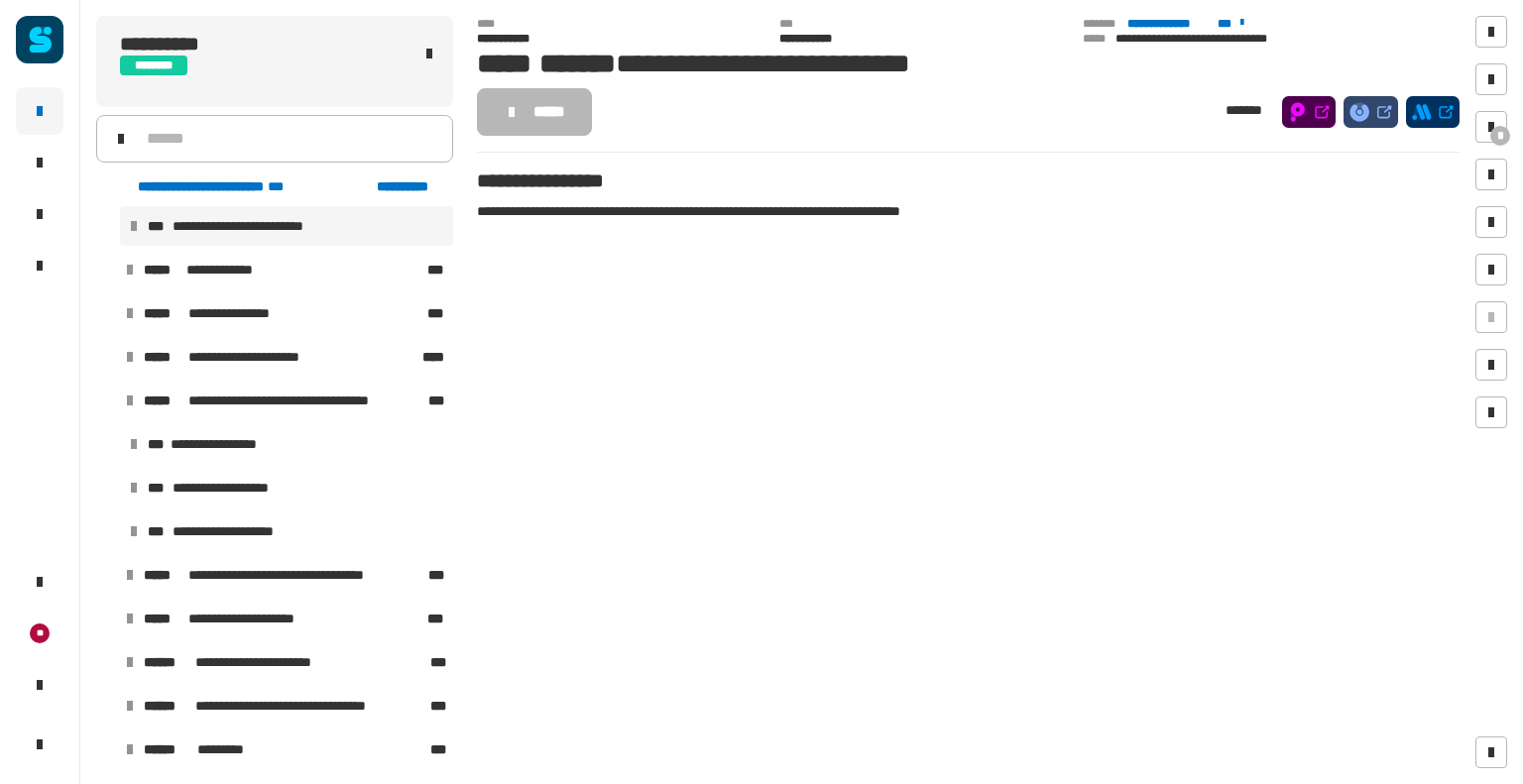 click at bounding box center (106, 270) 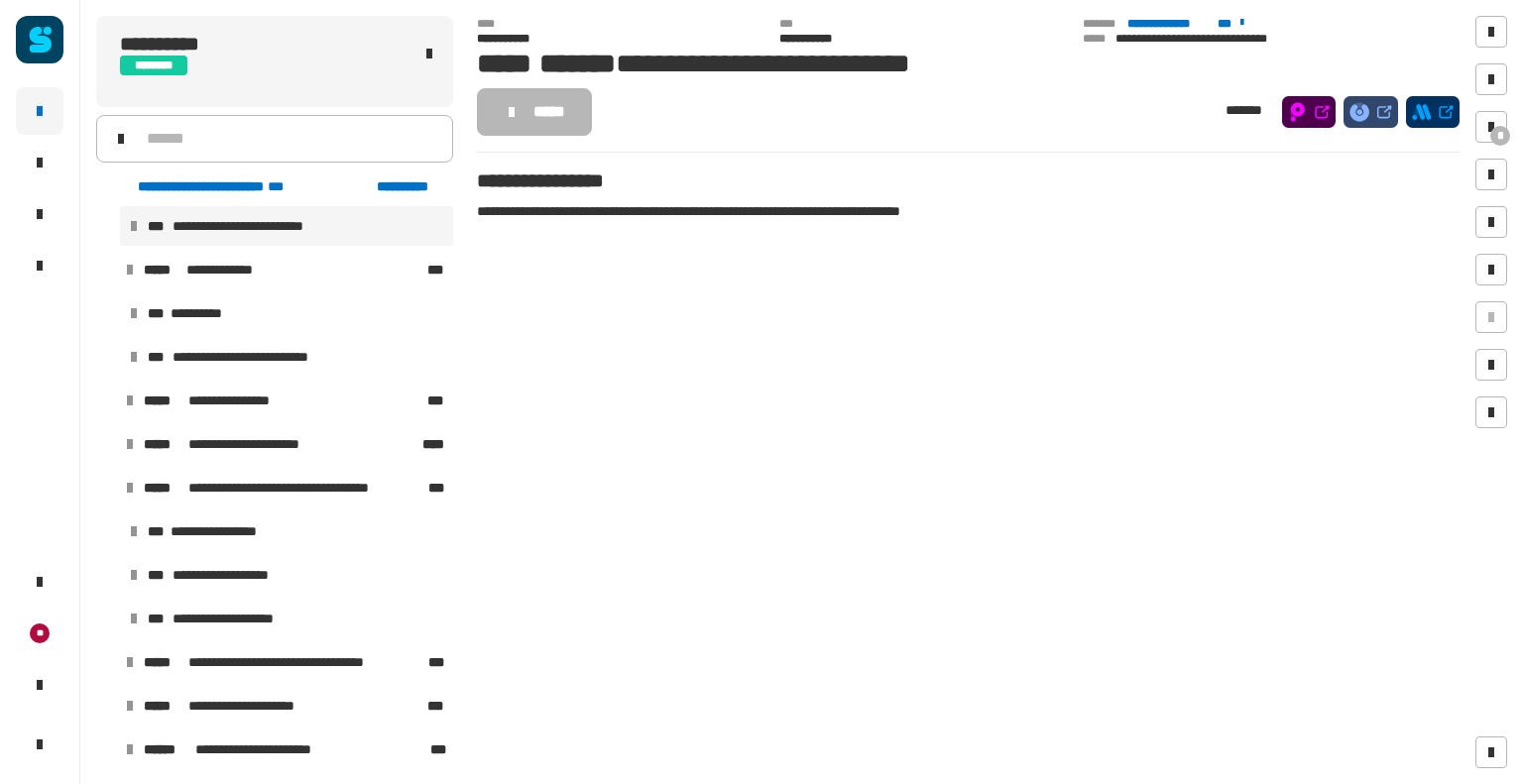 click at bounding box center [106, 400] 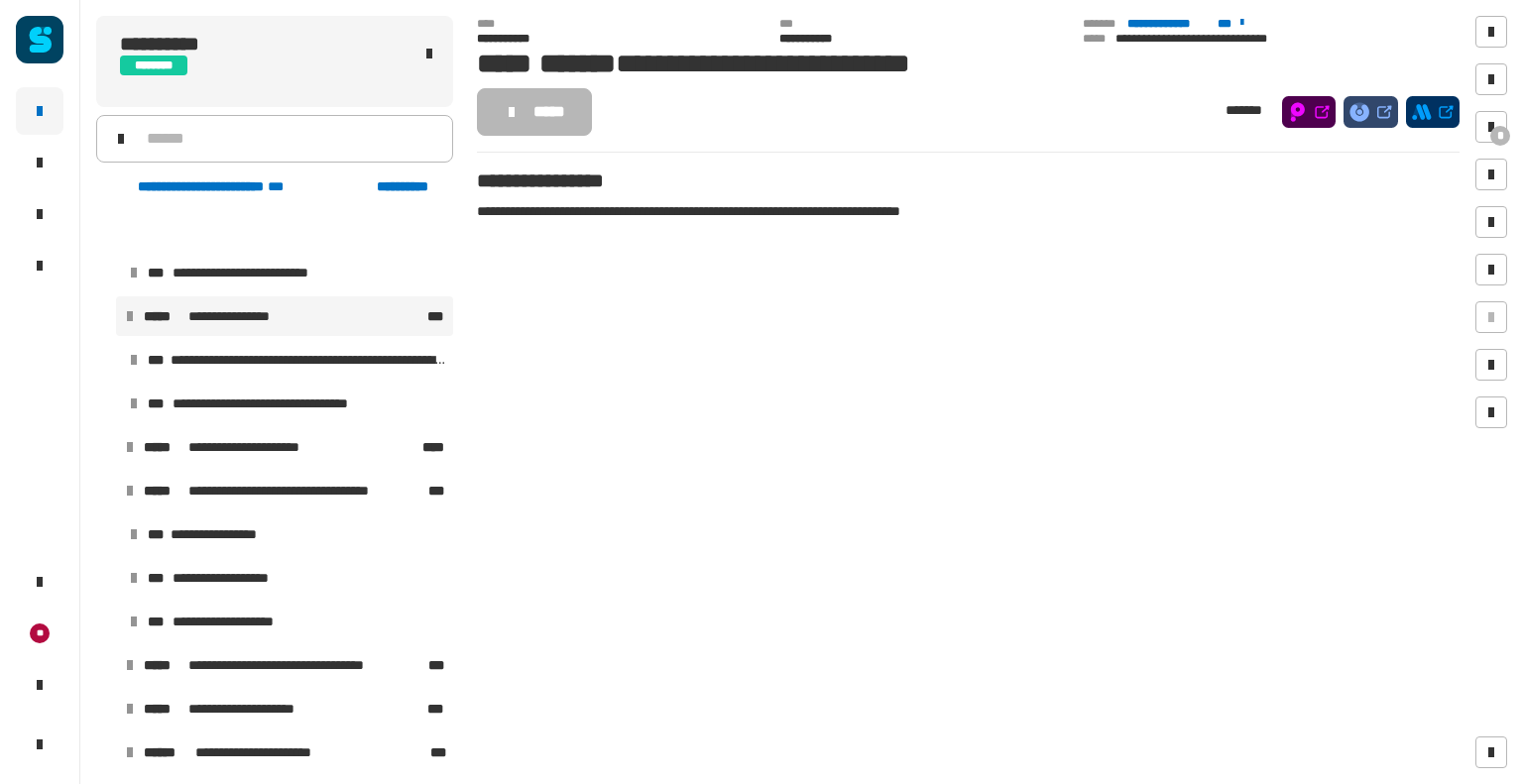 scroll, scrollTop: 353, scrollLeft: 0, axis: vertical 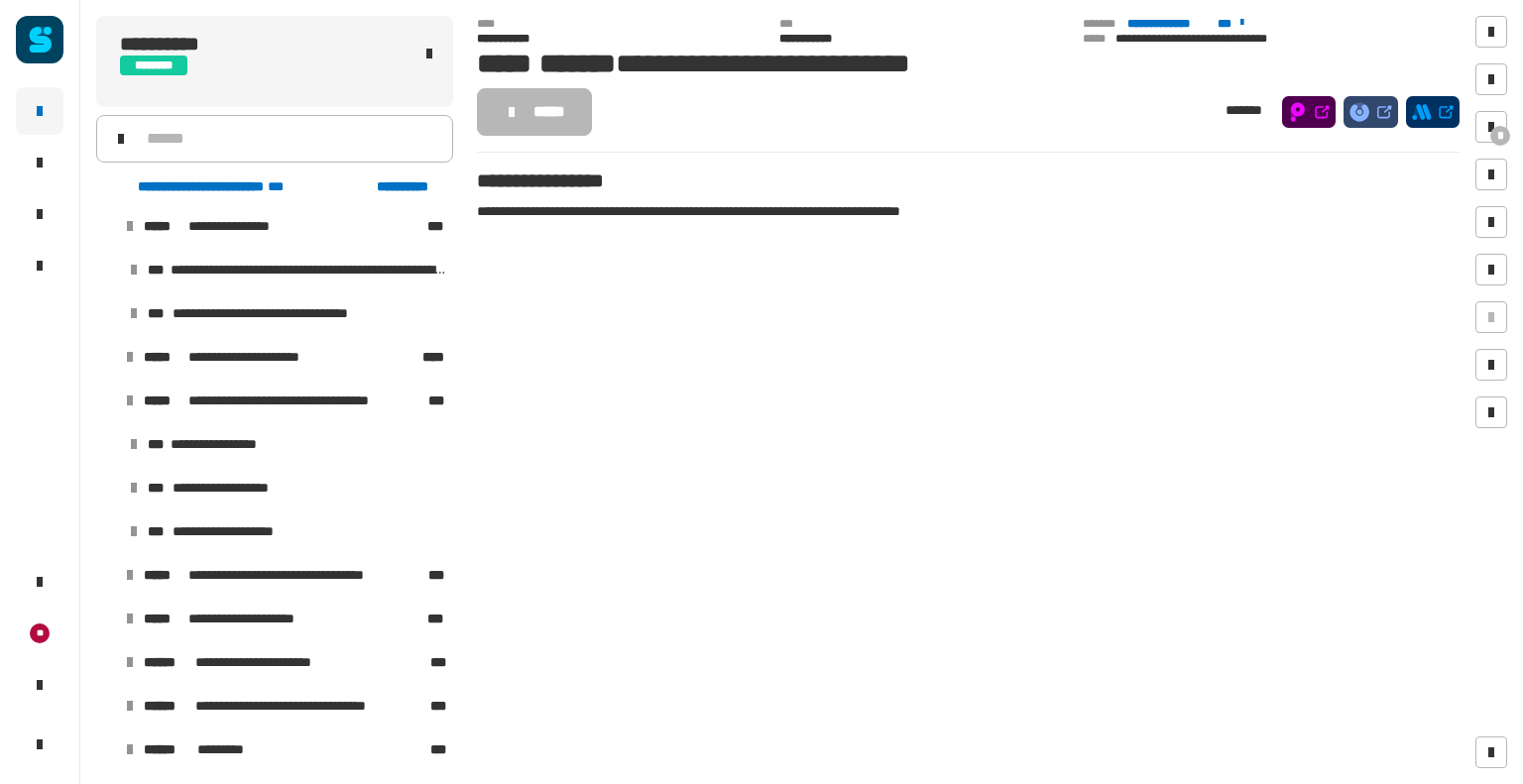click at bounding box center (106, 357) 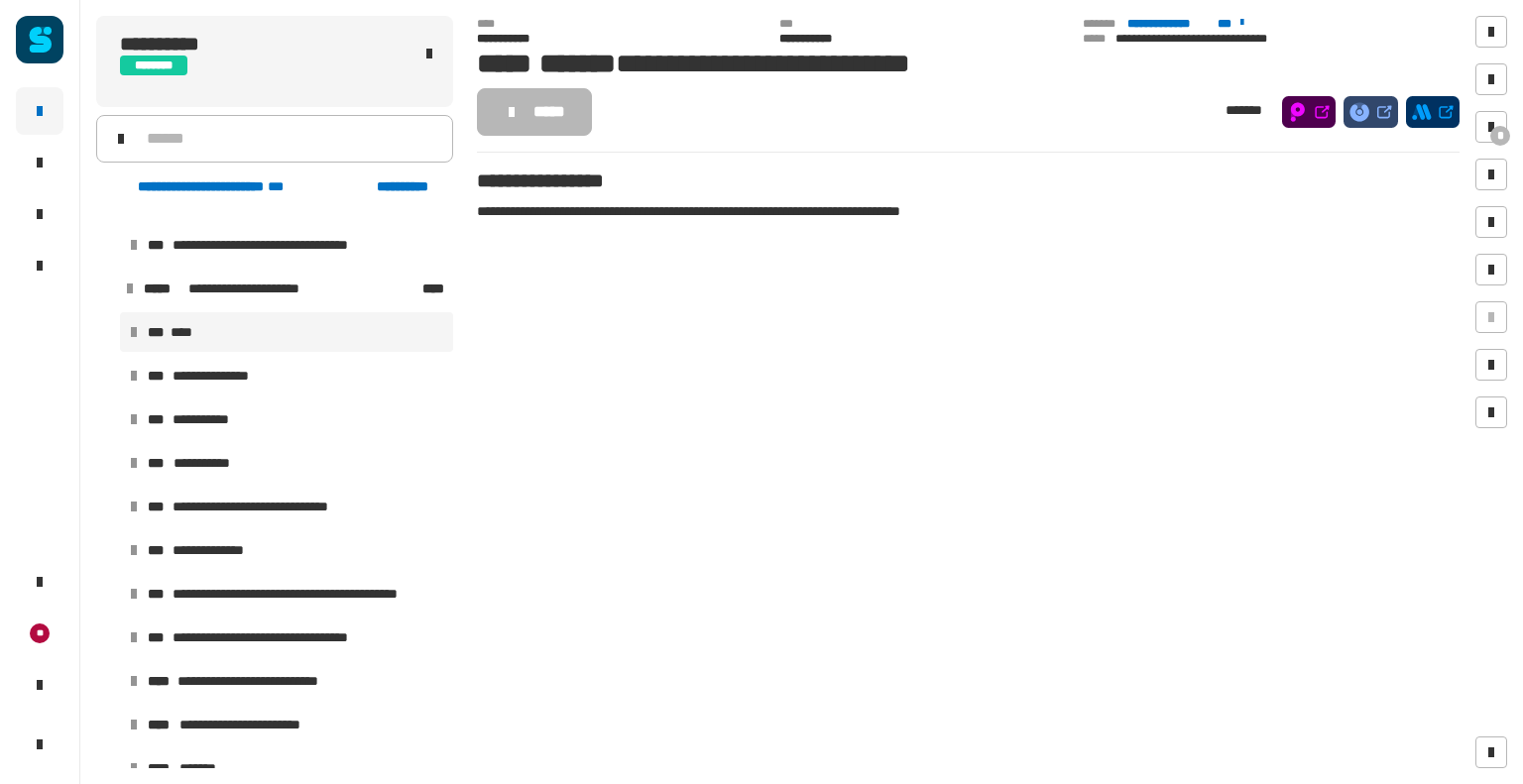 scroll, scrollTop: 452, scrollLeft: 0, axis: vertical 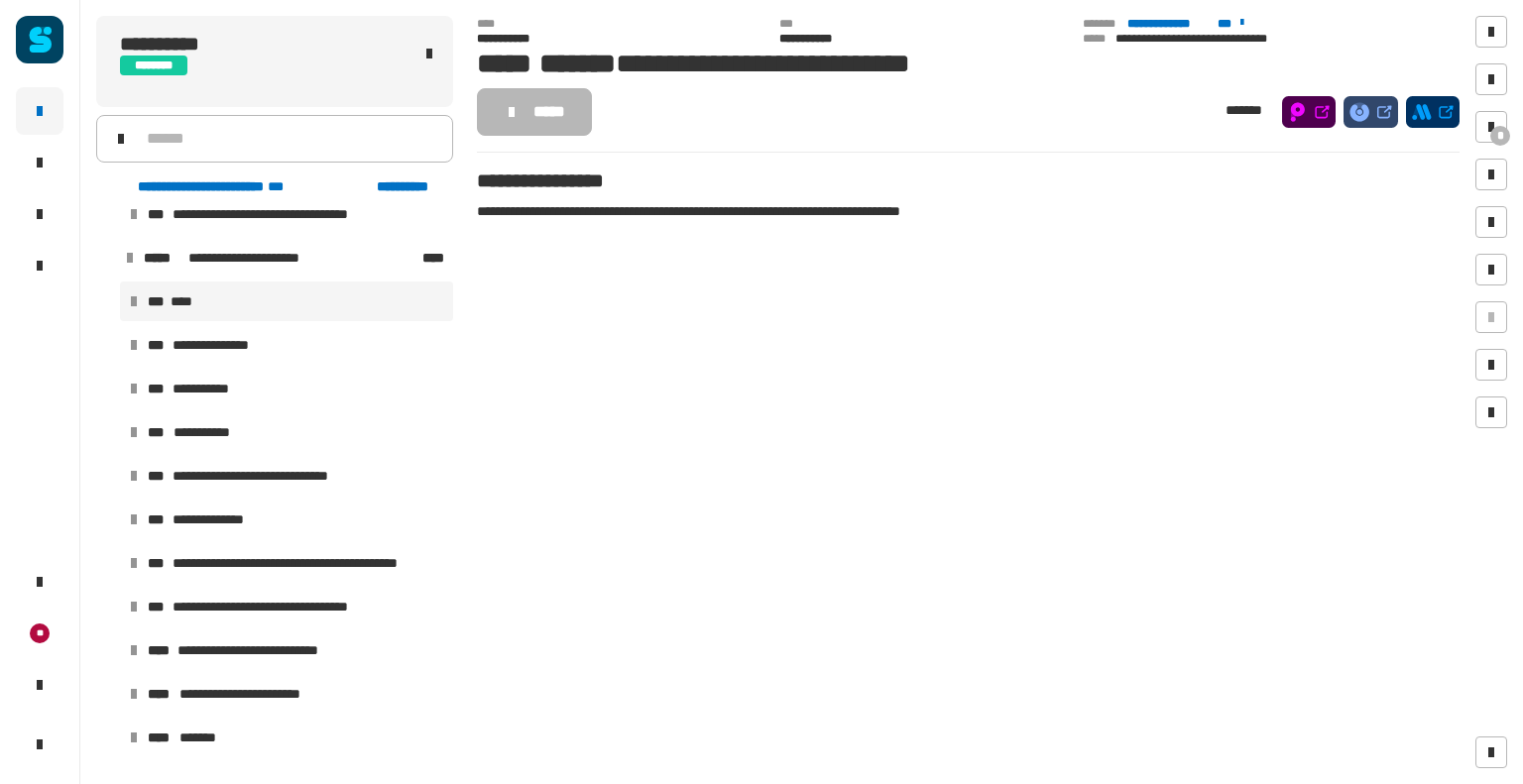 click on "*** ****" at bounding box center (287, 301) 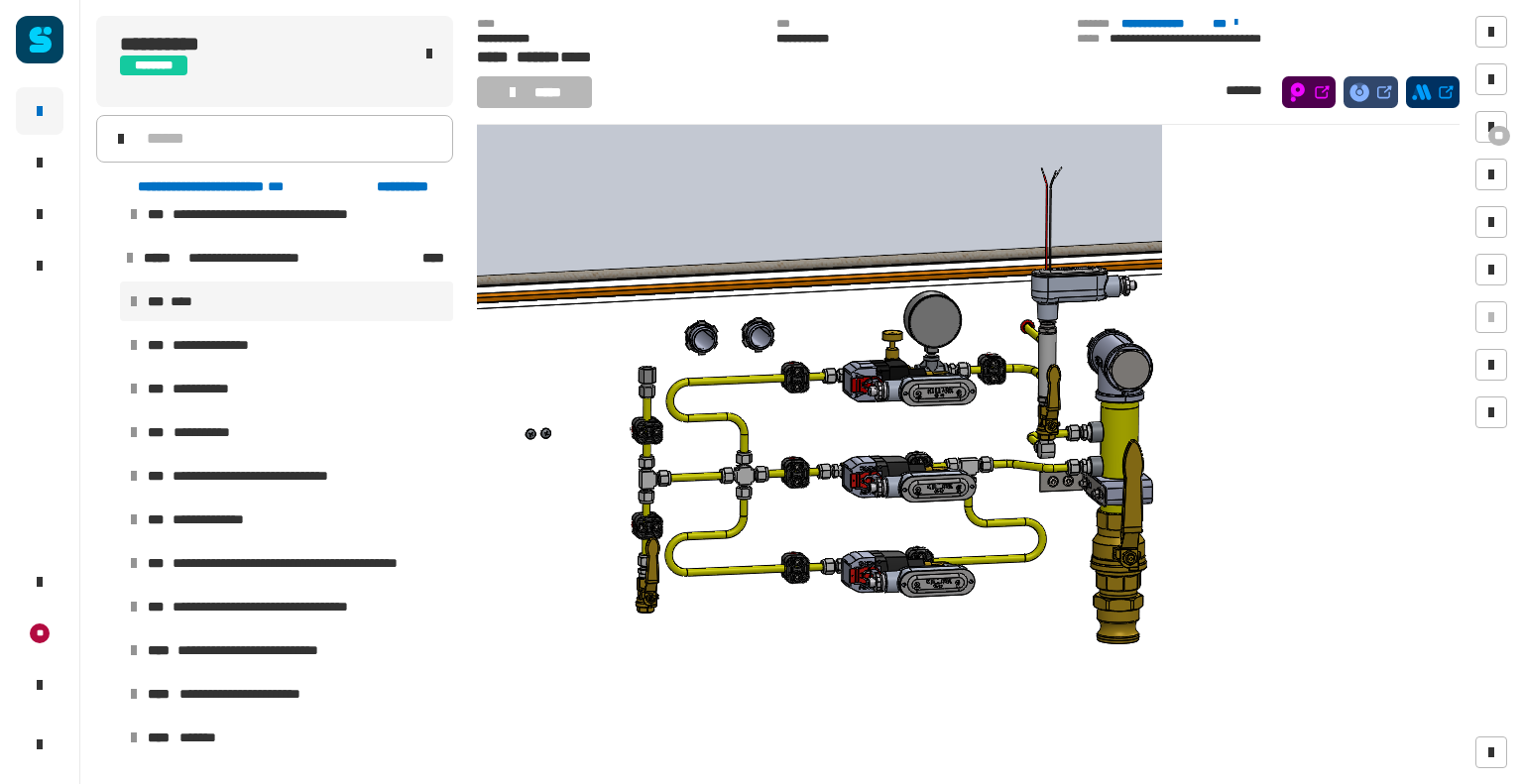 scroll, scrollTop: 71, scrollLeft: 0, axis: vertical 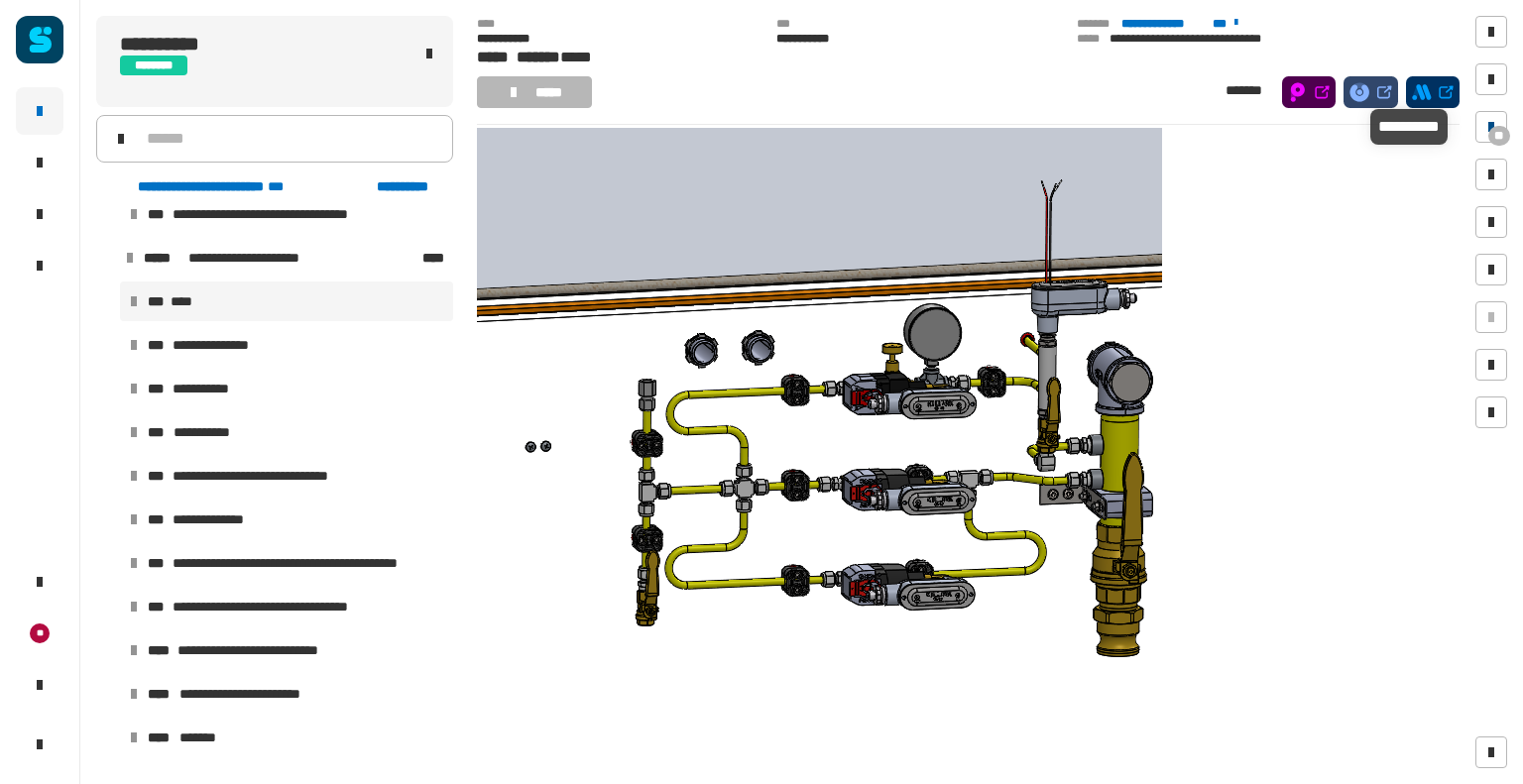 click on "**" at bounding box center [1499, 136] 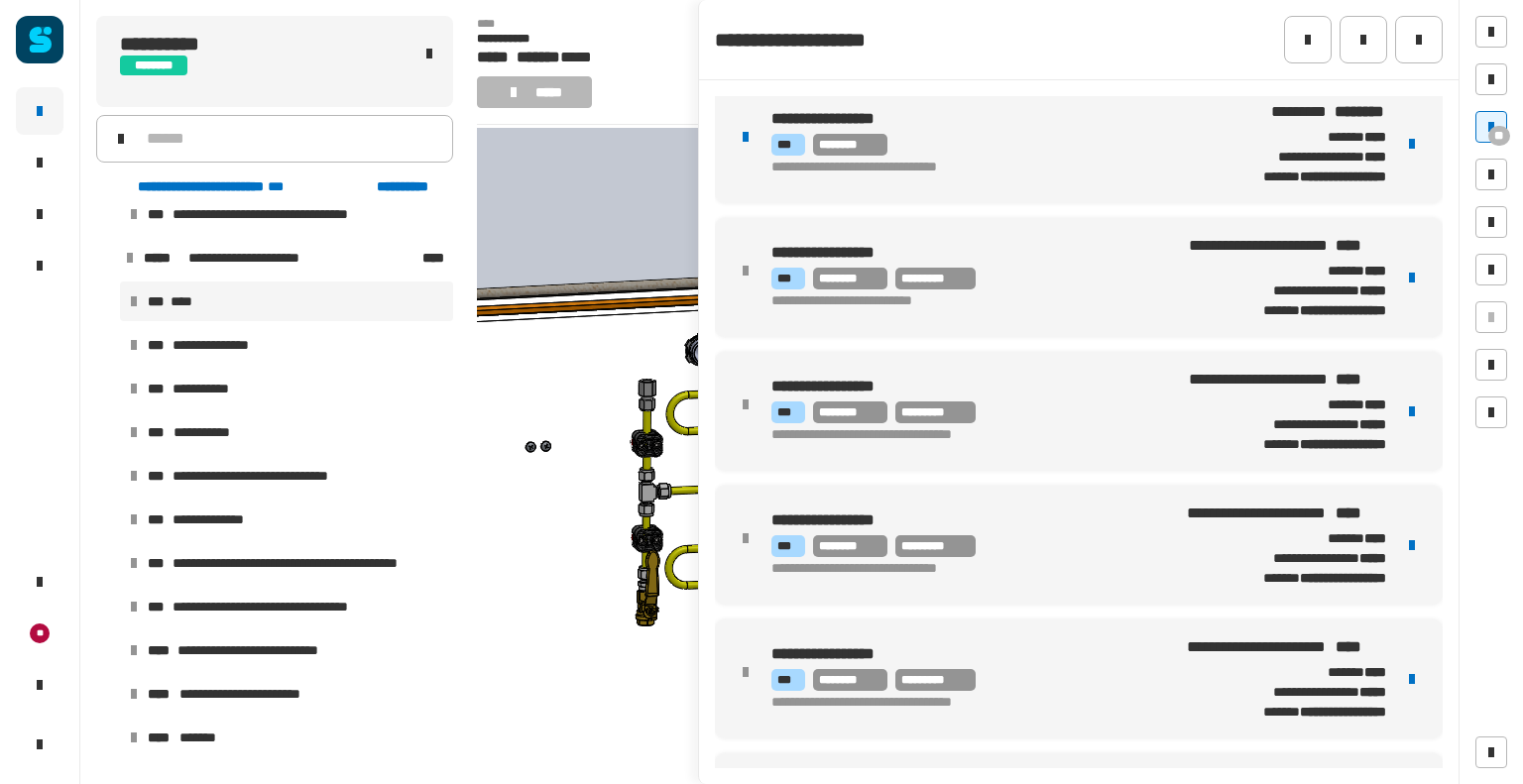 scroll, scrollTop: 297, scrollLeft: 0, axis: vertical 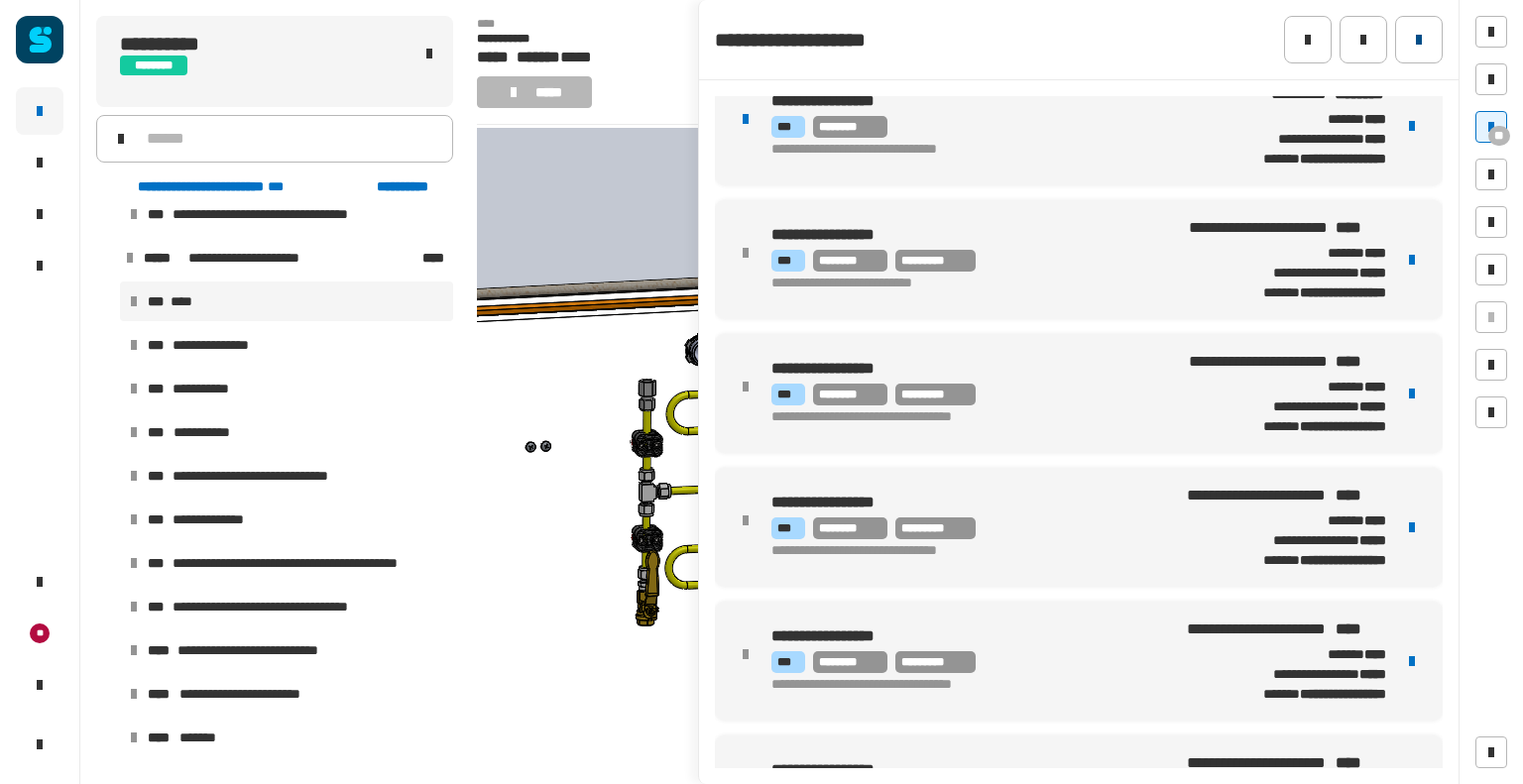 click 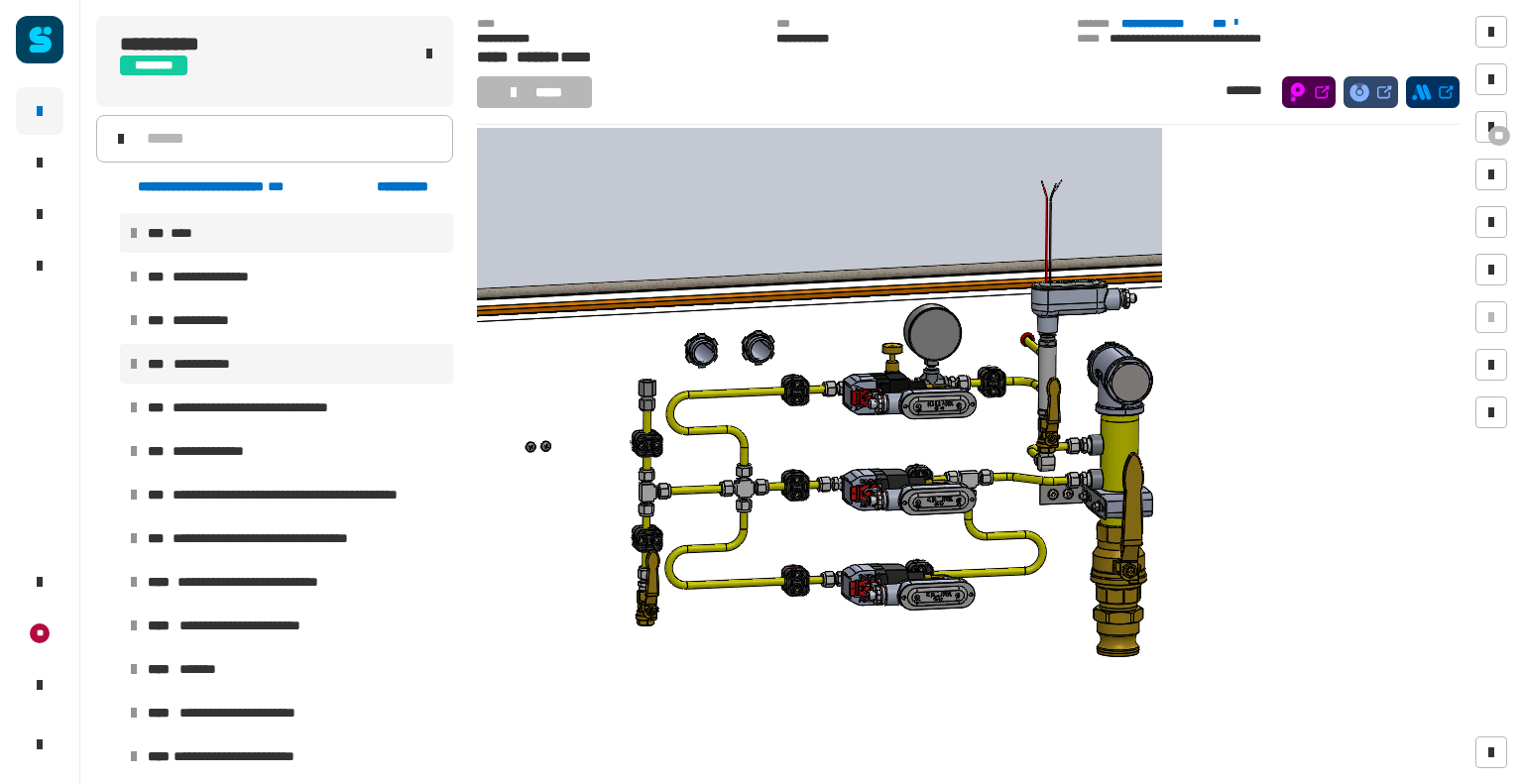 scroll, scrollTop: 551, scrollLeft: 0, axis: vertical 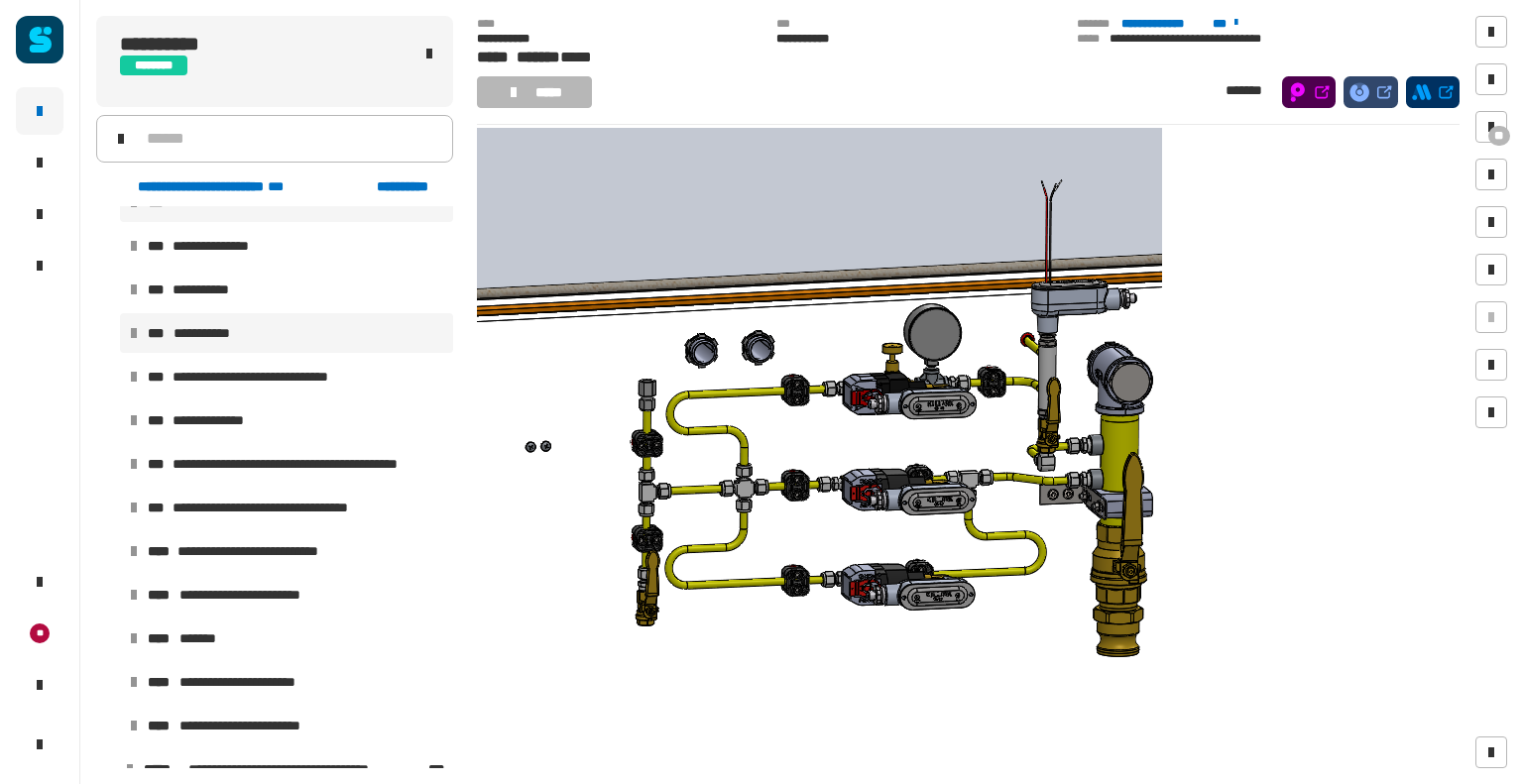 click on "**********" at bounding box center [287, 420] 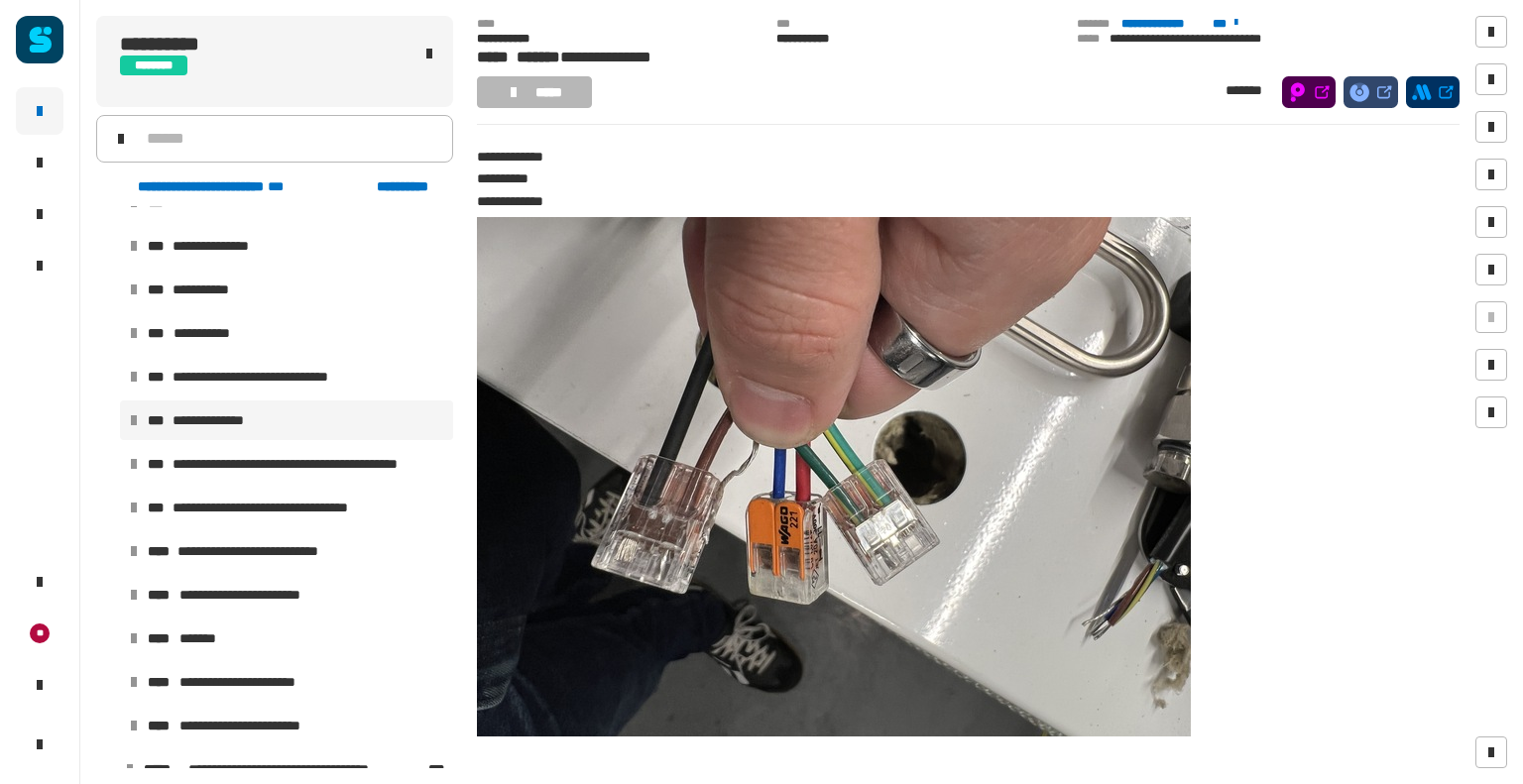 scroll, scrollTop: 0, scrollLeft: 0, axis: both 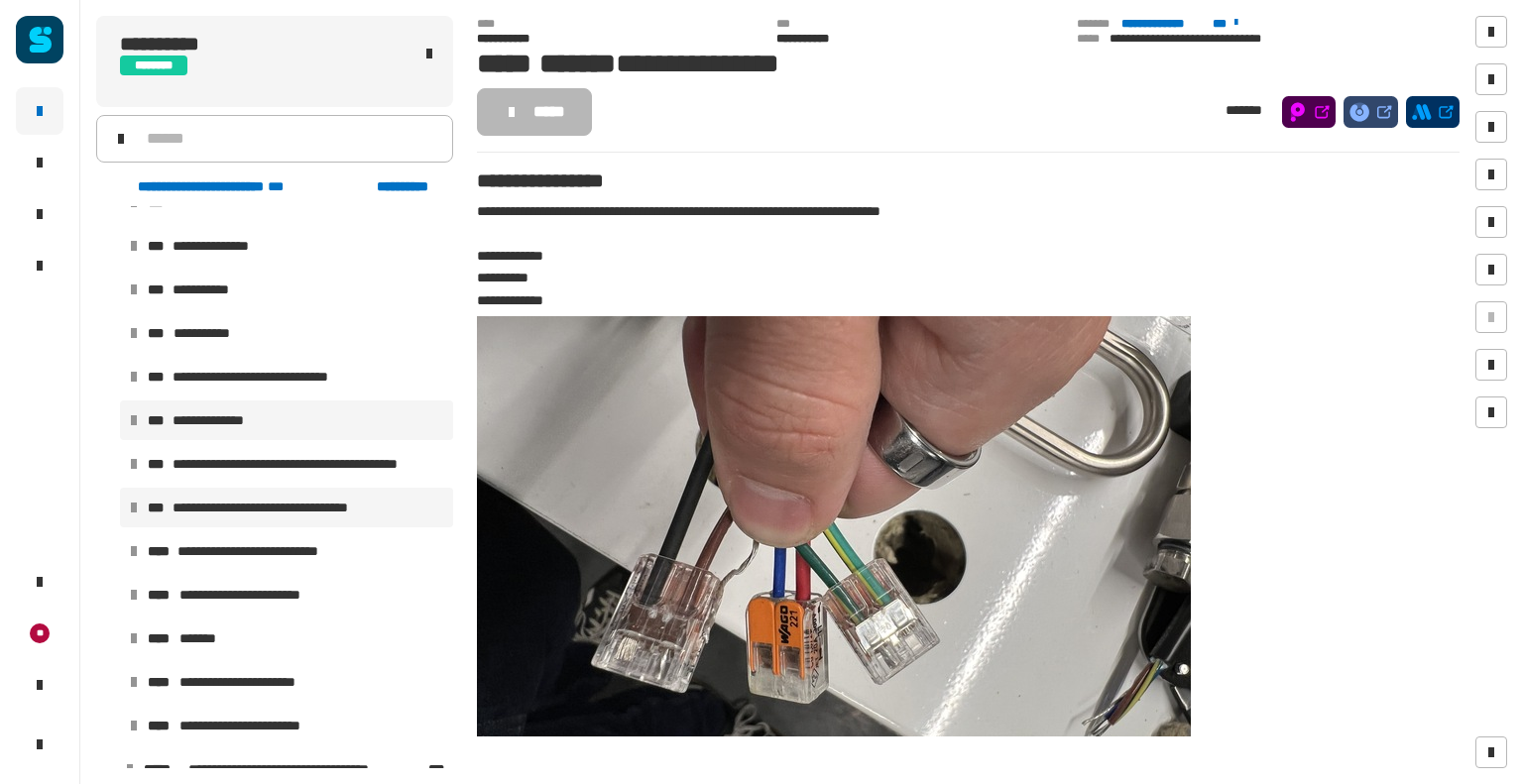 click on "**********" at bounding box center (279, 507) 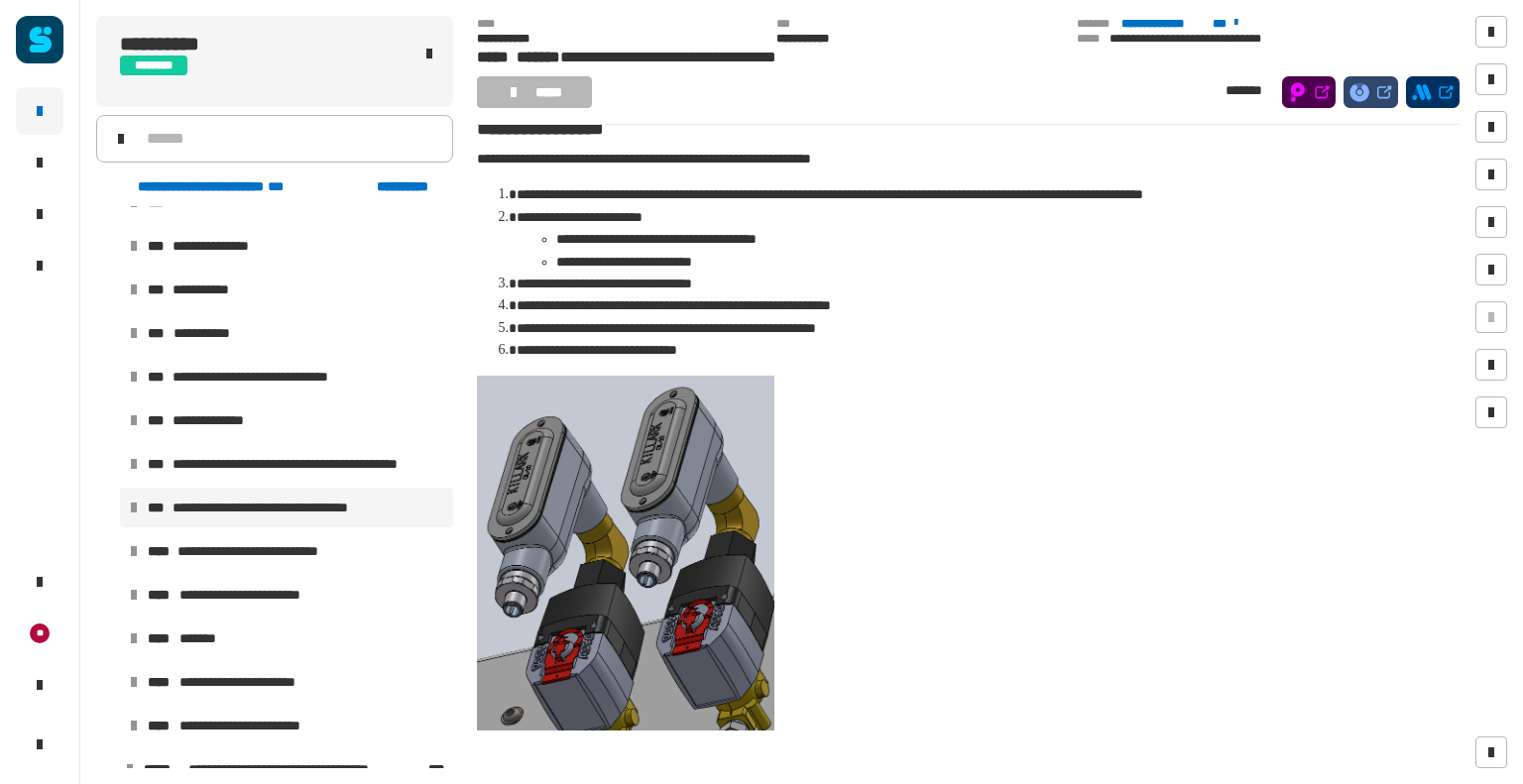 scroll, scrollTop: 0, scrollLeft: 0, axis: both 